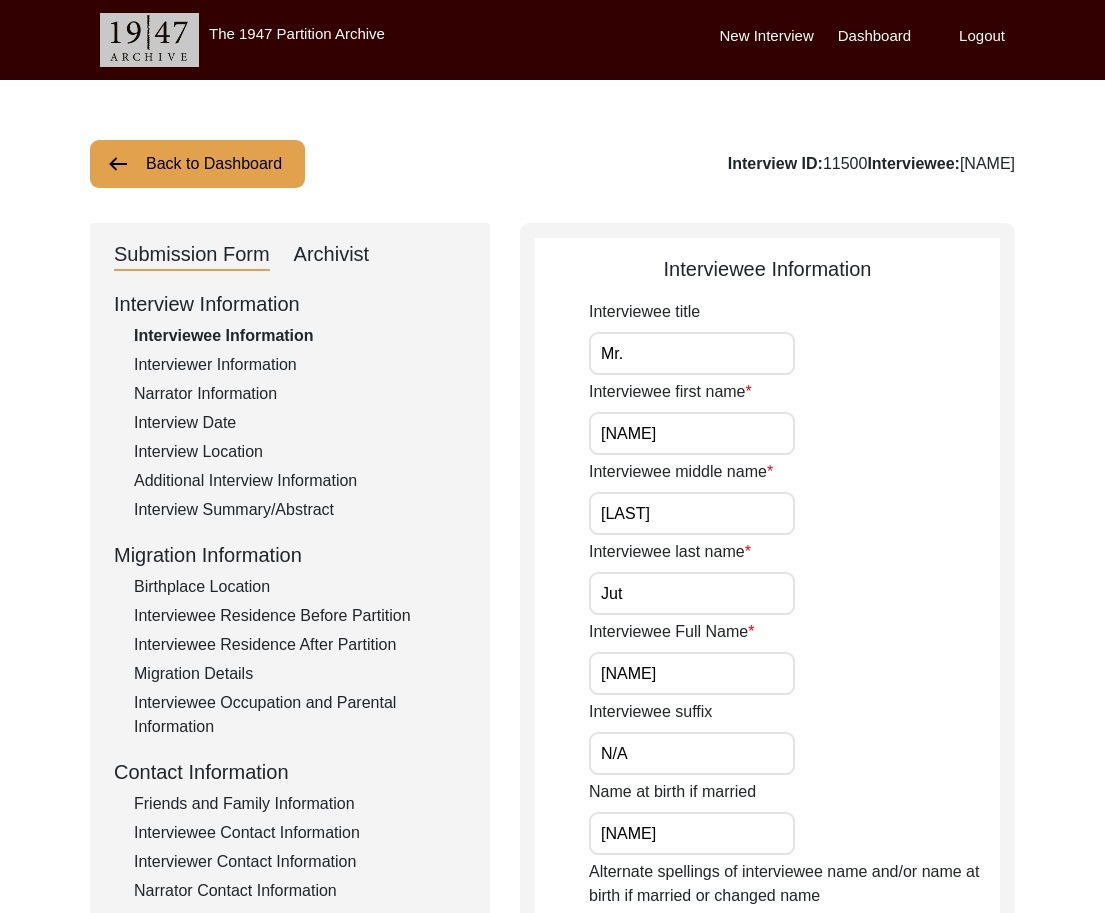 scroll, scrollTop: 0, scrollLeft: 0, axis: both 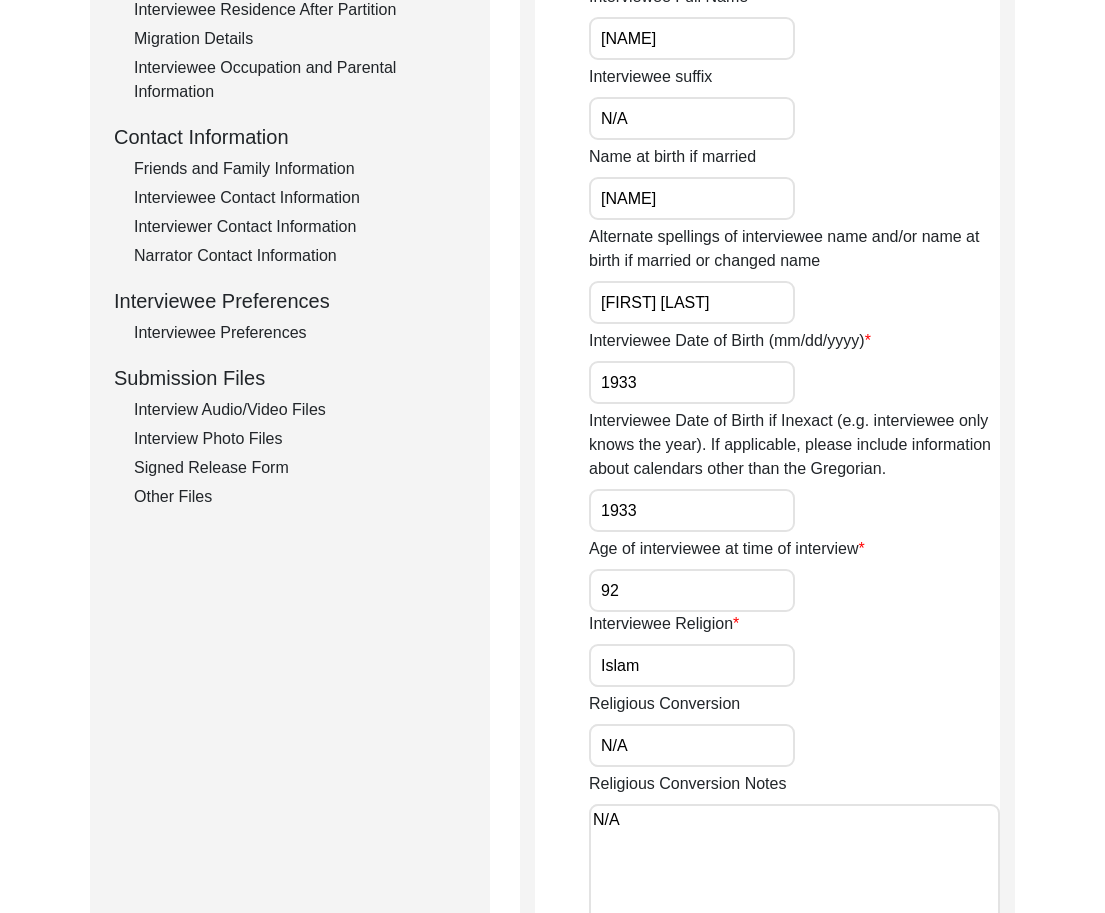 click on "Interview Audio/Video Files" 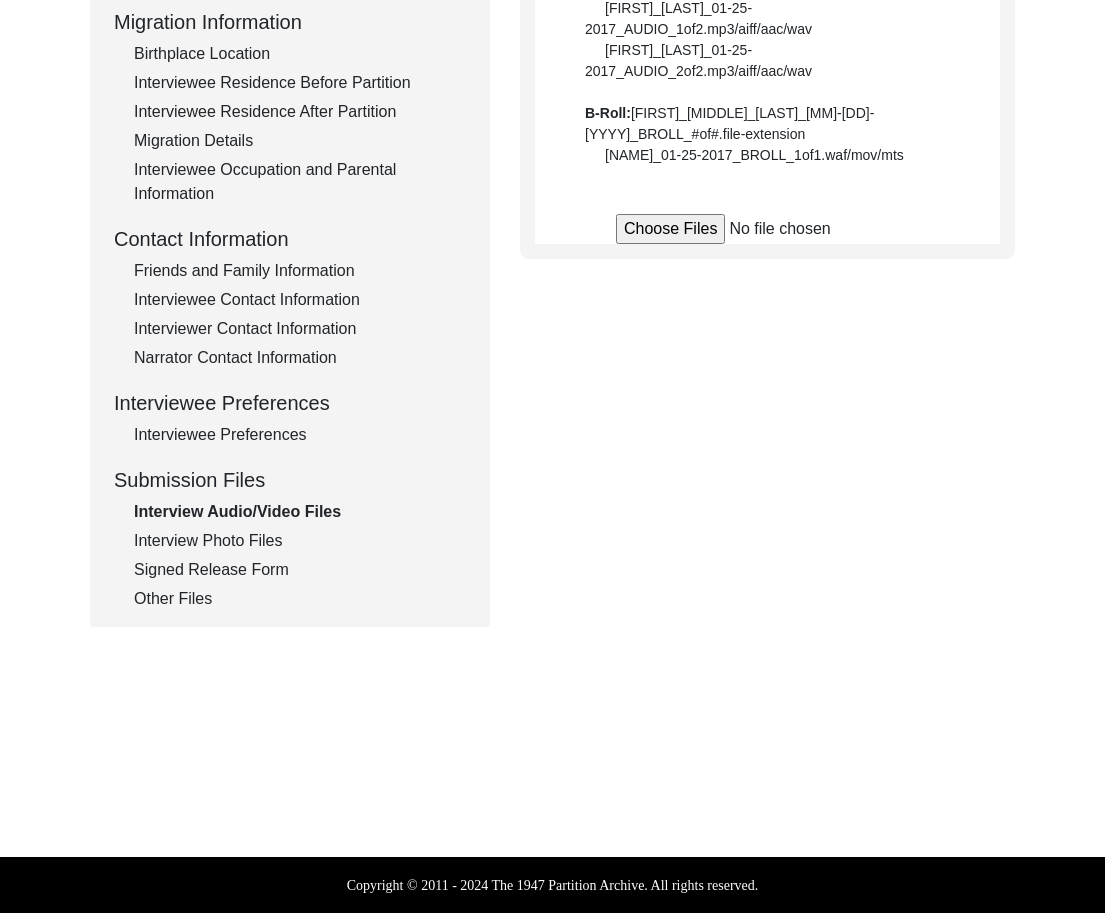 scroll, scrollTop: 635, scrollLeft: 0, axis: vertical 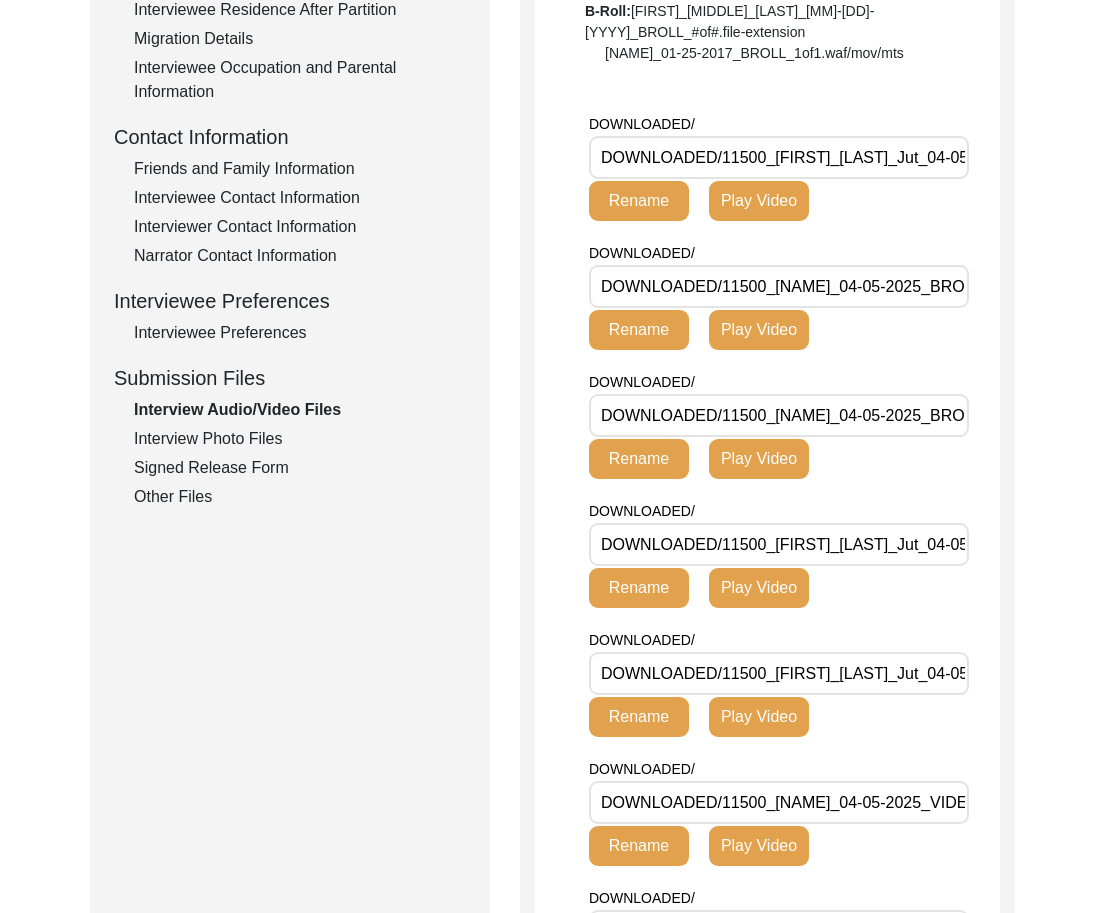 click on "DOWNLOADED/11500_[FIRST]_[LAST]_Jut_04-05-2025_BROLL_1of4.MTS" at bounding box center (779, 157) 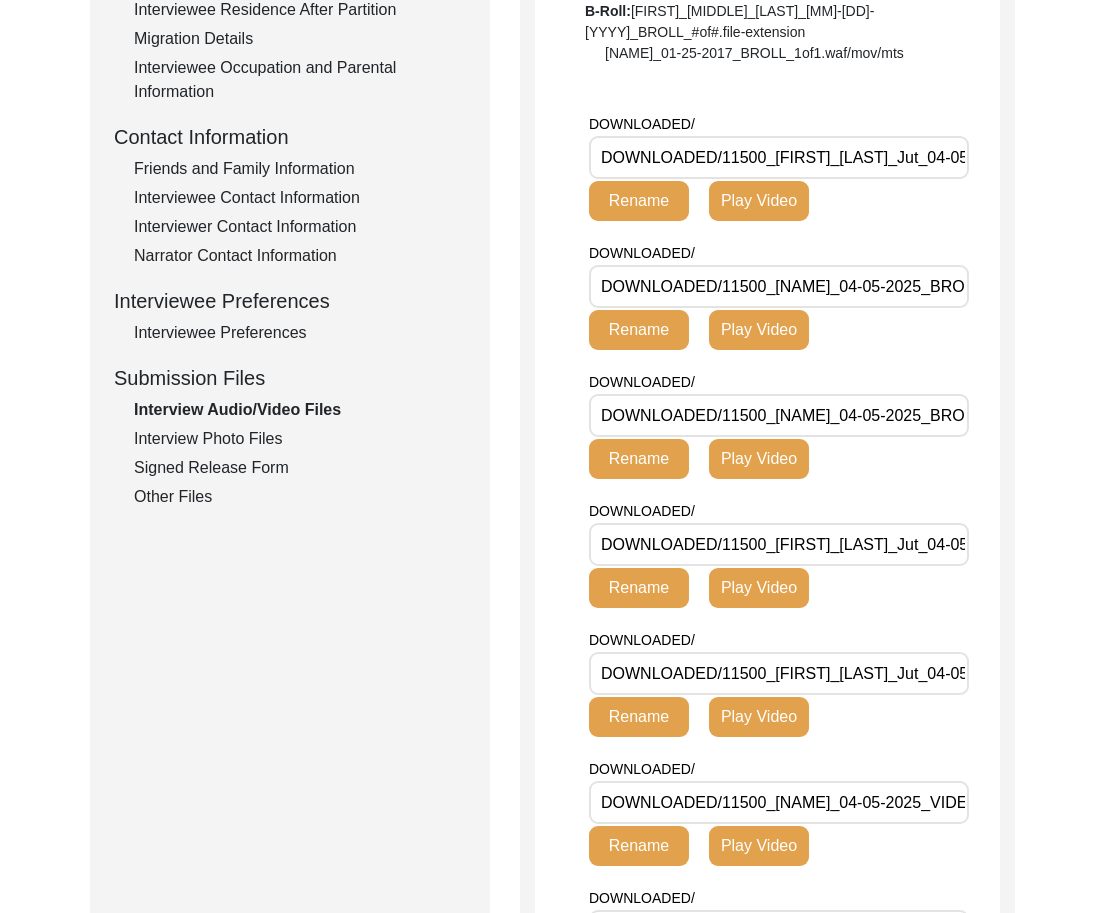 scroll, scrollTop: 0, scrollLeft: 174, axis: horizontal 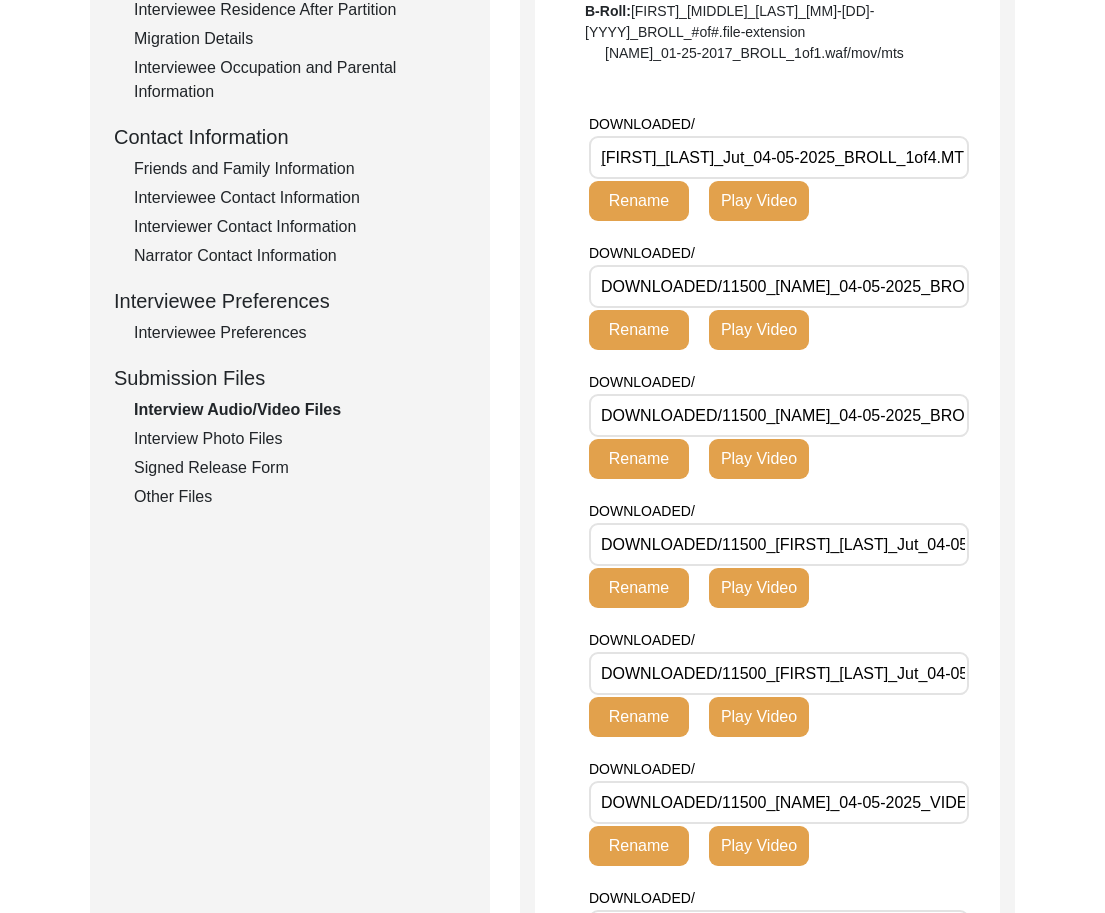 type 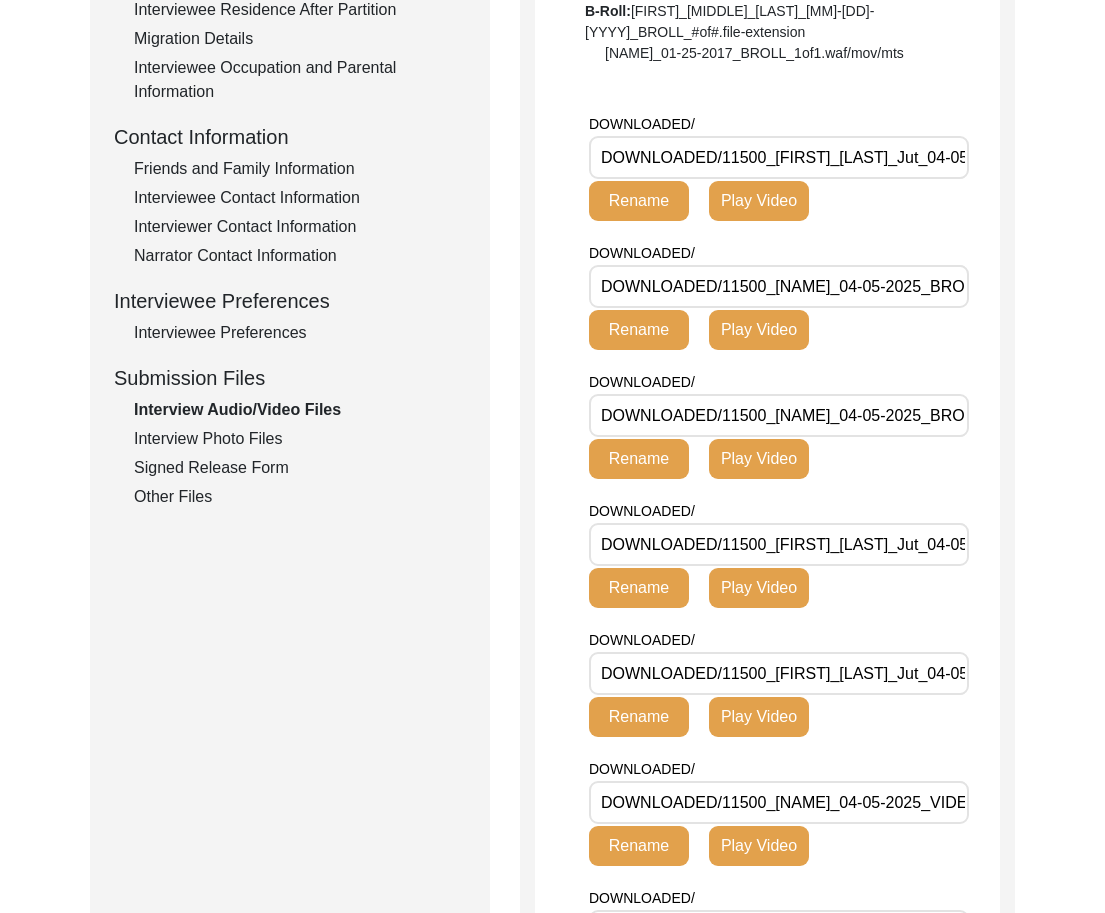 click on "DOWNLOADED/11500_[NAME]_04-05-2025_BROLL_2of4.MTS" at bounding box center (779, 286) 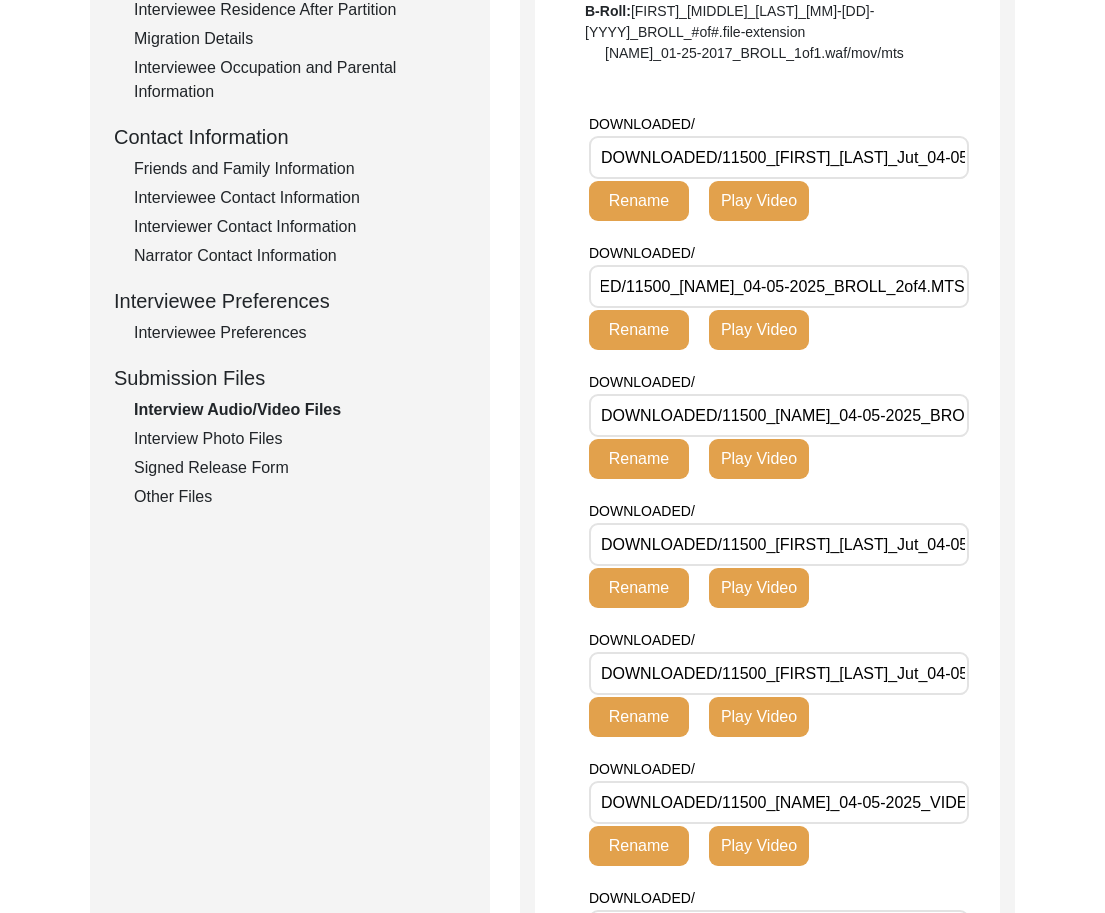 type 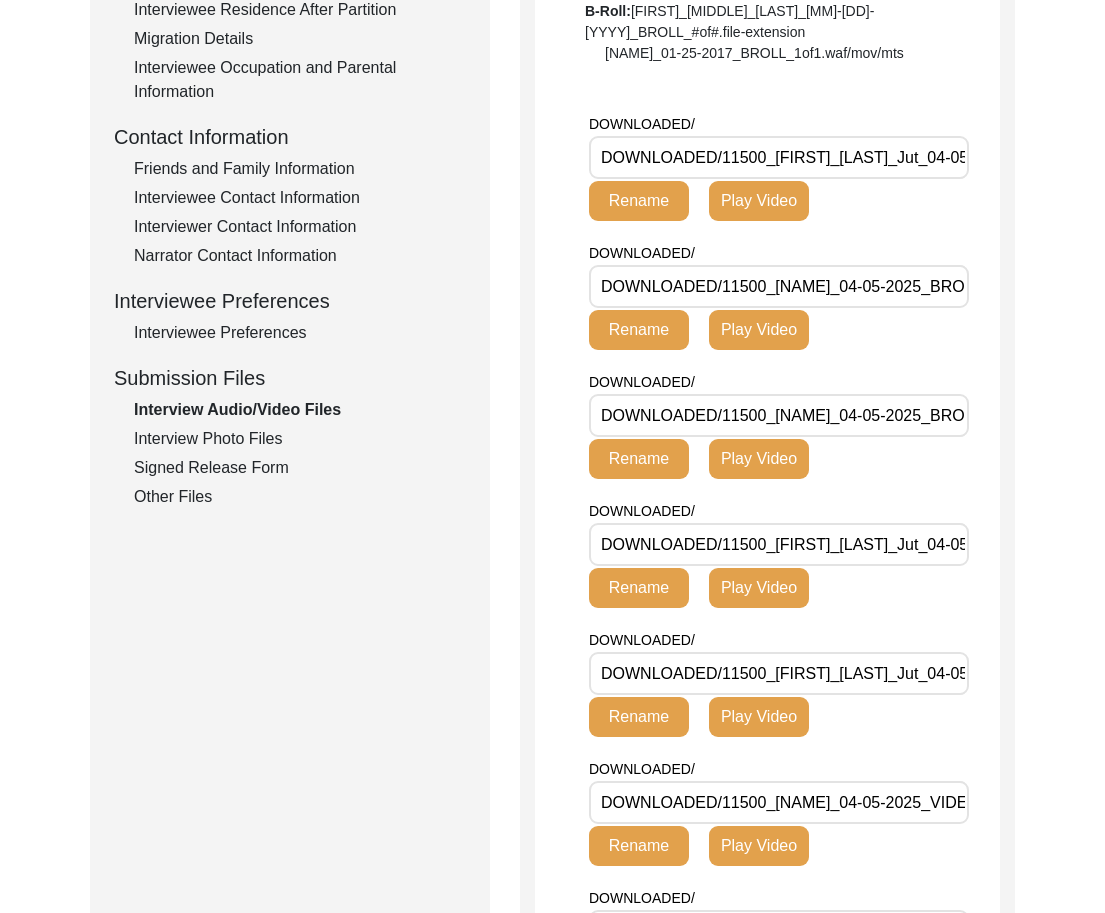 type 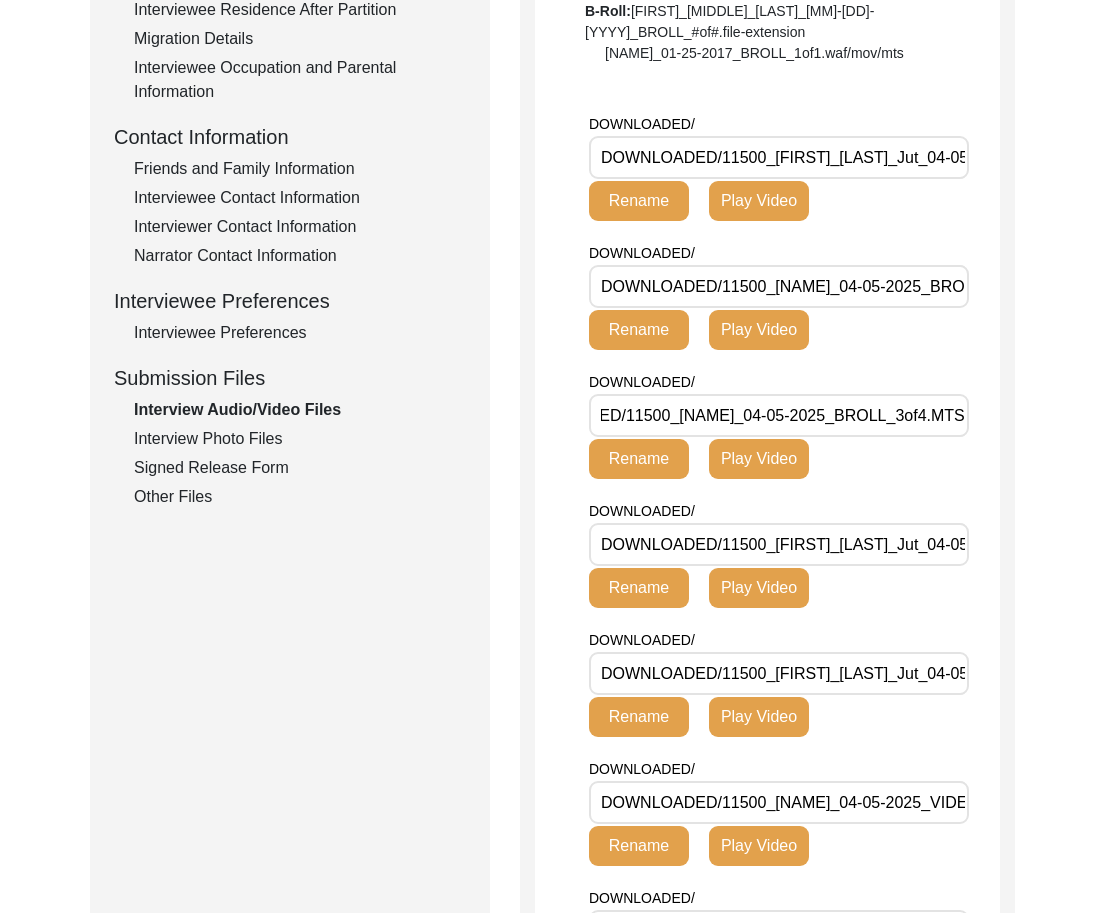 scroll, scrollTop: 0, scrollLeft: 0, axis: both 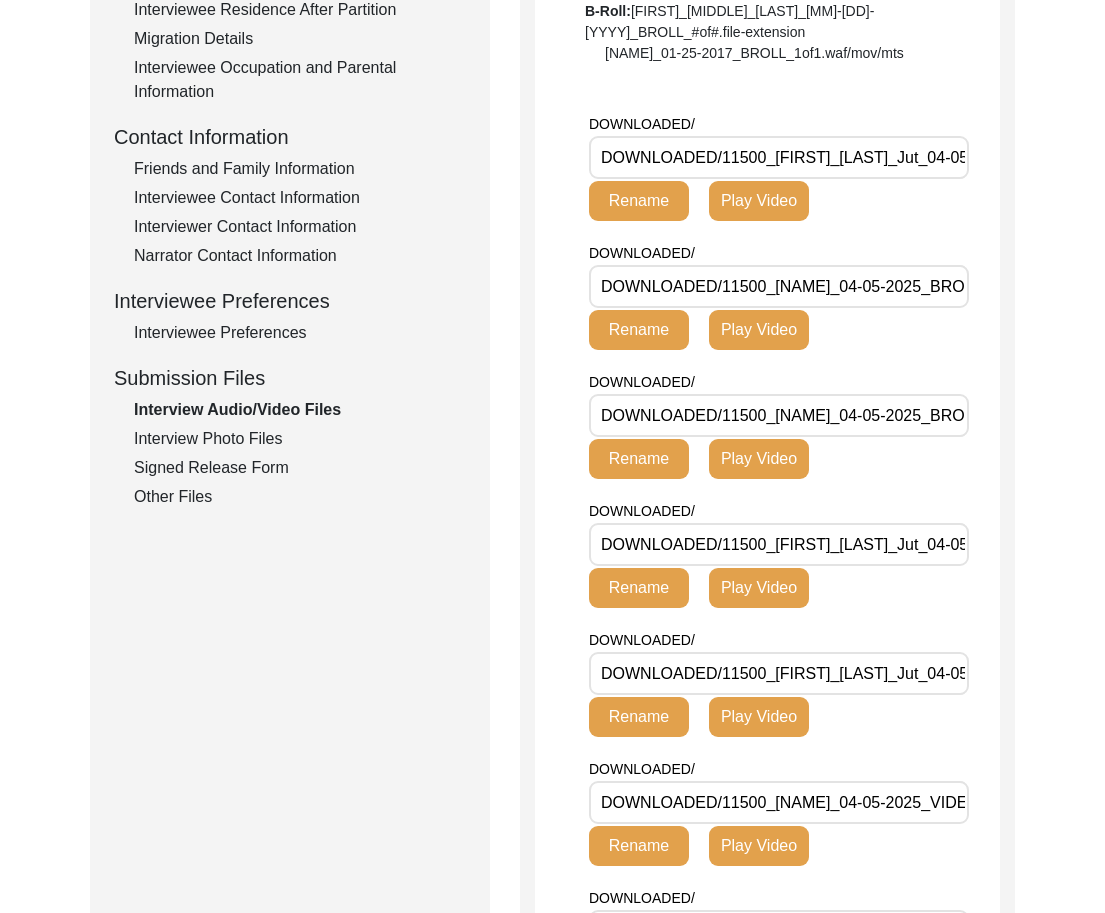 type 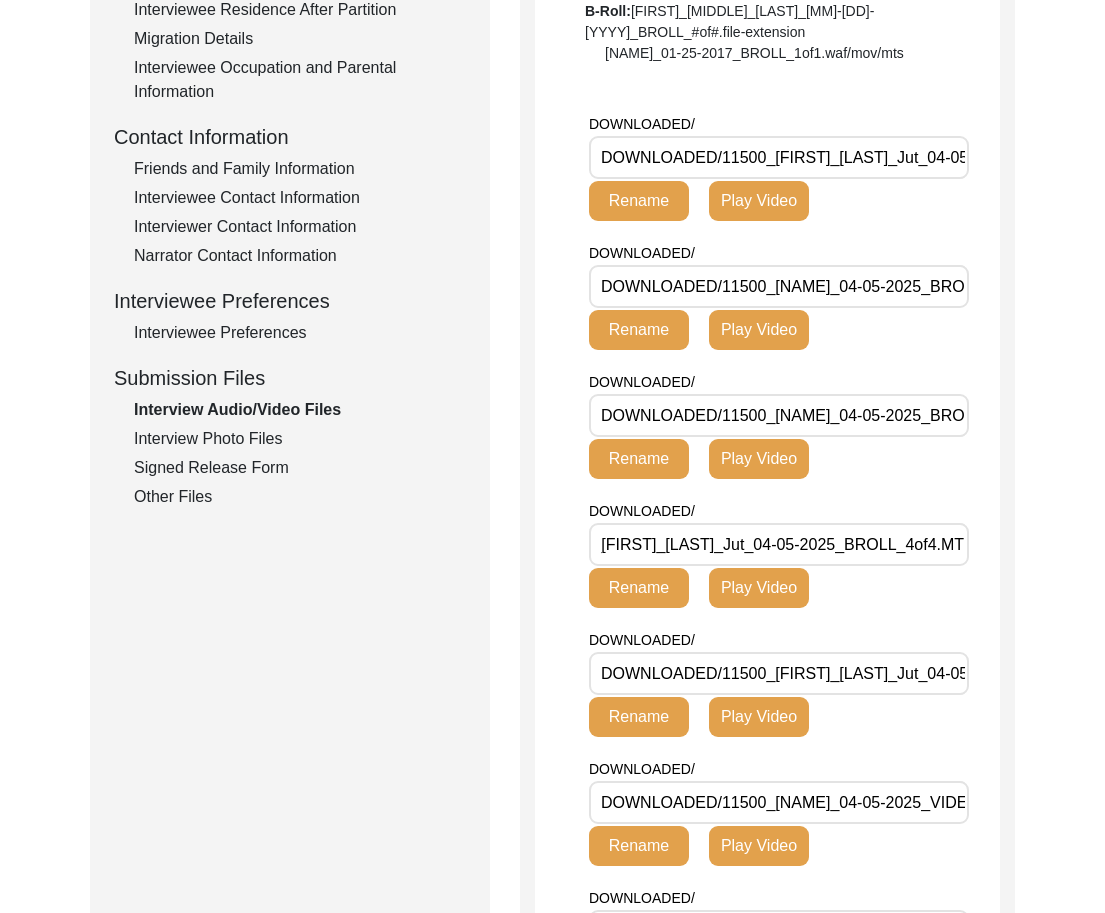 type 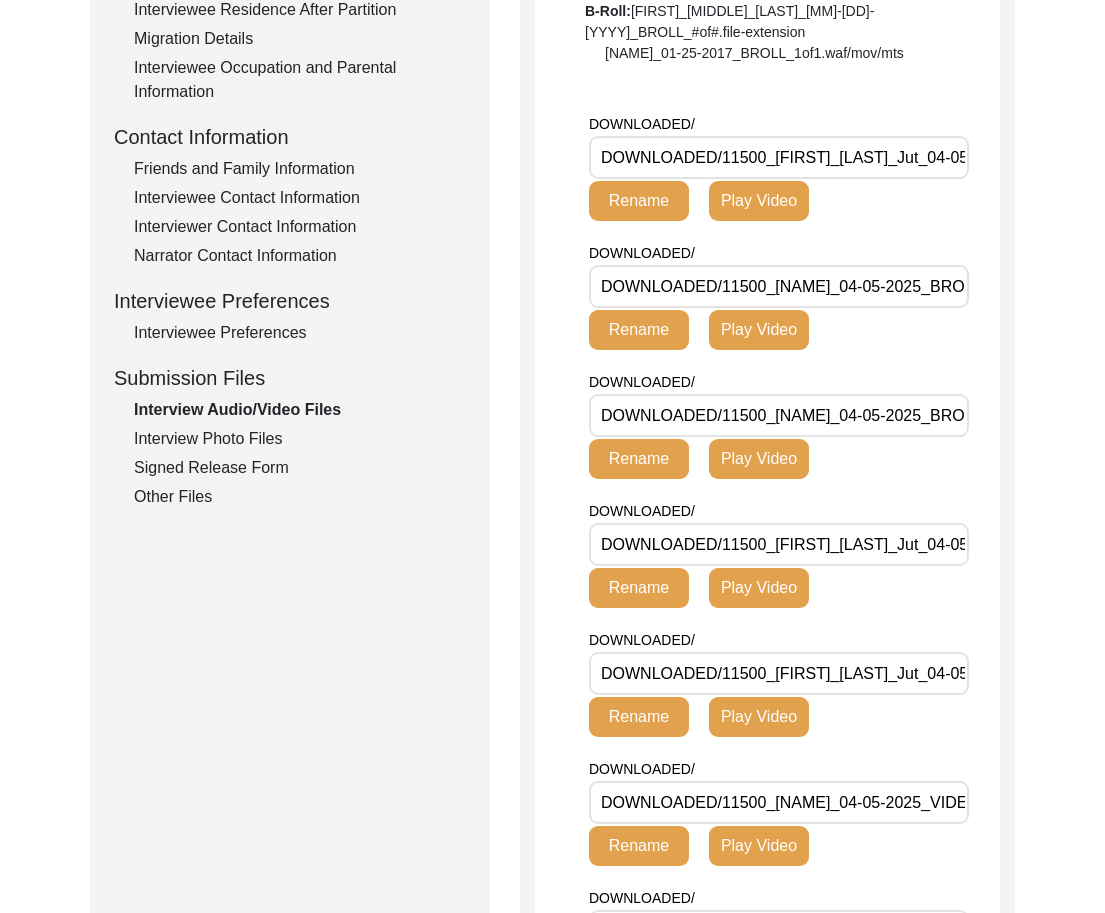 type 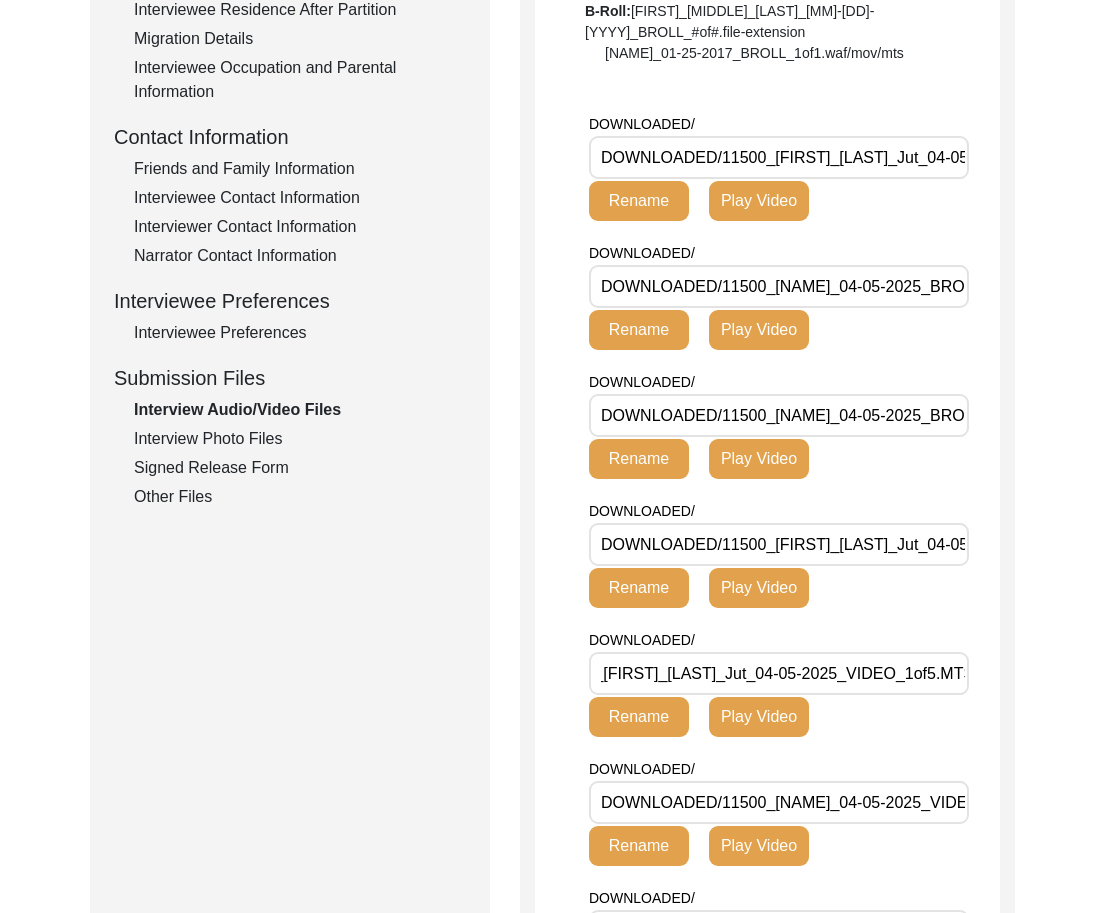 scroll, scrollTop: 0, scrollLeft: 0, axis: both 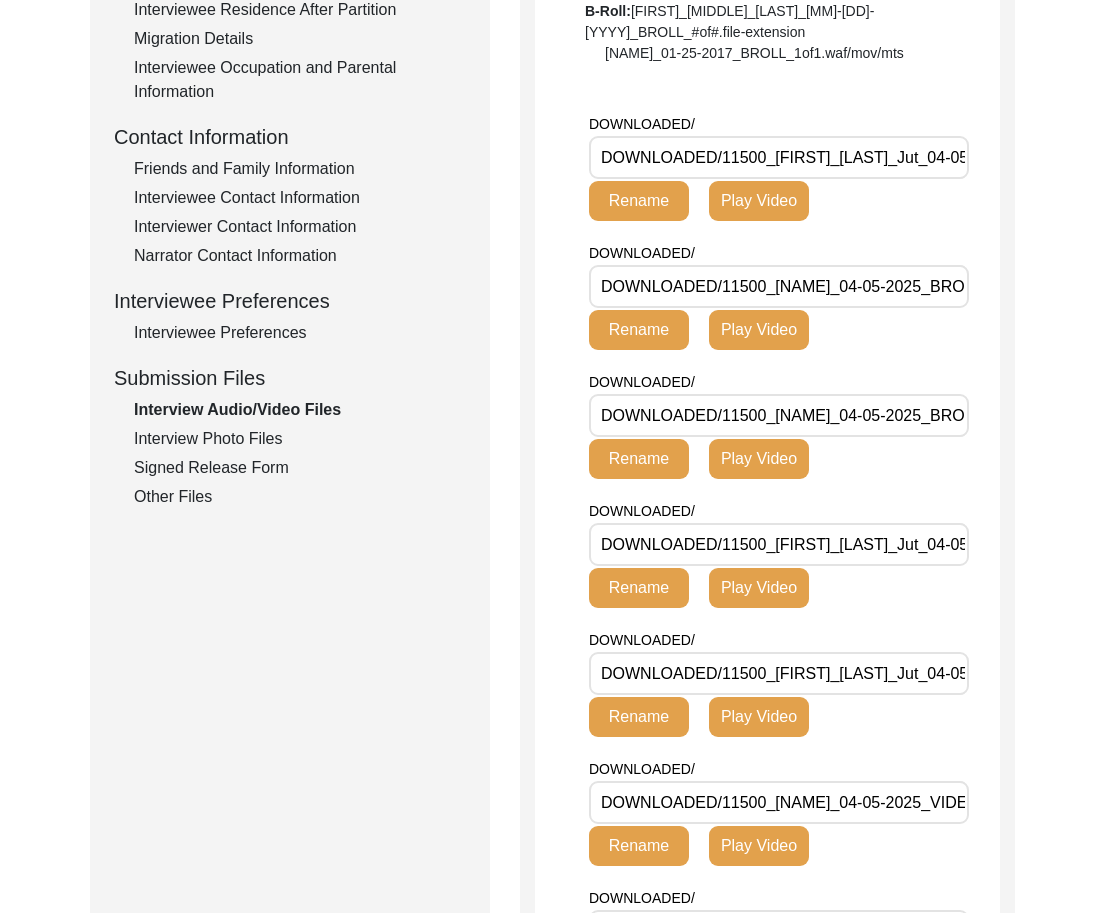 type 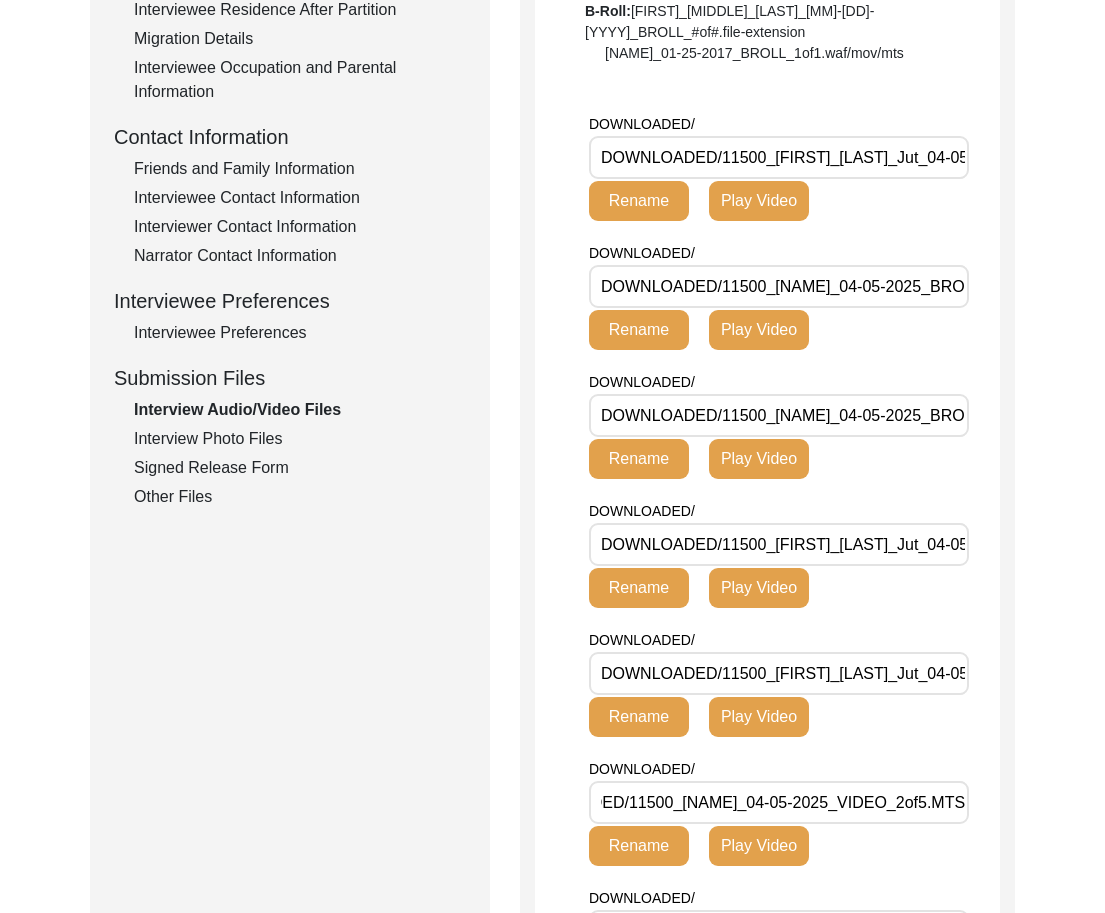 type 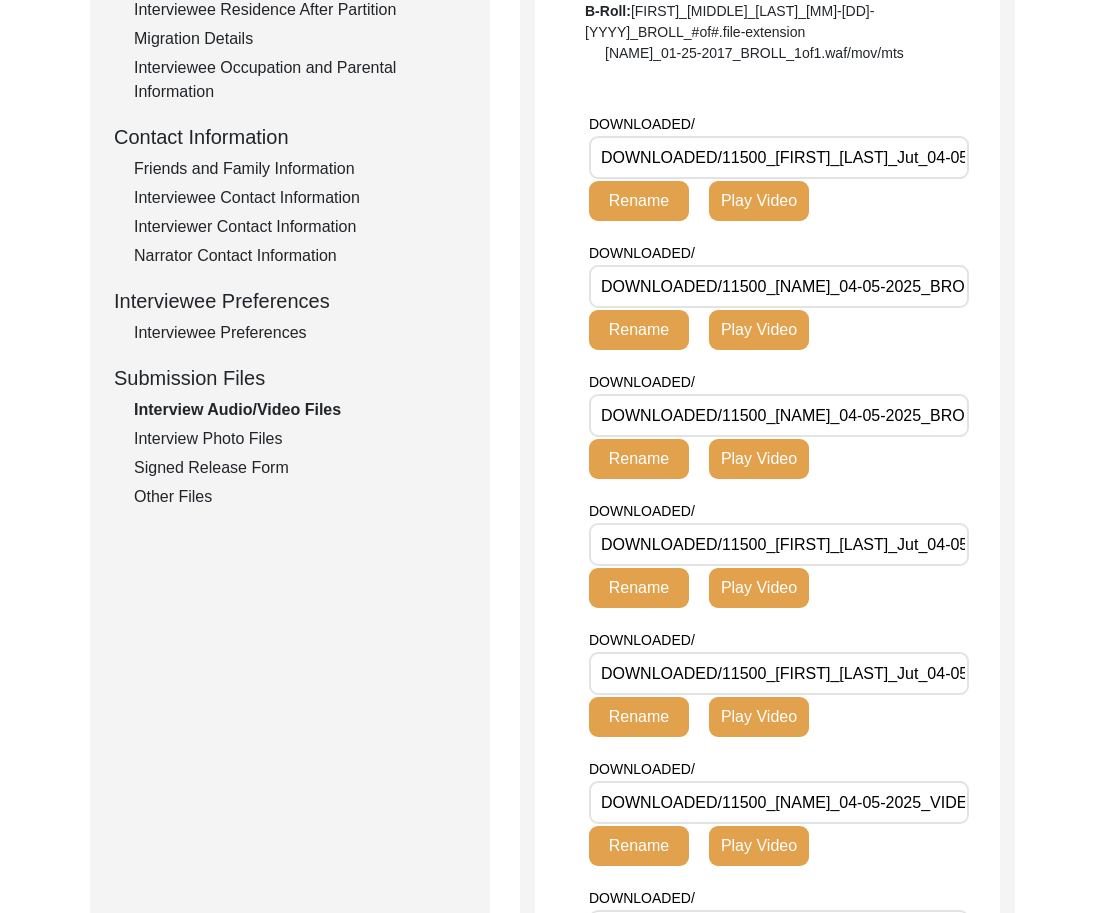 type 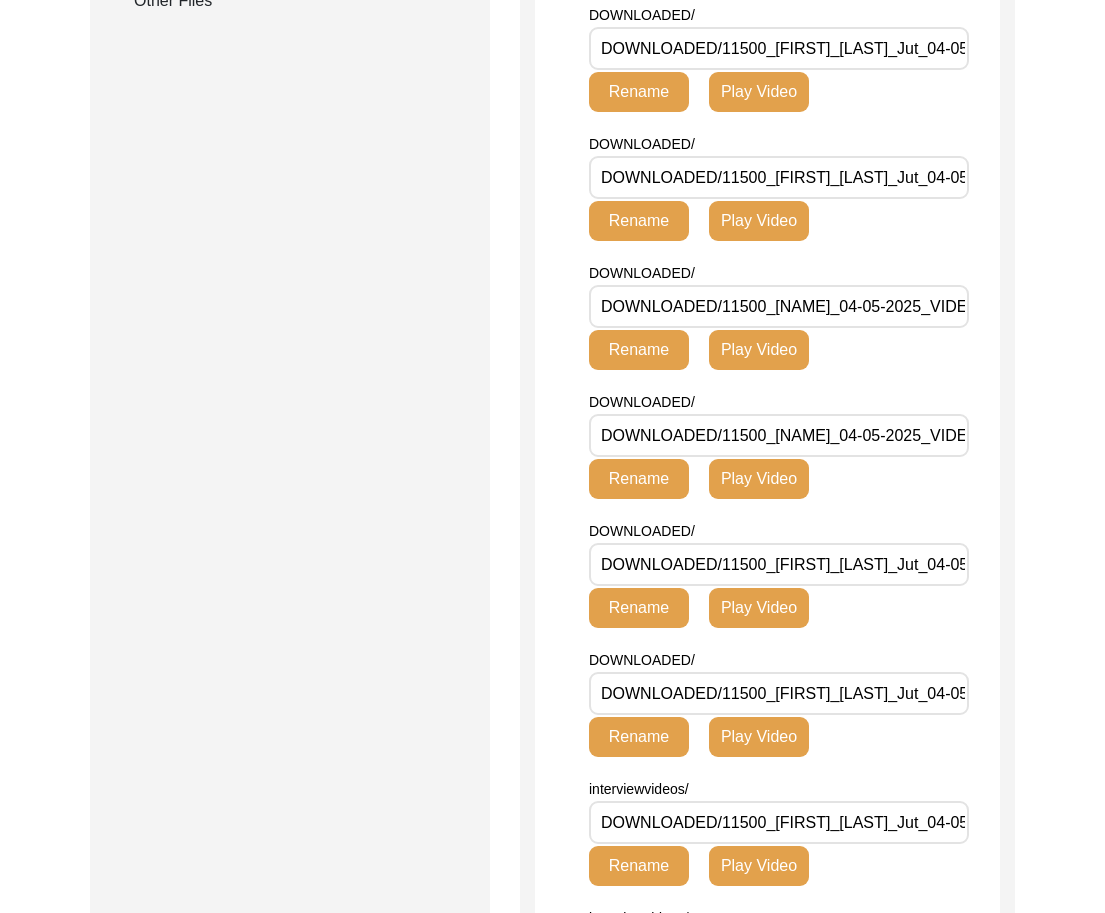 scroll, scrollTop: 0, scrollLeft: 172, axis: horizontal 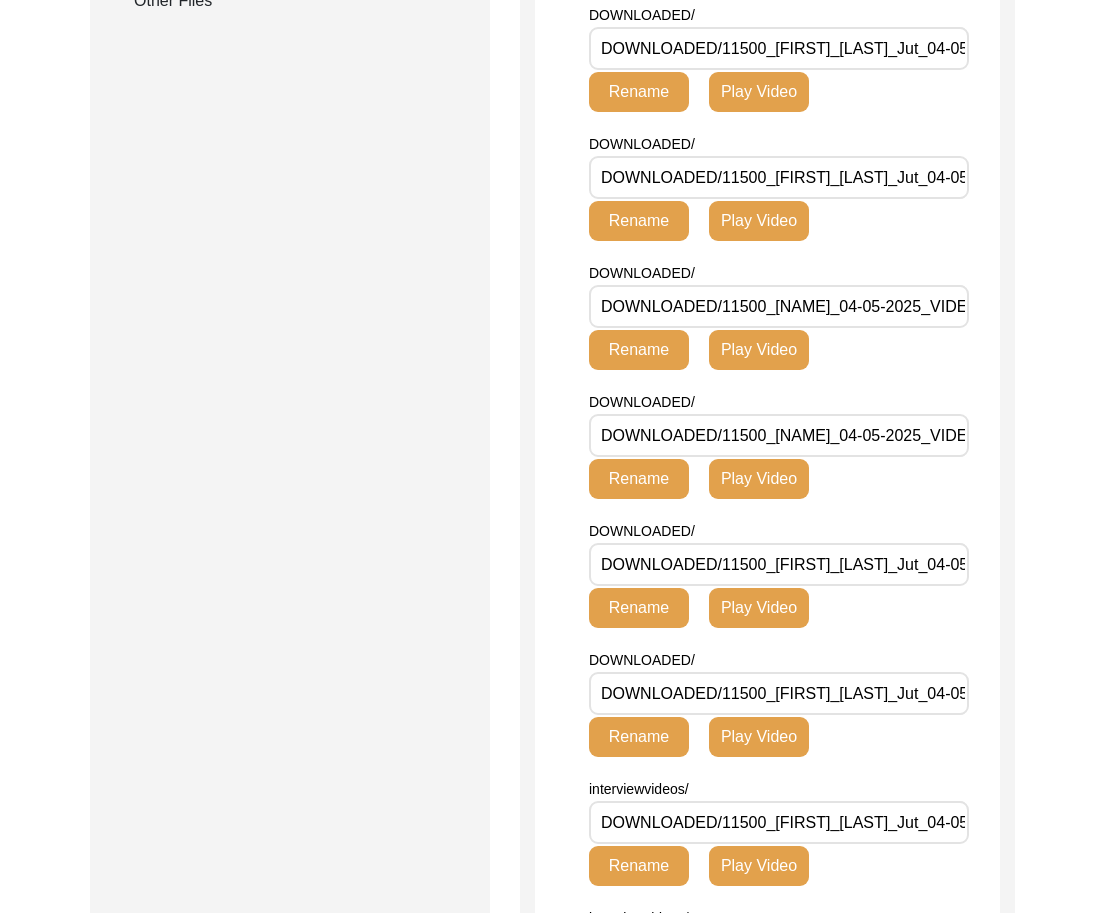 type 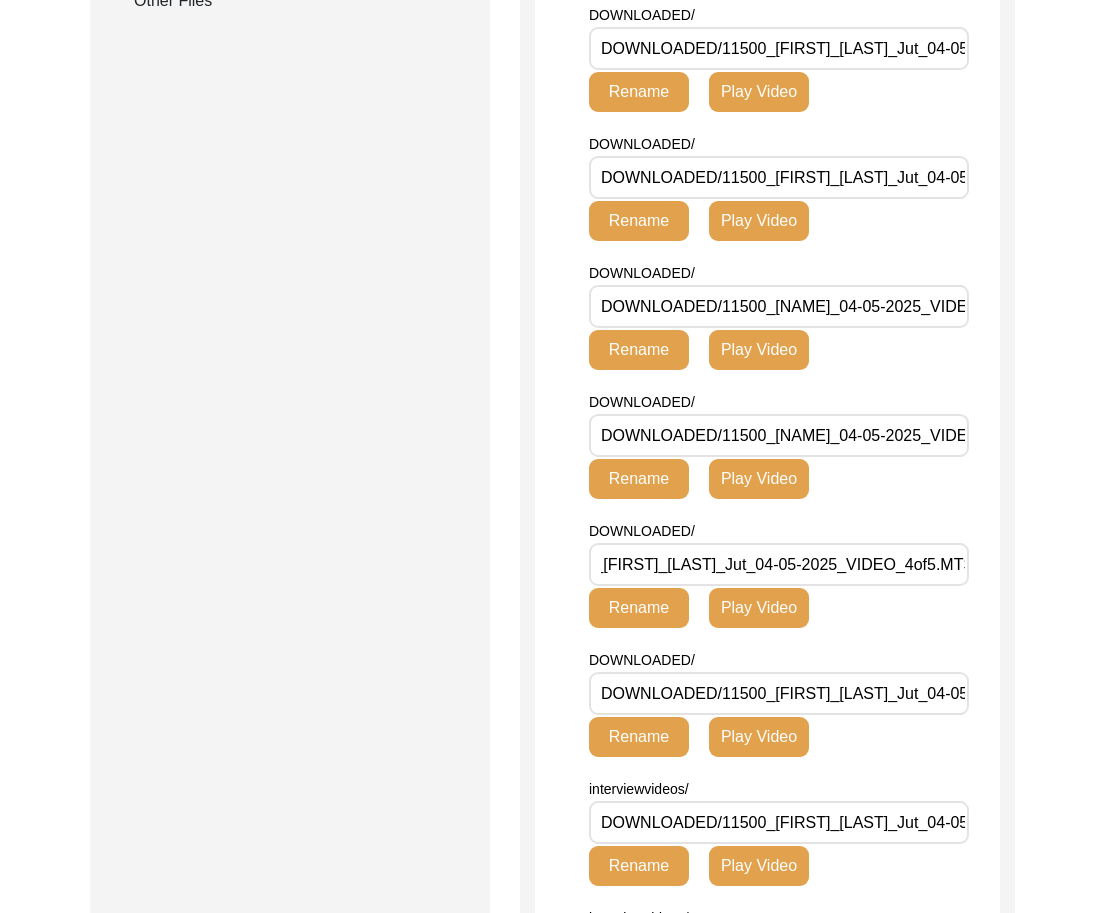 type 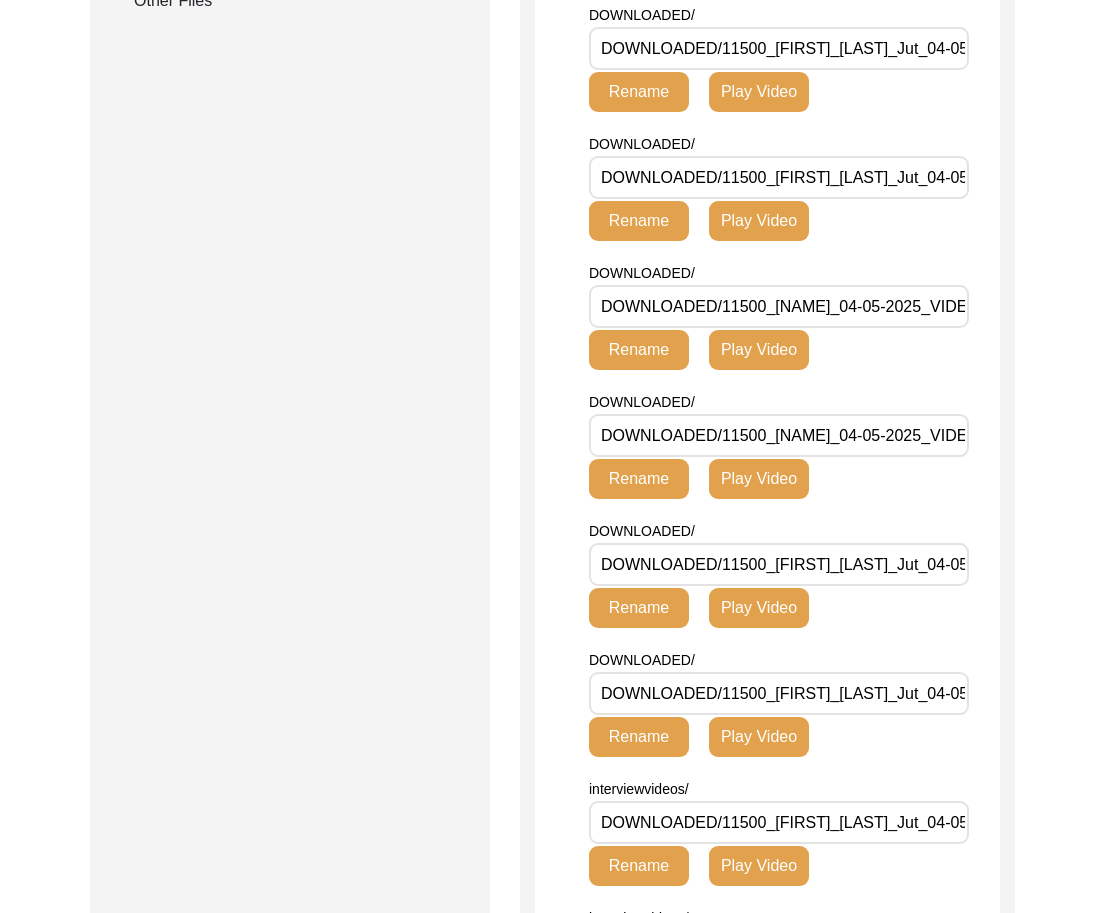 type 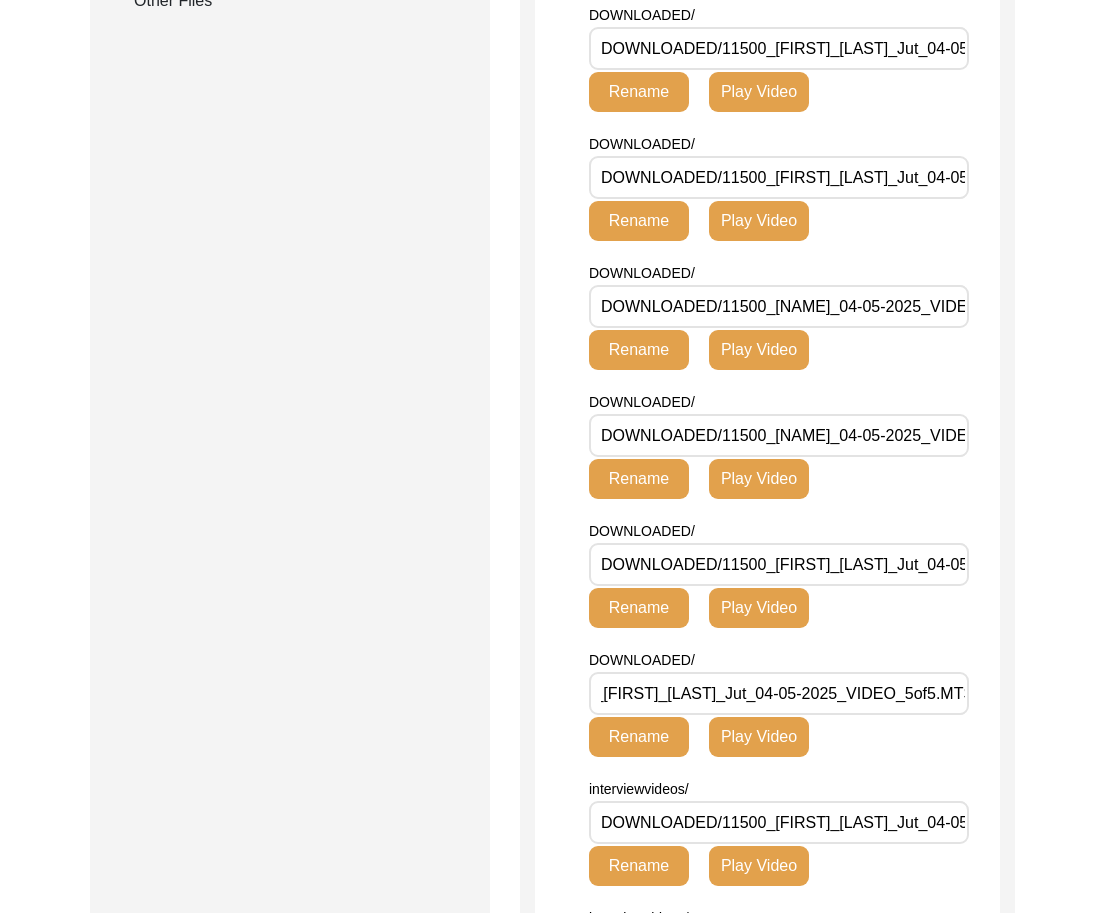 type 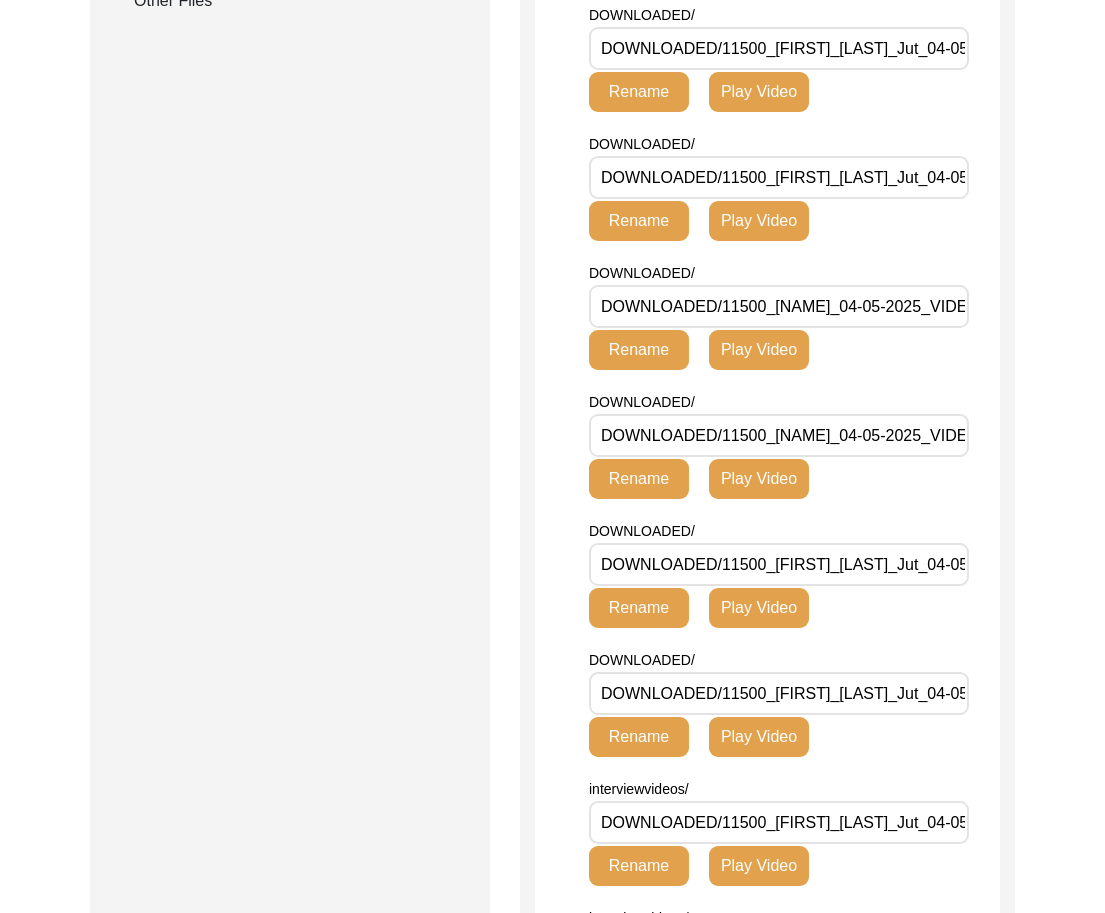 type 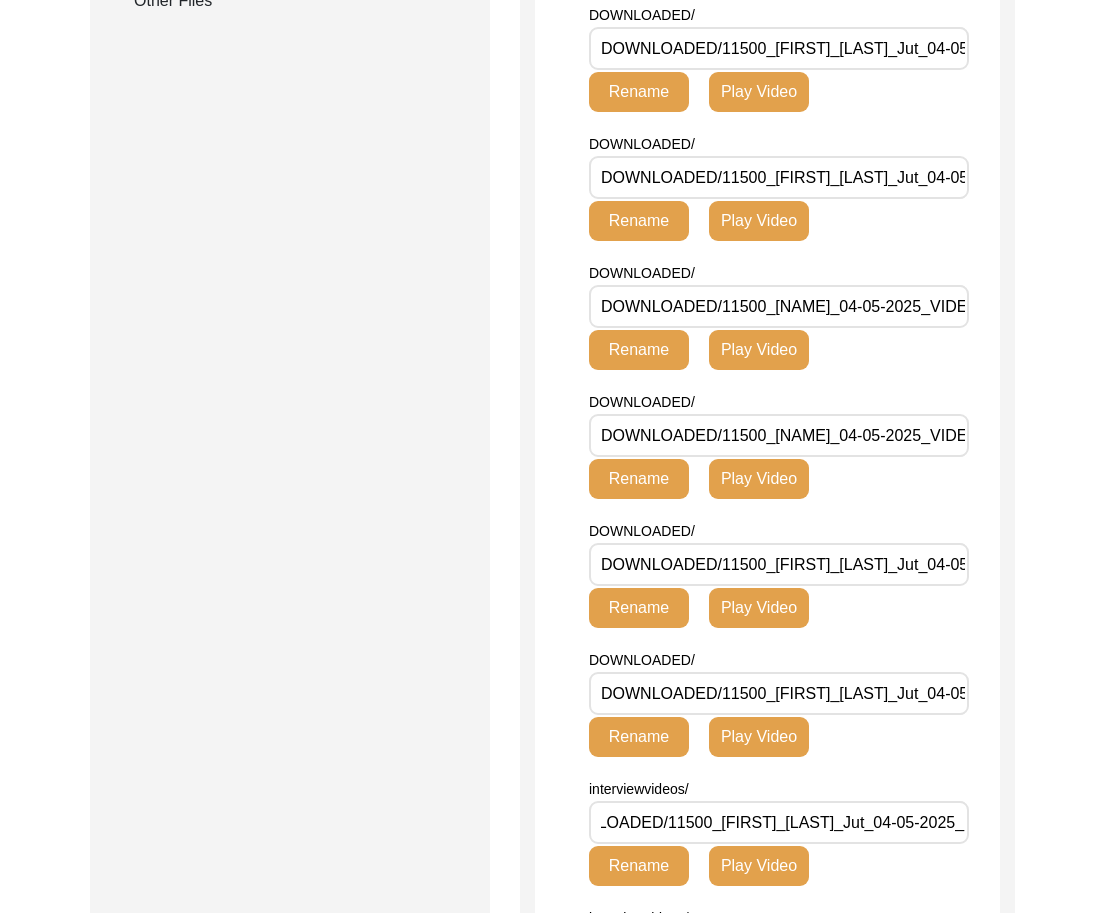type 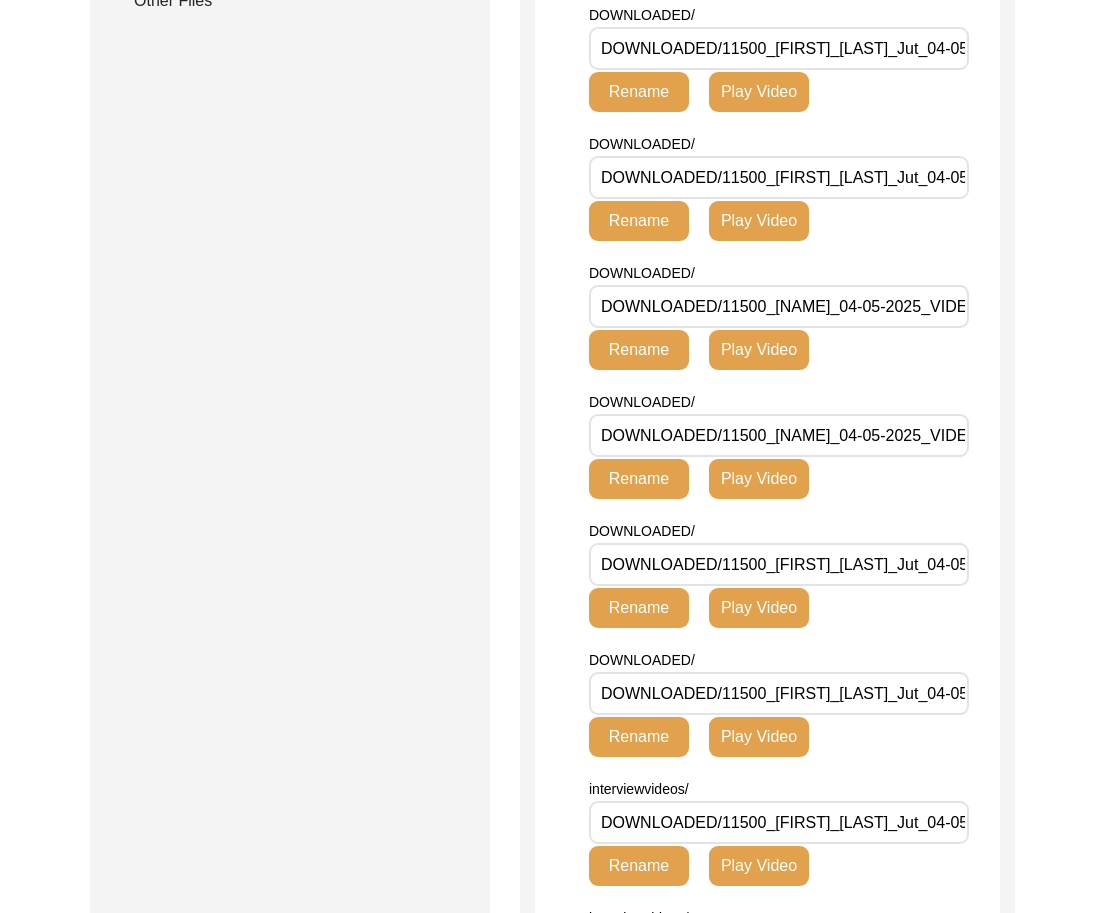 type 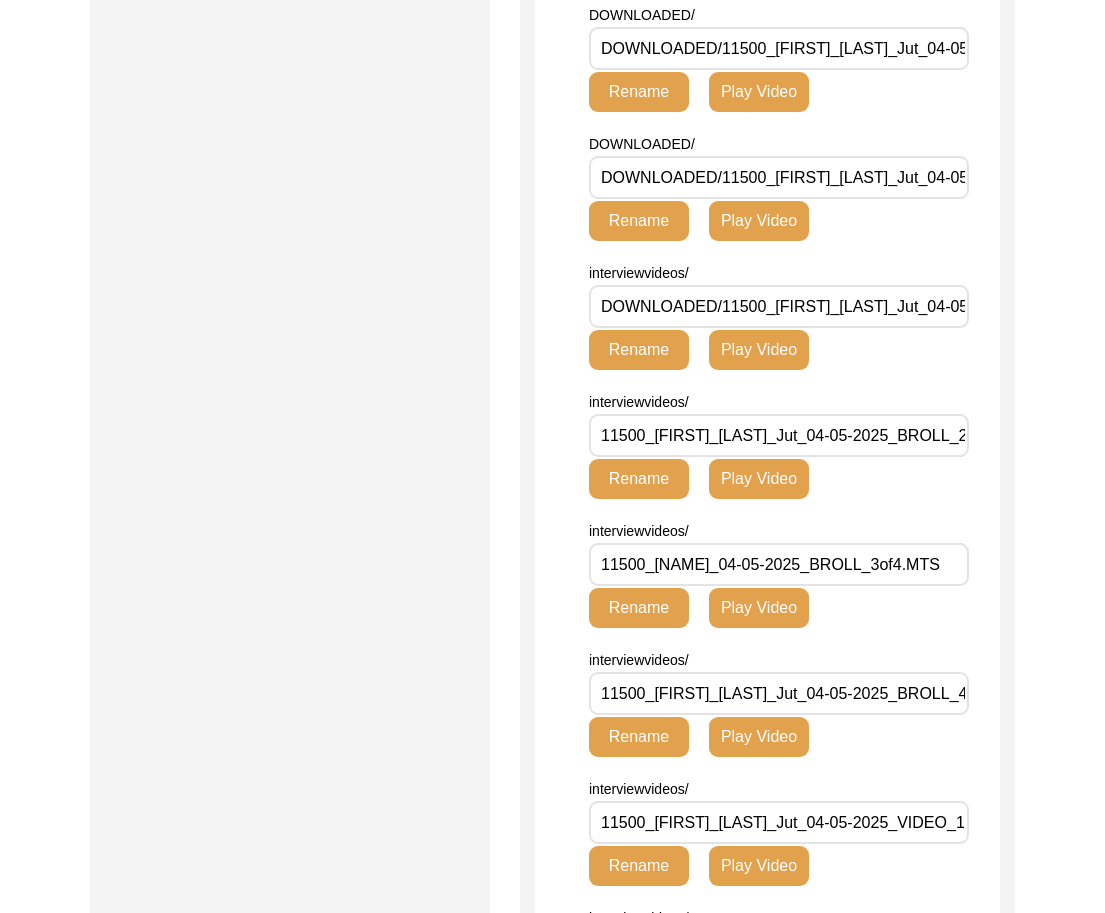 type 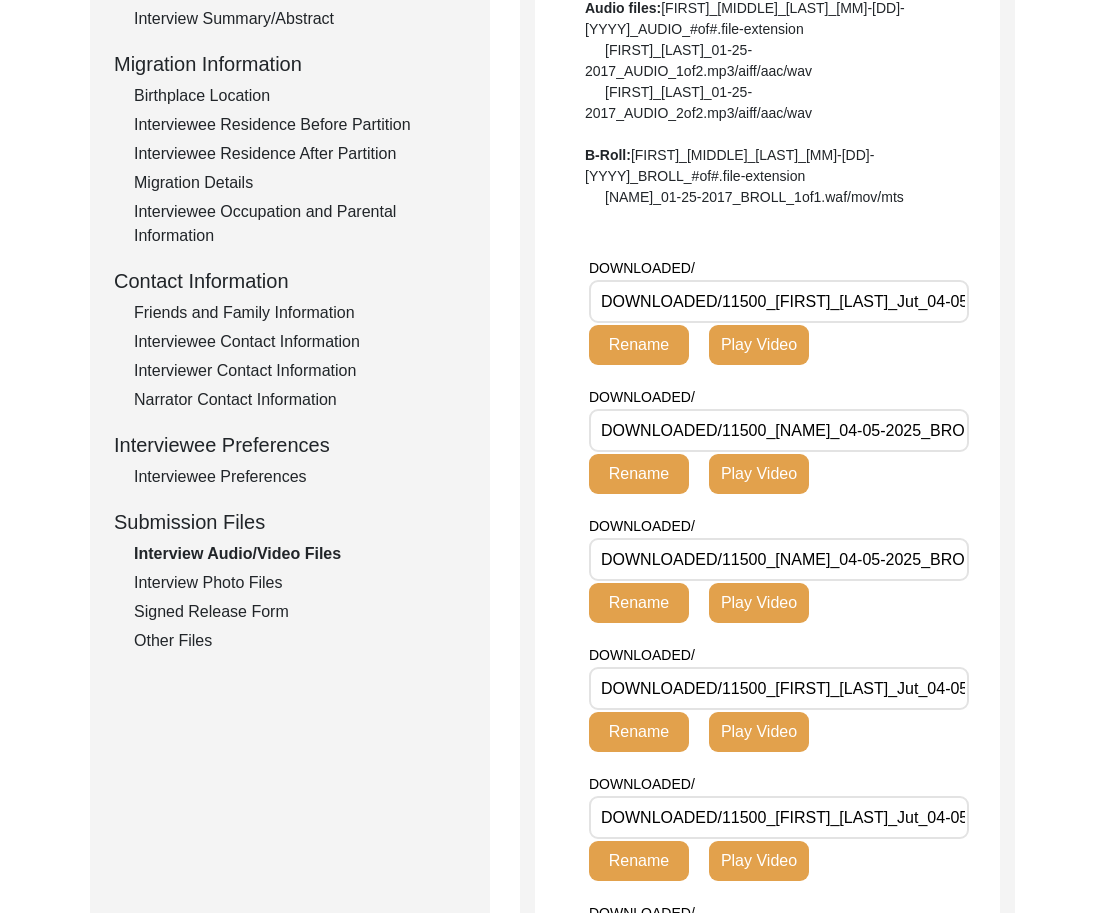 scroll, scrollTop: 531, scrollLeft: 0, axis: vertical 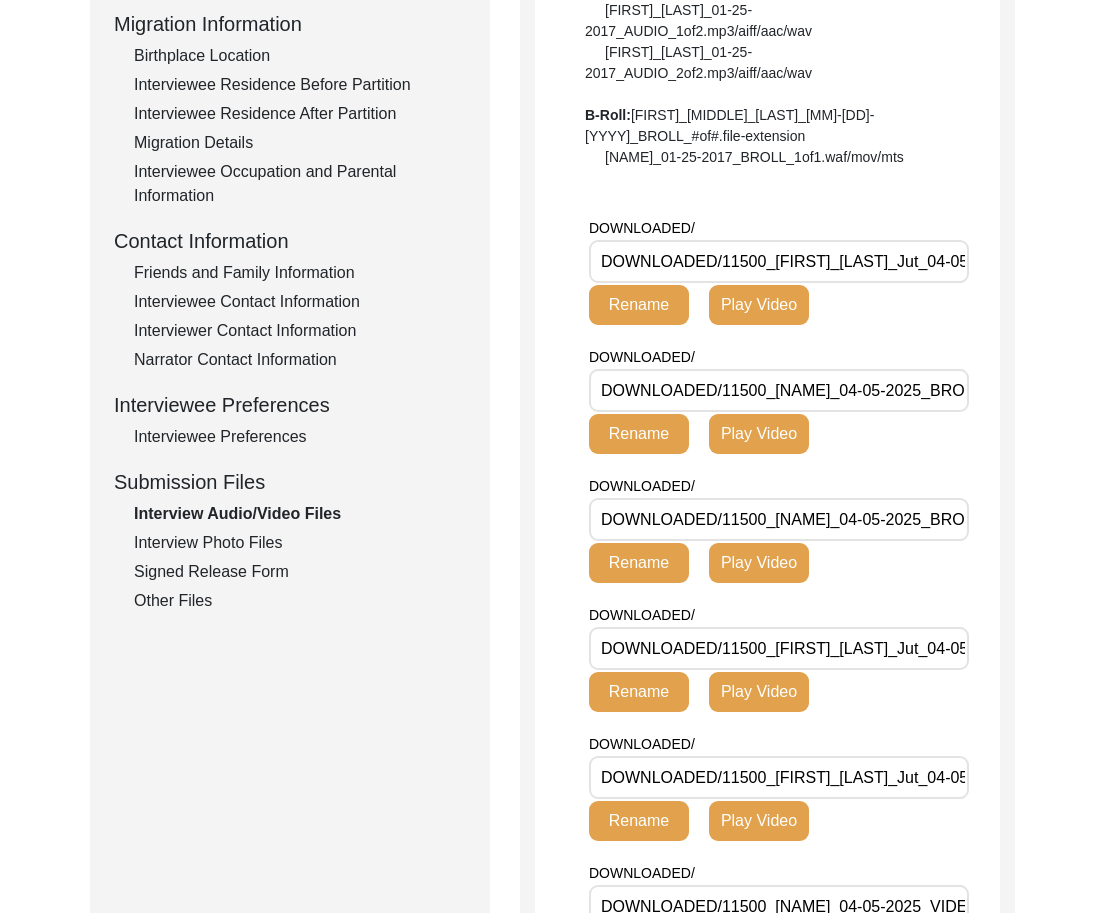 drag, startPoint x: 230, startPoint y: 545, endPoint x: 246, endPoint y: 541, distance: 16.492422 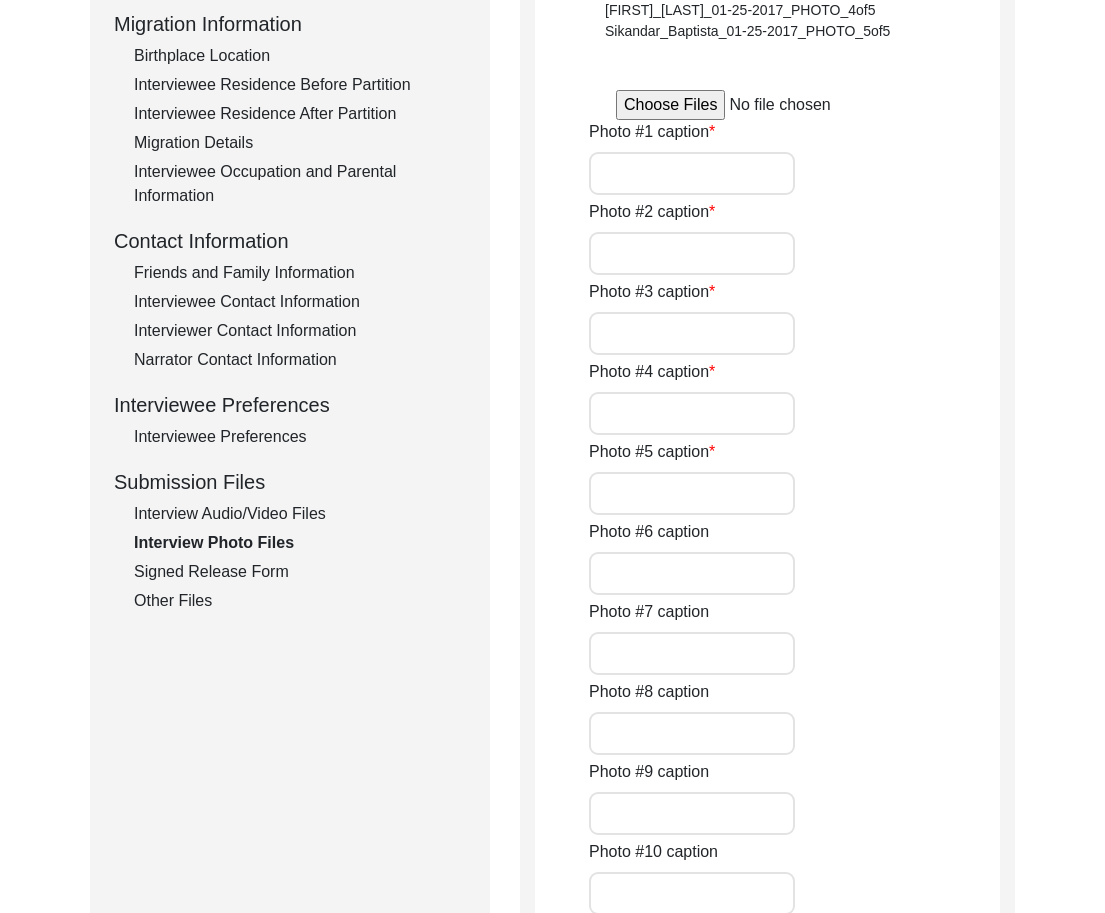 type on "[FIRST] [LAST] Jut sitting." 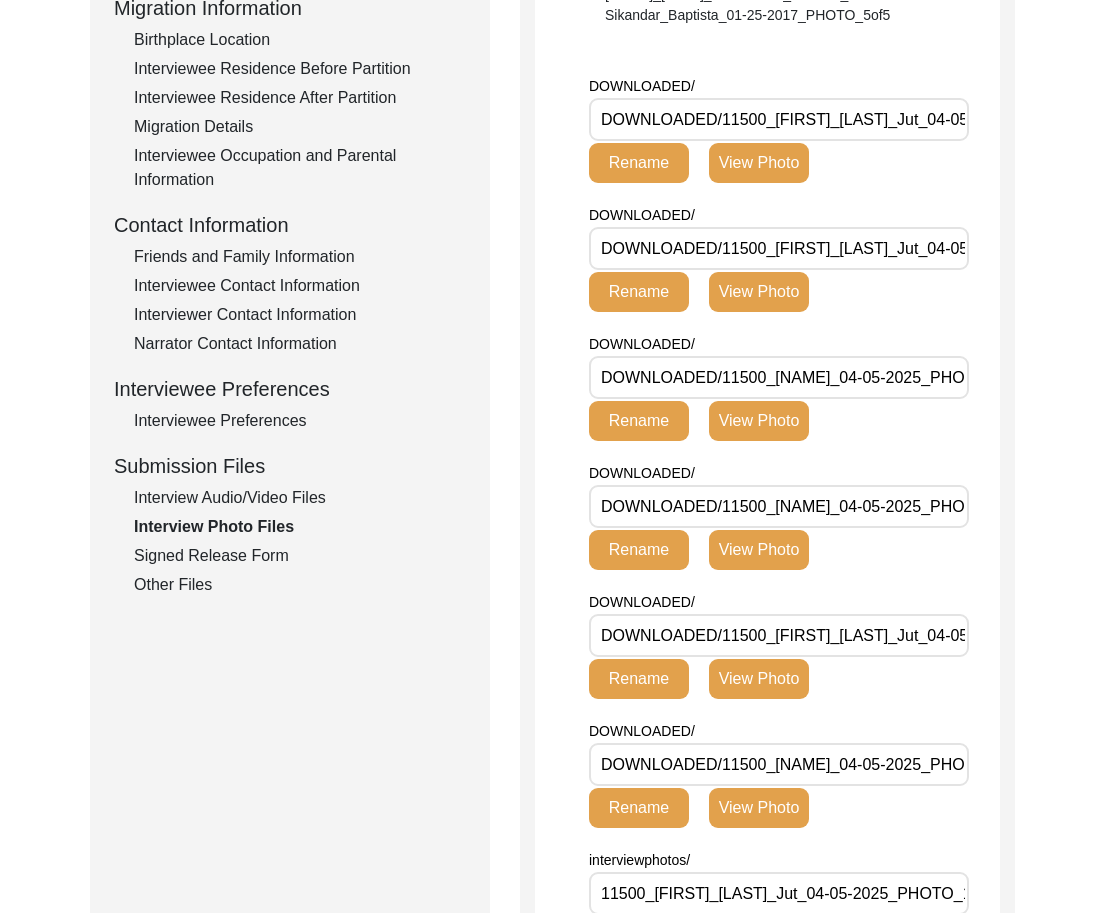 scroll, scrollTop: 466, scrollLeft: 0, axis: vertical 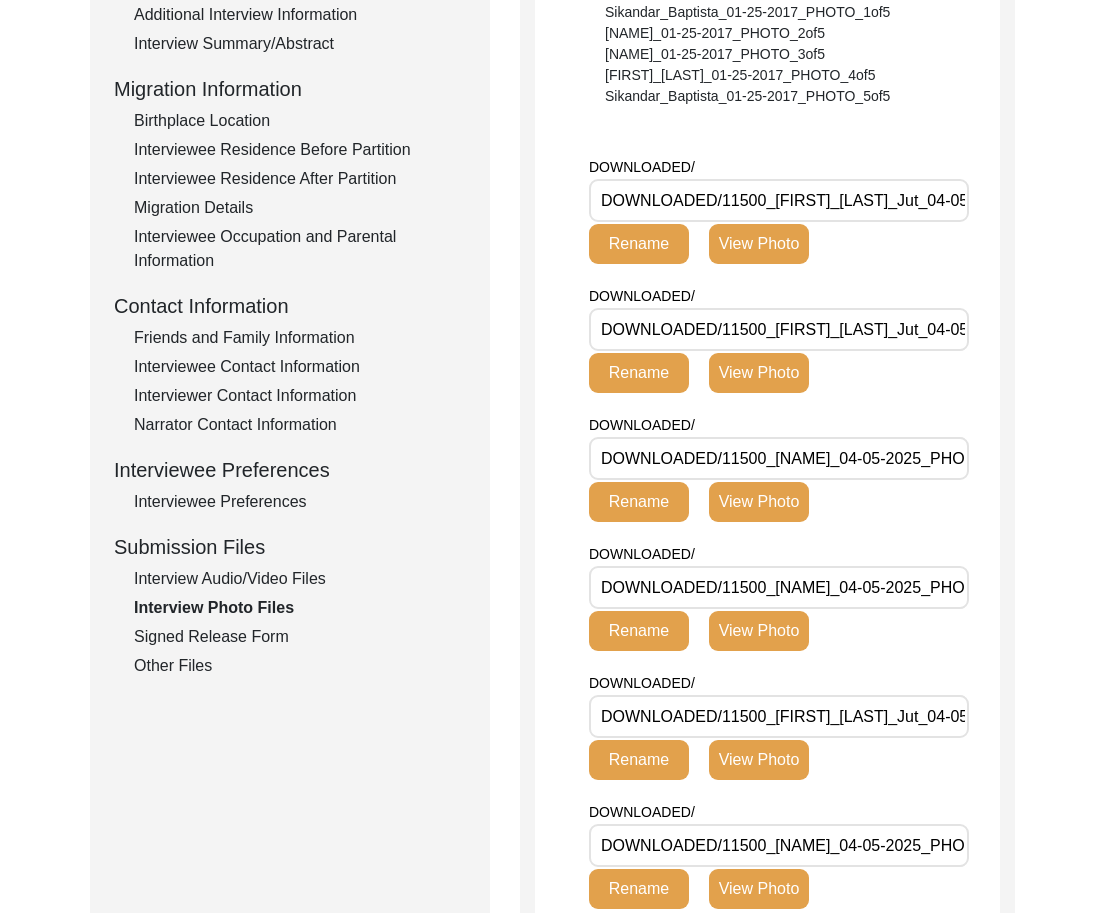 drag, startPoint x: 739, startPoint y: 238, endPoint x: 774, endPoint y: 249, distance: 36.687874 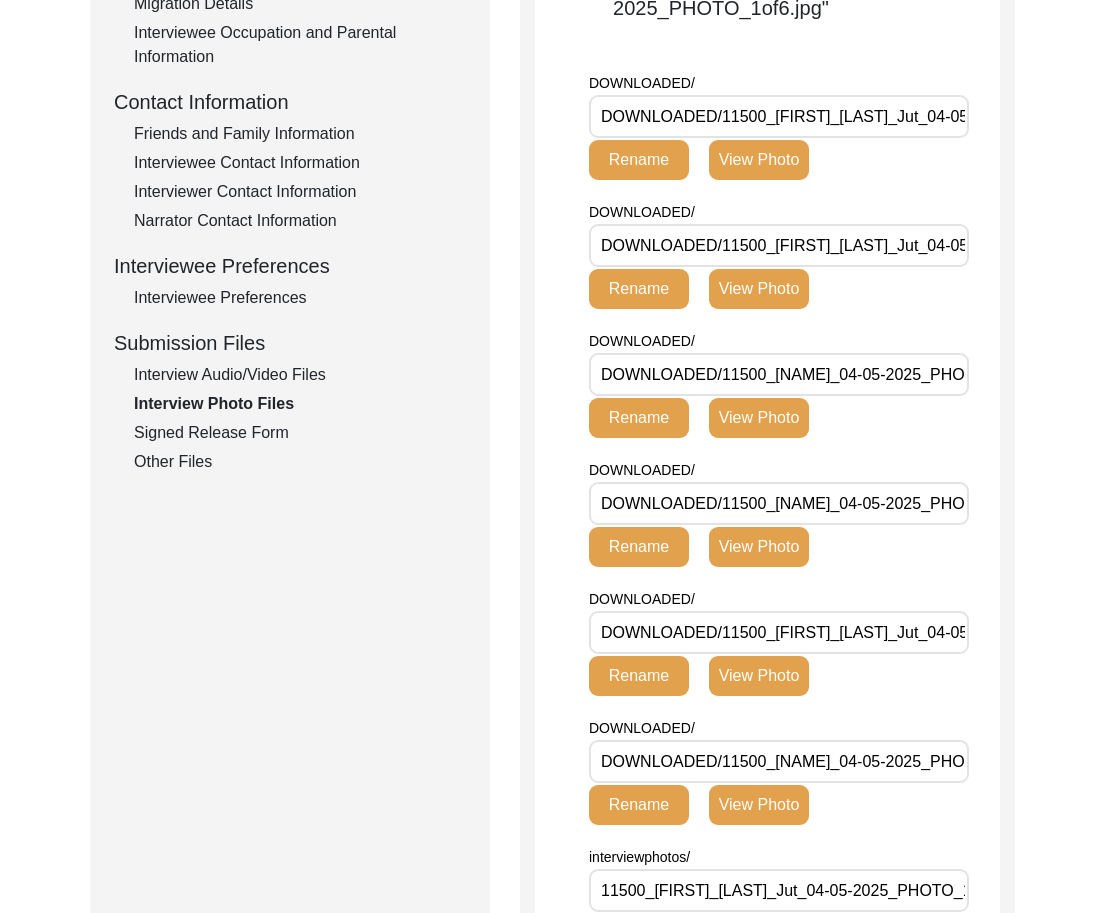 scroll, scrollTop: 671, scrollLeft: 0, axis: vertical 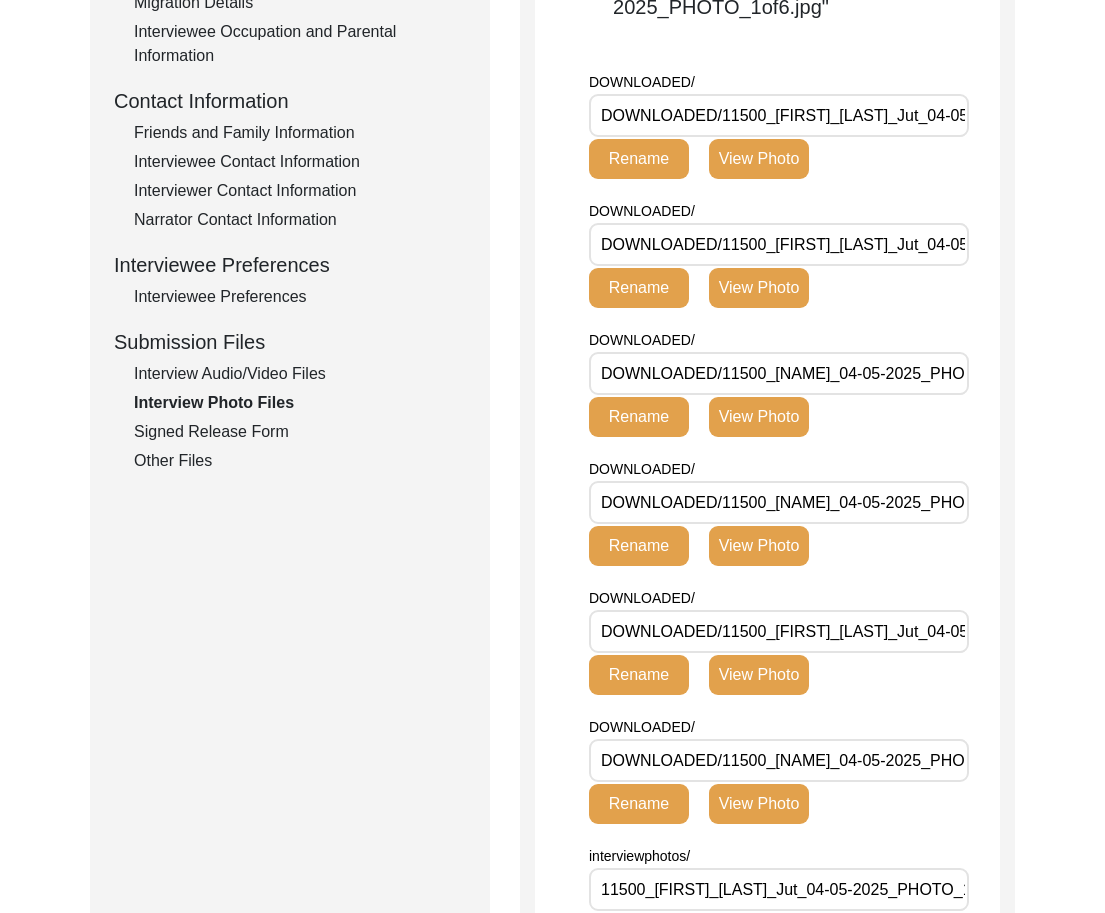 click on "View Photo" 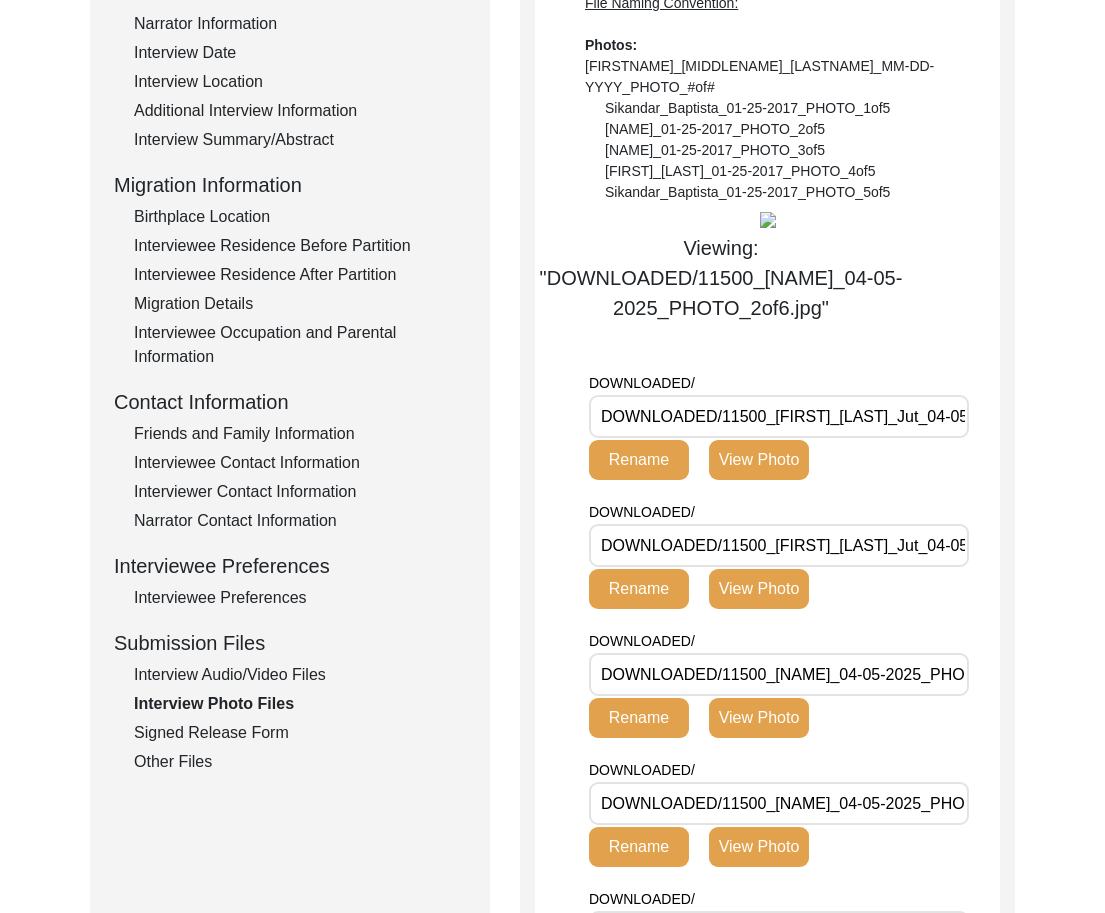 scroll 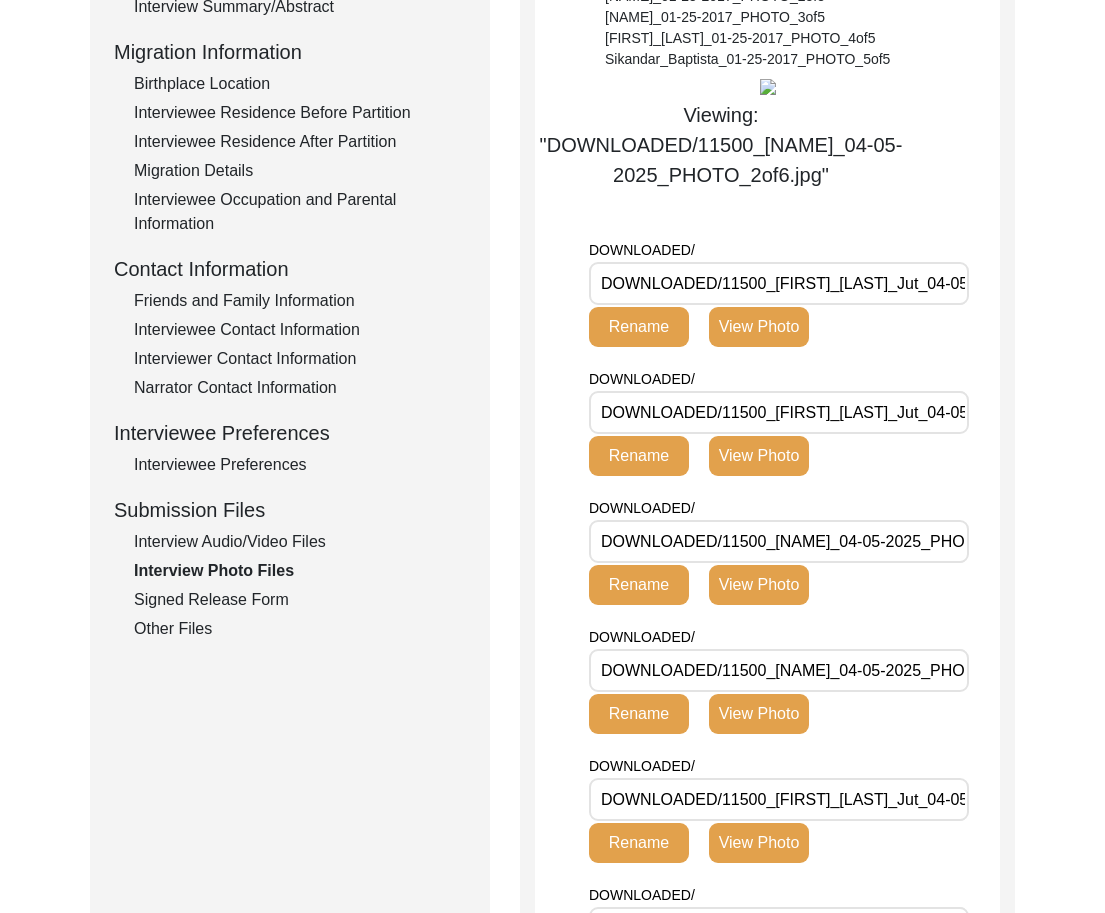 click on "View Photo" 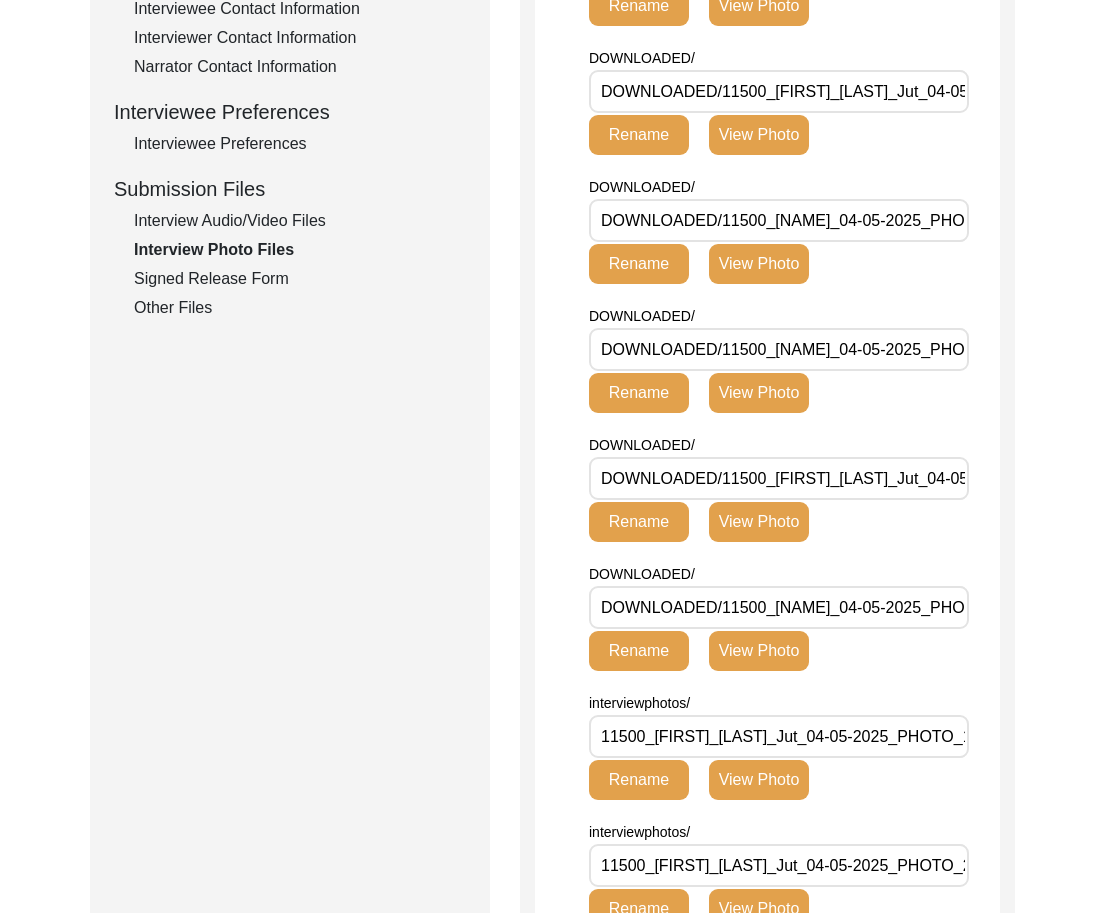 click on "View Photo" 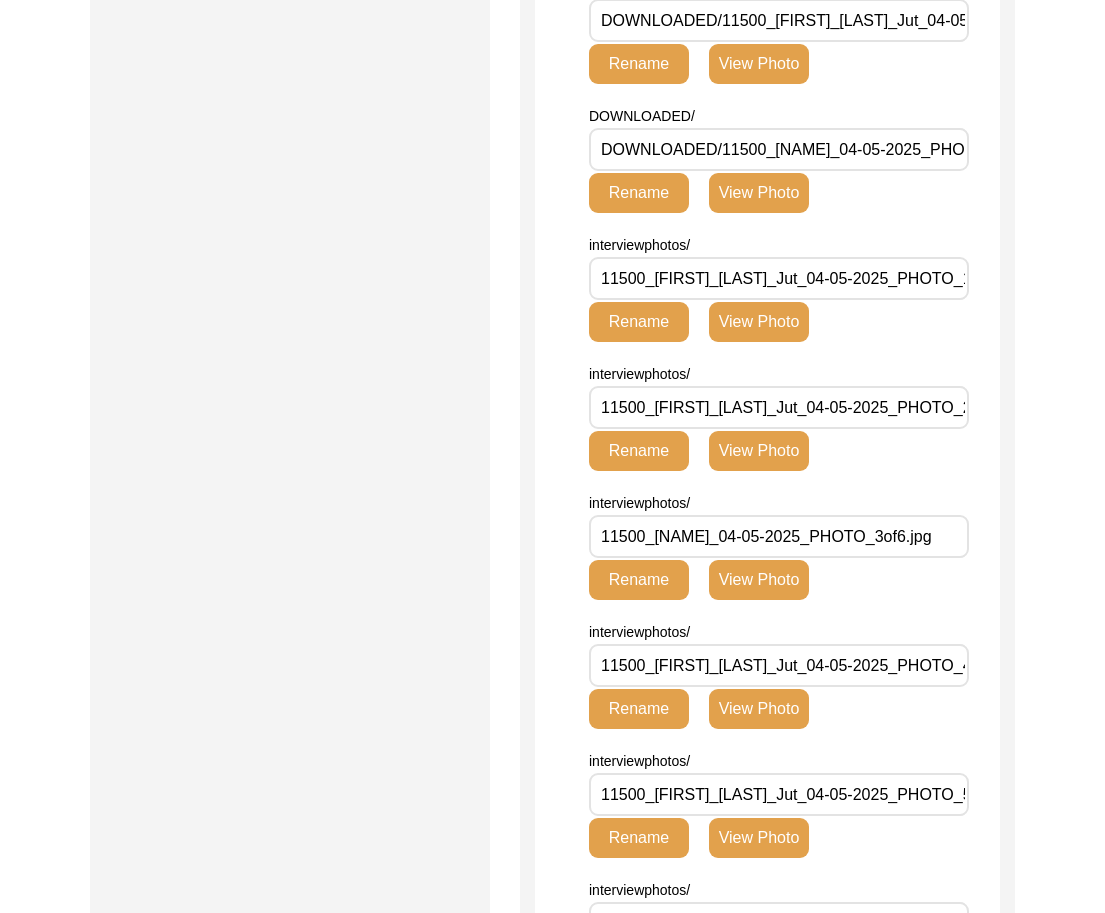 click on "View Photo" 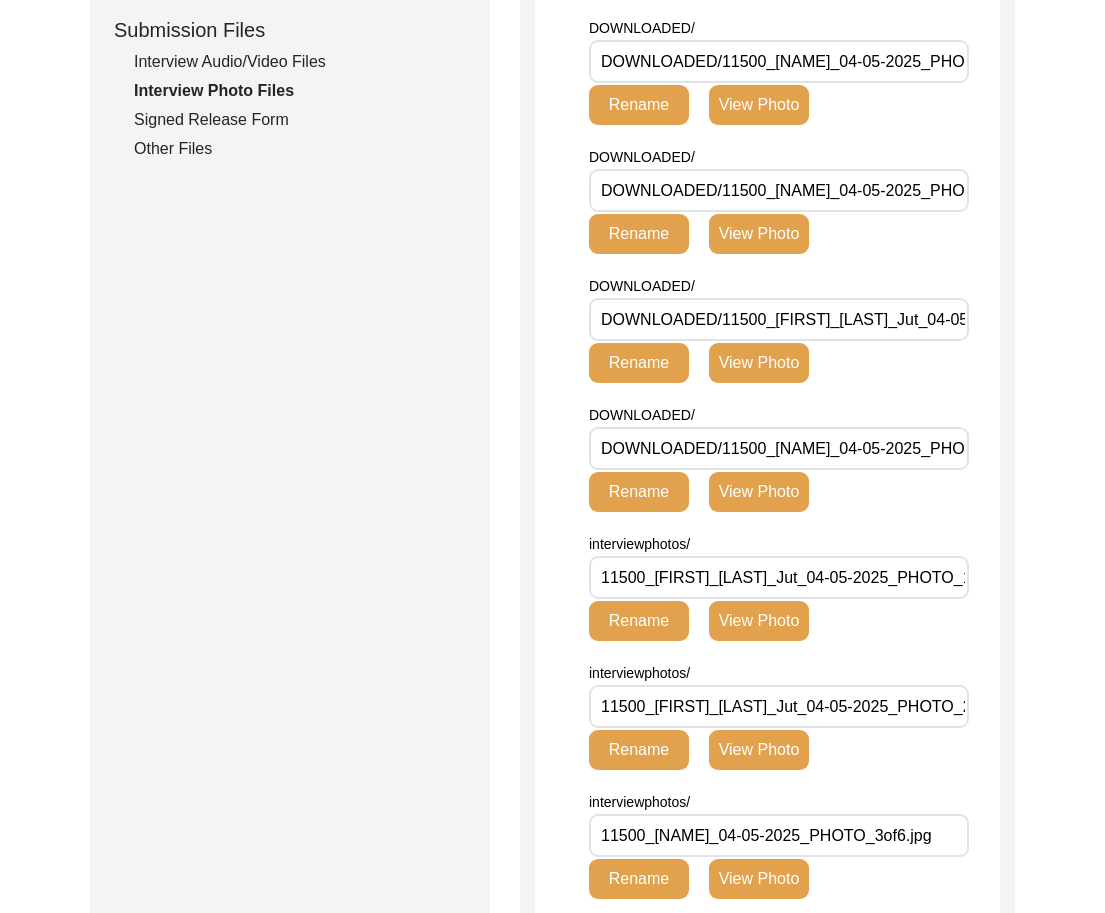 scroll, scrollTop: 1009, scrollLeft: 0, axis: vertical 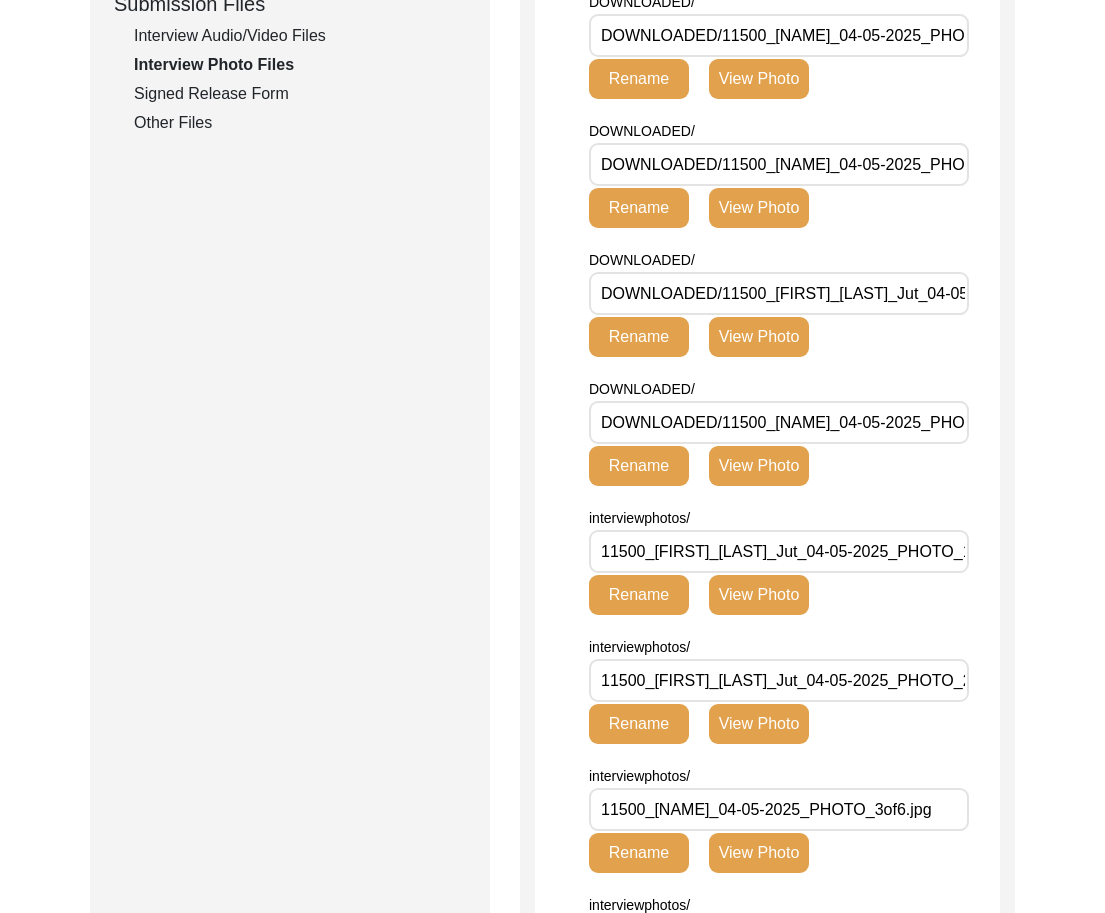 click on "View Photo" 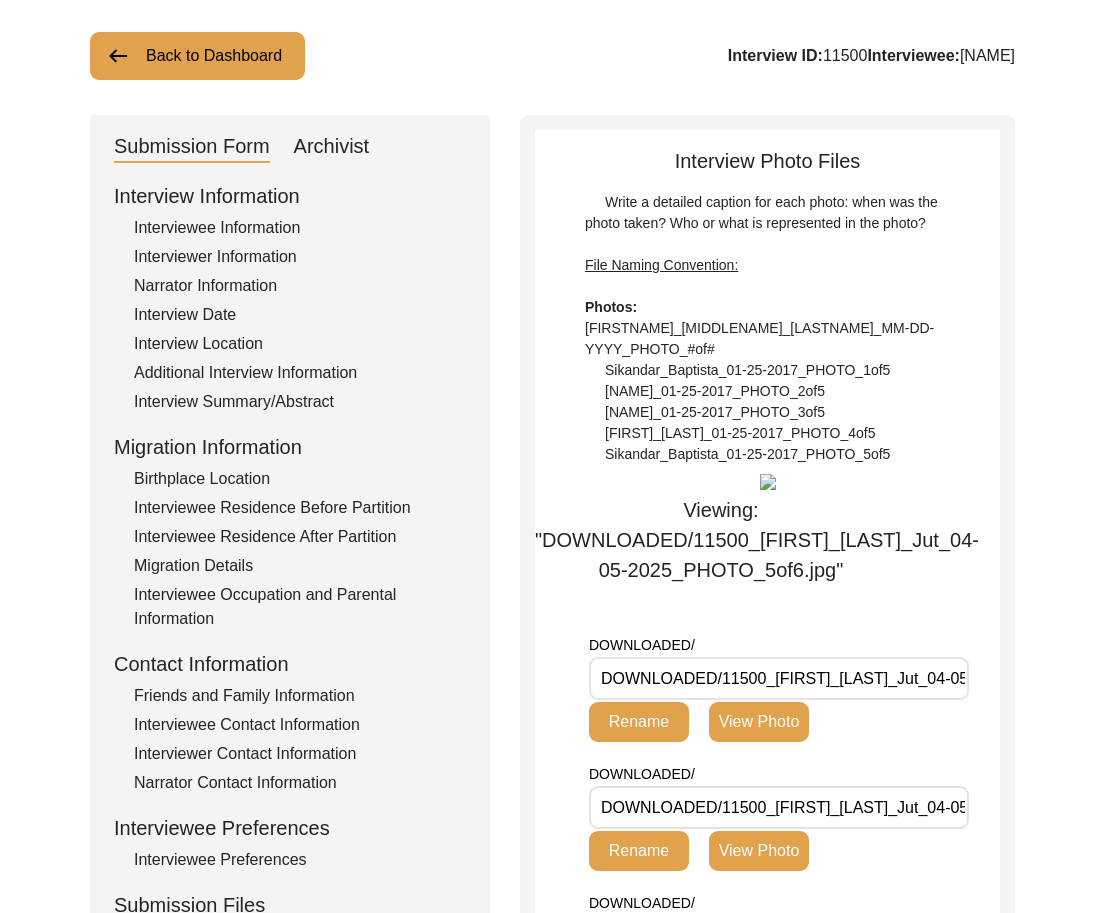 scroll, scrollTop: 106, scrollLeft: 0, axis: vertical 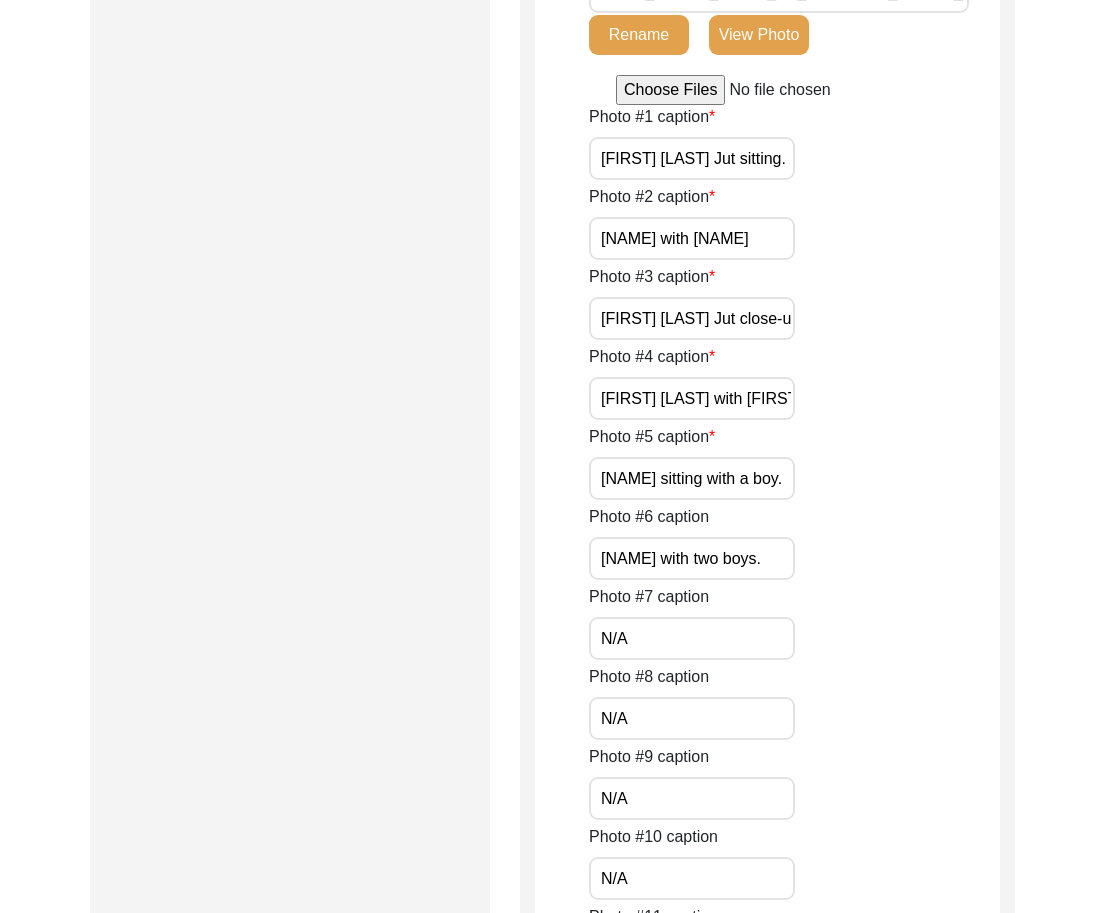 click on "11500_[FIRST]_[LAST]_Jut_04-05-2025_PHOTO_6of6.jpg" at bounding box center (779, -9) 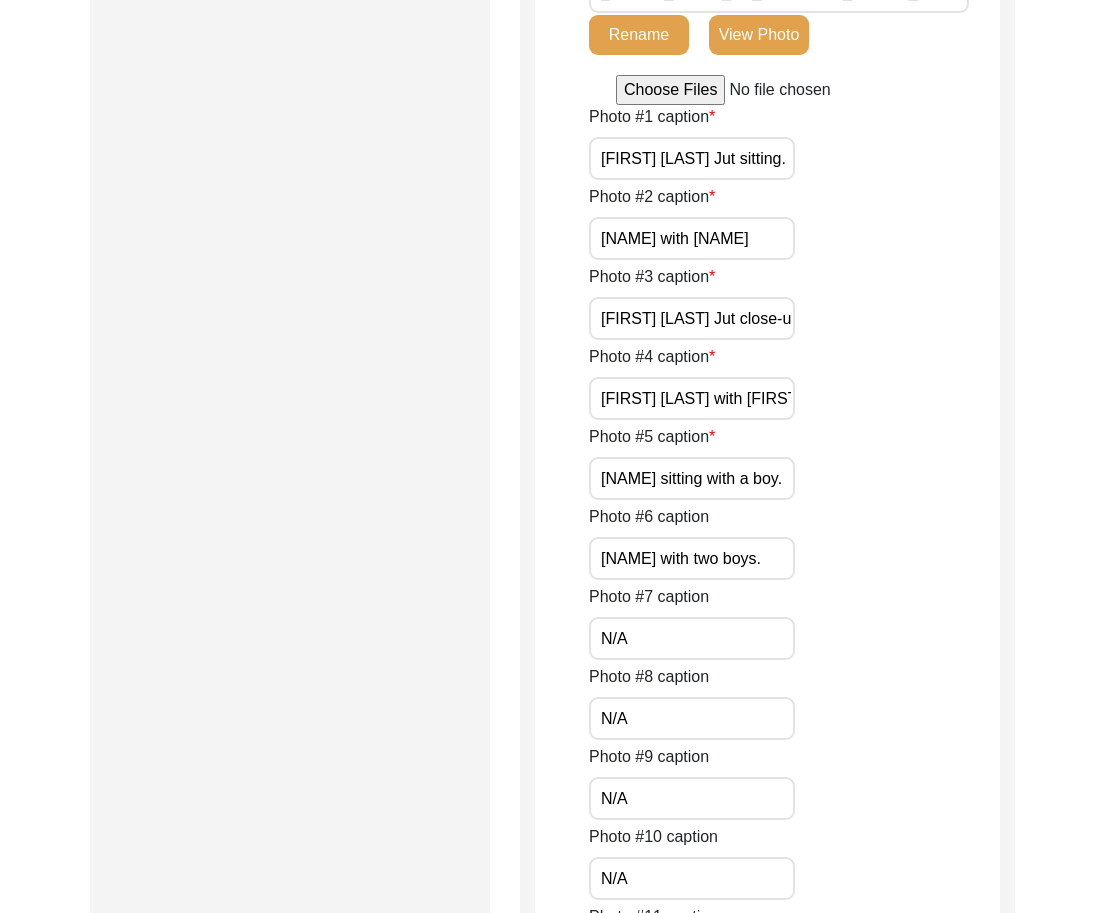 scroll, scrollTop: 0, scrollLeft: 0, axis: both 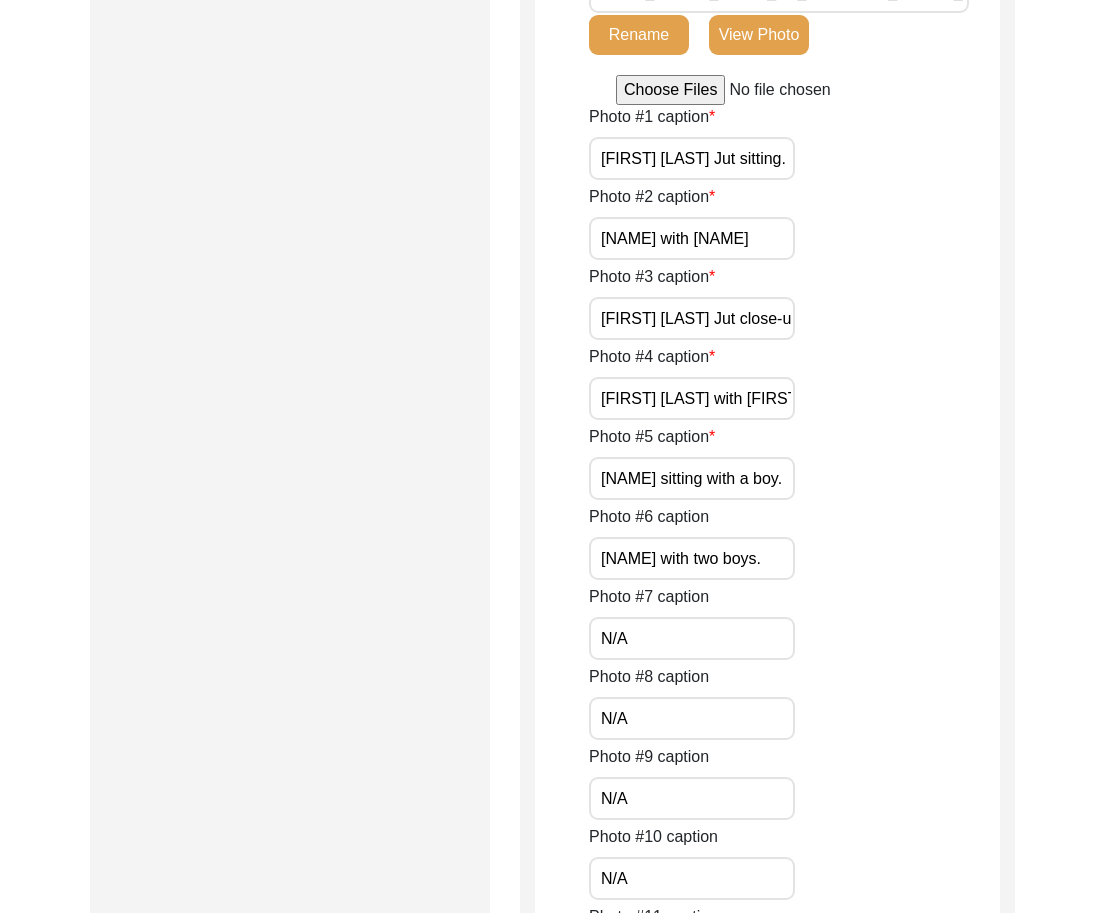 click on "Photo #1 caption [FIRST] [LAST] Jut sitting." 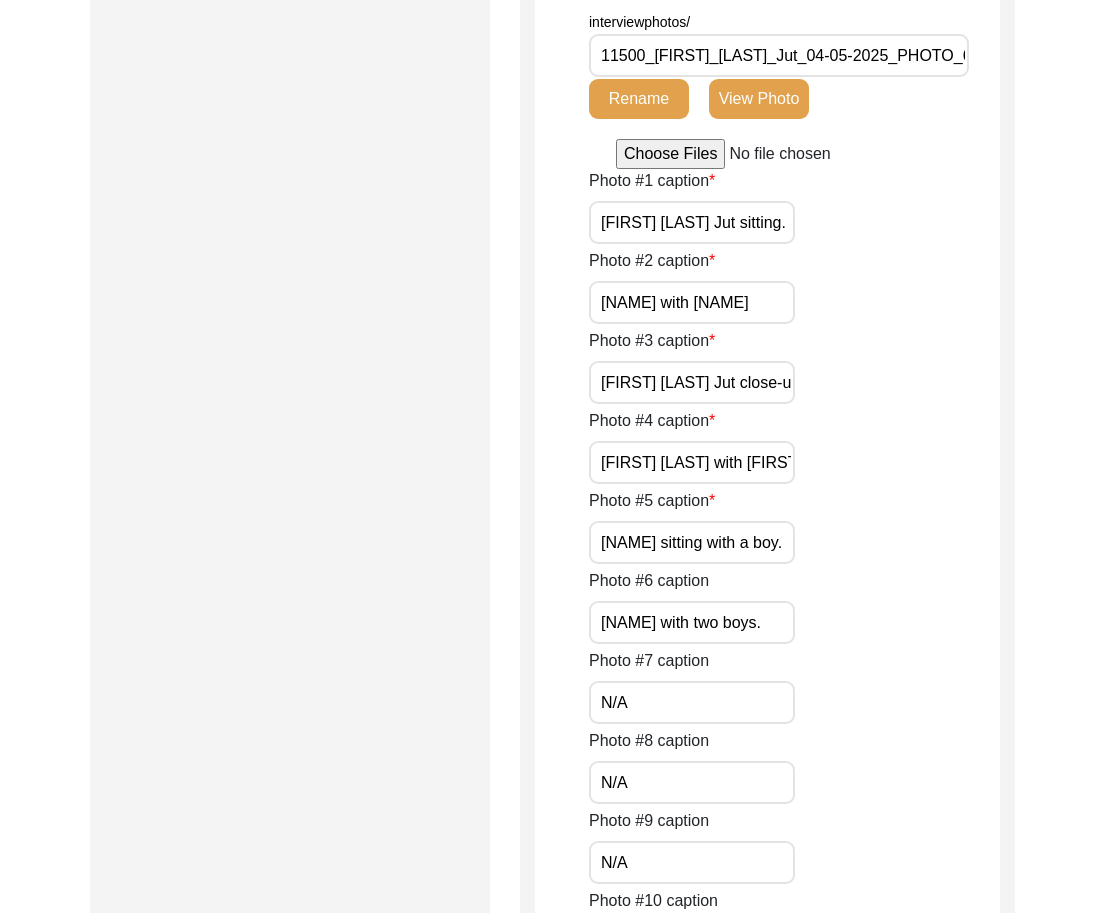 scroll, scrollTop: 2135, scrollLeft: 0, axis: vertical 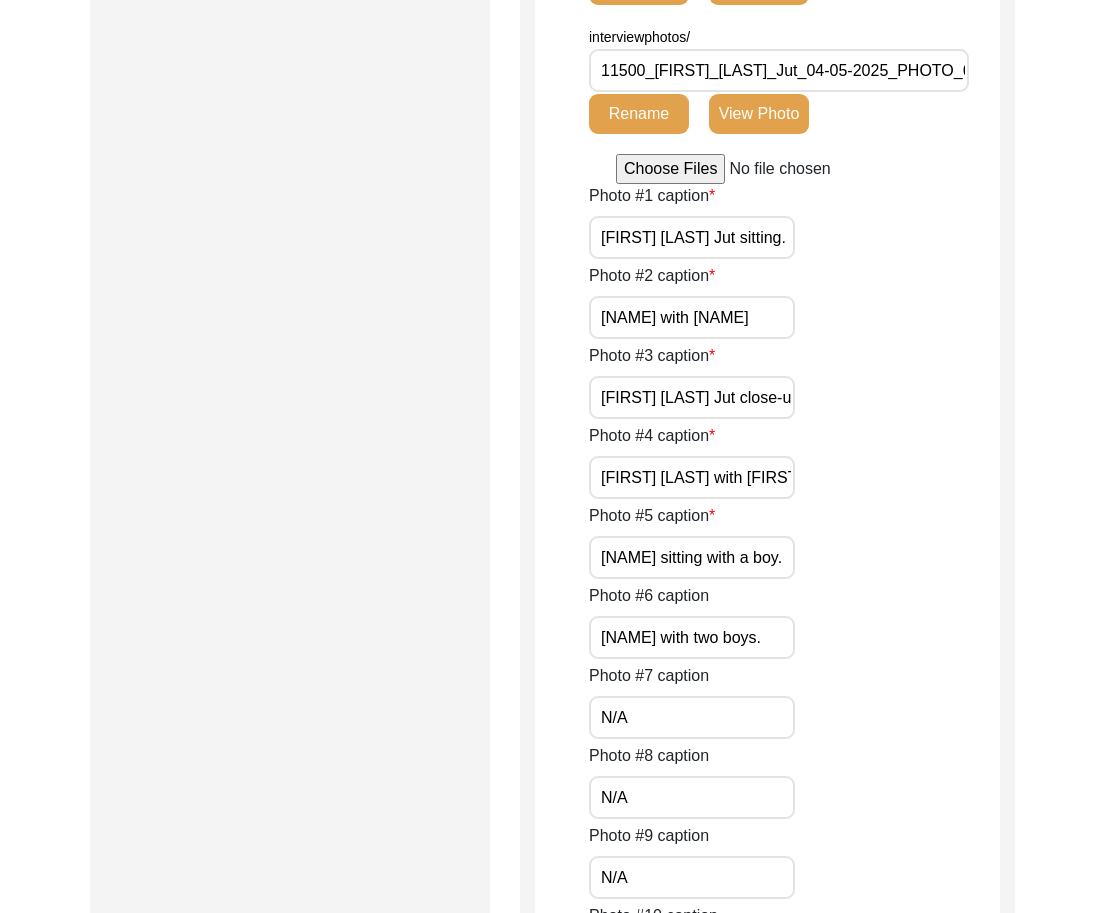click on "11500_[FIRST]_[LAST]_Jut_04-05-2025_PHOTO_6of6.jpg" at bounding box center (779, 70) 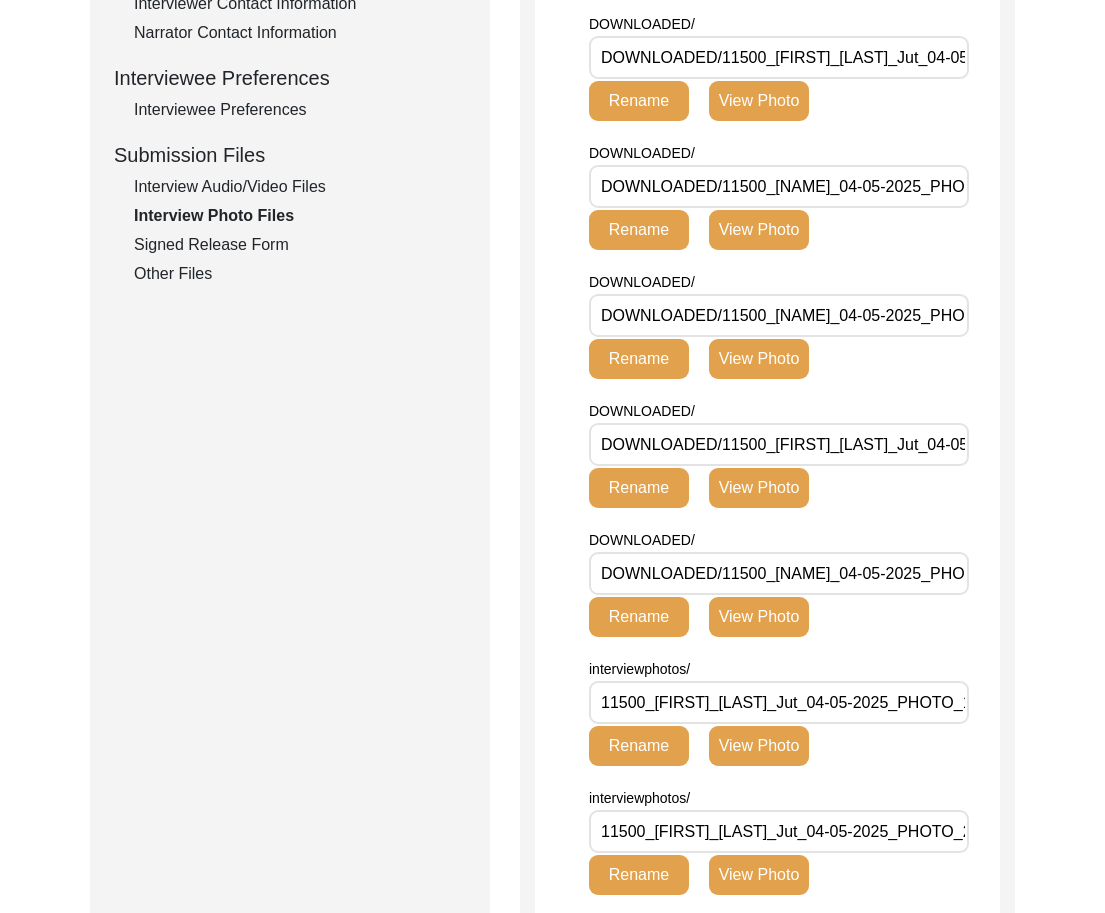 scroll, scrollTop: 874, scrollLeft: 0, axis: vertical 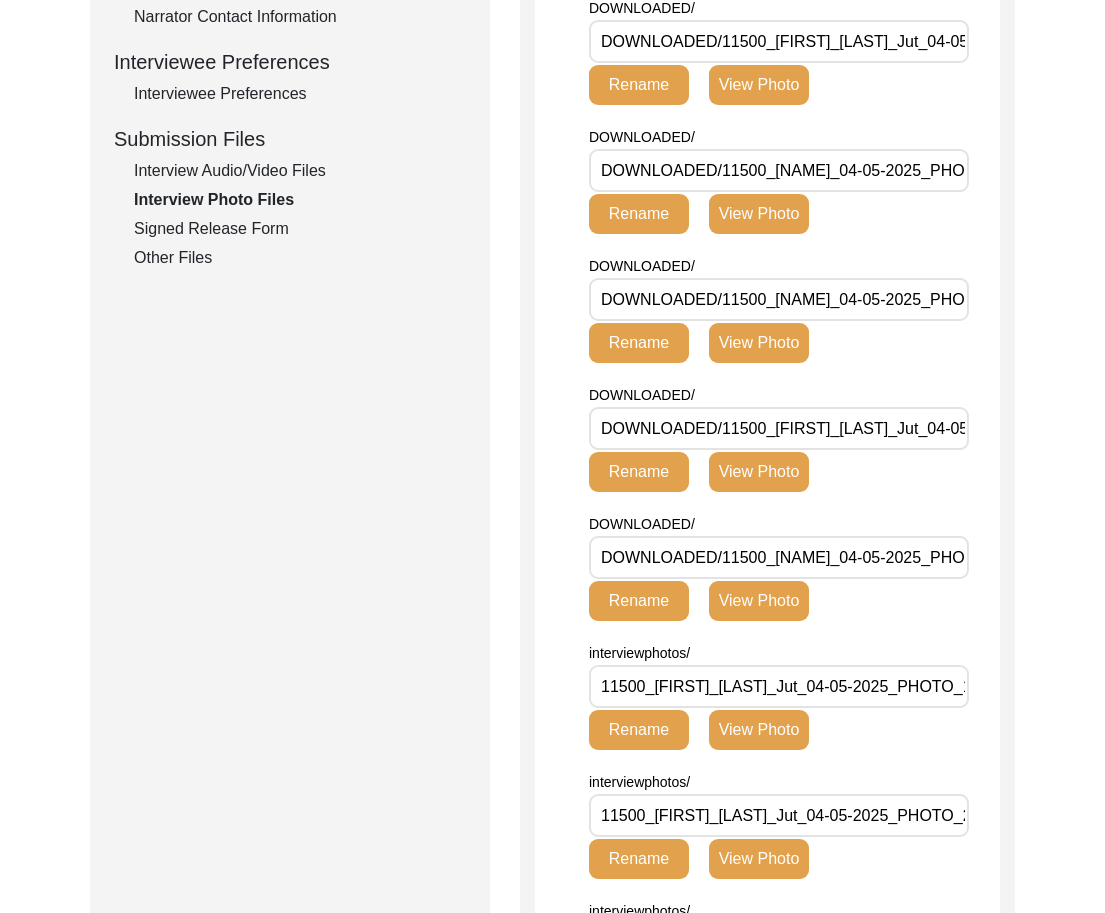 click on "DOWNLOADED/11500_[FIRST]_[LAST]_Jut_04-05-2025_PHOTO_1of6.jpg" at bounding box center [779, -88] 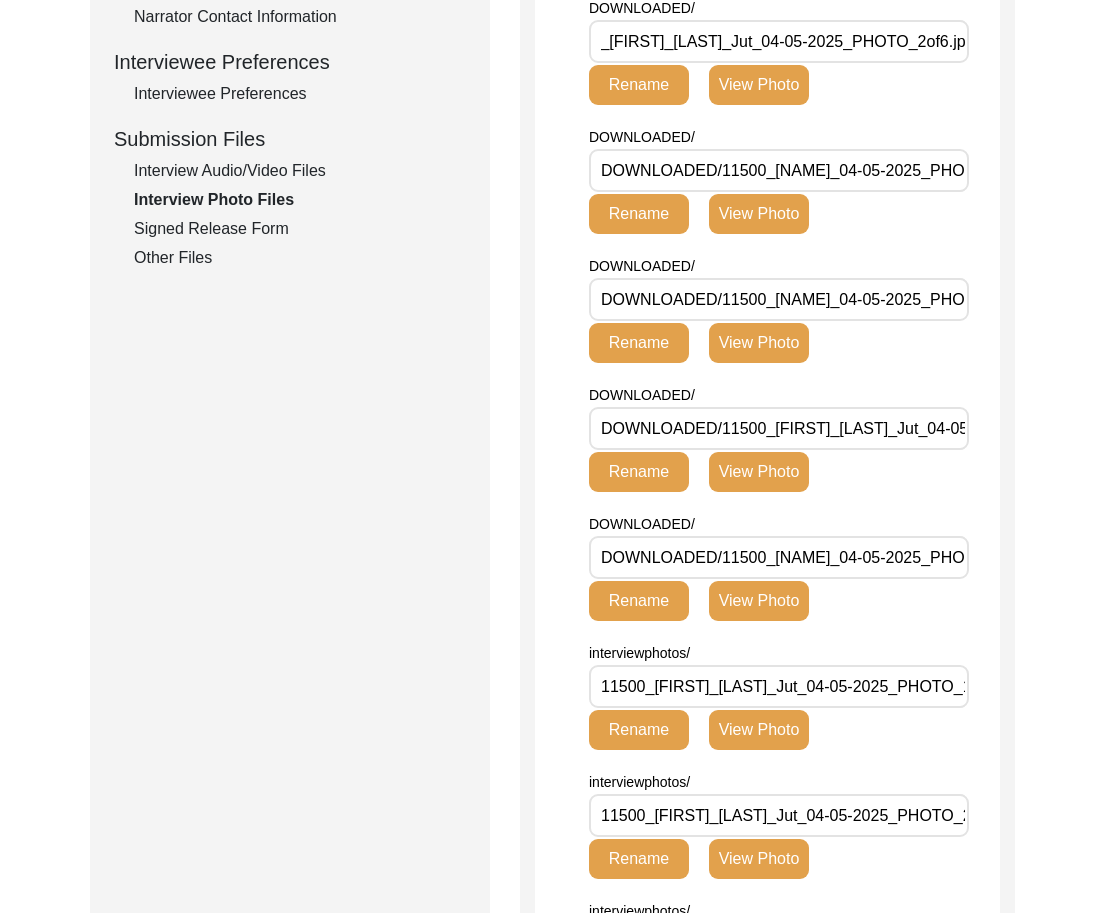 scroll, scrollTop: 0, scrollLeft: 0, axis: both 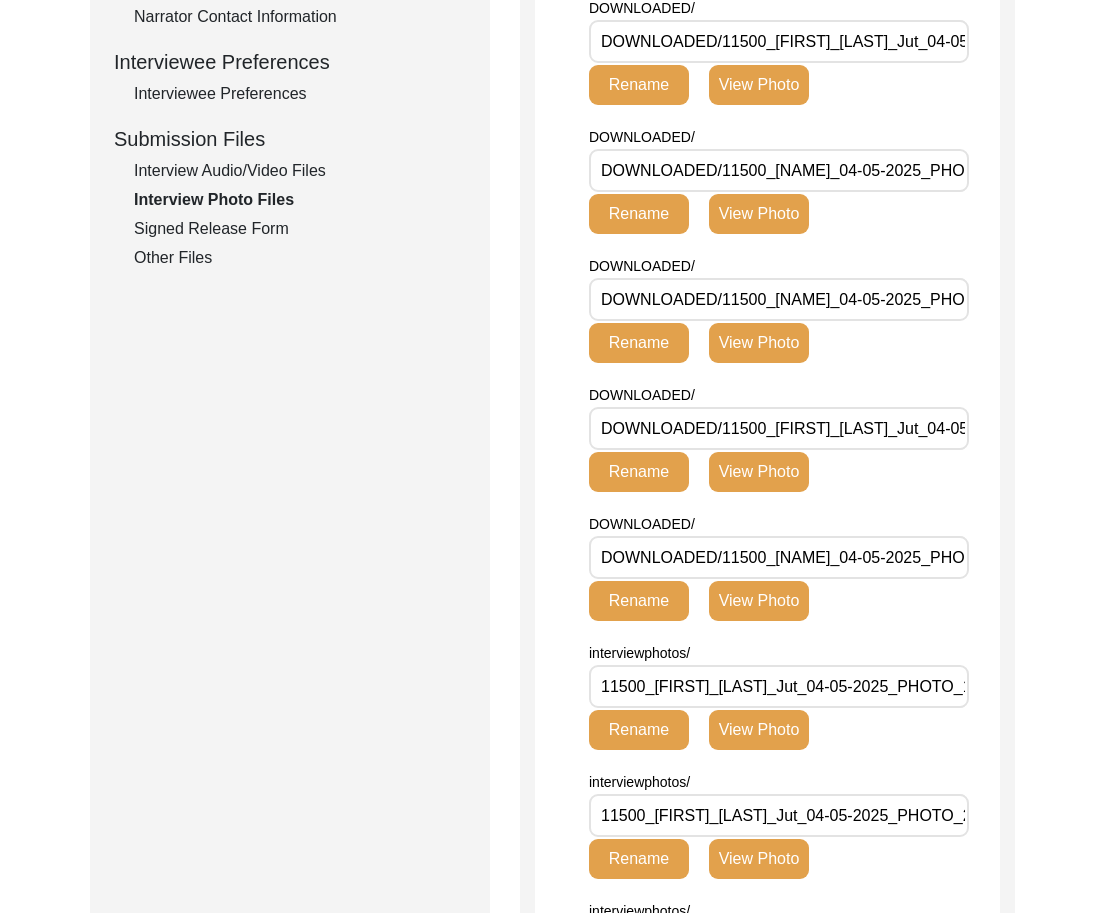type 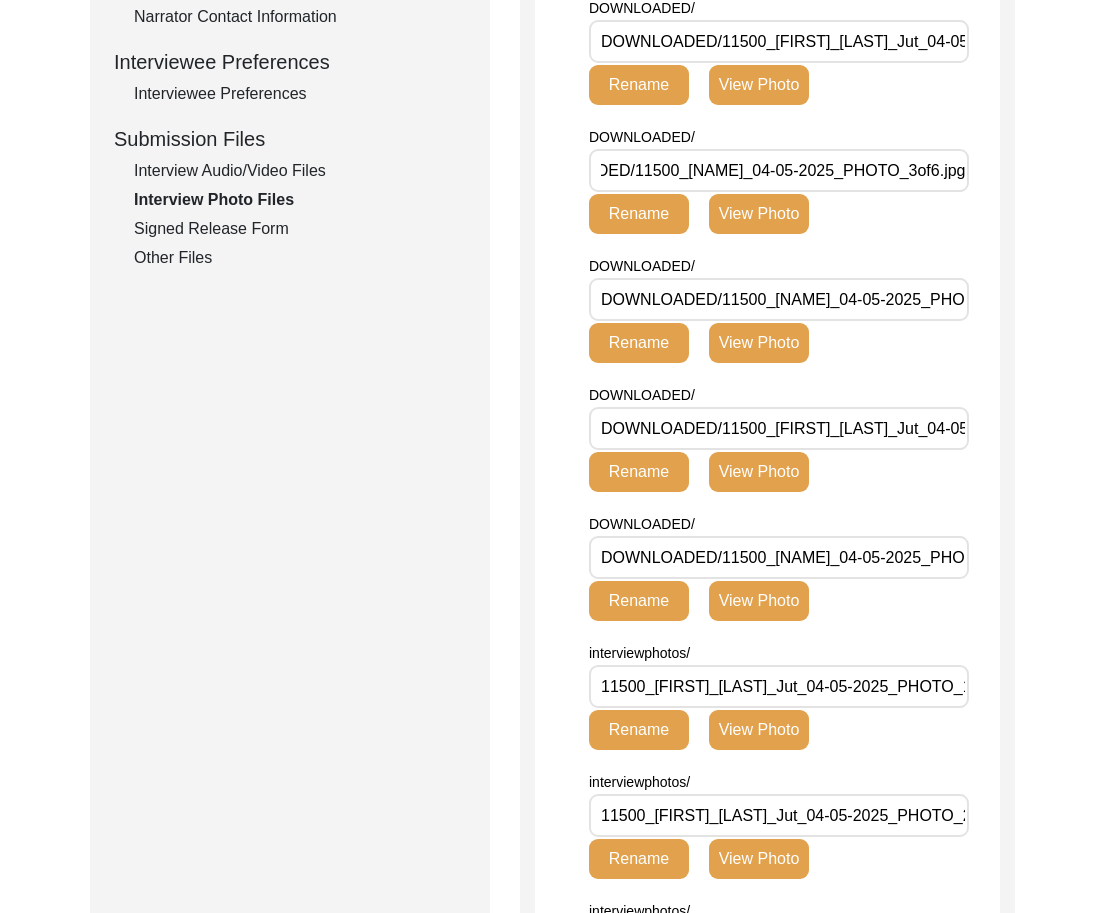type 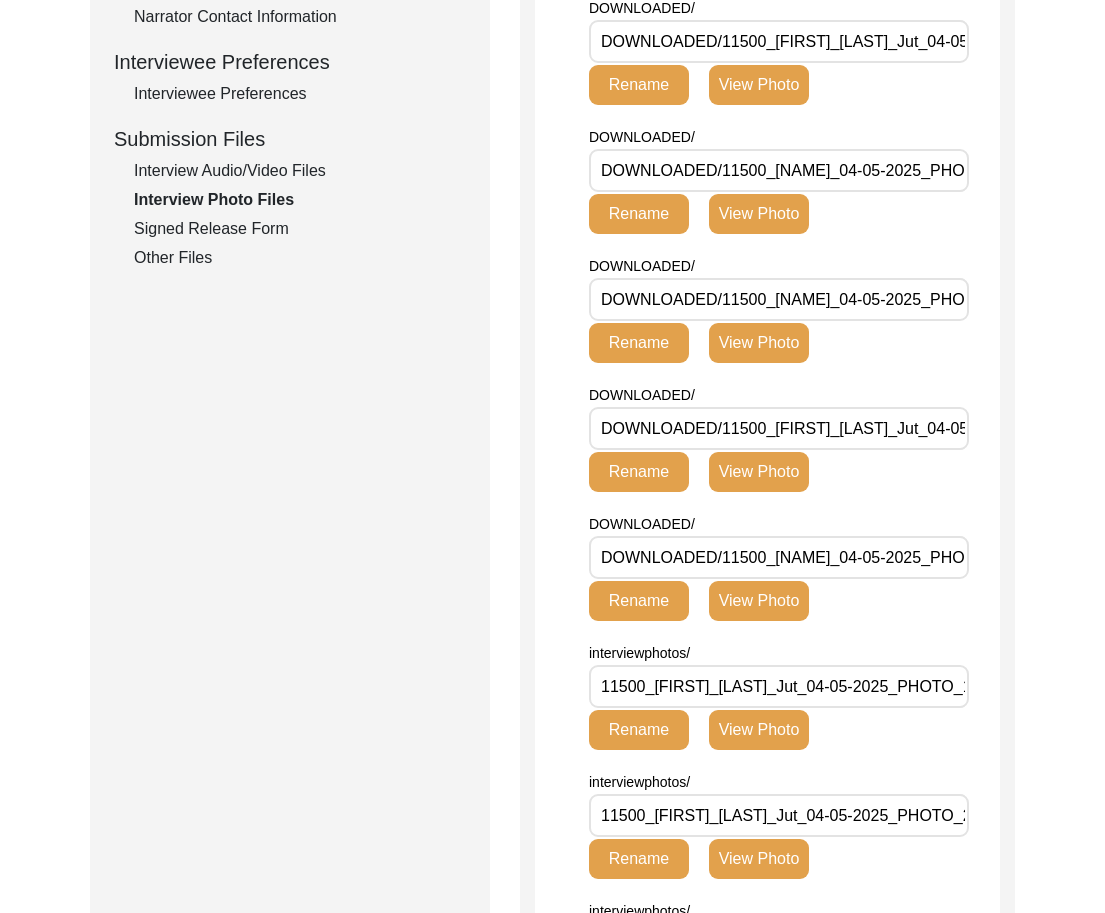 type 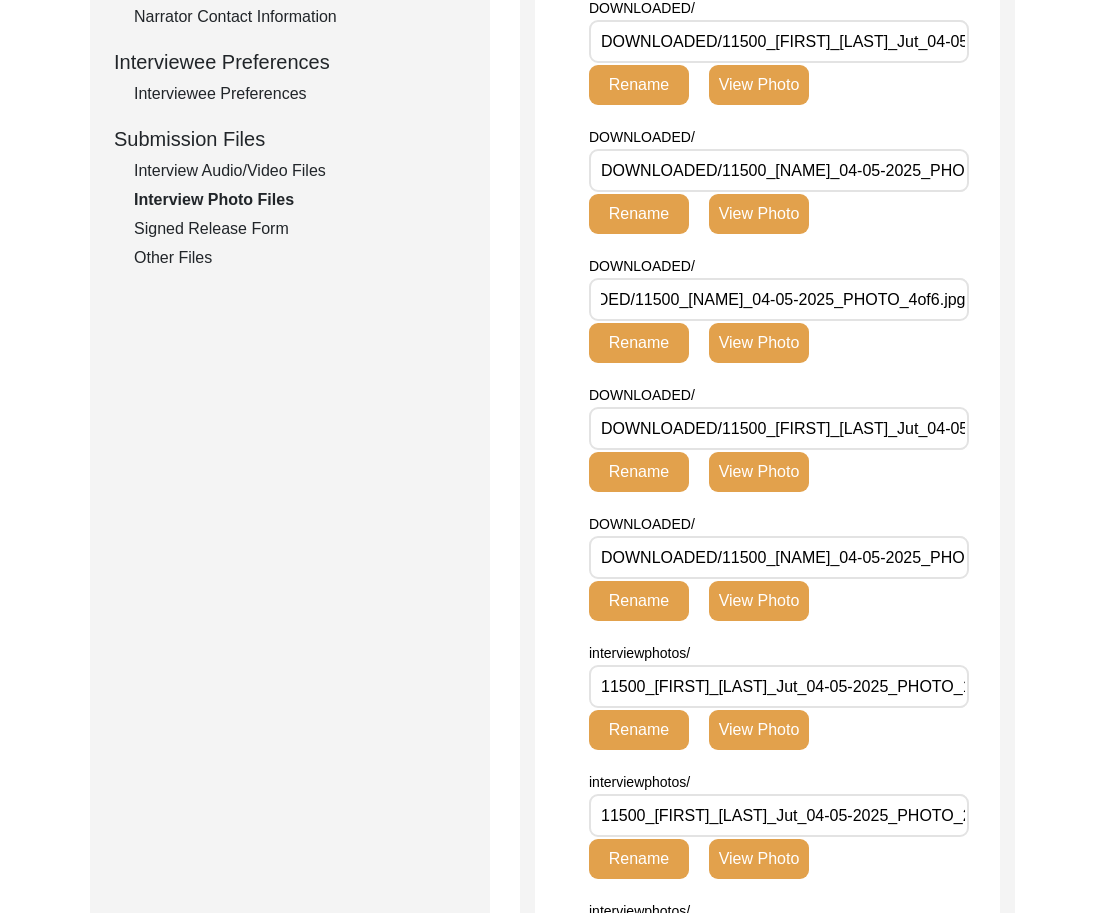type 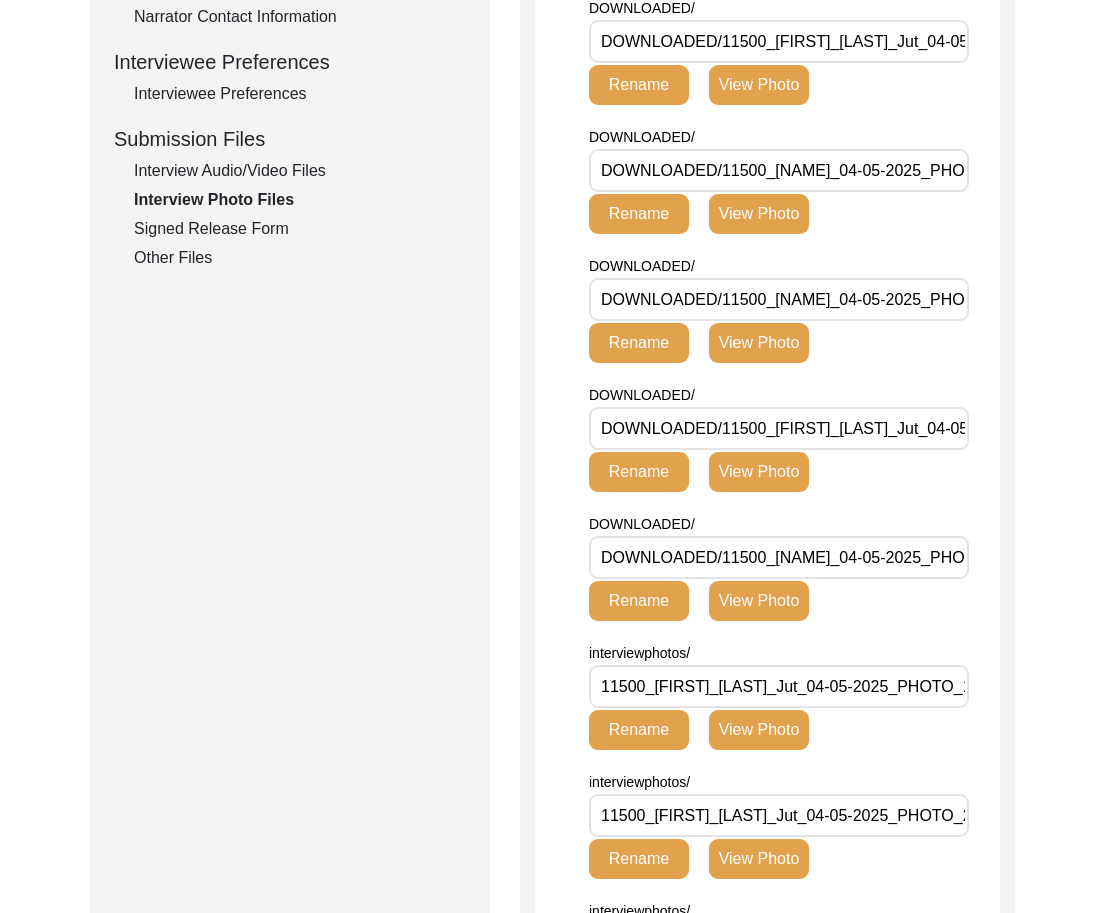type 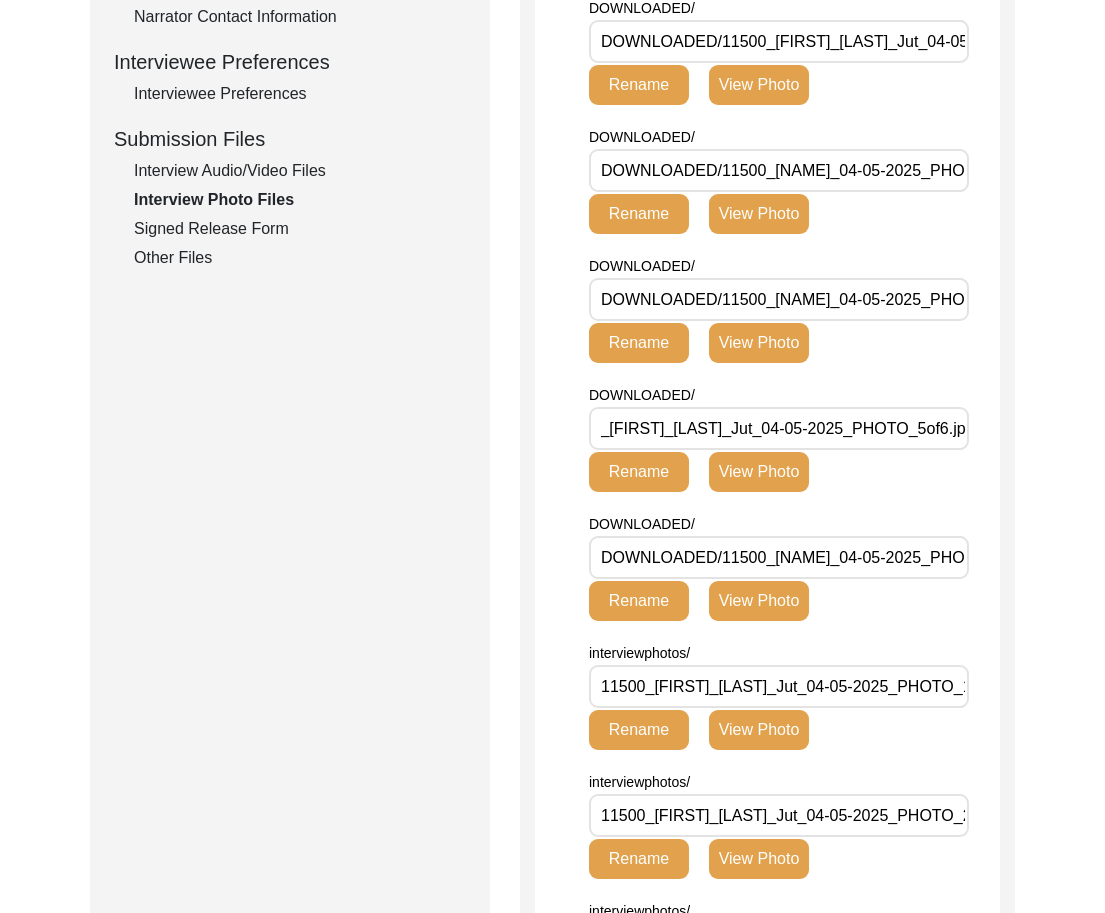 type 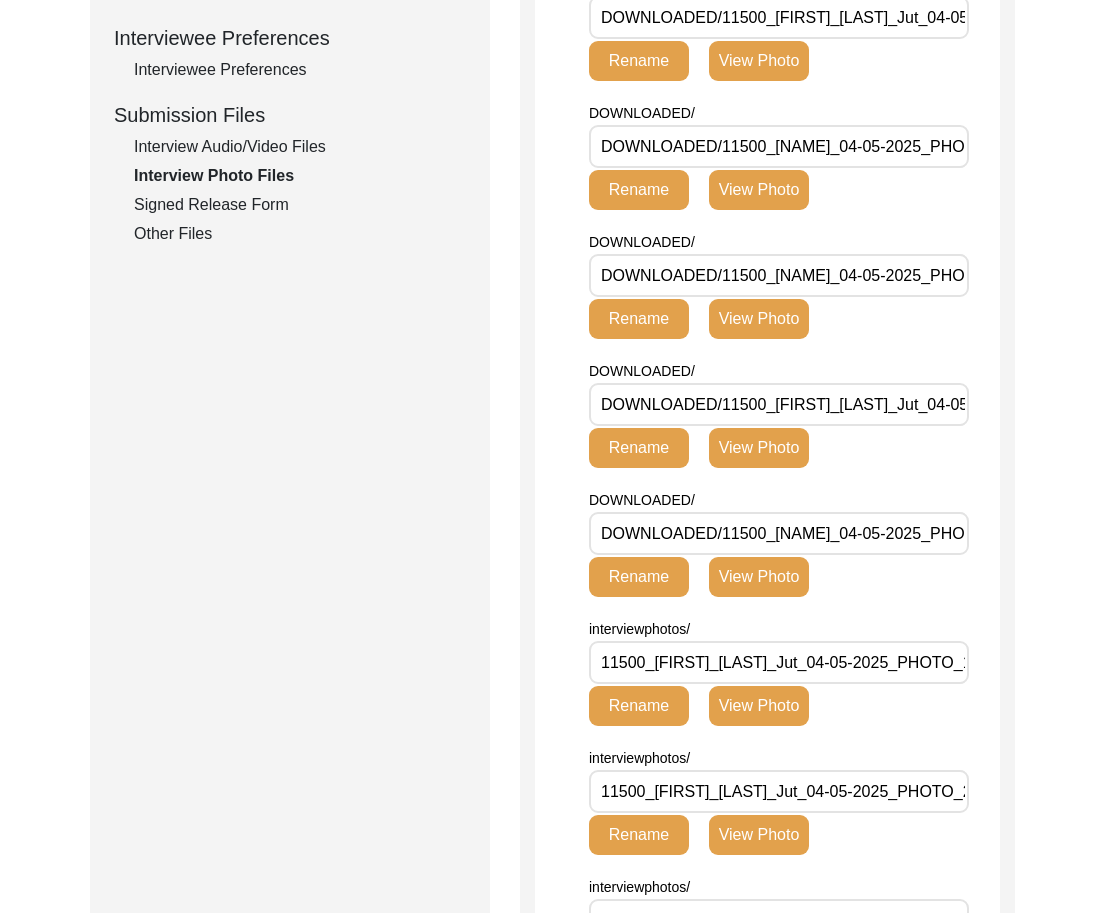 type 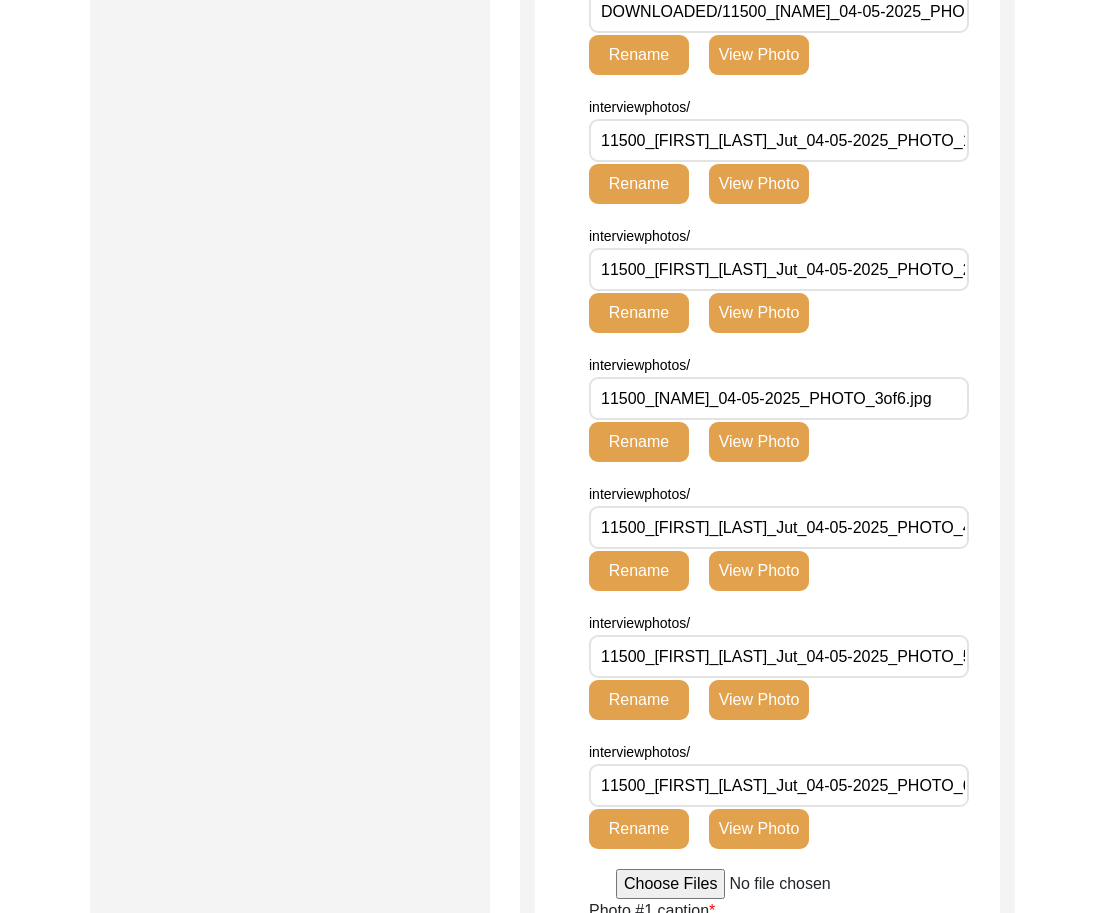 scroll, scrollTop: 0, scrollLeft: 166, axis: horizontal 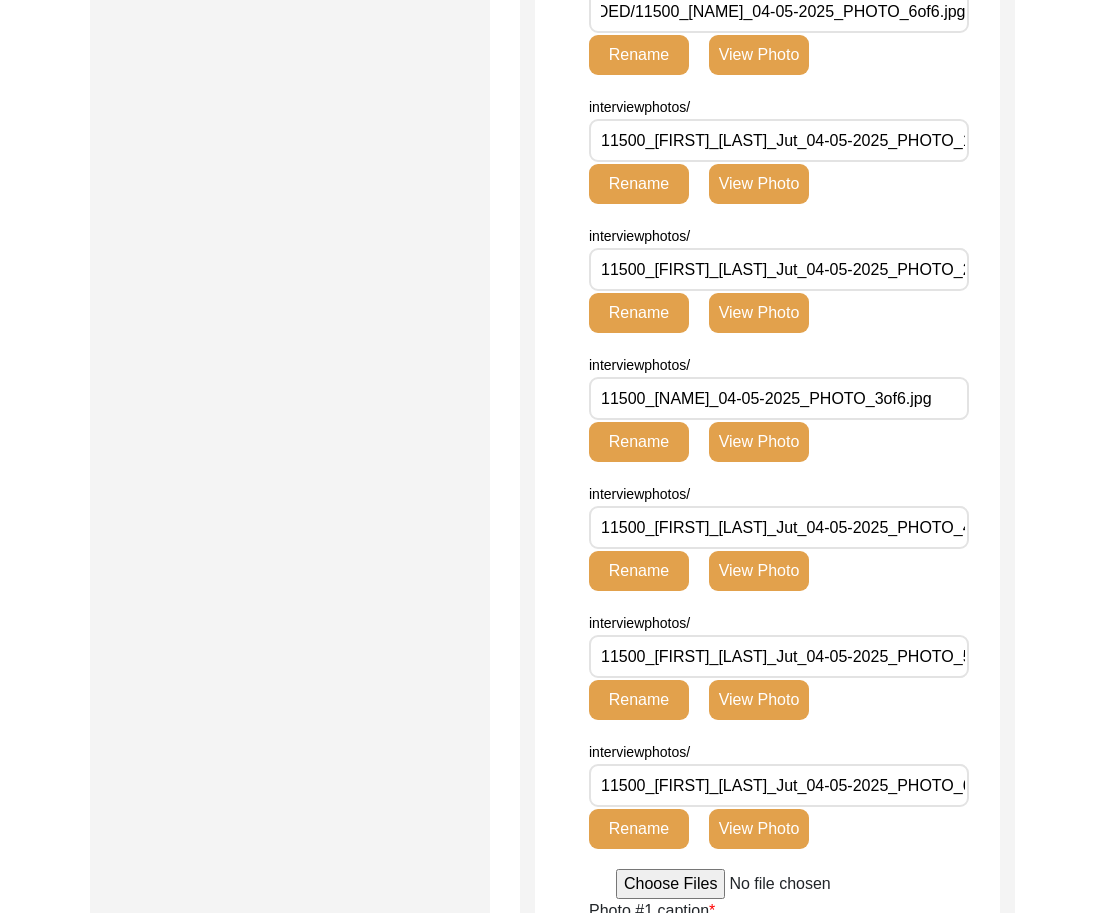 type 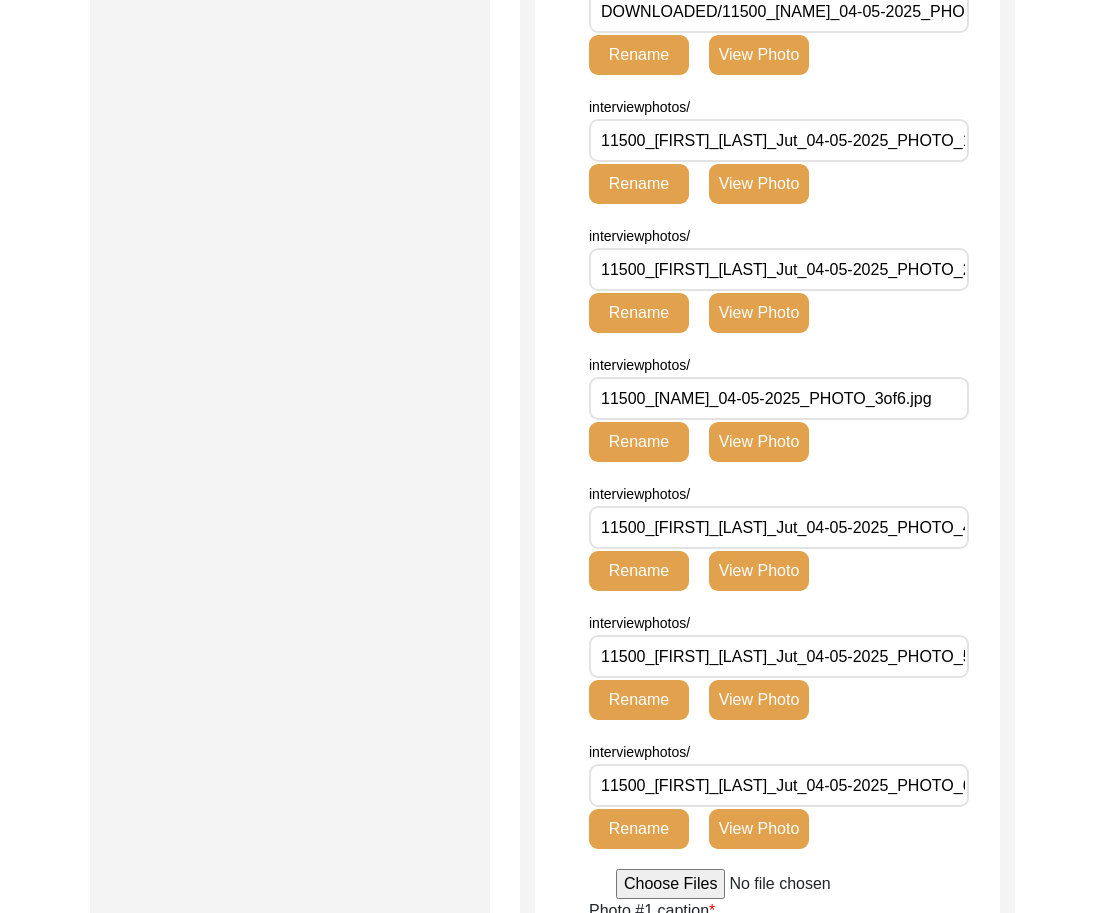 type 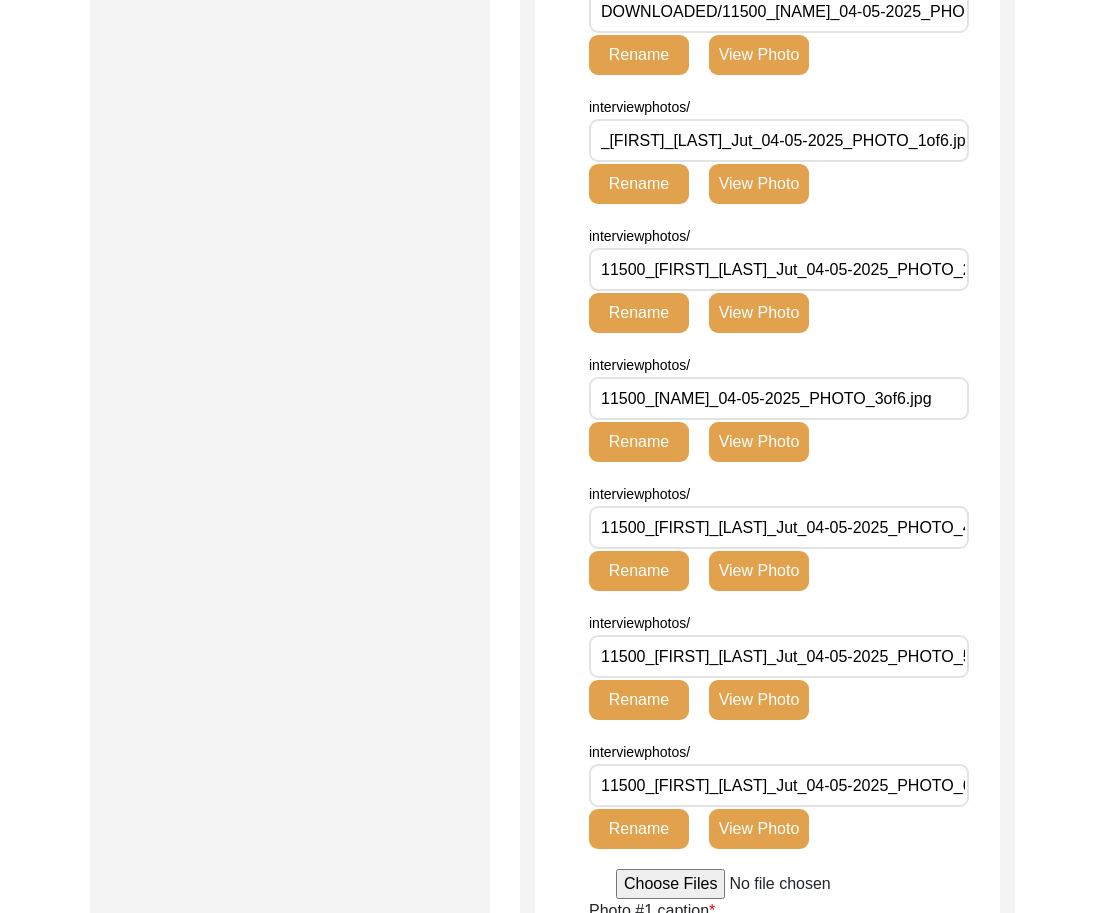 type 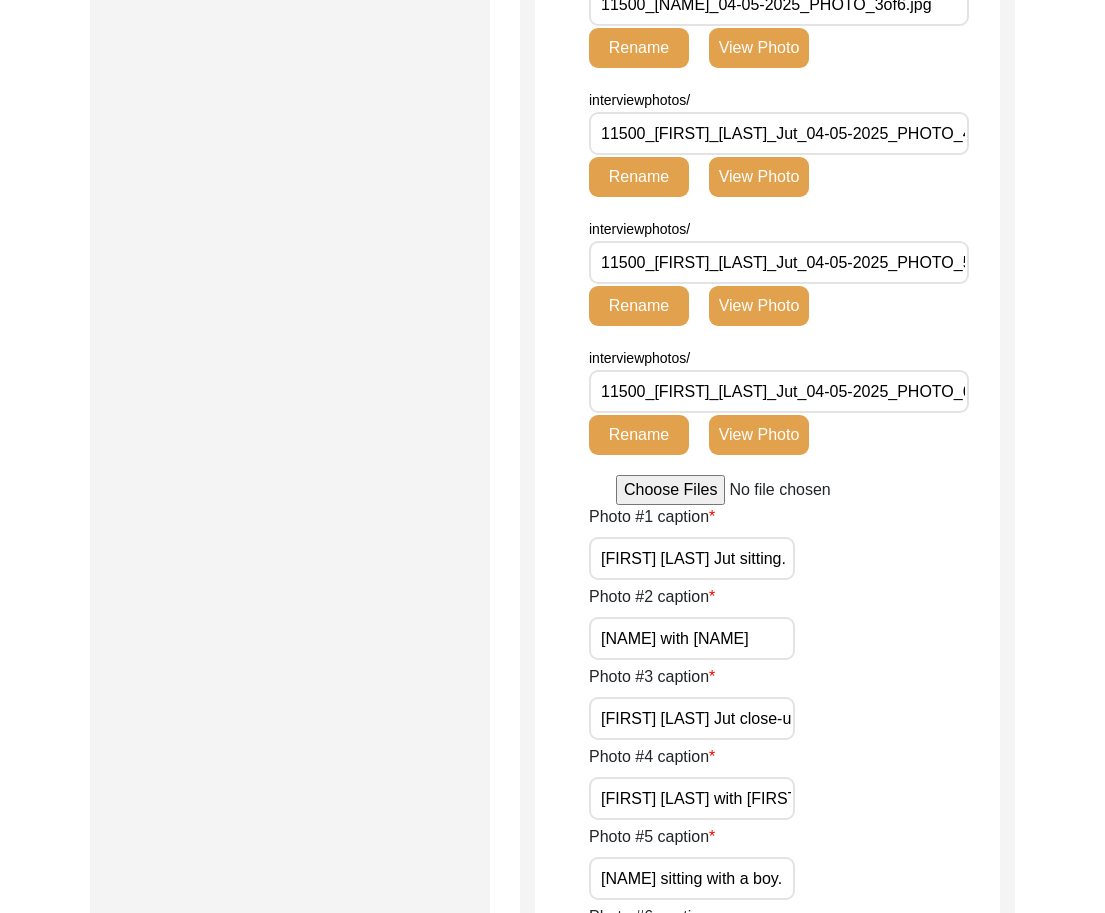 scroll, scrollTop: 1932, scrollLeft: 0, axis: vertical 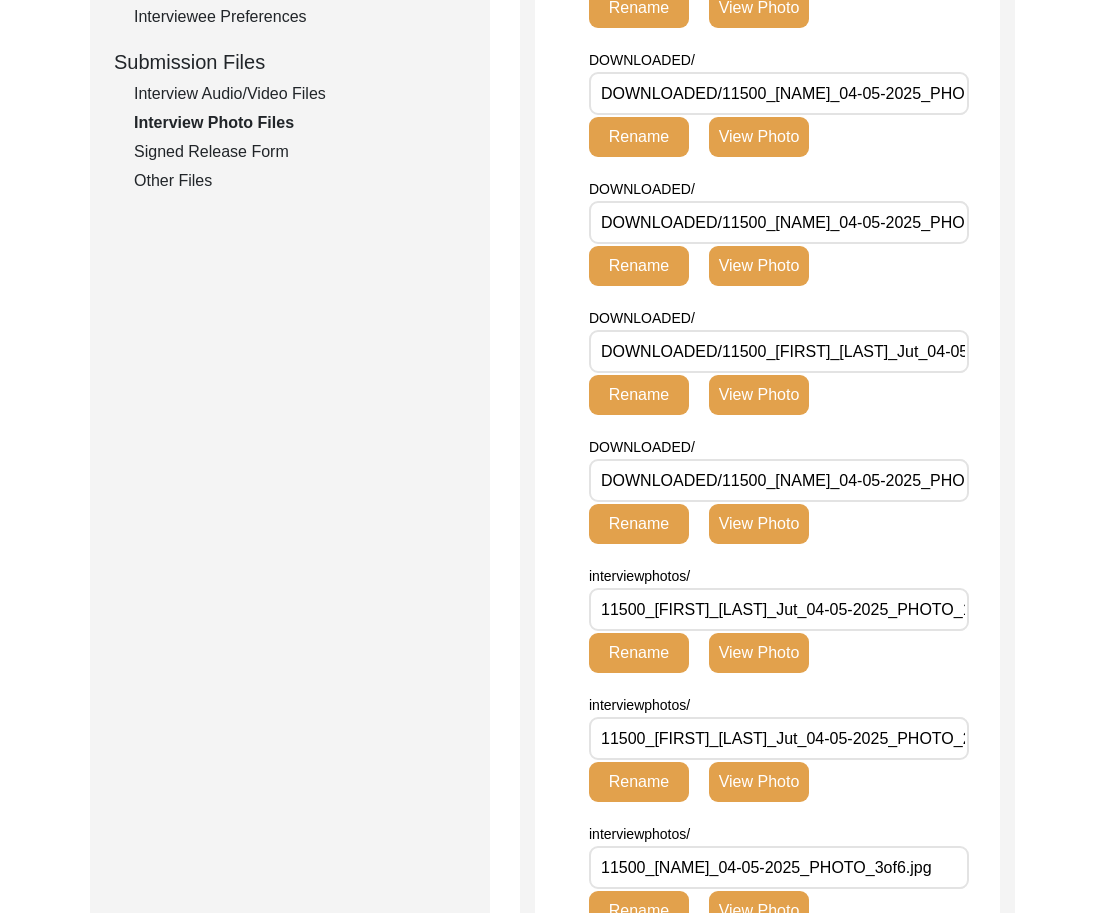 click on "Interview Audio/Video Files" 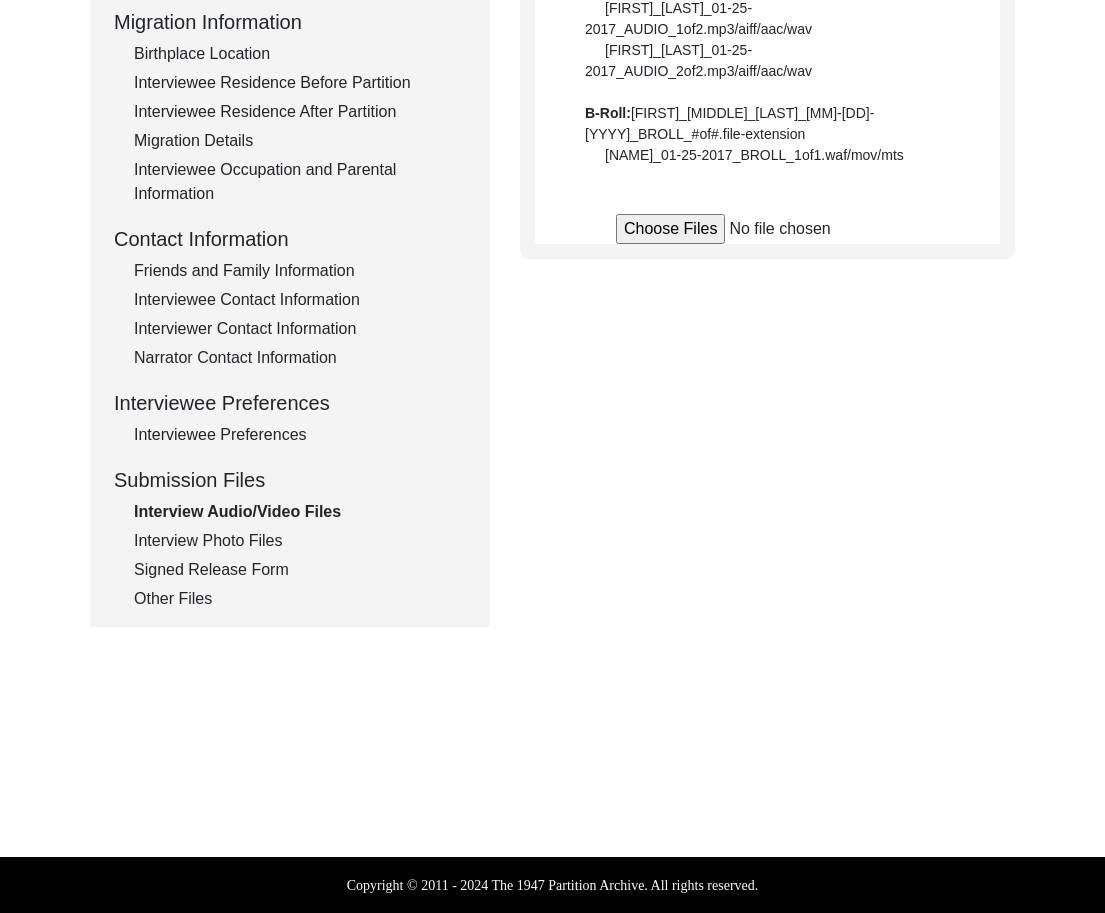scroll, scrollTop: 951, scrollLeft: 0, axis: vertical 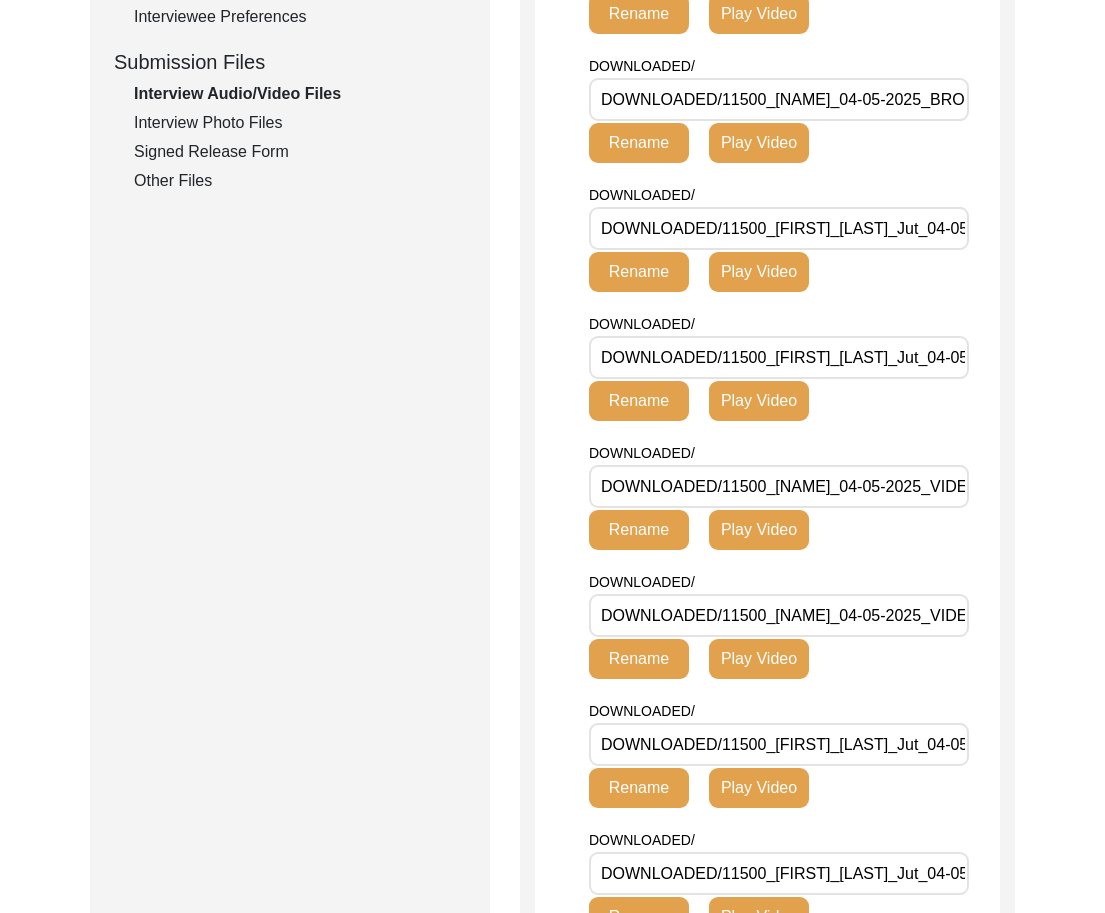 click on "DOWNLOADED/11500_[NAME]_04-05-2025_VIDEO_2of5.MTS" at bounding box center (779, 486) 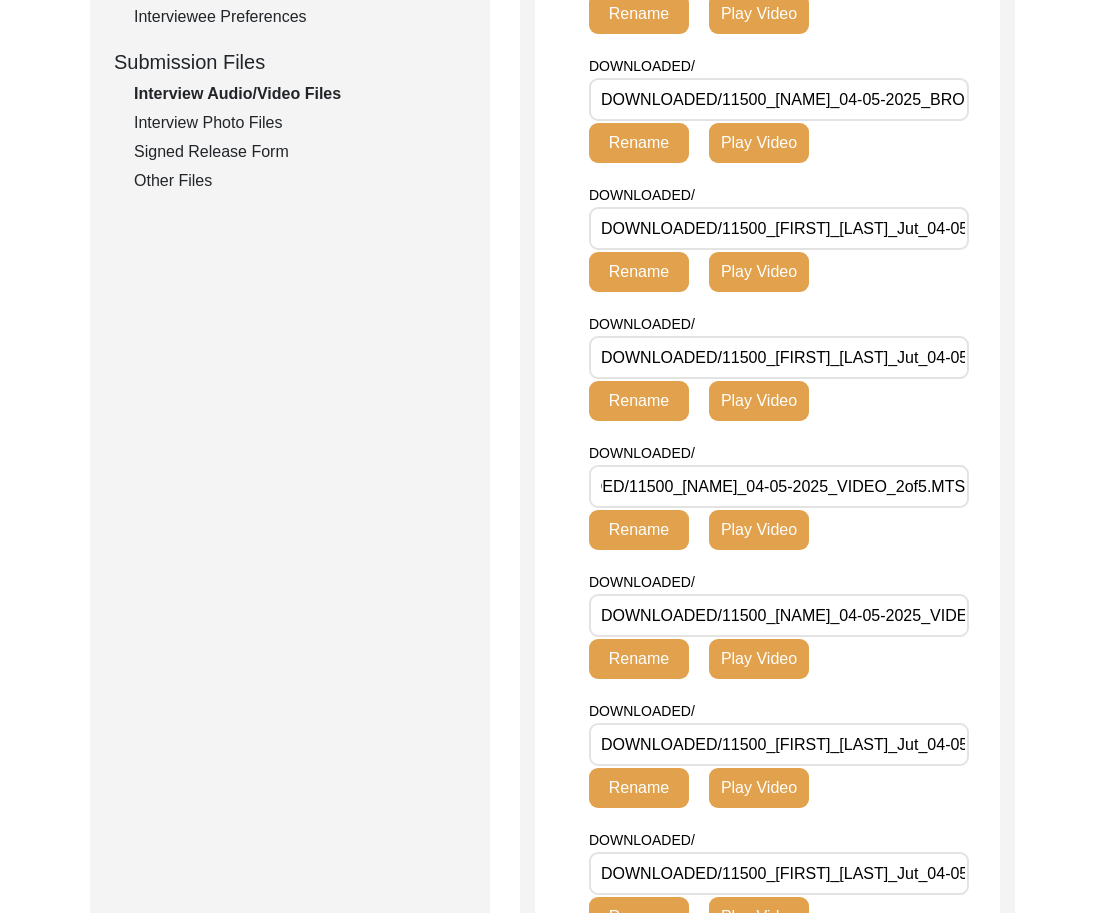 click on "DOWNLOADED/11500_[NAME]_04-05-2025_VIDEO_3of5.MTS" at bounding box center [779, 615] 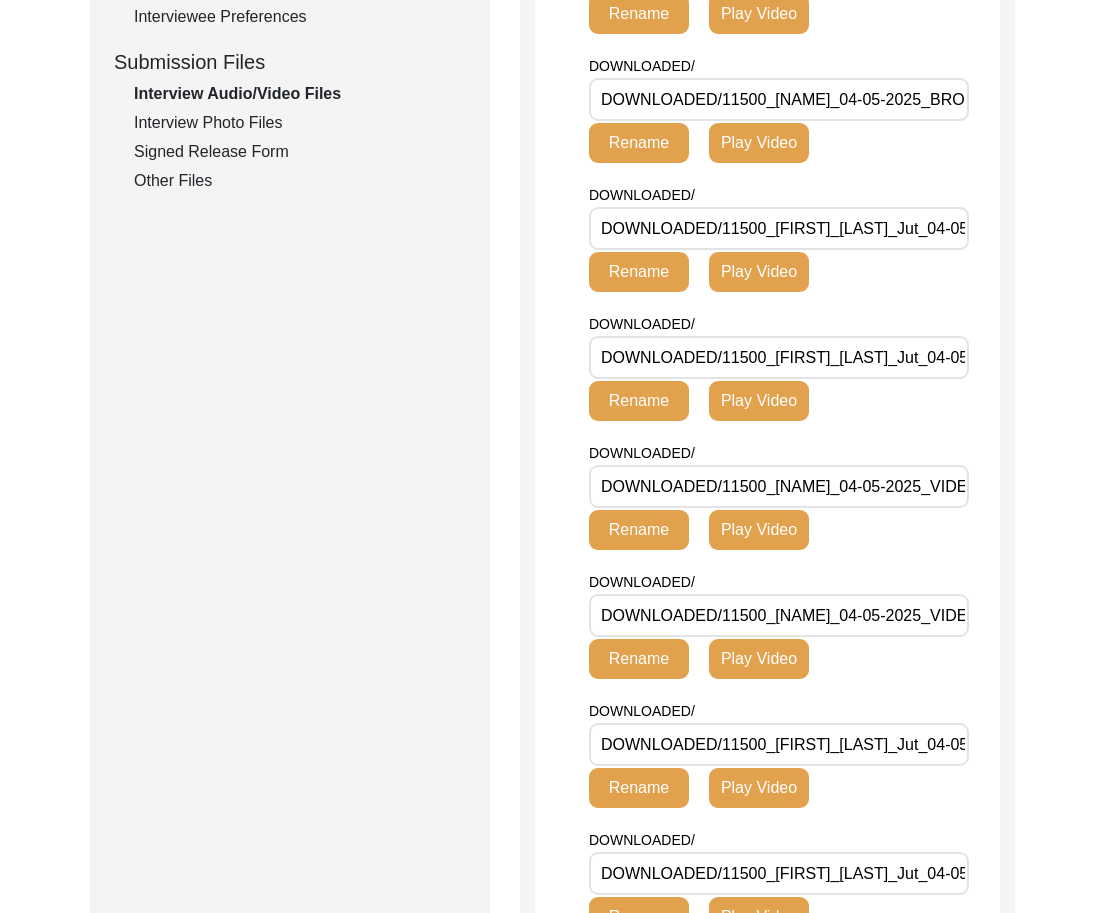 click on "DOWNLOADED/11500_[NAME]_04-05-2025_VIDEO_3of5.MTS" at bounding box center [779, 615] 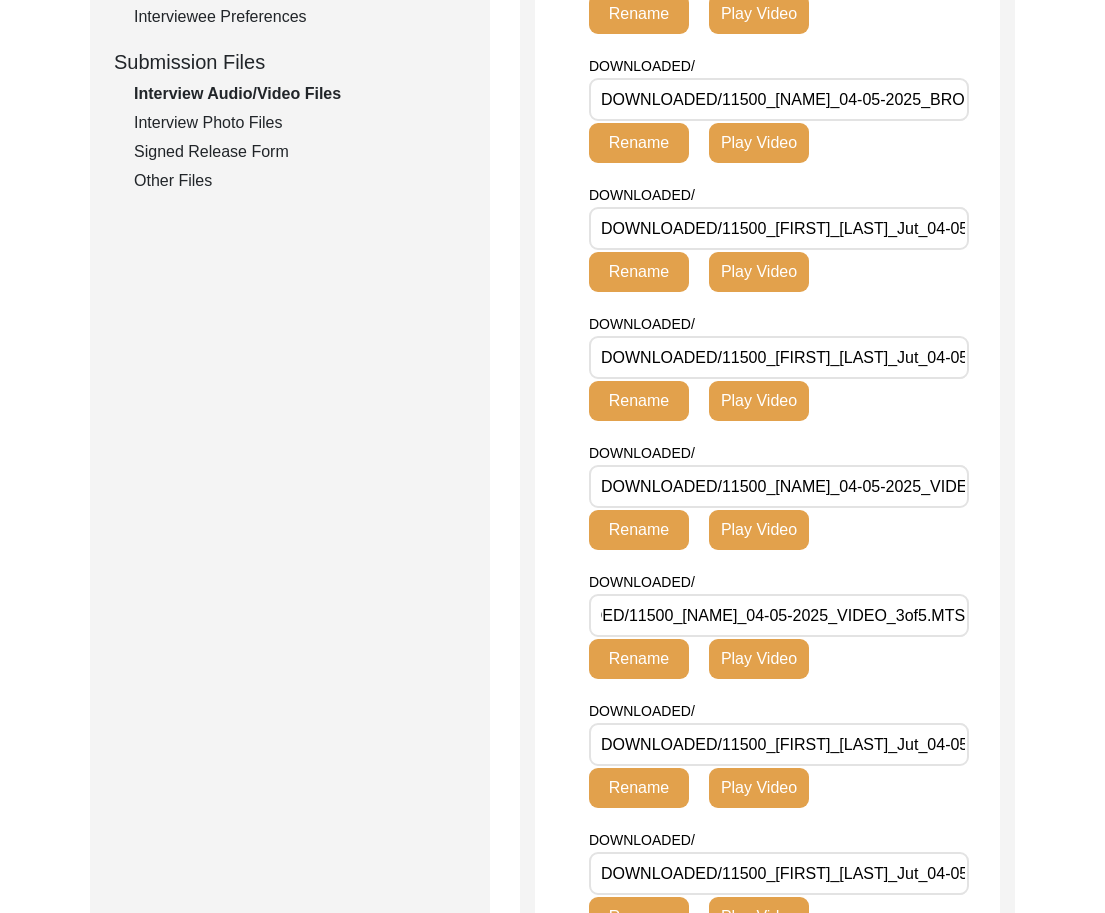 scroll, scrollTop: 0, scrollLeft: 0, axis: both 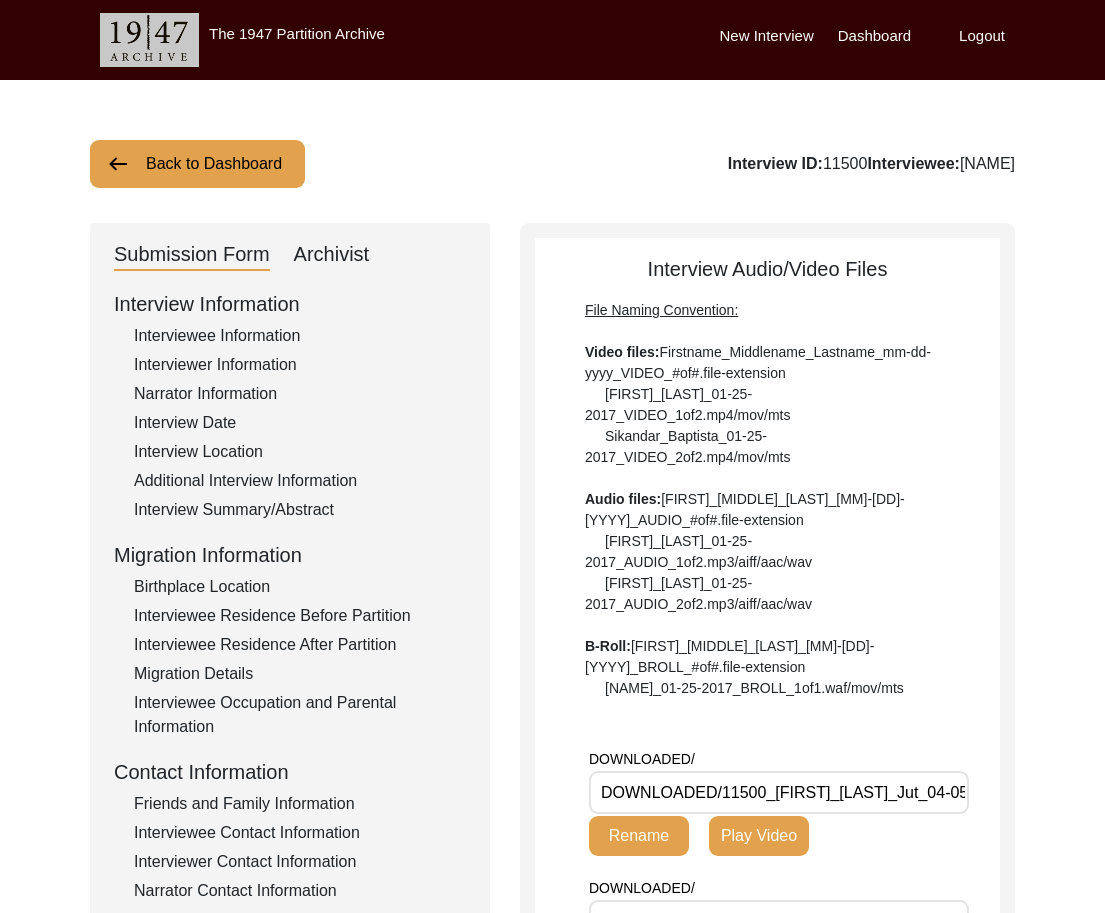 click on "Back to Dashboard" 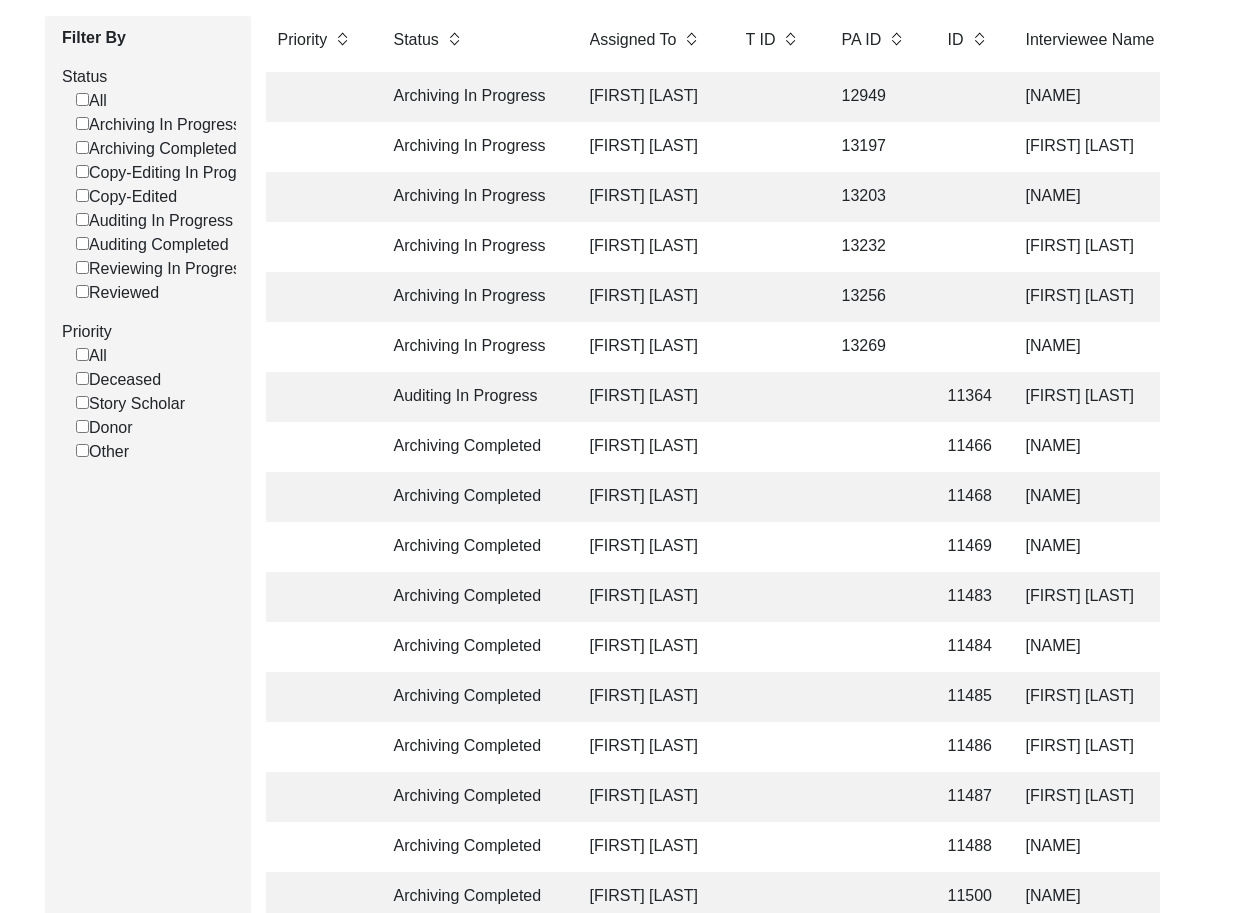 scroll, scrollTop: 251, scrollLeft: 0, axis: vertical 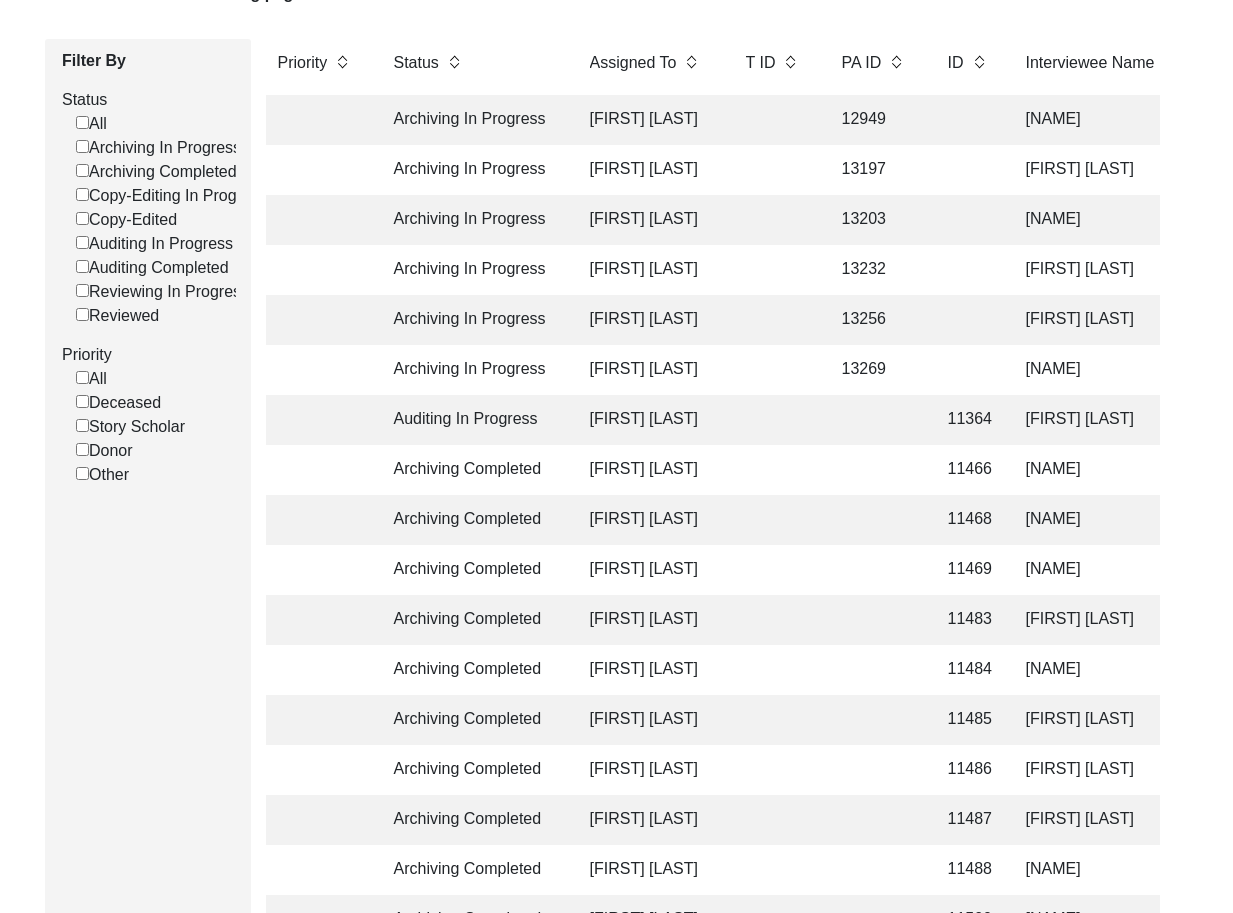 click on "[FIRST] [LAST]" 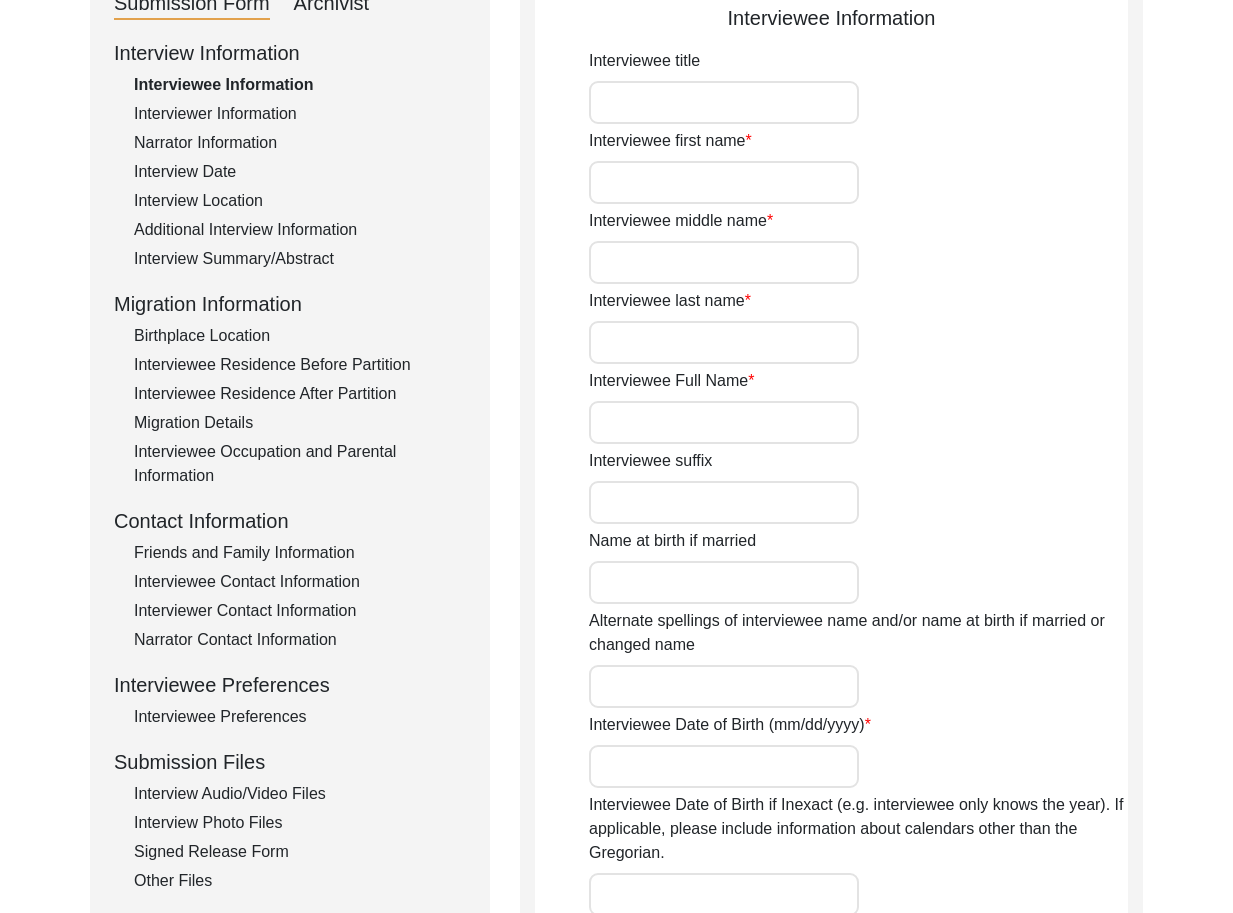 type on "Mr." 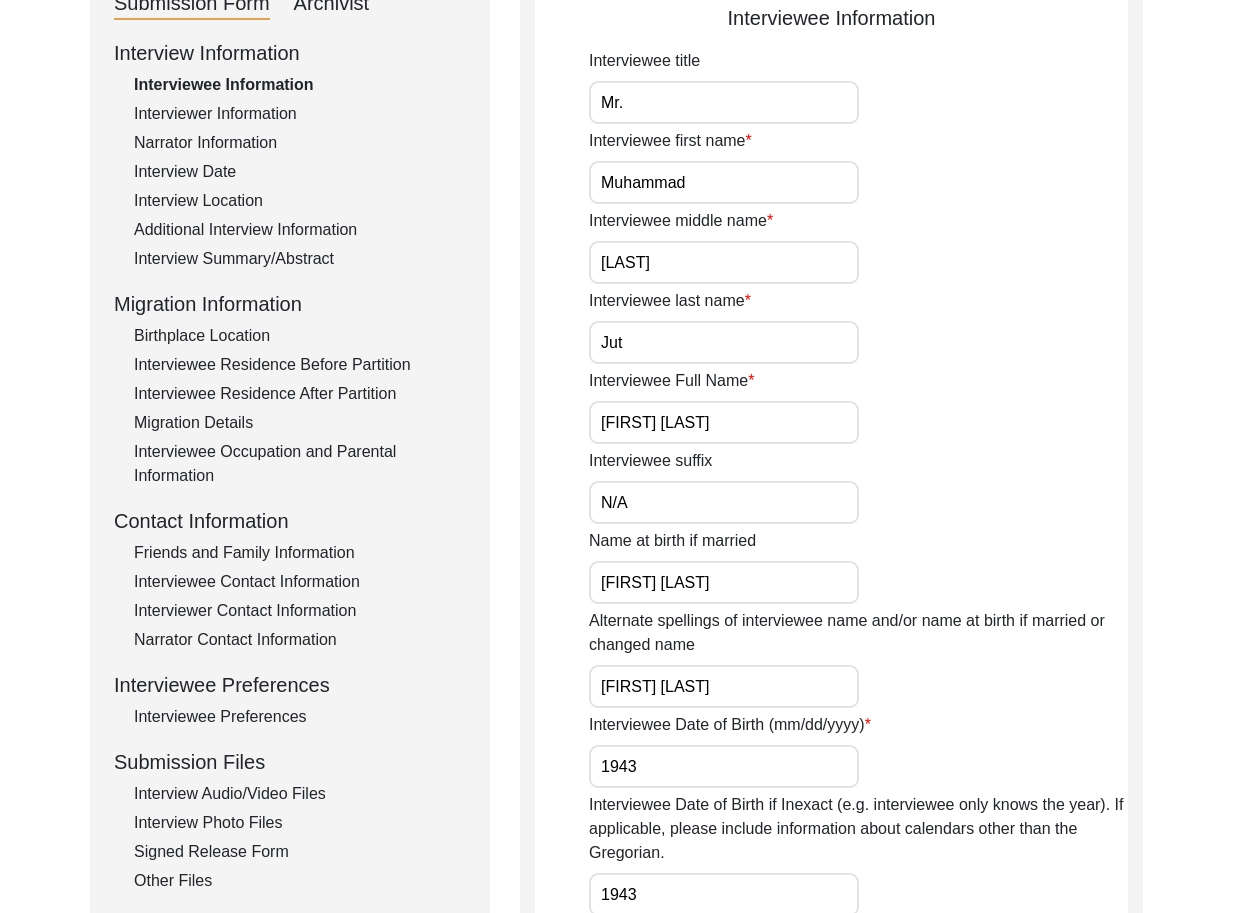 click on "Archivist" 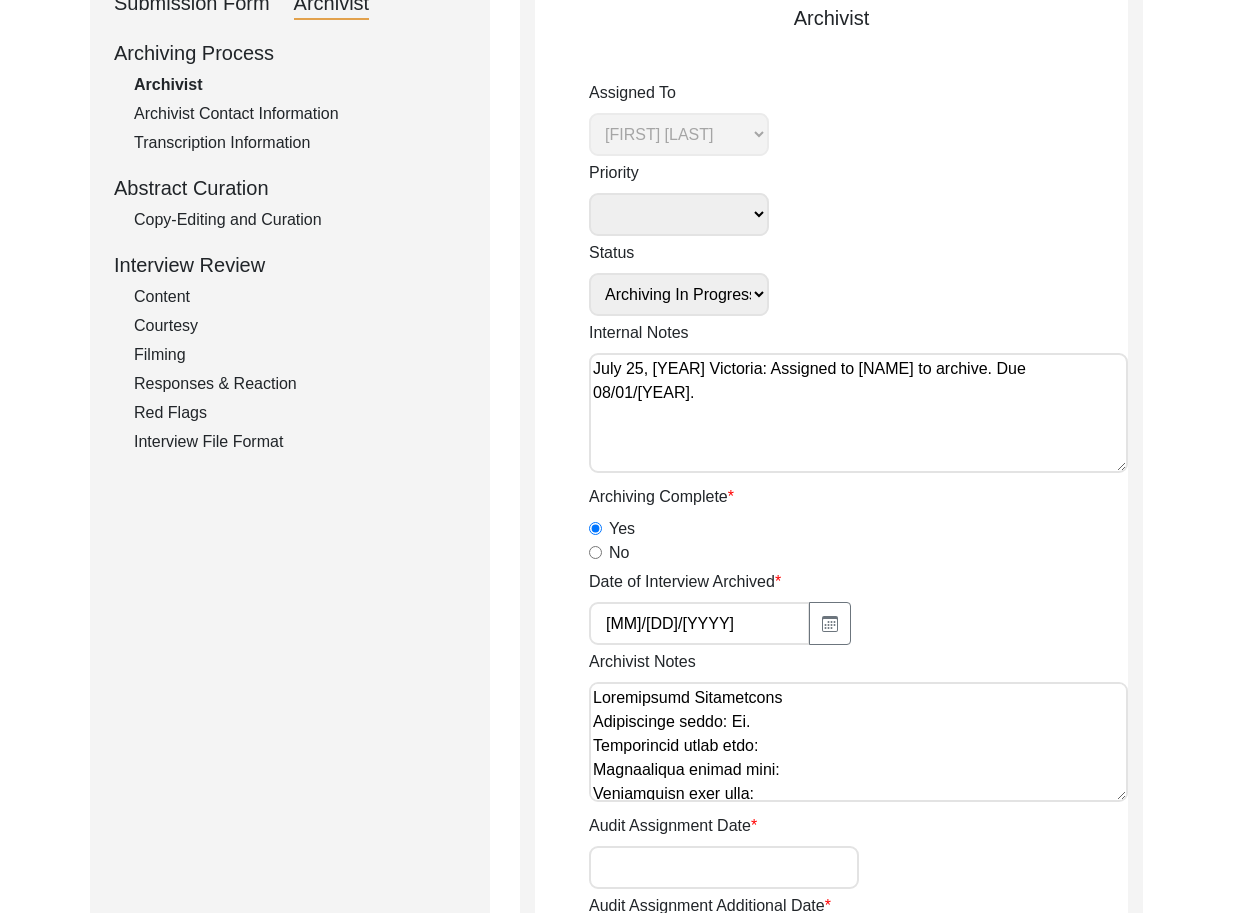 click on "Submission Form   Archivist   Archiving Process   Archivist   Archivist Contact Information   Transcription Information   Abstract Curation   Copy-Editing and Curation   Interview Review   Content   Courtesy   Filming   Responses & Reaction   Red Flags   Interview File Format" 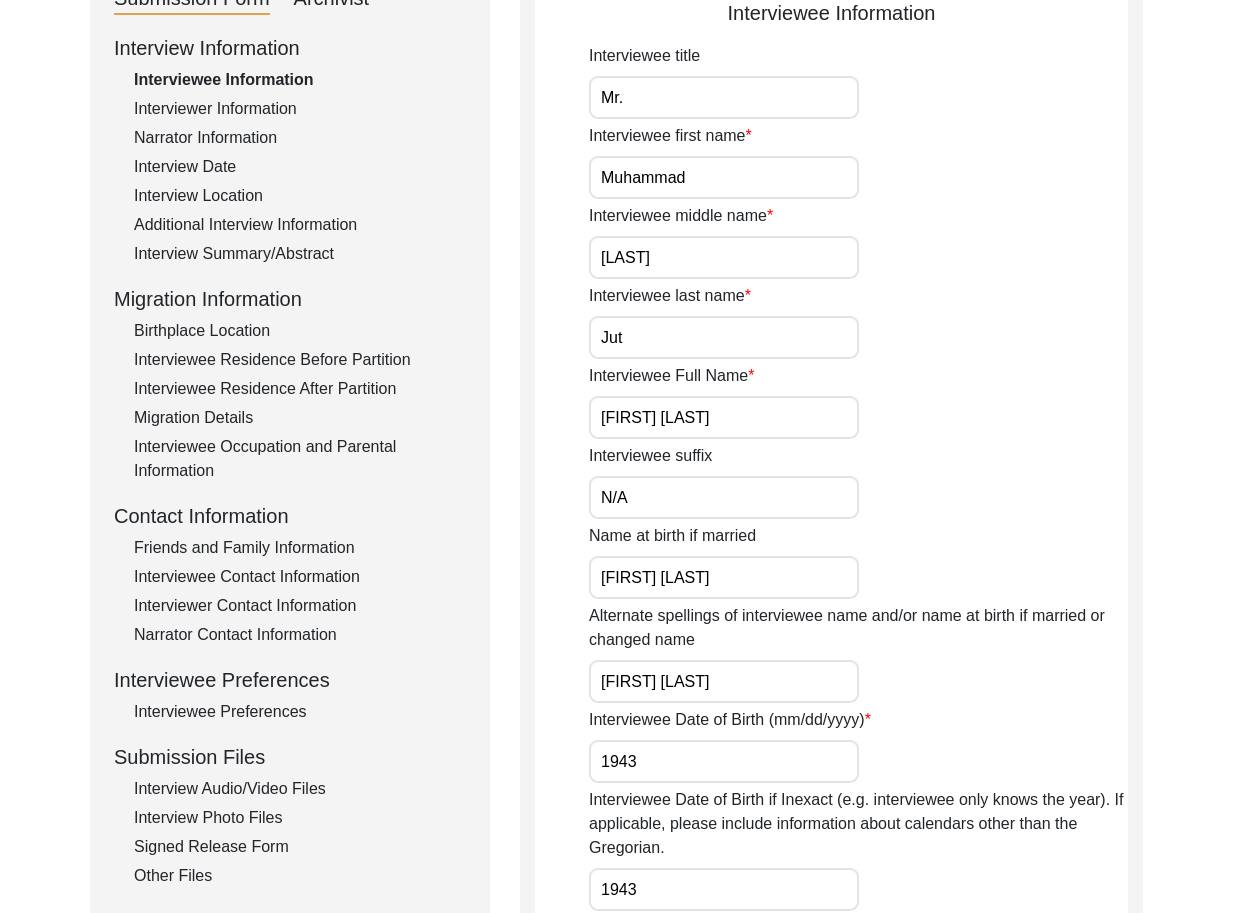 scroll, scrollTop: 262, scrollLeft: 0, axis: vertical 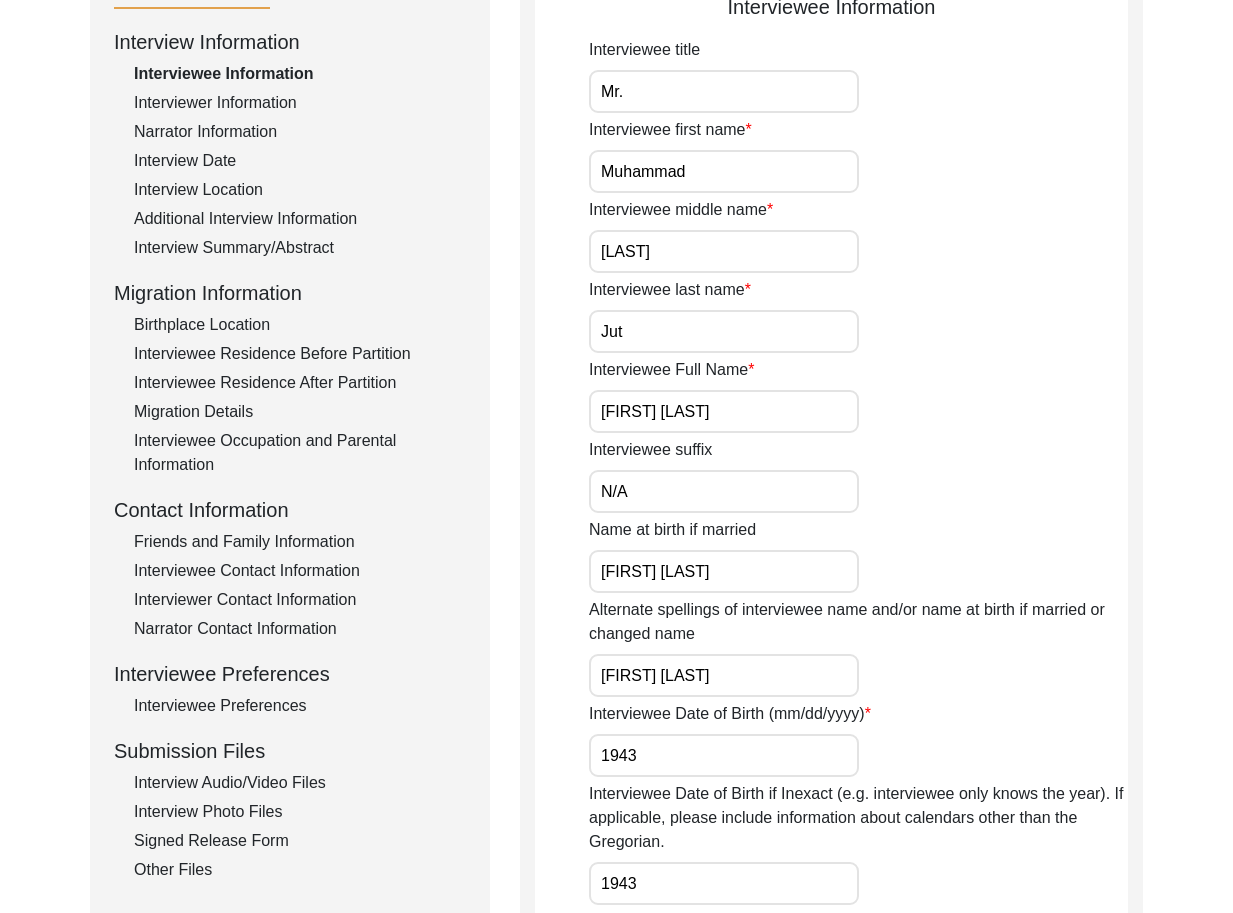 click on "Interview Audio/Video Files" 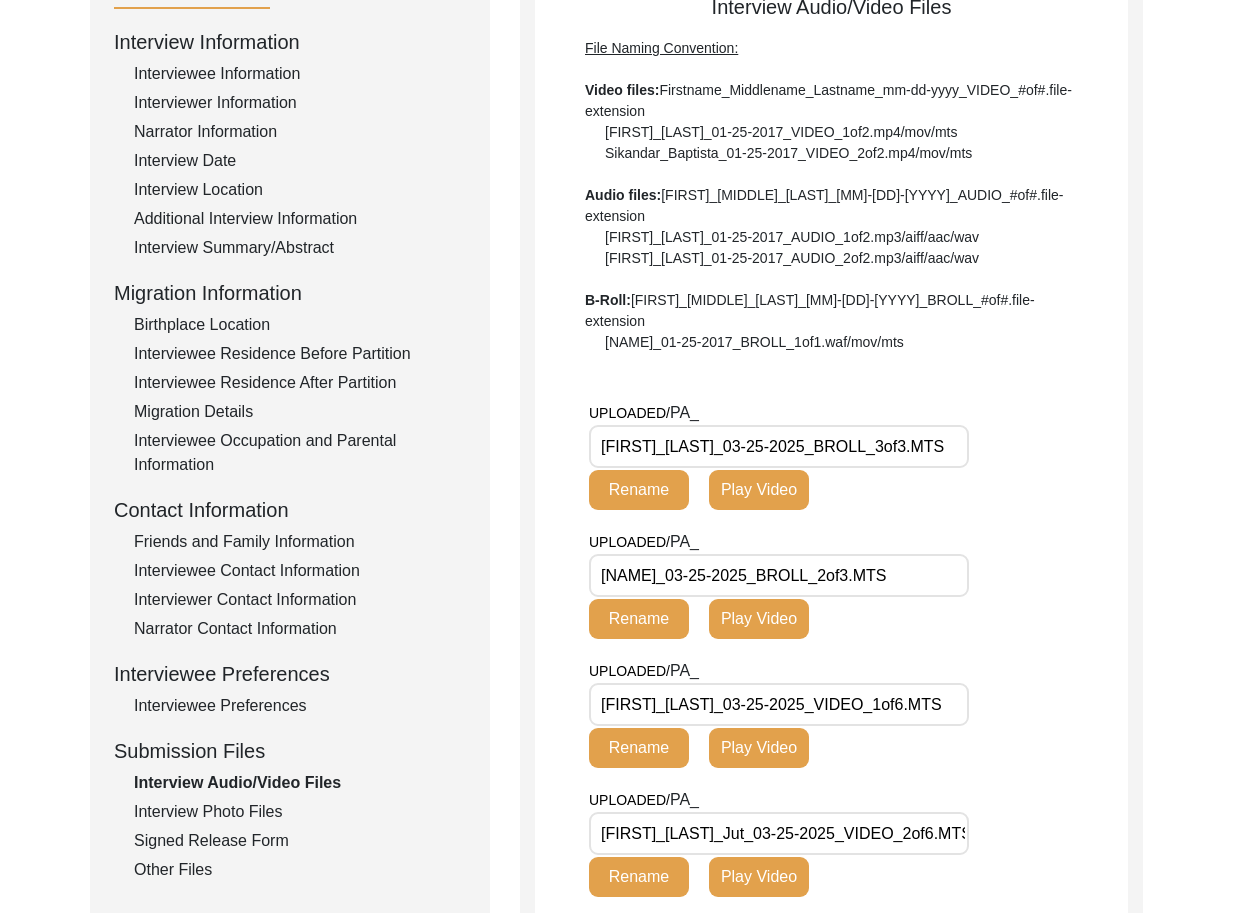 scroll, scrollTop: 0, scrollLeft: 14, axis: horizontal 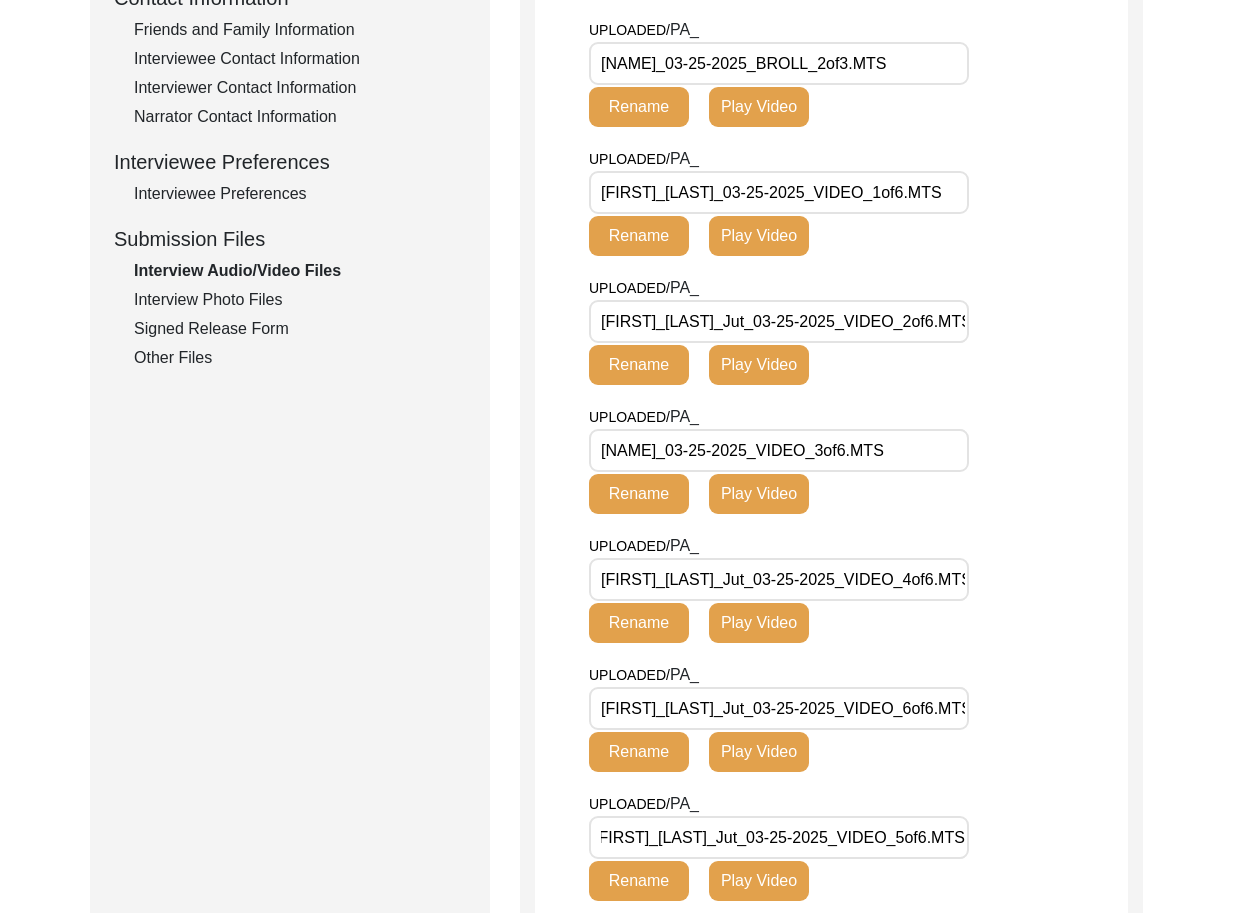 click on "Interview Photo Files" 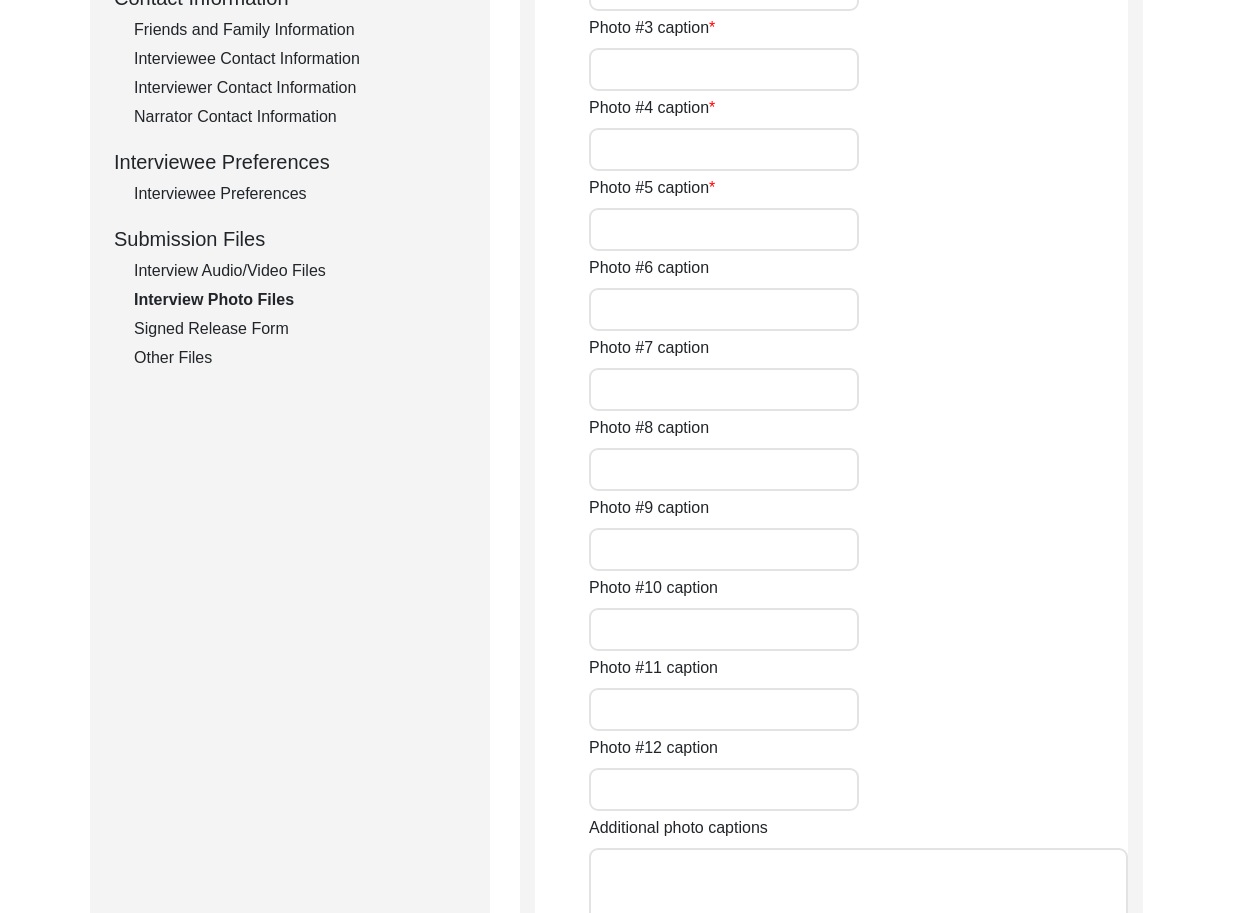 type on "[FIRST] [LAST] Jut sitting." 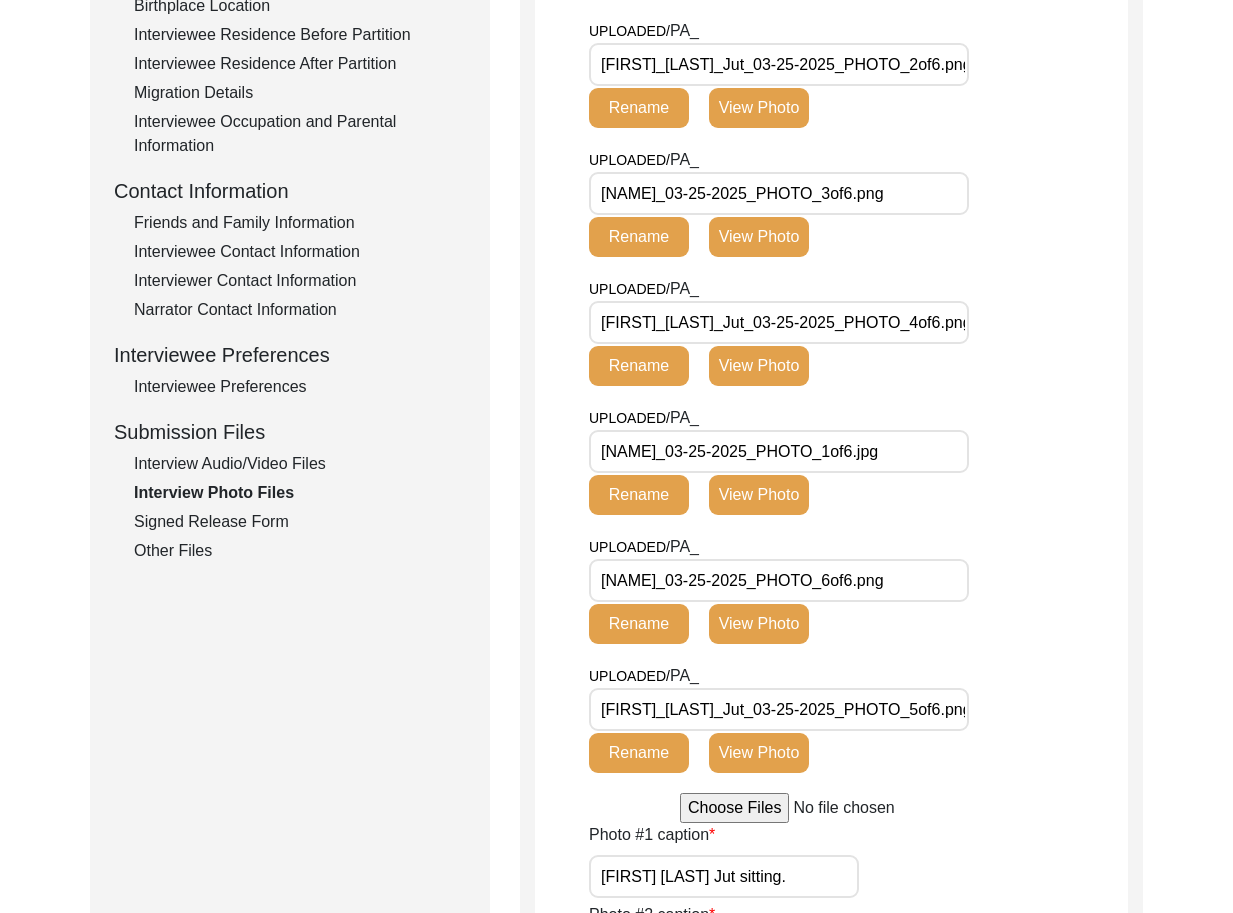 scroll, scrollTop: 586, scrollLeft: 0, axis: vertical 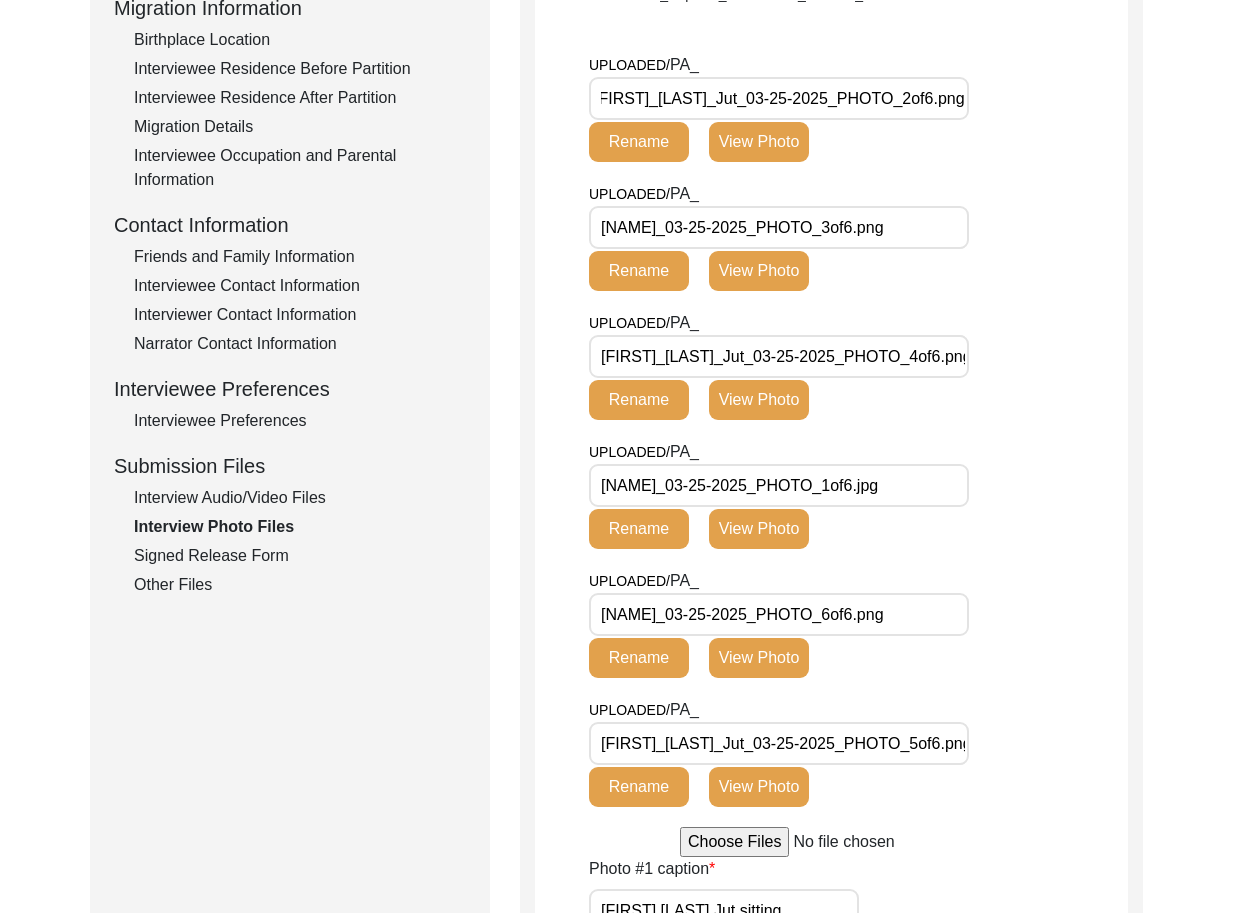 click on "Signed Release Form" 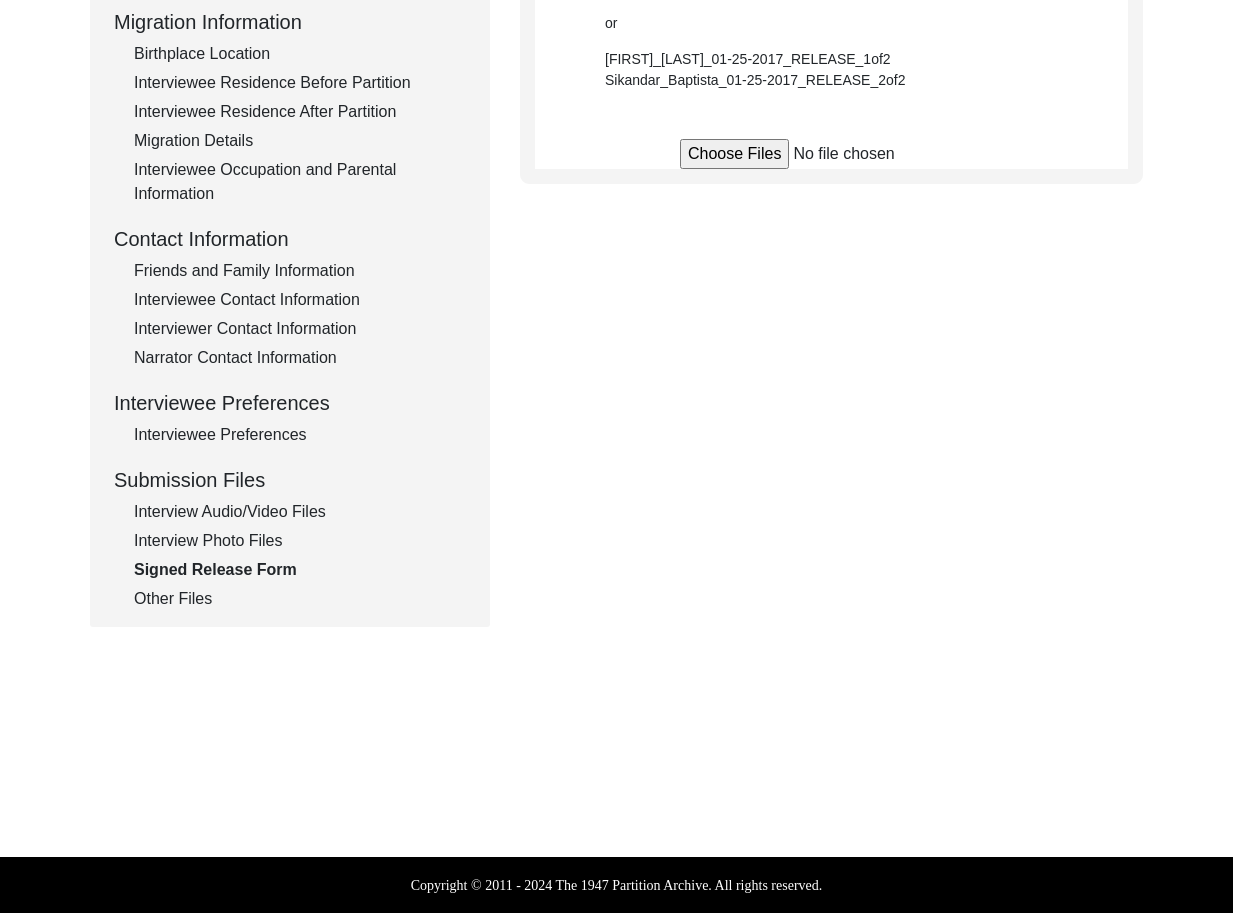 scroll, scrollTop: 533, scrollLeft: 0, axis: vertical 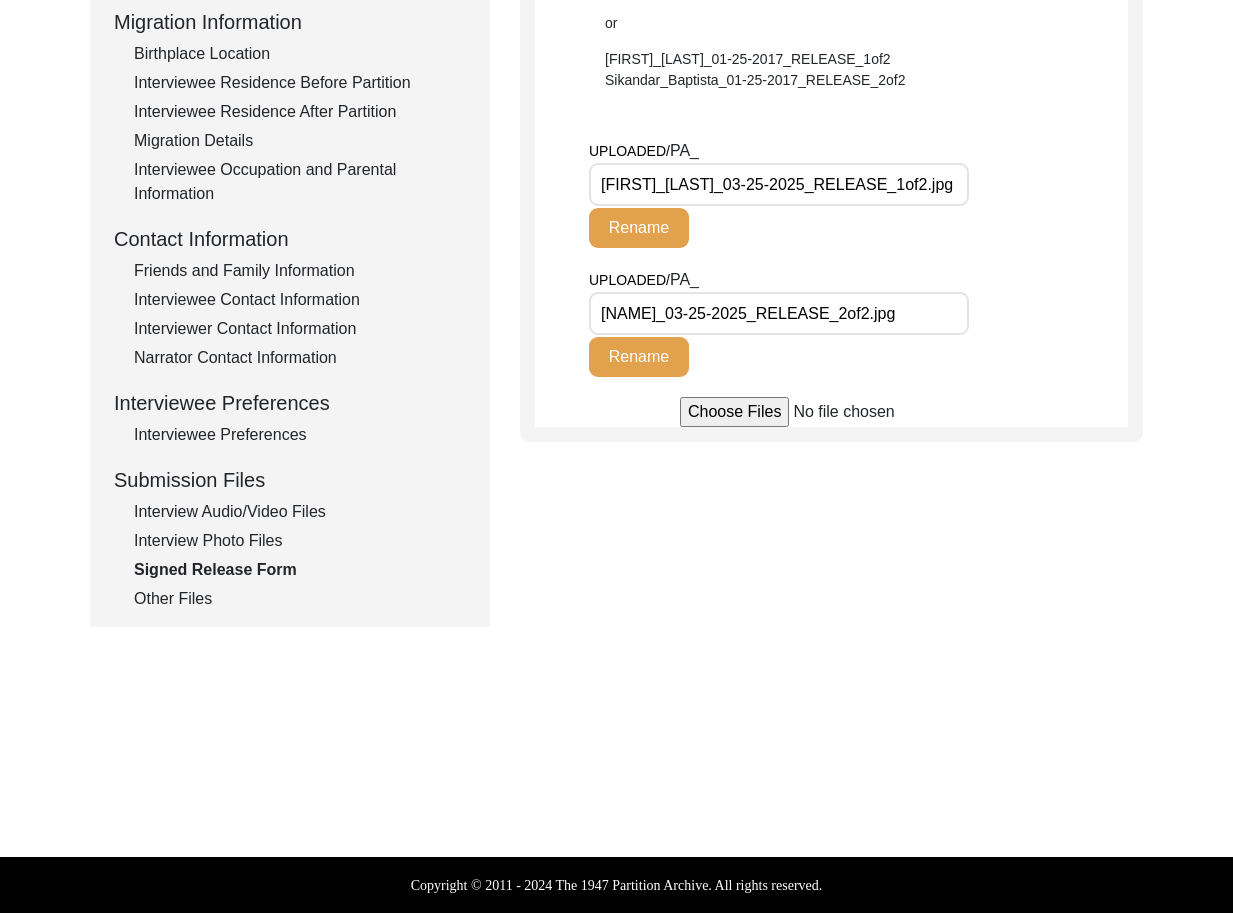 click on "Other Files" 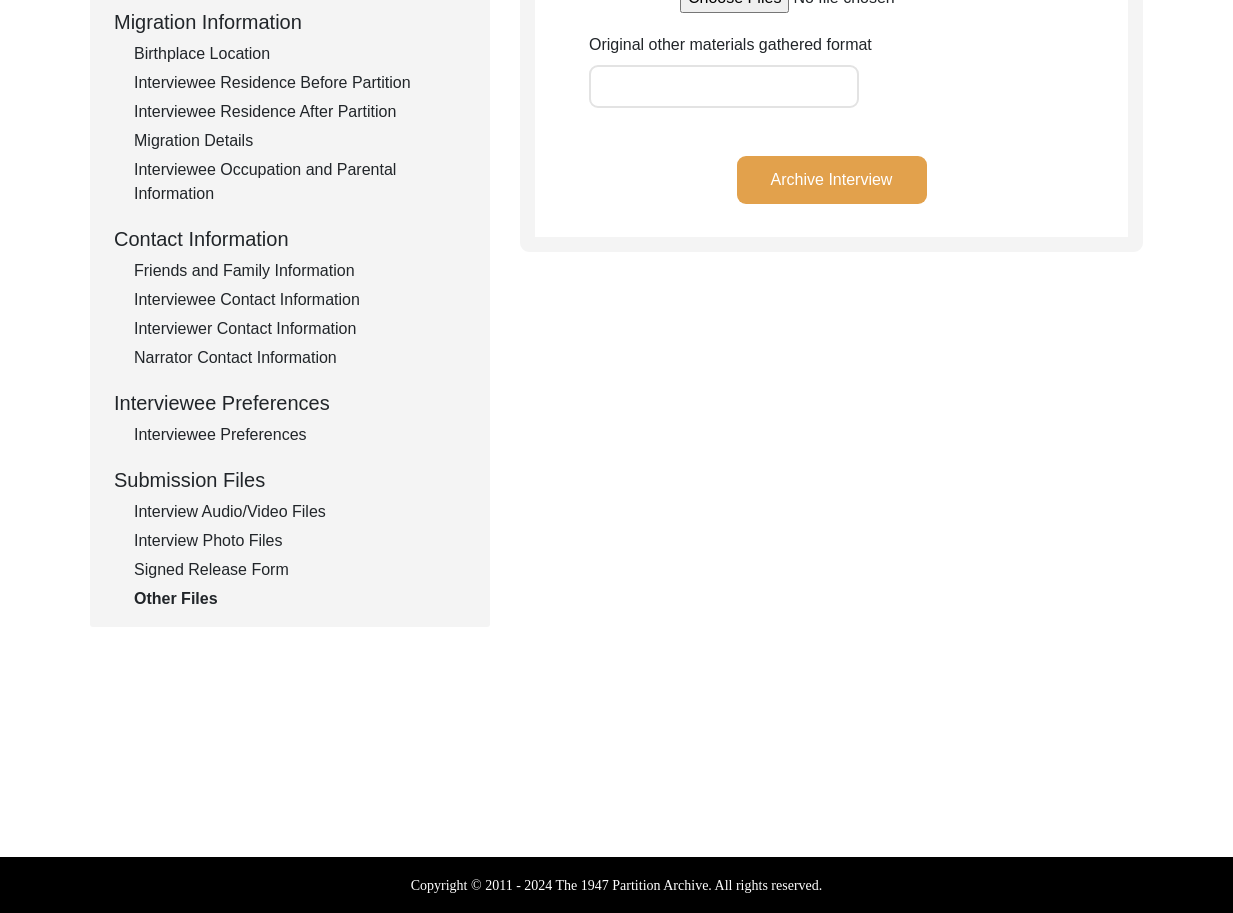 click on "Archive Interview" 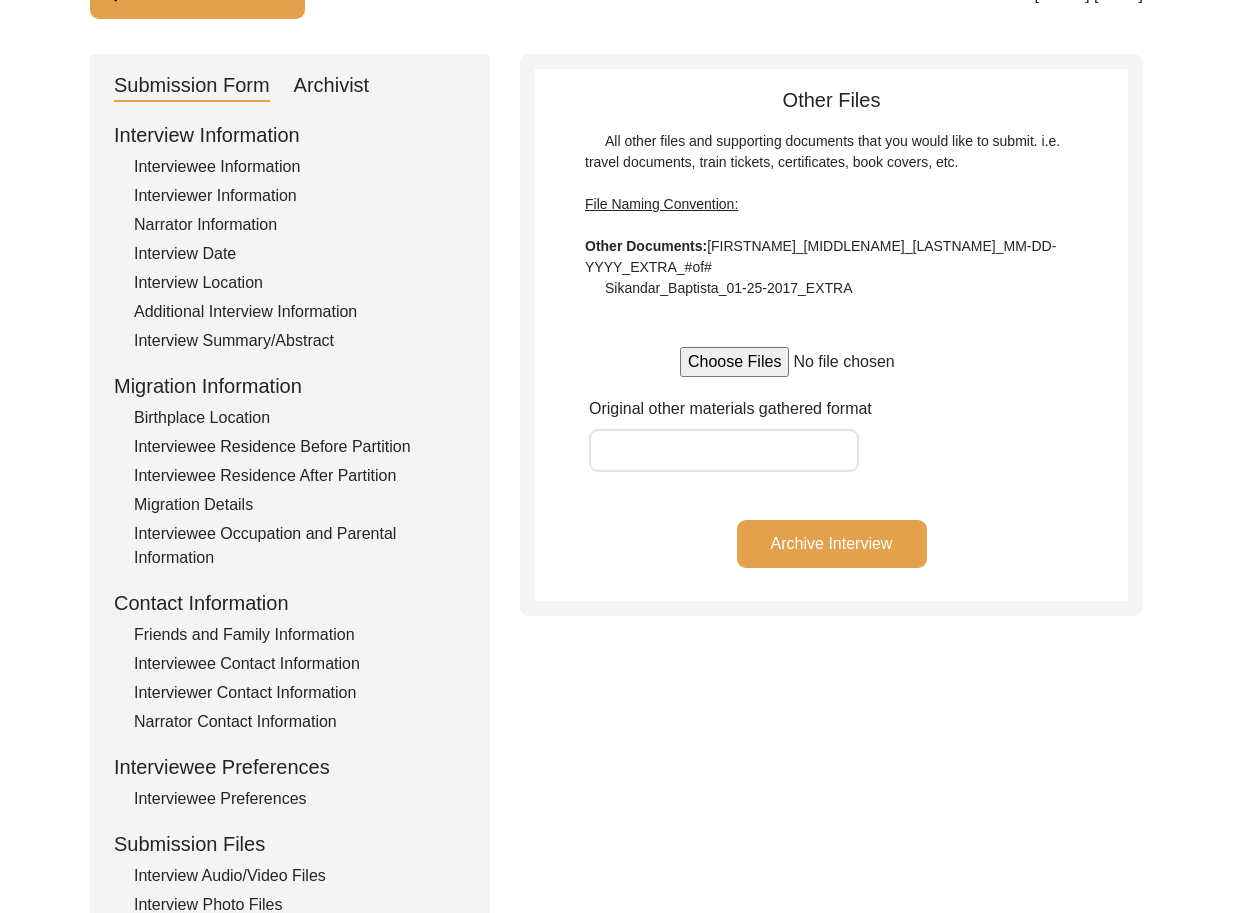 scroll, scrollTop: 0, scrollLeft: 0, axis: both 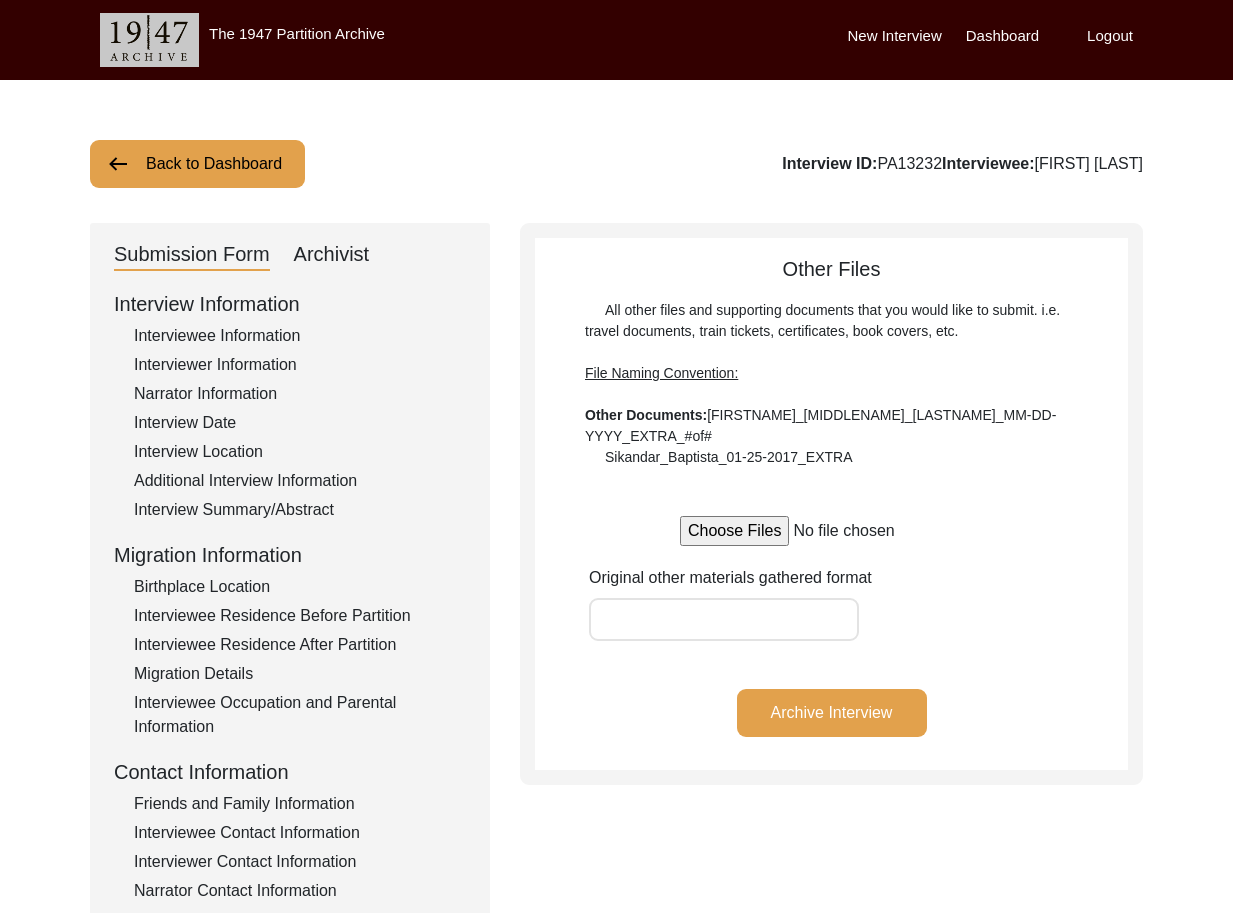 click on "Back to Dashboard" 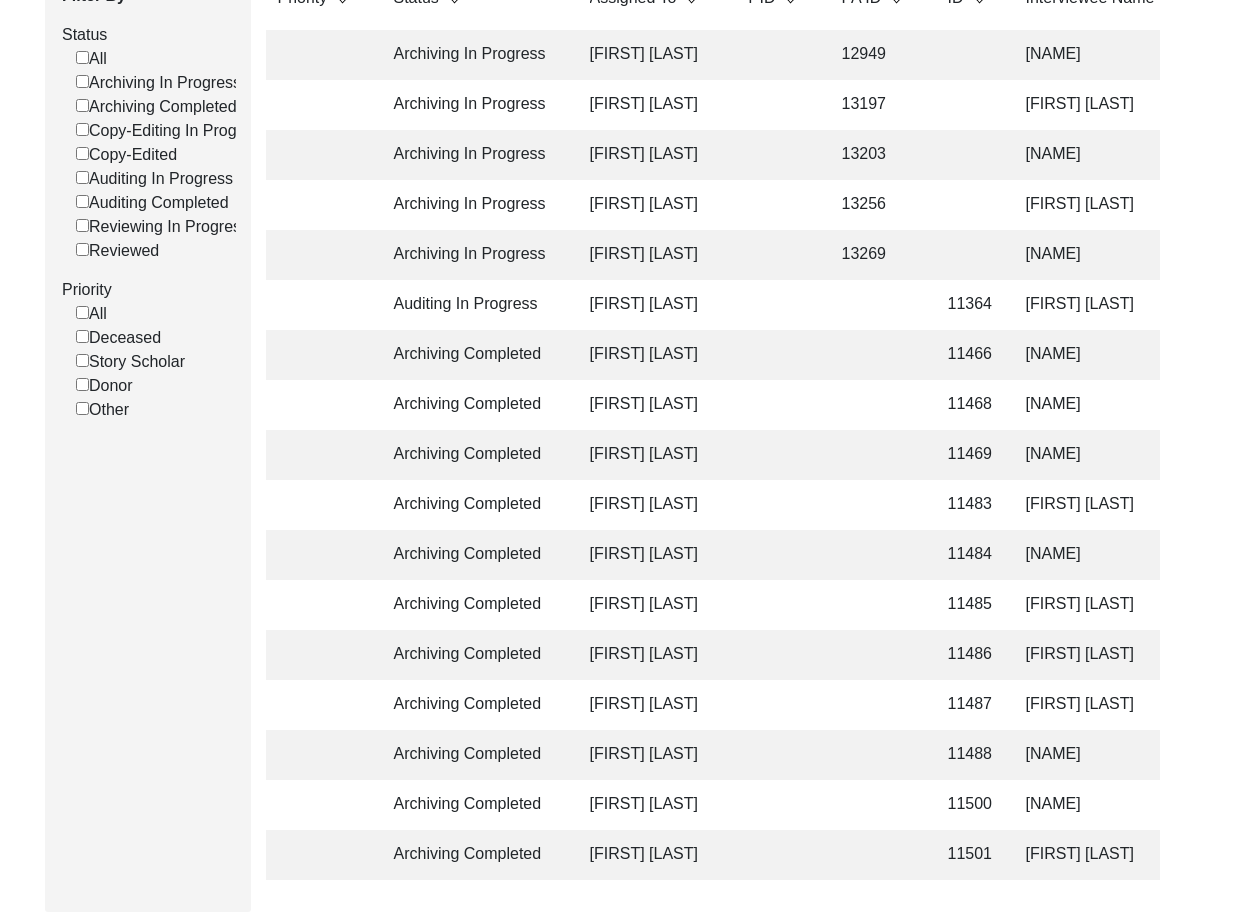 scroll, scrollTop: 451, scrollLeft: 0, axis: vertical 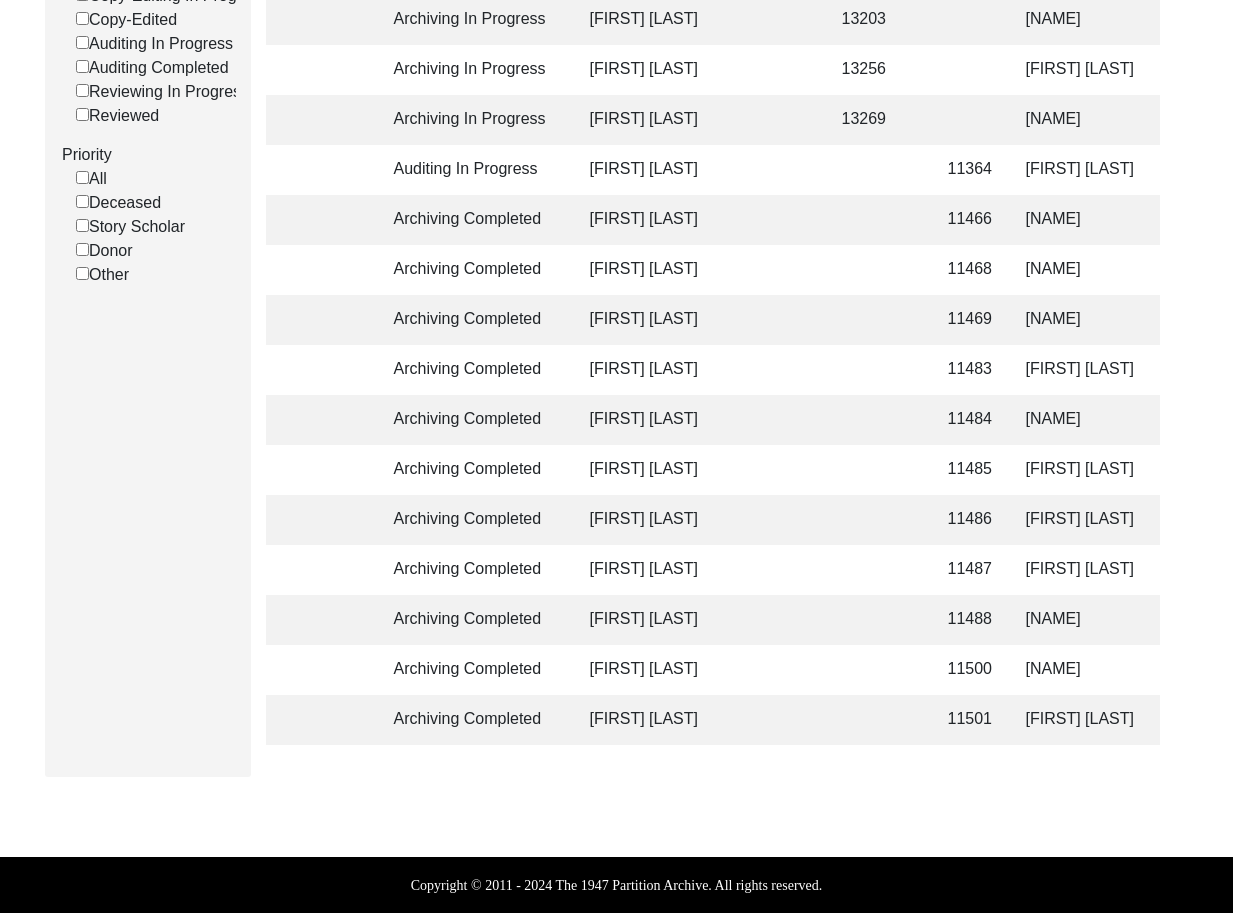 click on "Archiving Completed" 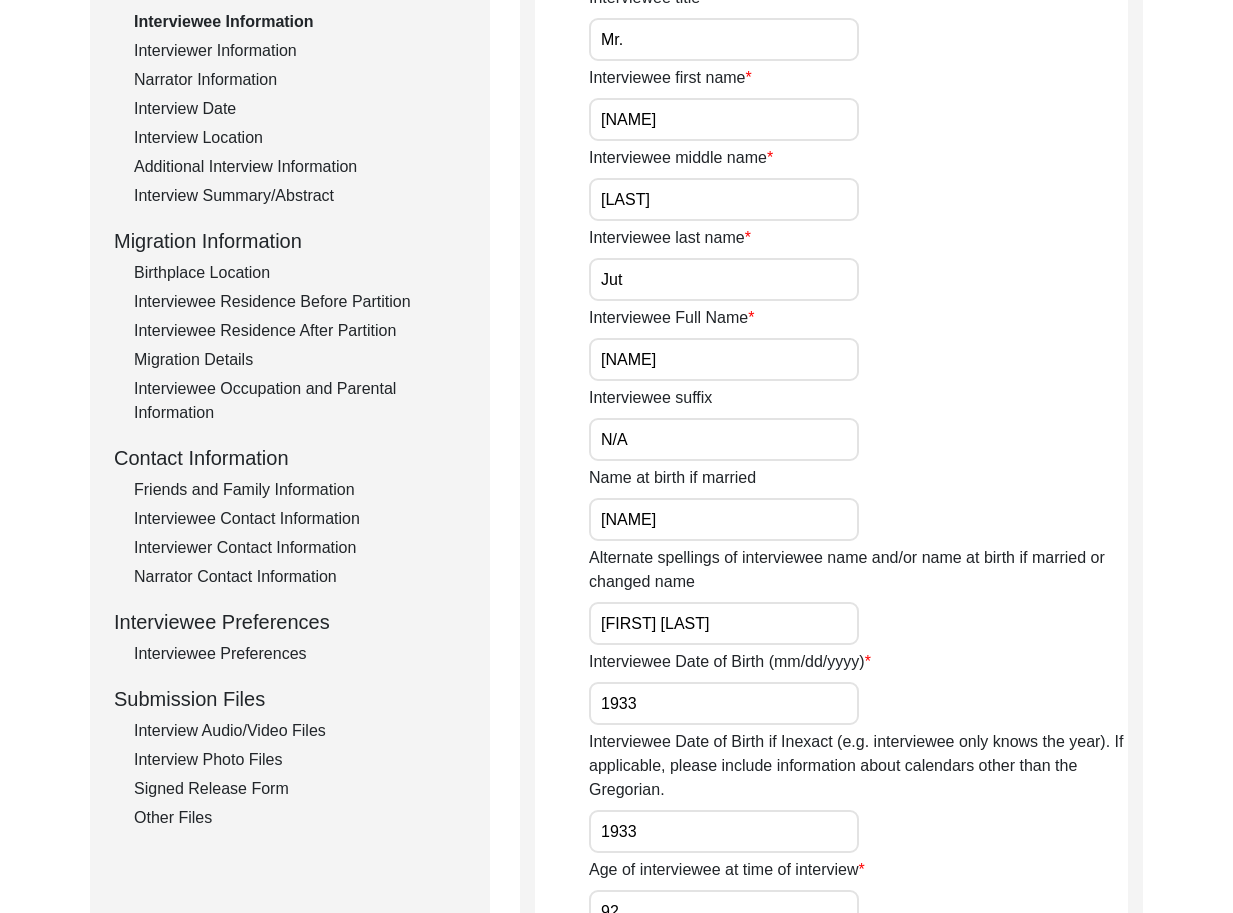 scroll, scrollTop: 0, scrollLeft: 0, axis: both 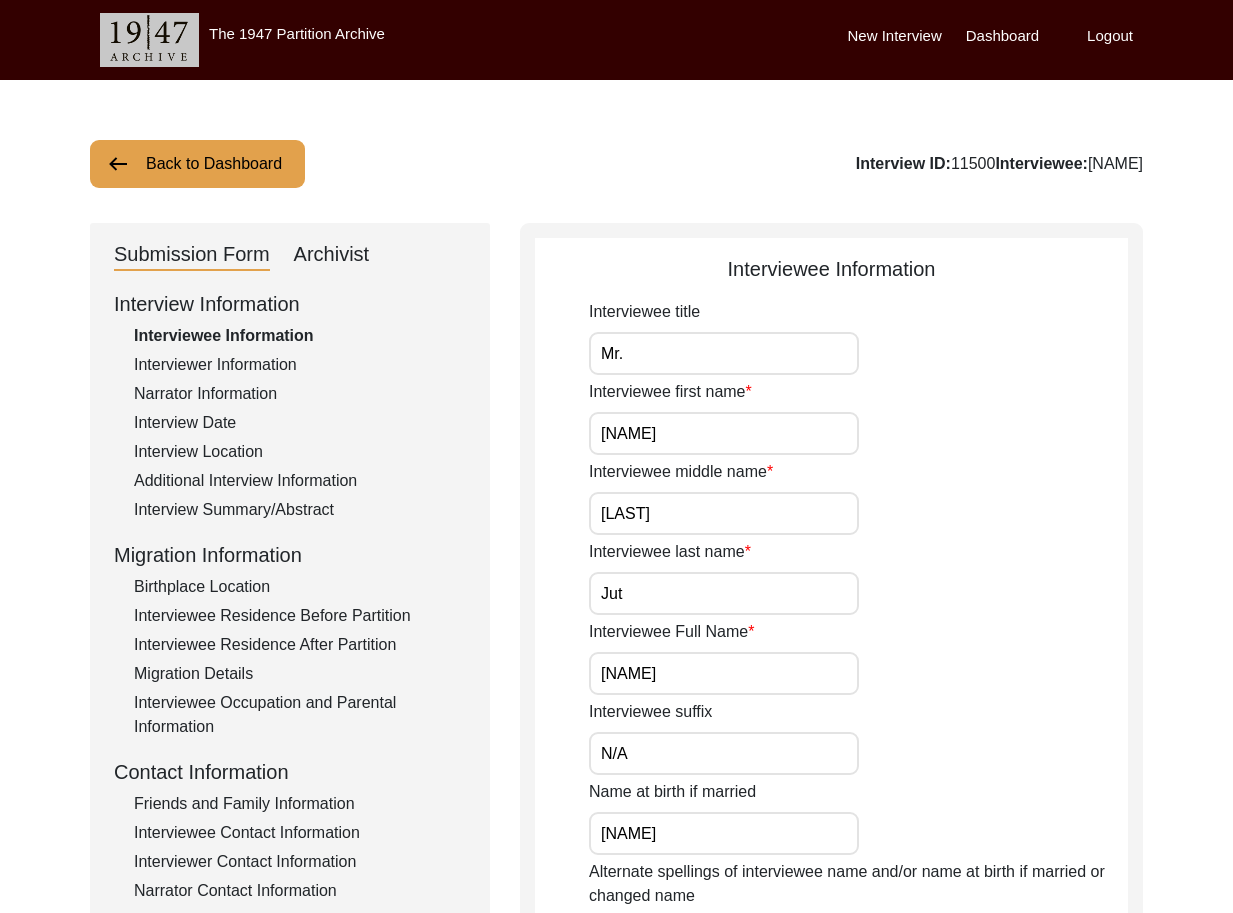 click on "Interview ID:  11500  Interviewee:  [FIRST] [LAST] Jut" 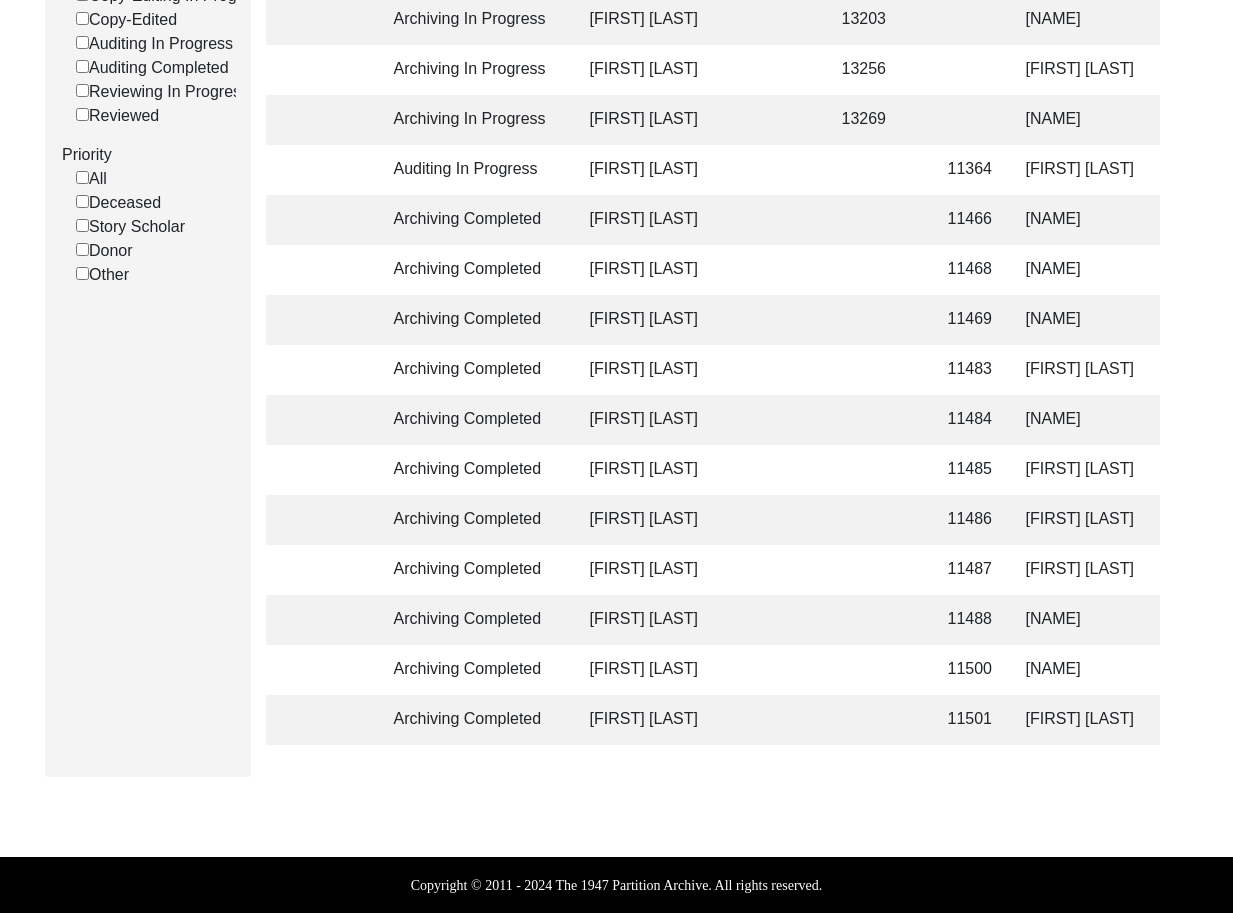 click on "[FIRST] [LAST]" 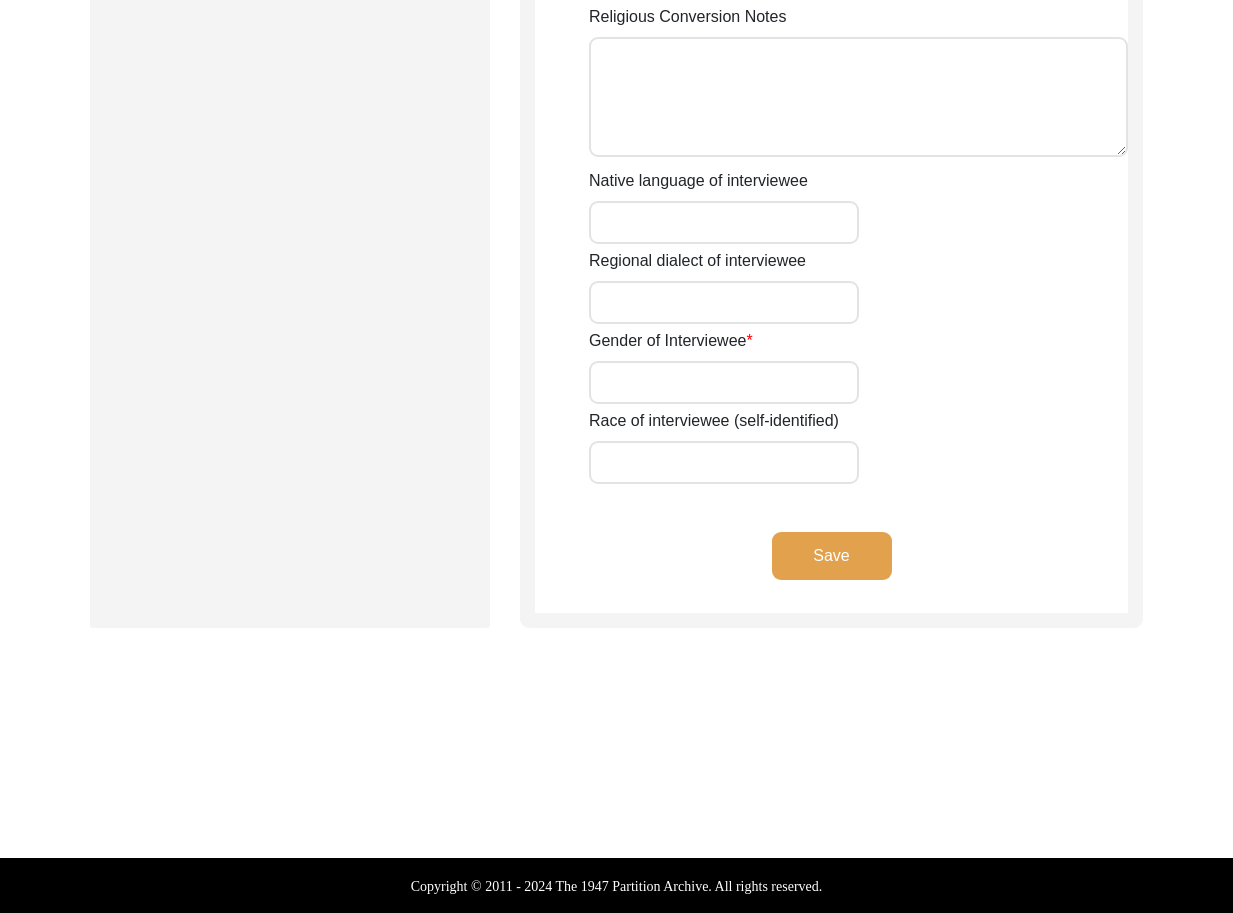 type on "Mr." 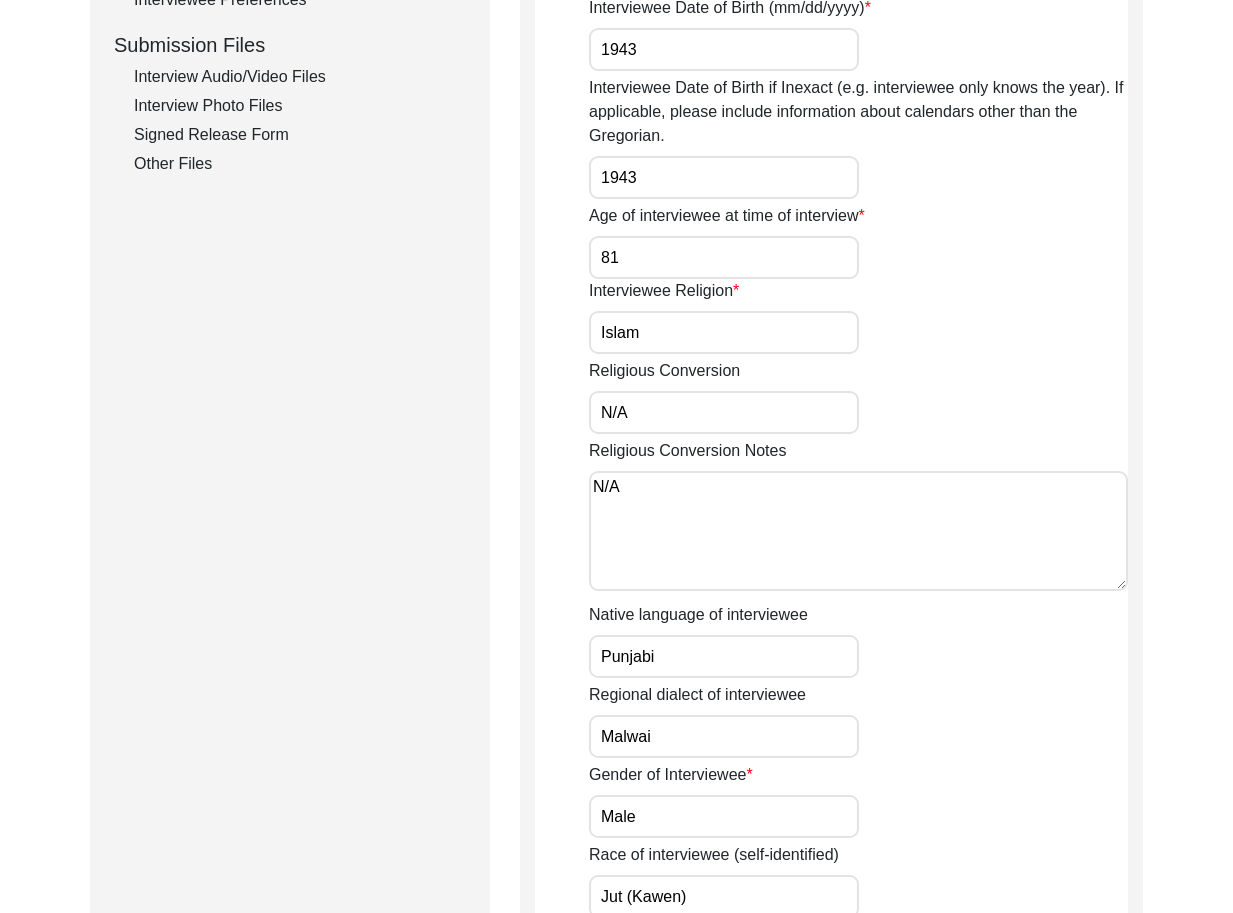 scroll, scrollTop: 0, scrollLeft: 0, axis: both 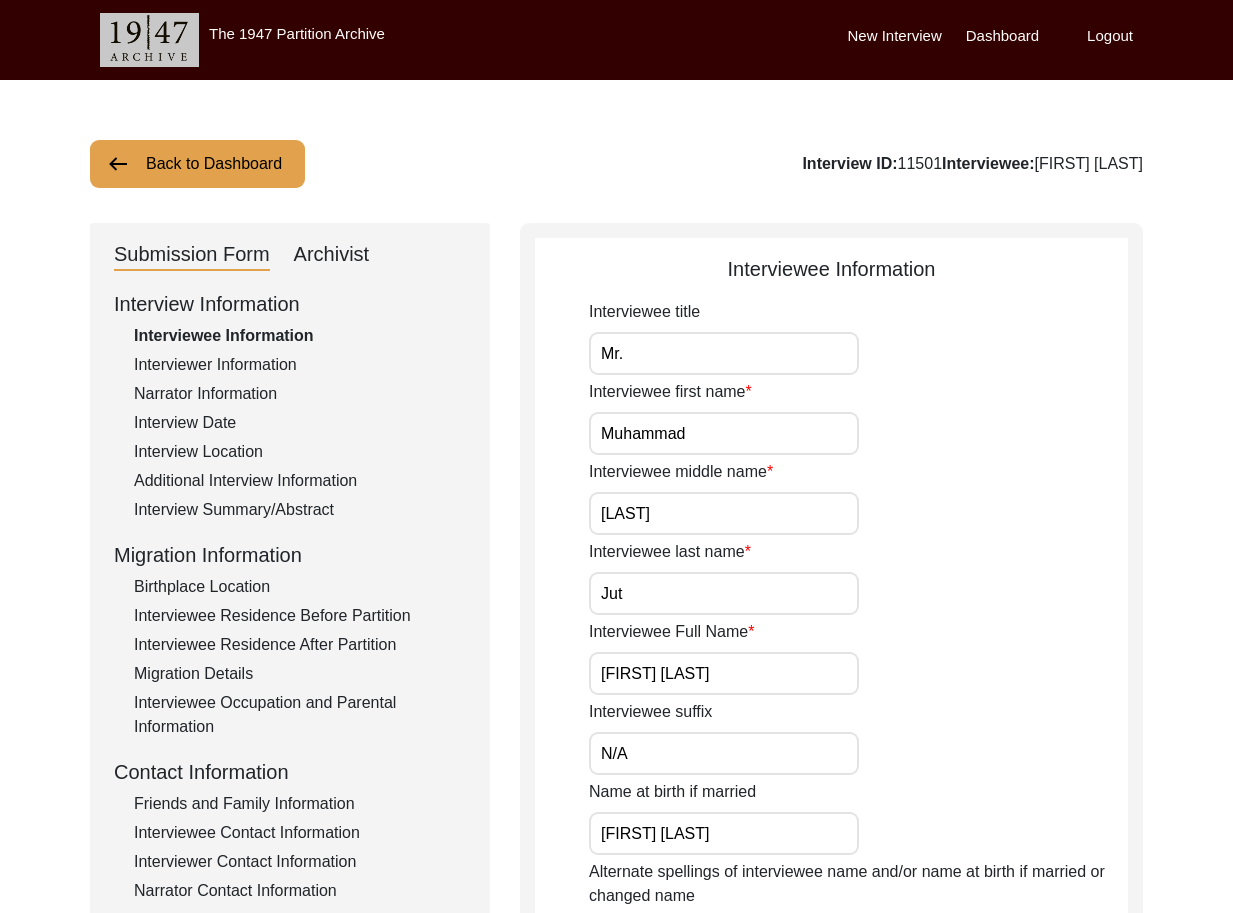 click on "Interview ID:  11501  Interviewee:  [NAME]" 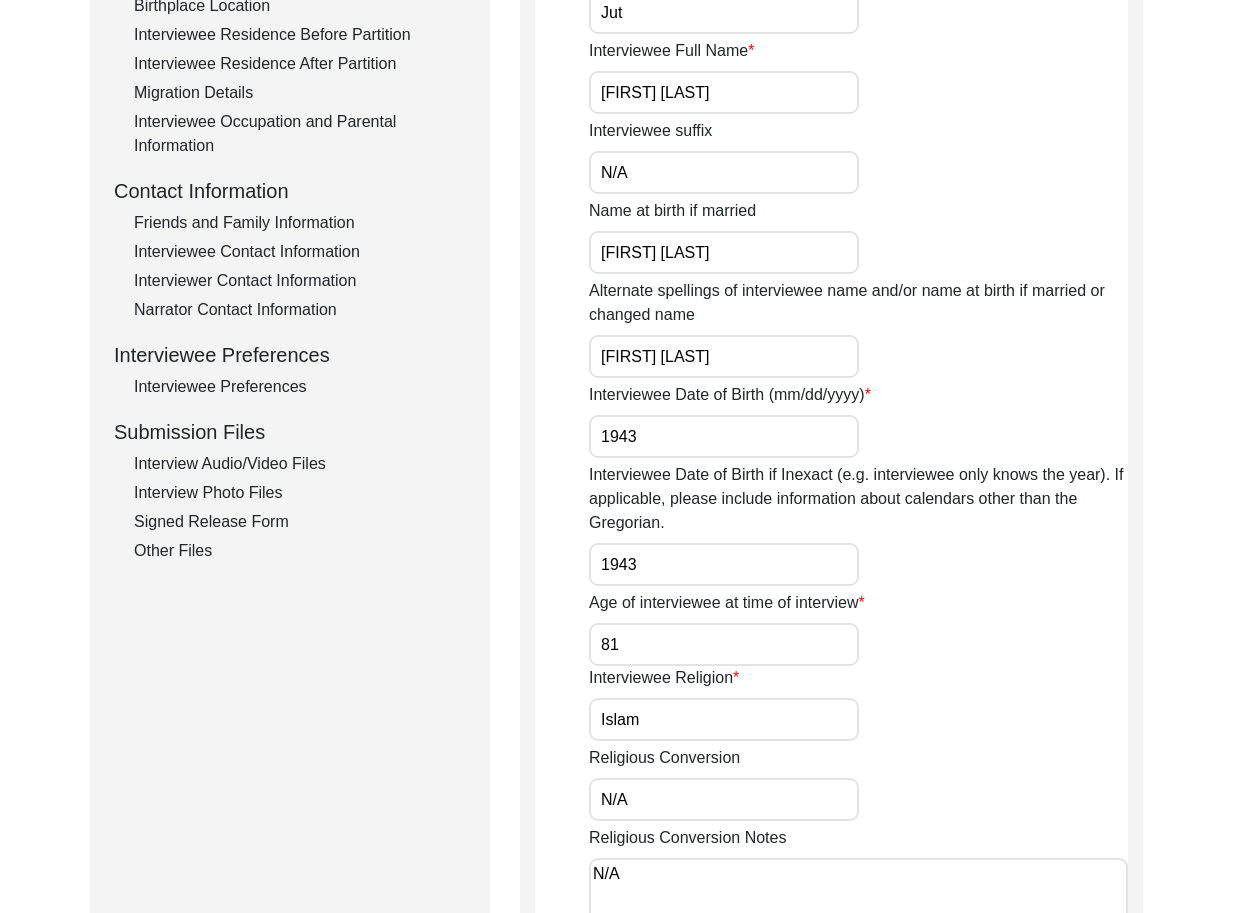 scroll, scrollTop: 649, scrollLeft: 0, axis: vertical 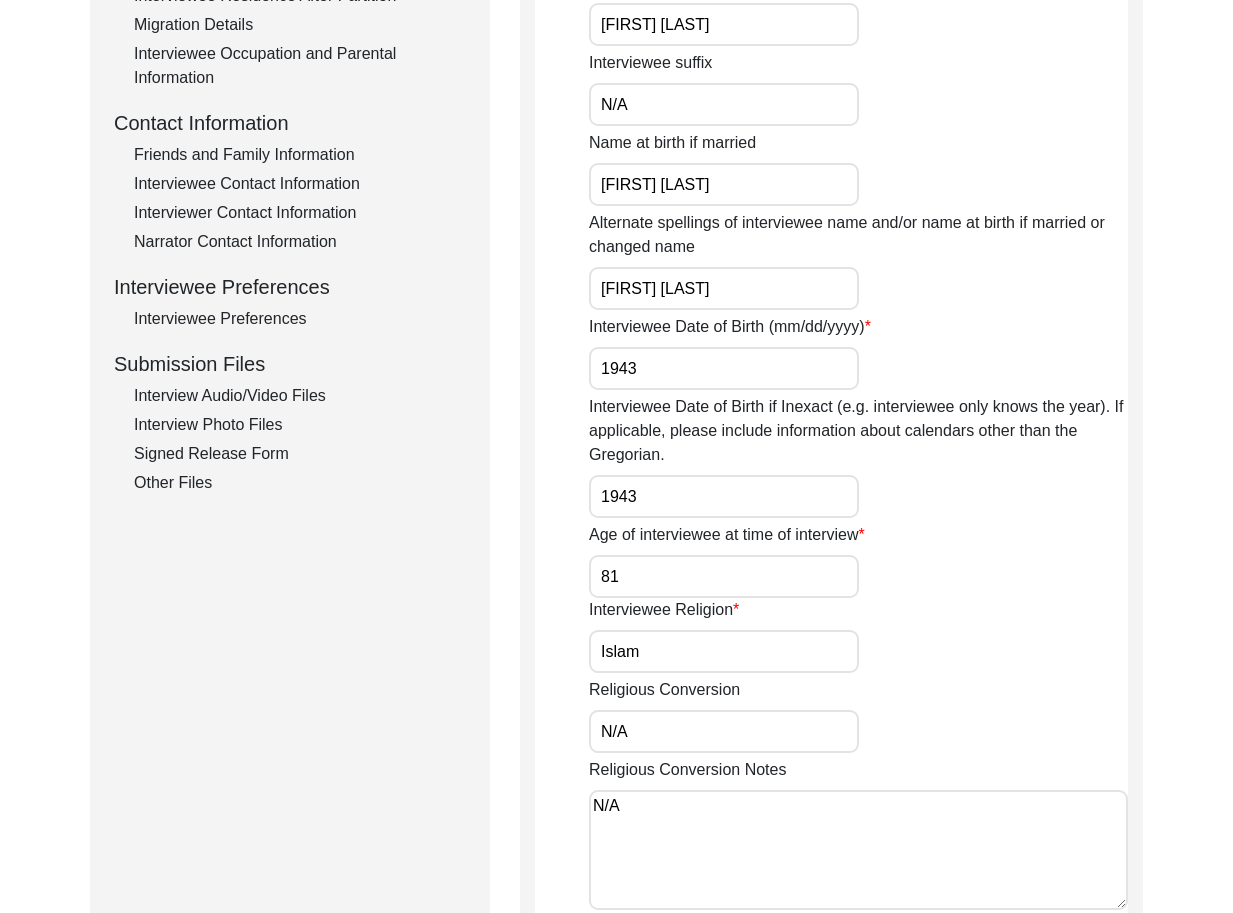 drag, startPoint x: 211, startPoint y: 418, endPoint x: 363, endPoint y: 424, distance: 152.11838 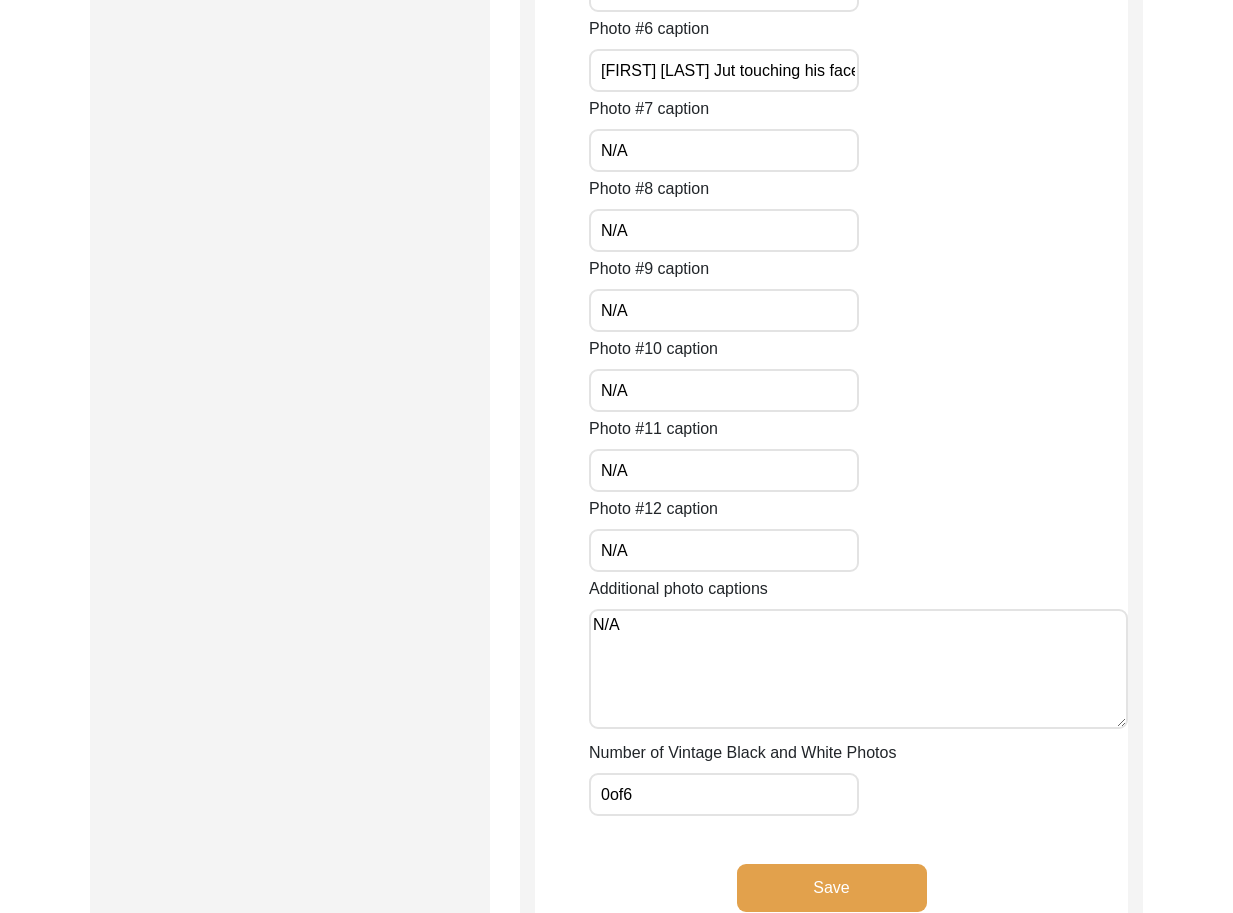 scroll, scrollTop: 1785, scrollLeft: 0, axis: vertical 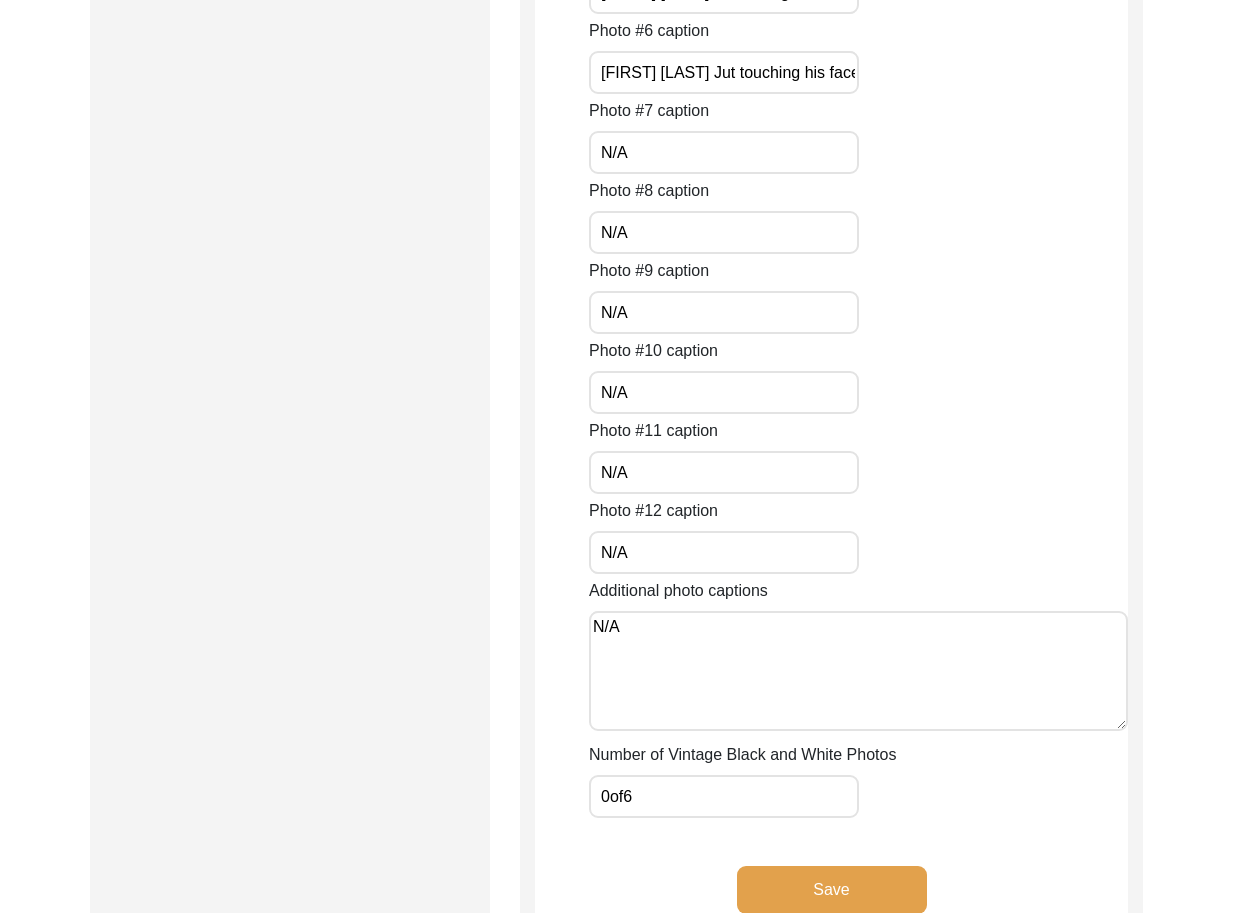 click on "0of6" at bounding box center [724, 796] 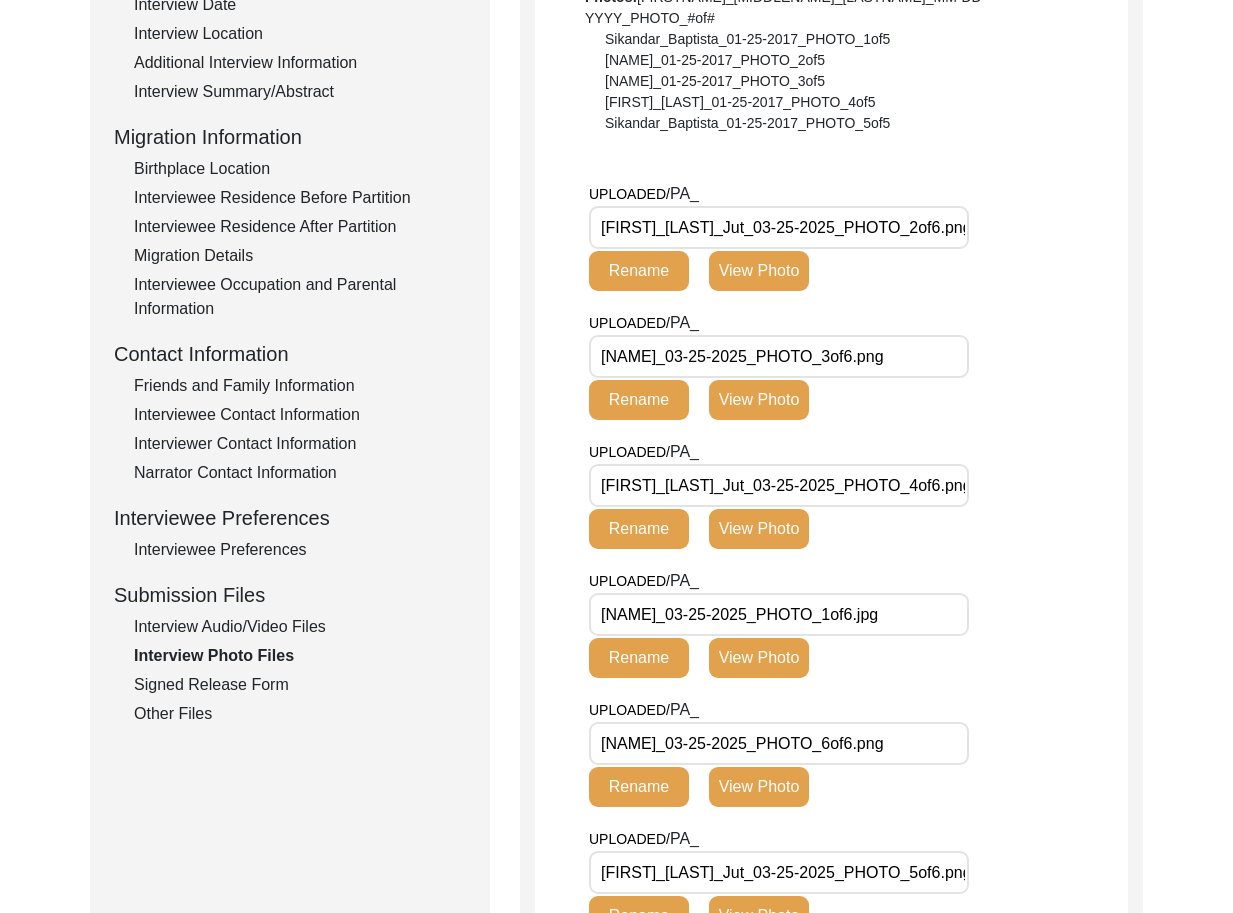 scroll, scrollTop: 0, scrollLeft: 0, axis: both 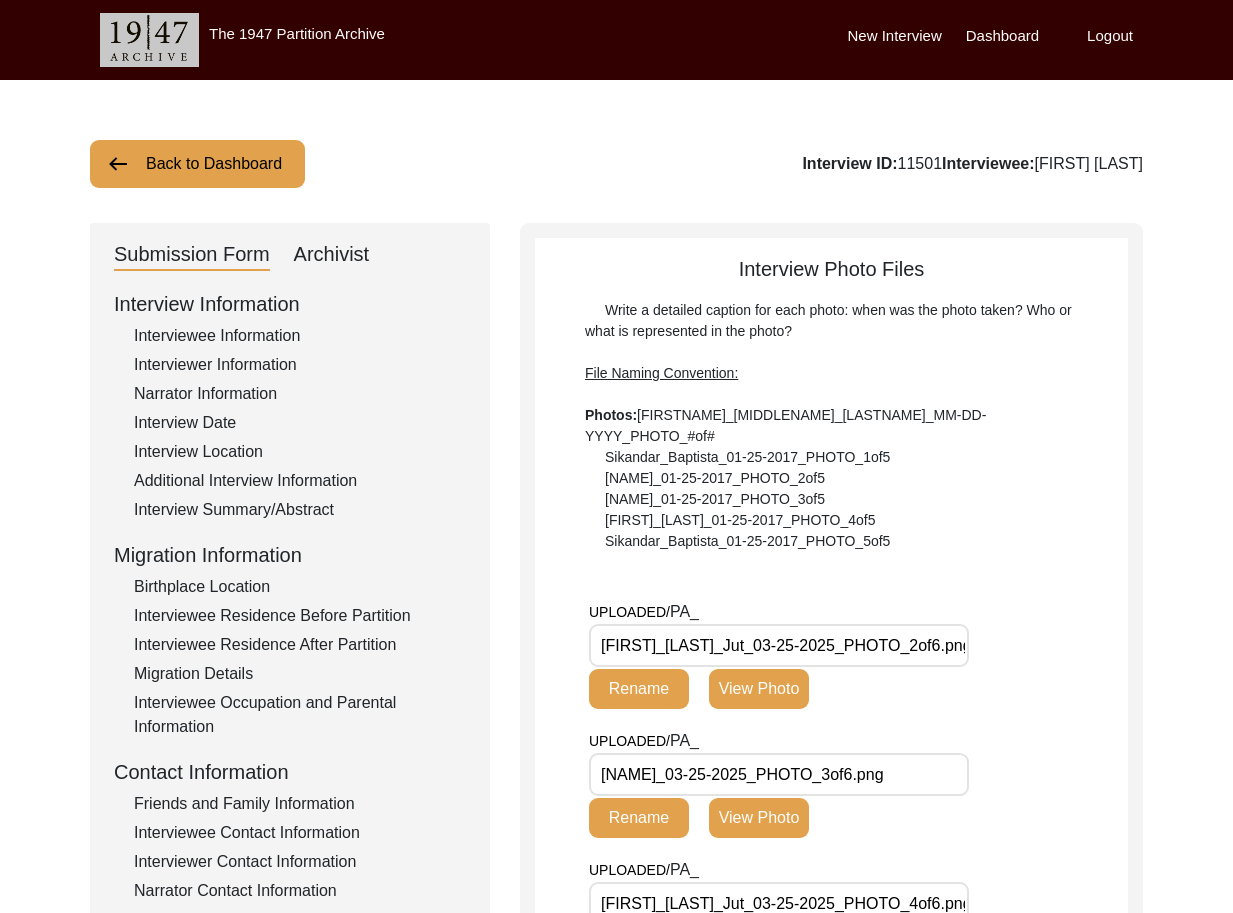 click on "Back to Dashboard" 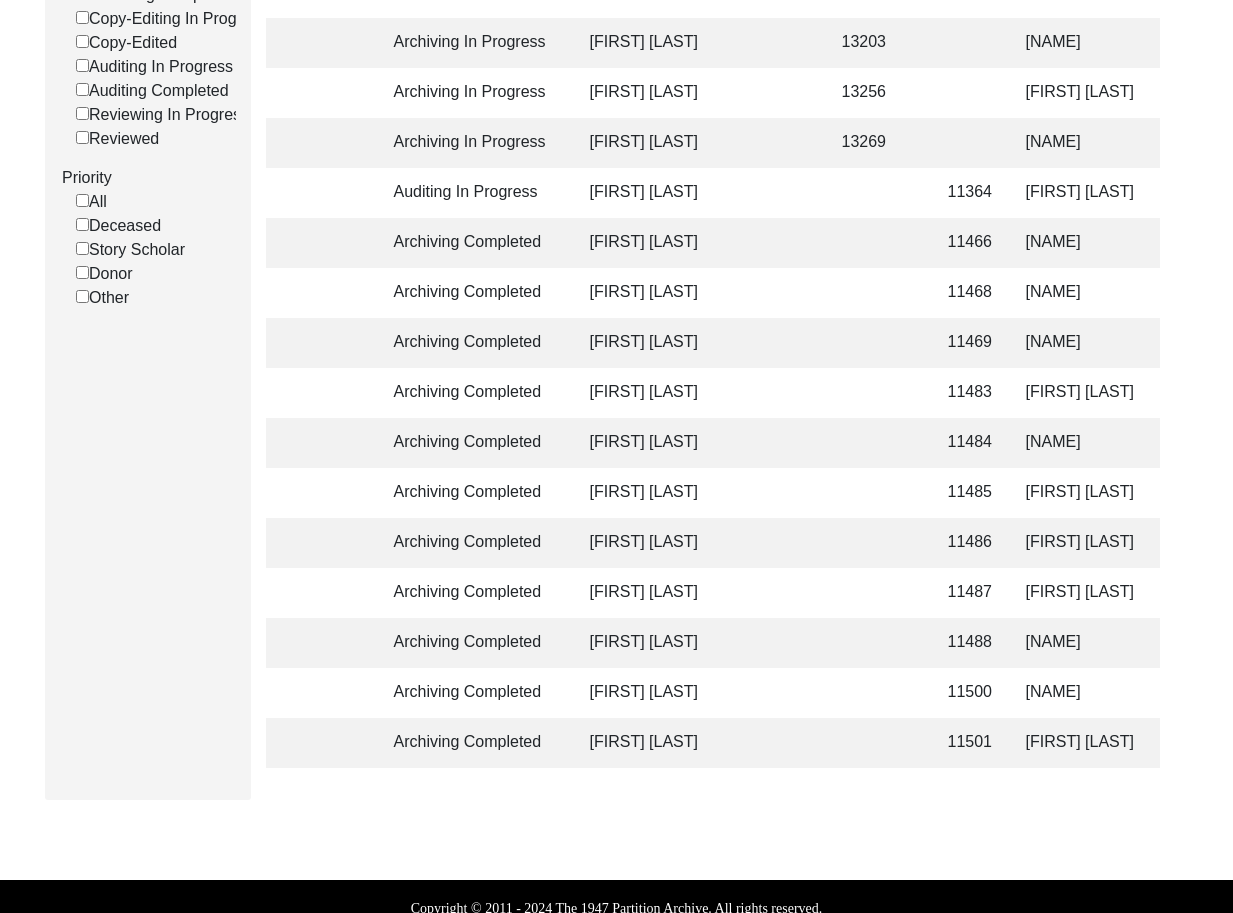 scroll, scrollTop: 431, scrollLeft: 0, axis: vertical 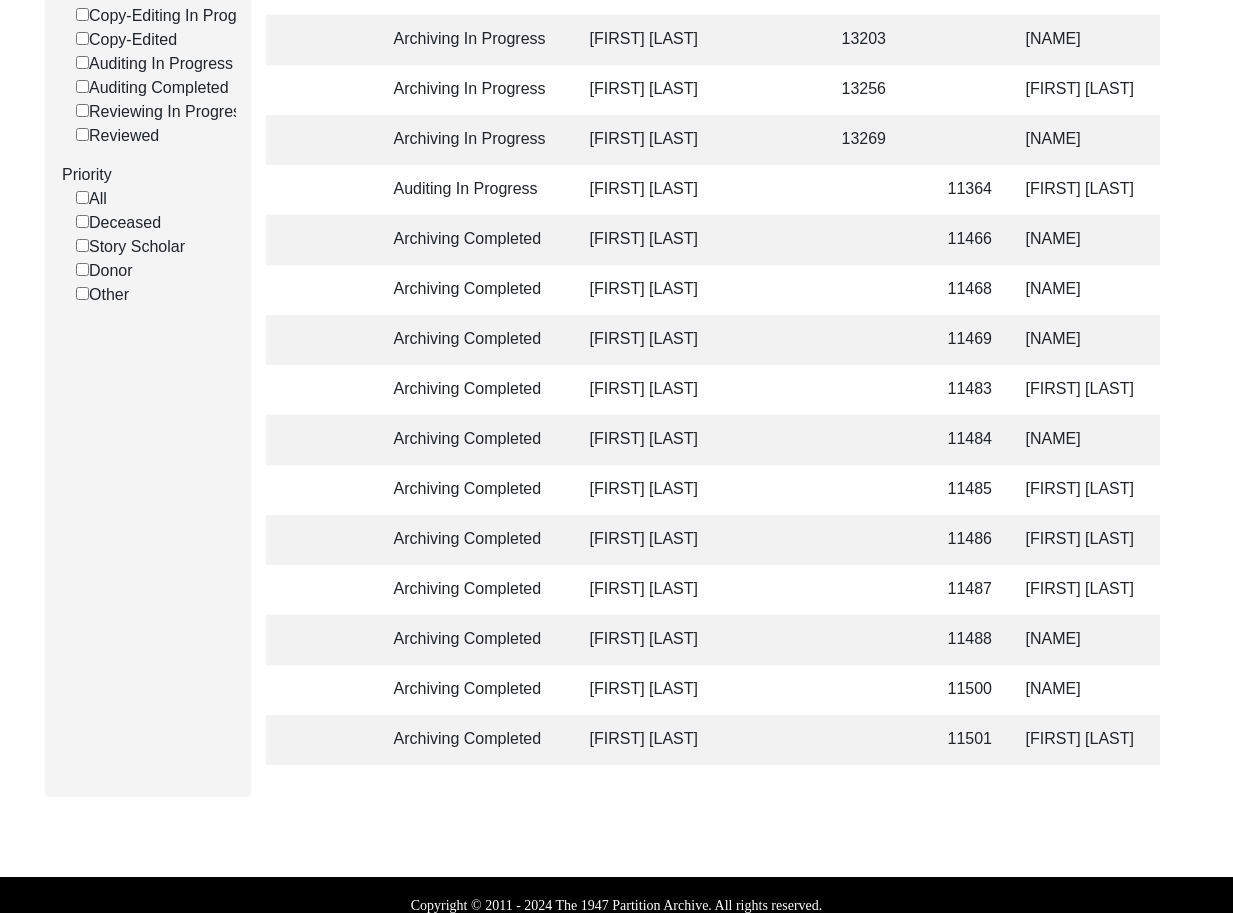 click on "Archiving Completed" 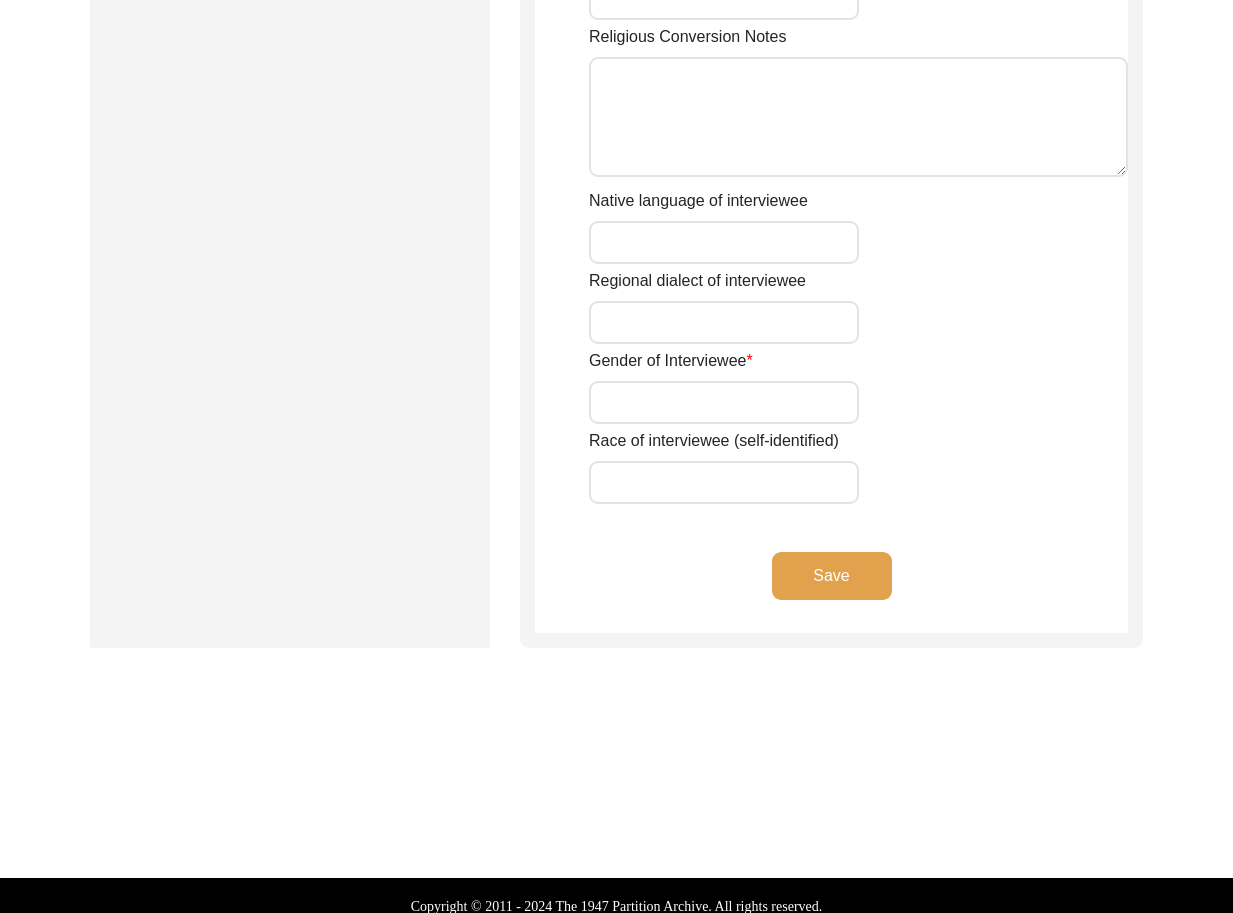 type on "Mr." 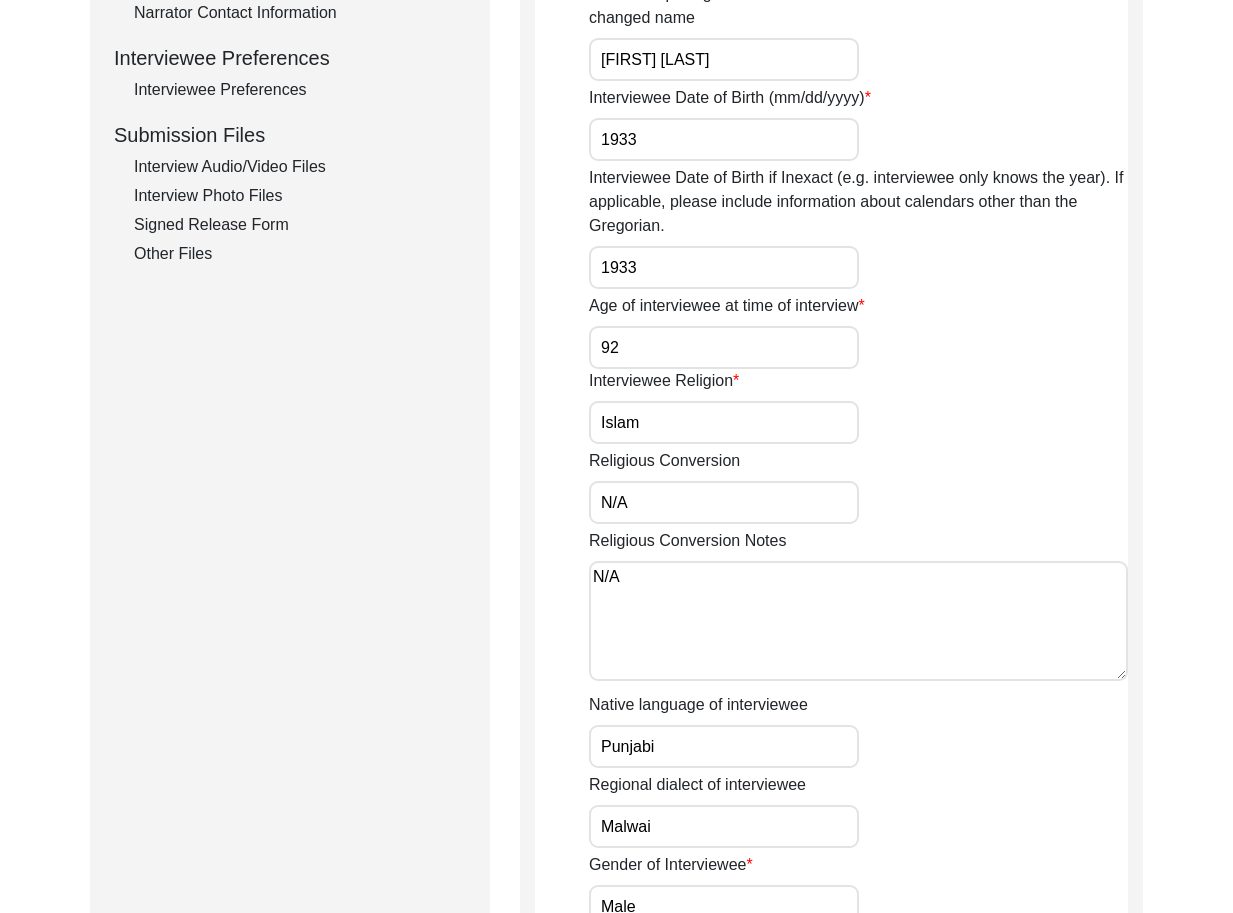 scroll, scrollTop: 0, scrollLeft: 0, axis: both 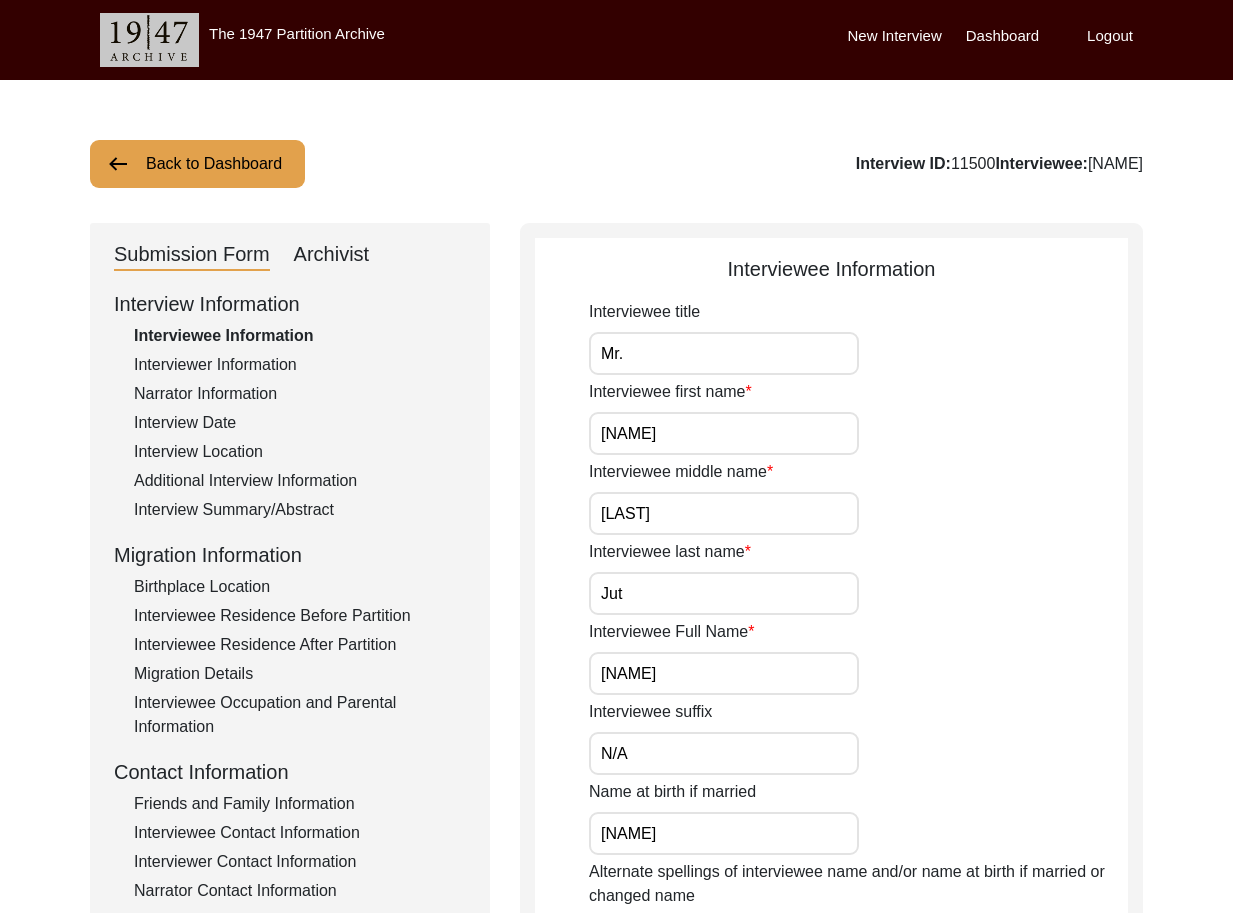 drag, startPoint x: 289, startPoint y: 204, endPoint x: 302, endPoint y: 252, distance: 49.729267 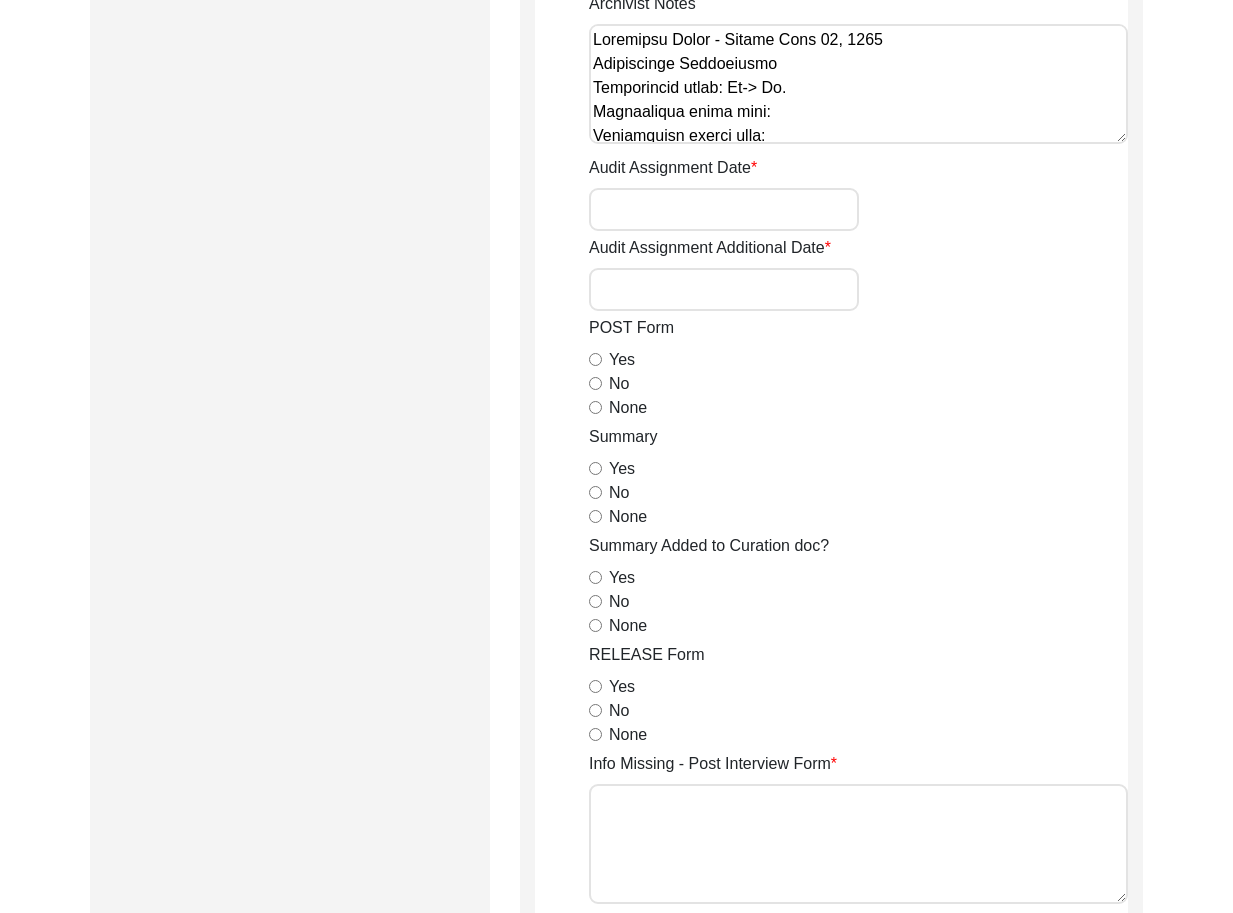 scroll, scrollTop: 904, scrollLeft: 0, axis: vertical 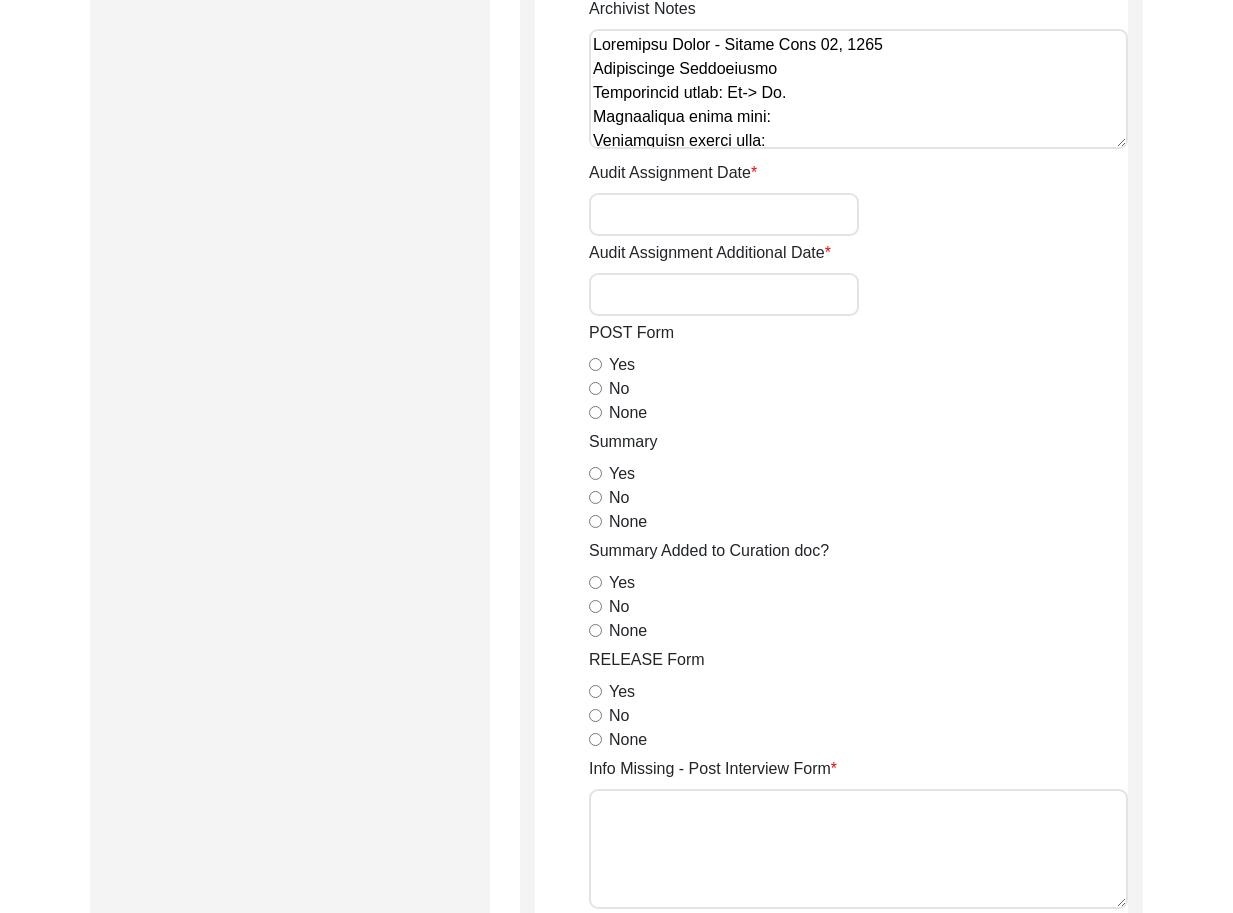 click on "No" at bounding box center (595, 388) 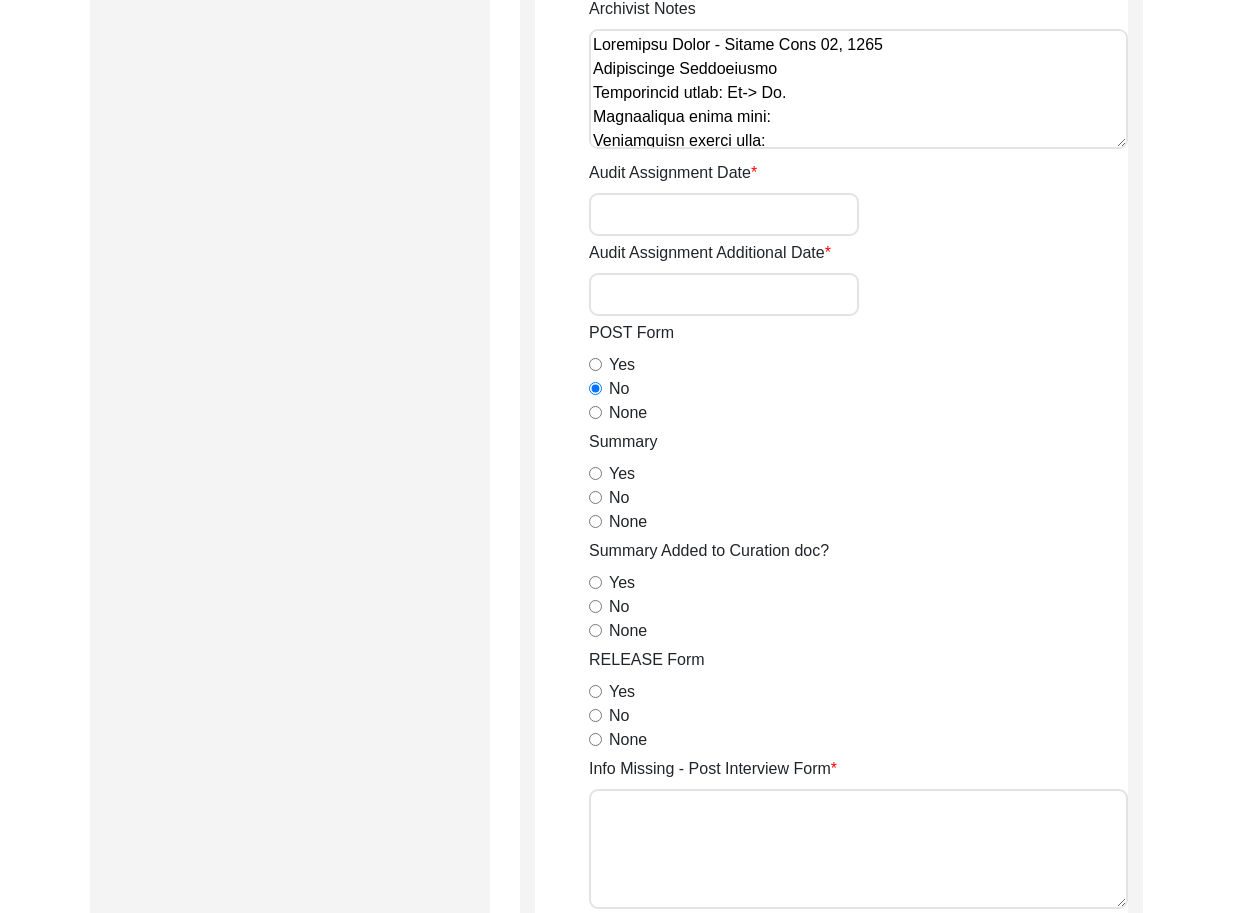 drag, startPoint x: 593, startPoint y: 474, endPoint x: 628, endPoint y: 572, distance: 104.062485 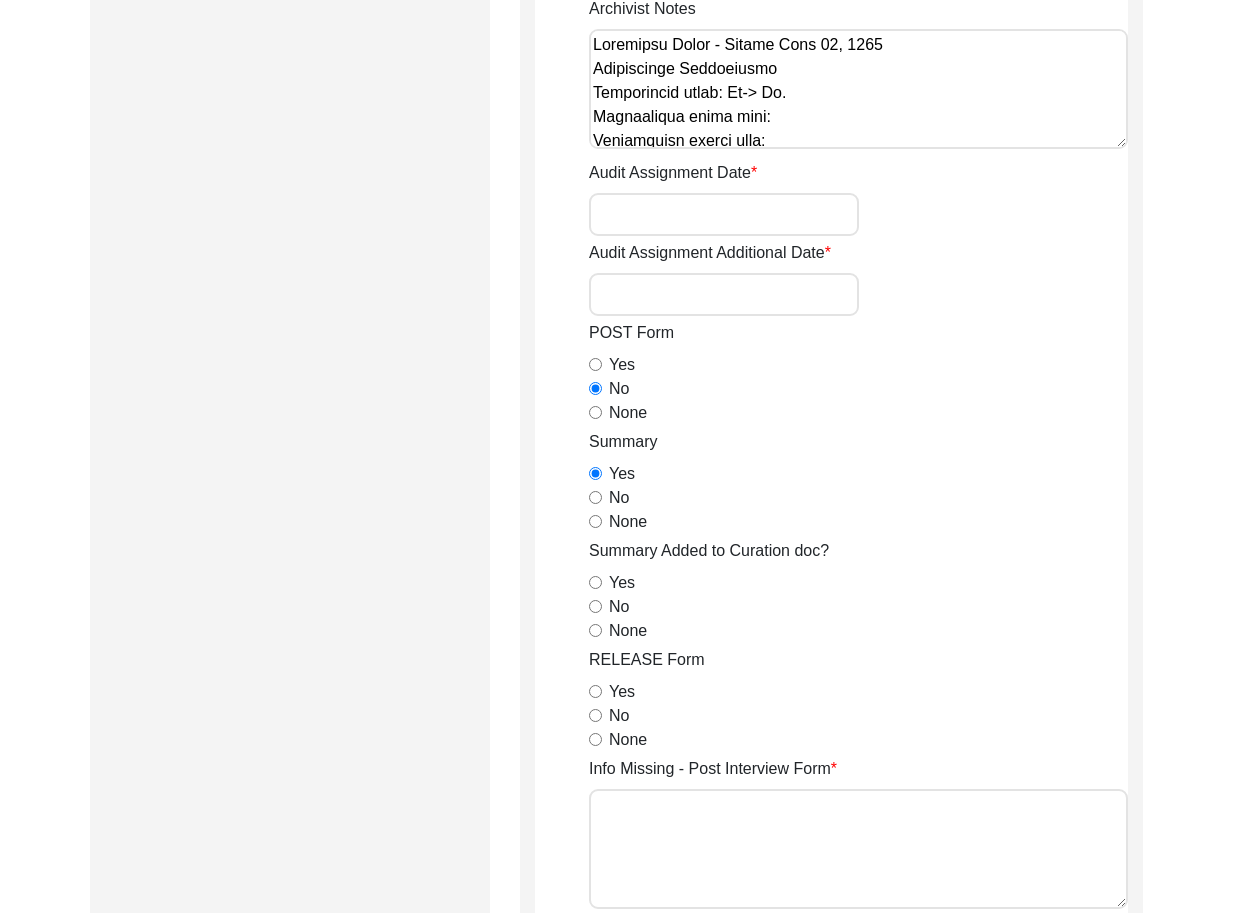 drag, startPoint x: 605, startPoint y: 615, endPoint x: 596, endPoint y: 601, distance: 16.643316 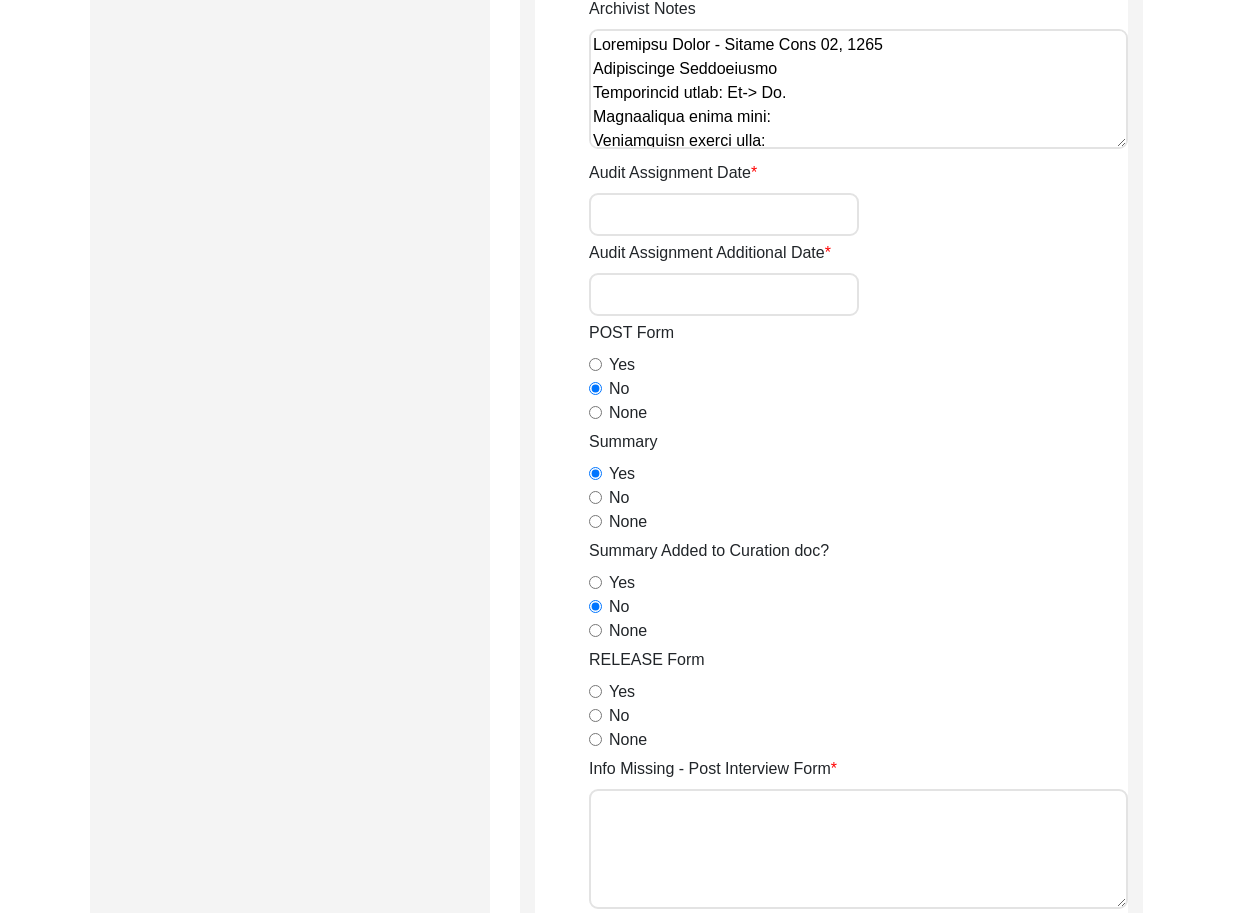 click on "Yes" at bounding box center [595, 691] 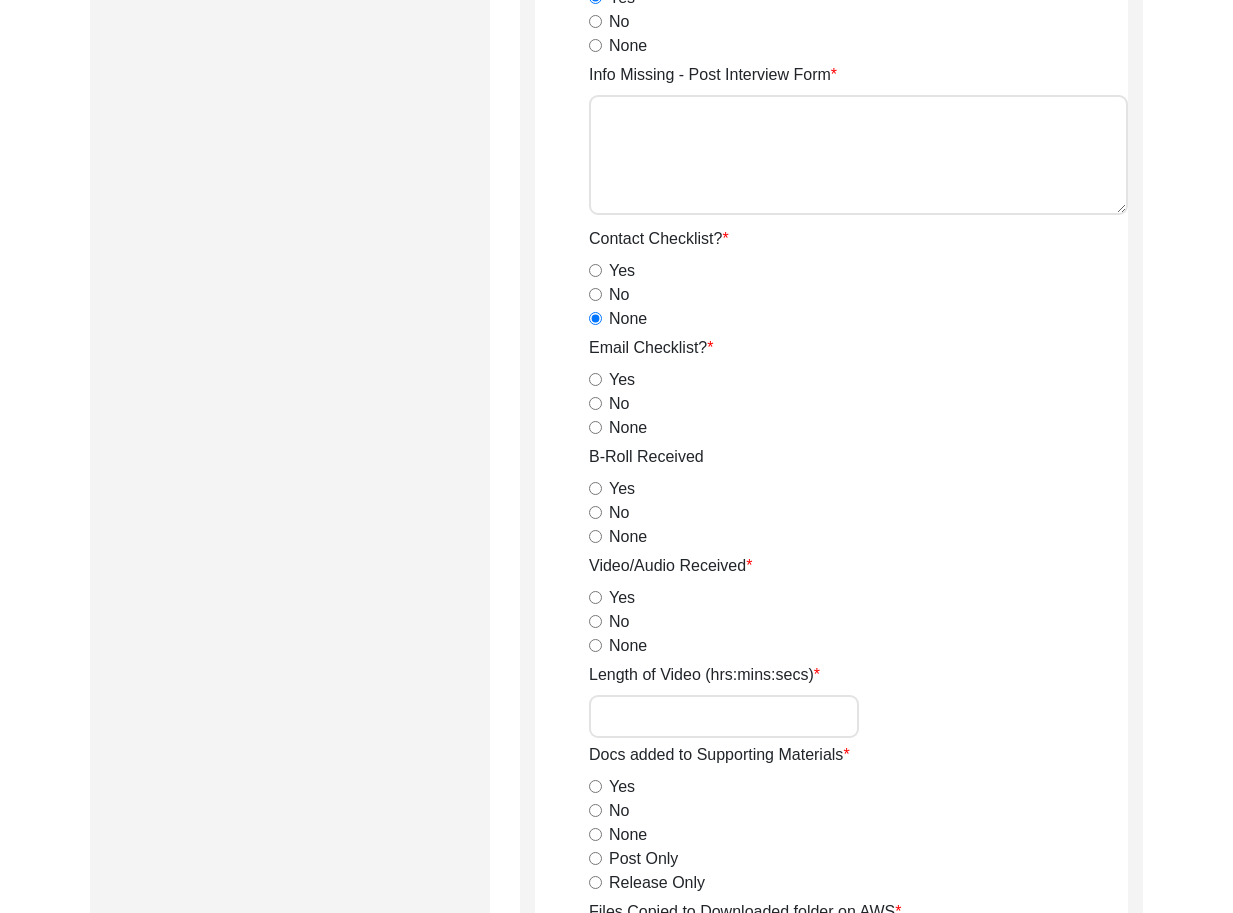 scroll, scrollTop: 1596, scrollLeft: 0, axis: vertical 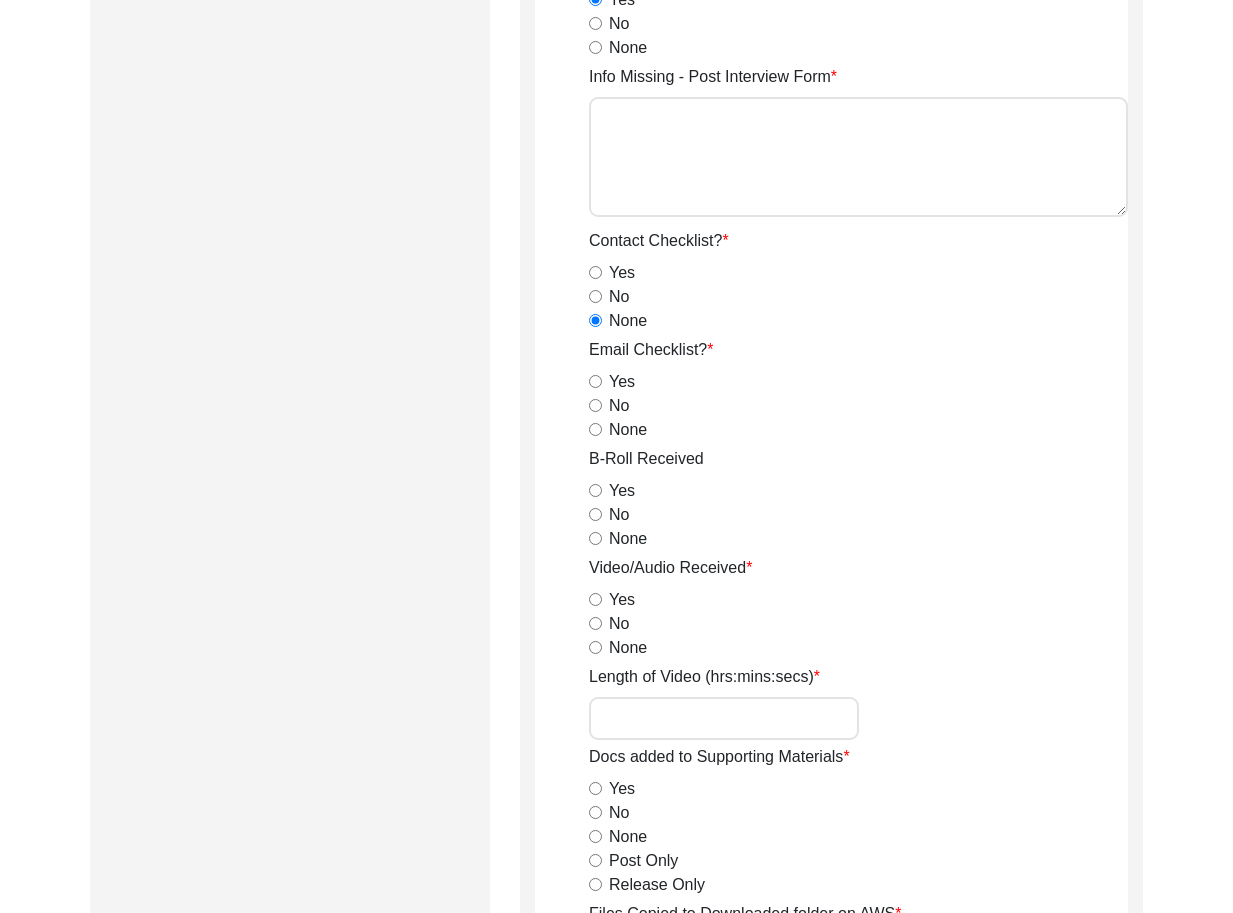 click on "Yes" at bounding box center (595, 490) 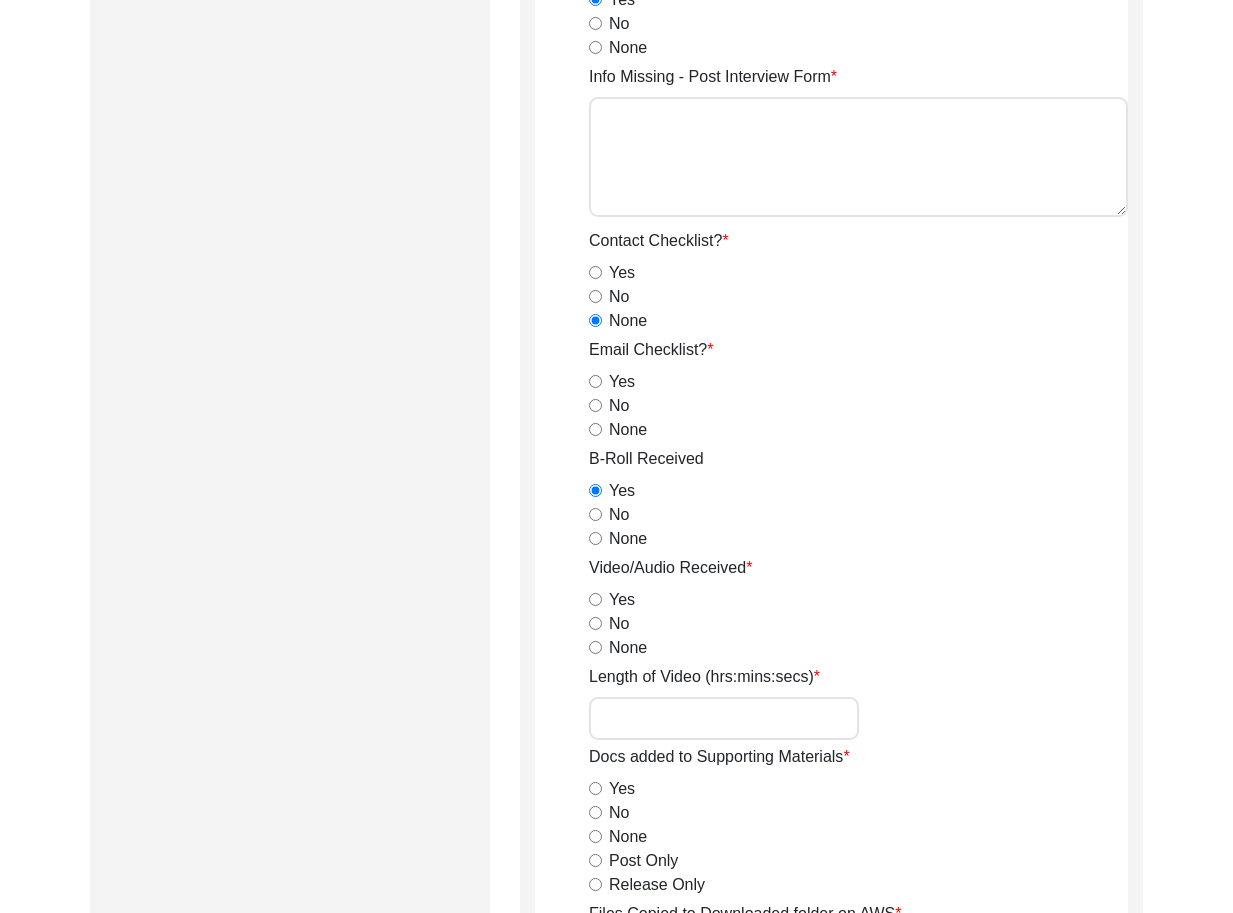 drag, startPoint x: 596, startPoint y: 602, endPoint x: 602, endPoint y: 624, distance: 22.803509 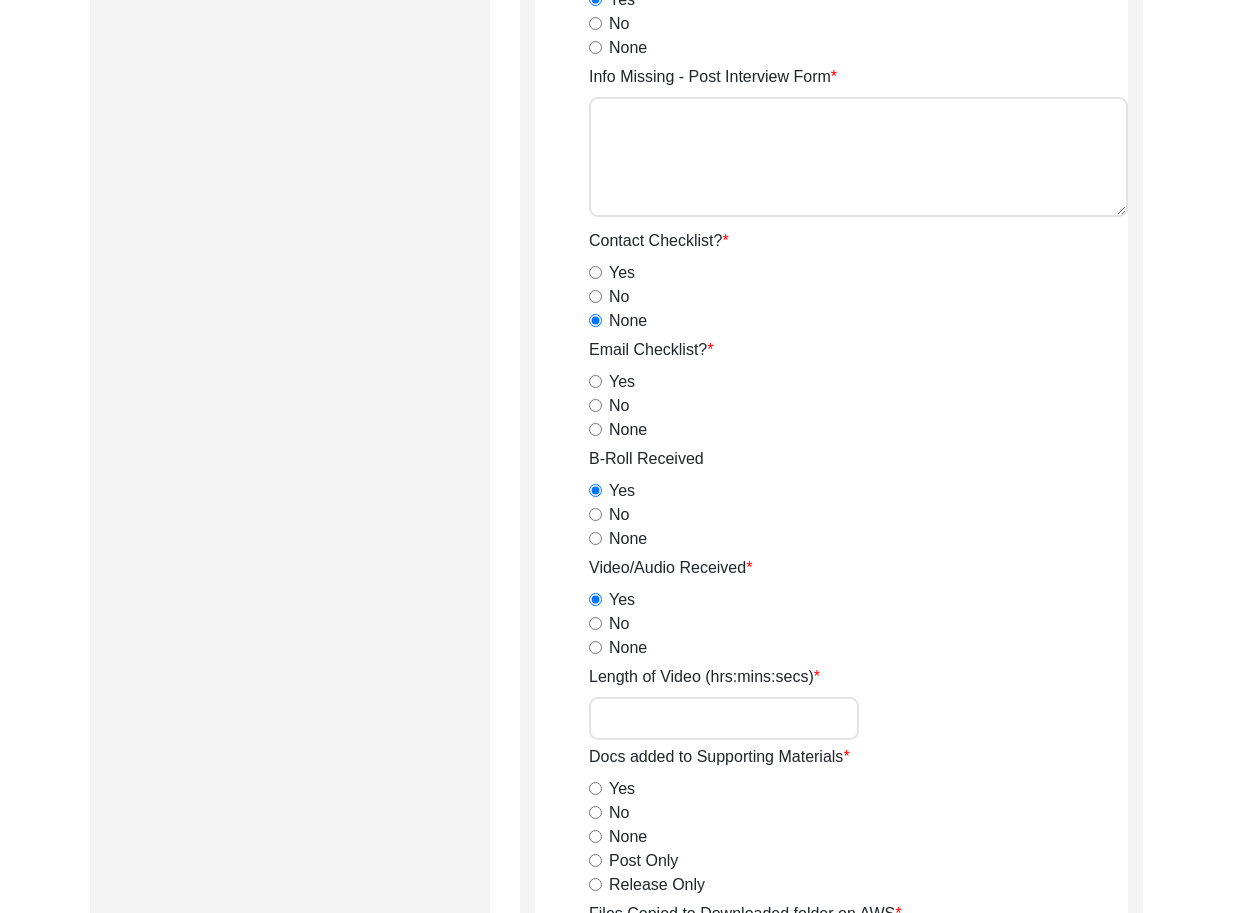 click on "Length of Video (hrs:mins:secs)" at bounding box center [724, 718] 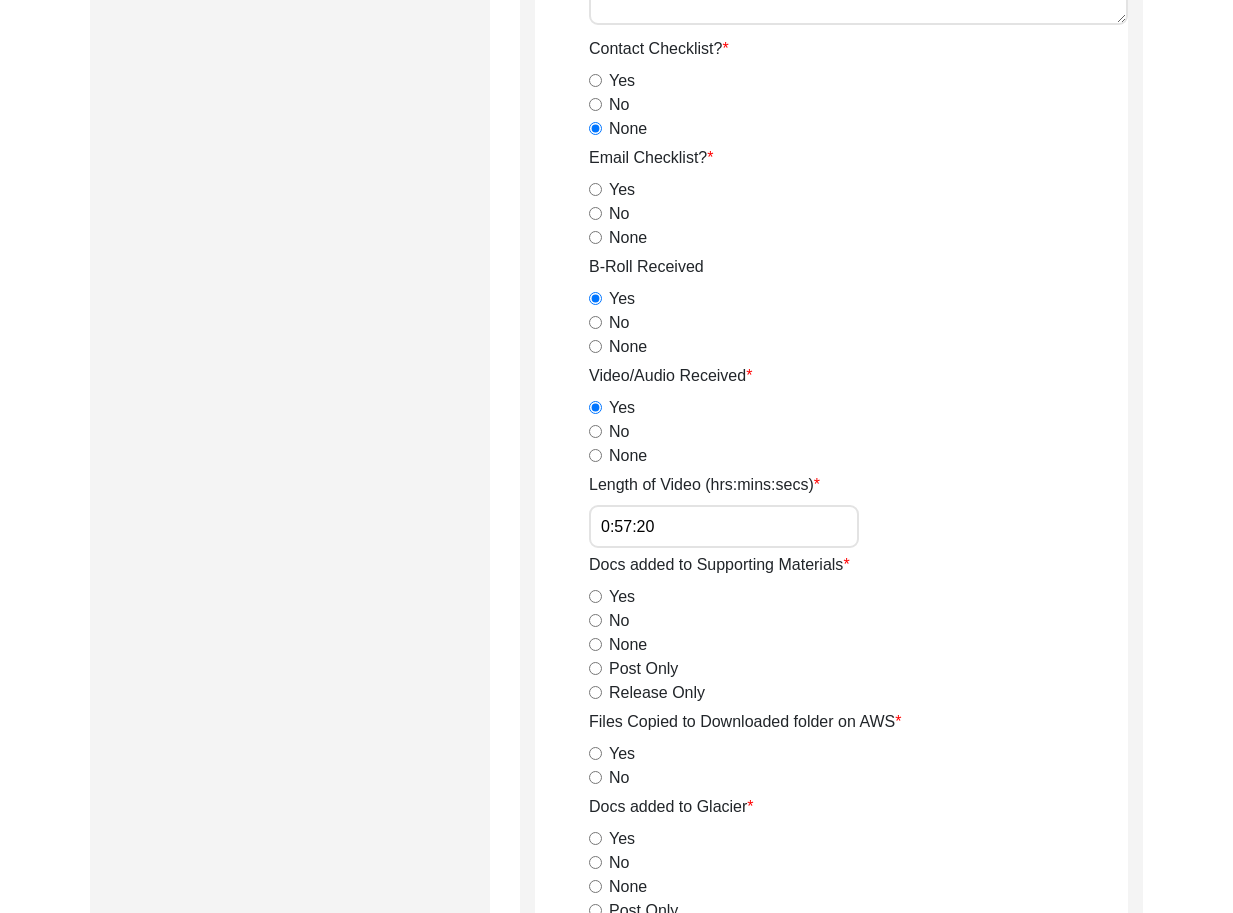 scroll, scrollTop: 1841, scrollLeft: 0, axis: vertical 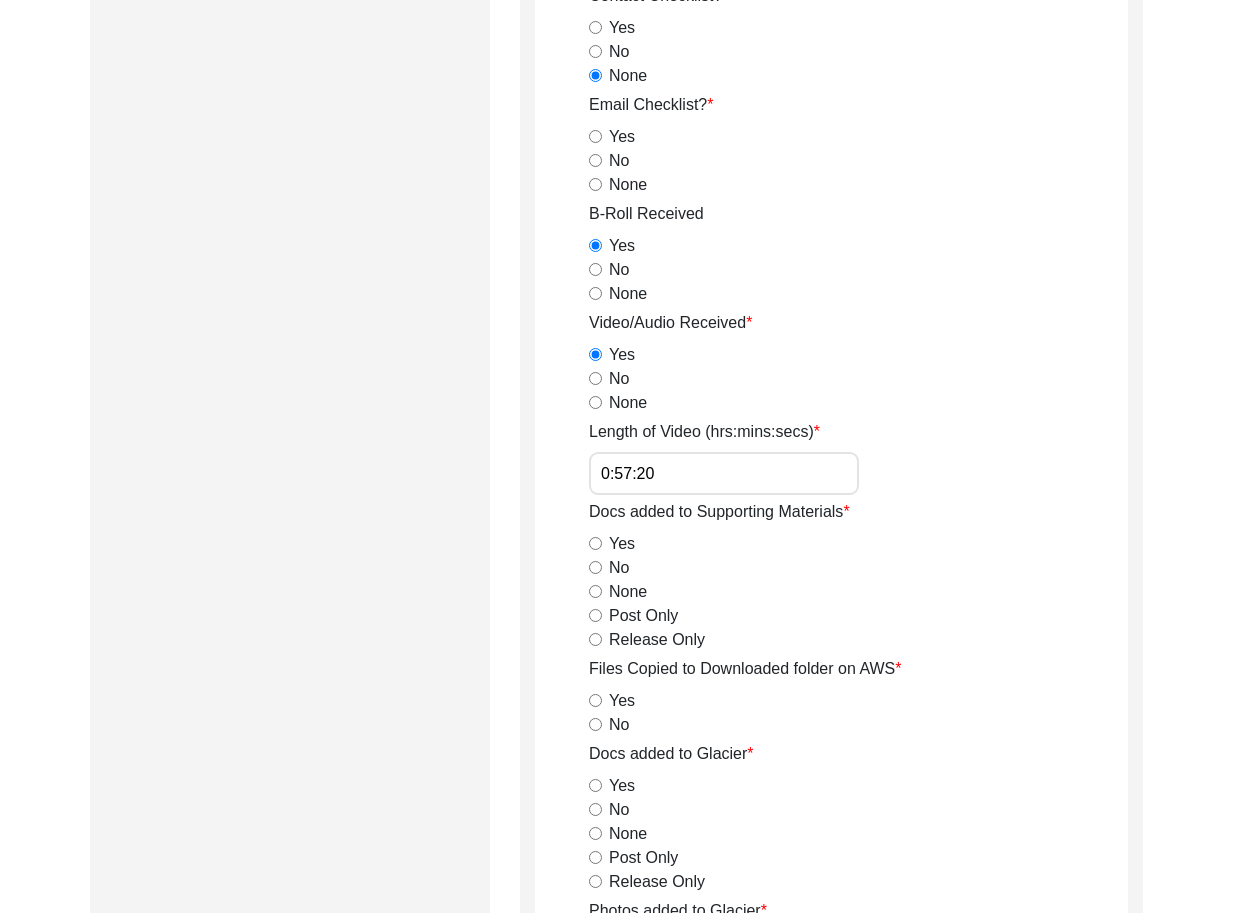 type on "0:57:20" 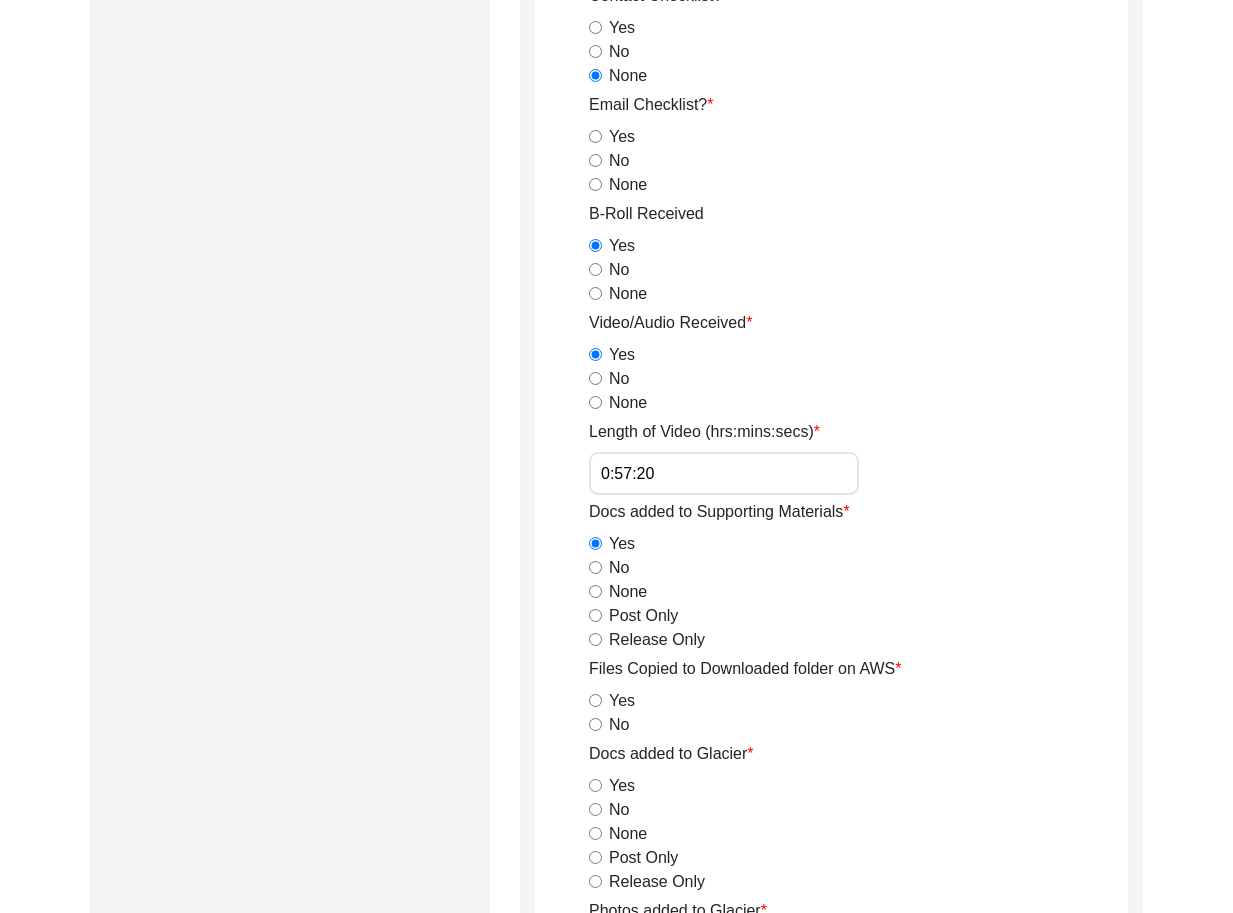 click on "Yes" 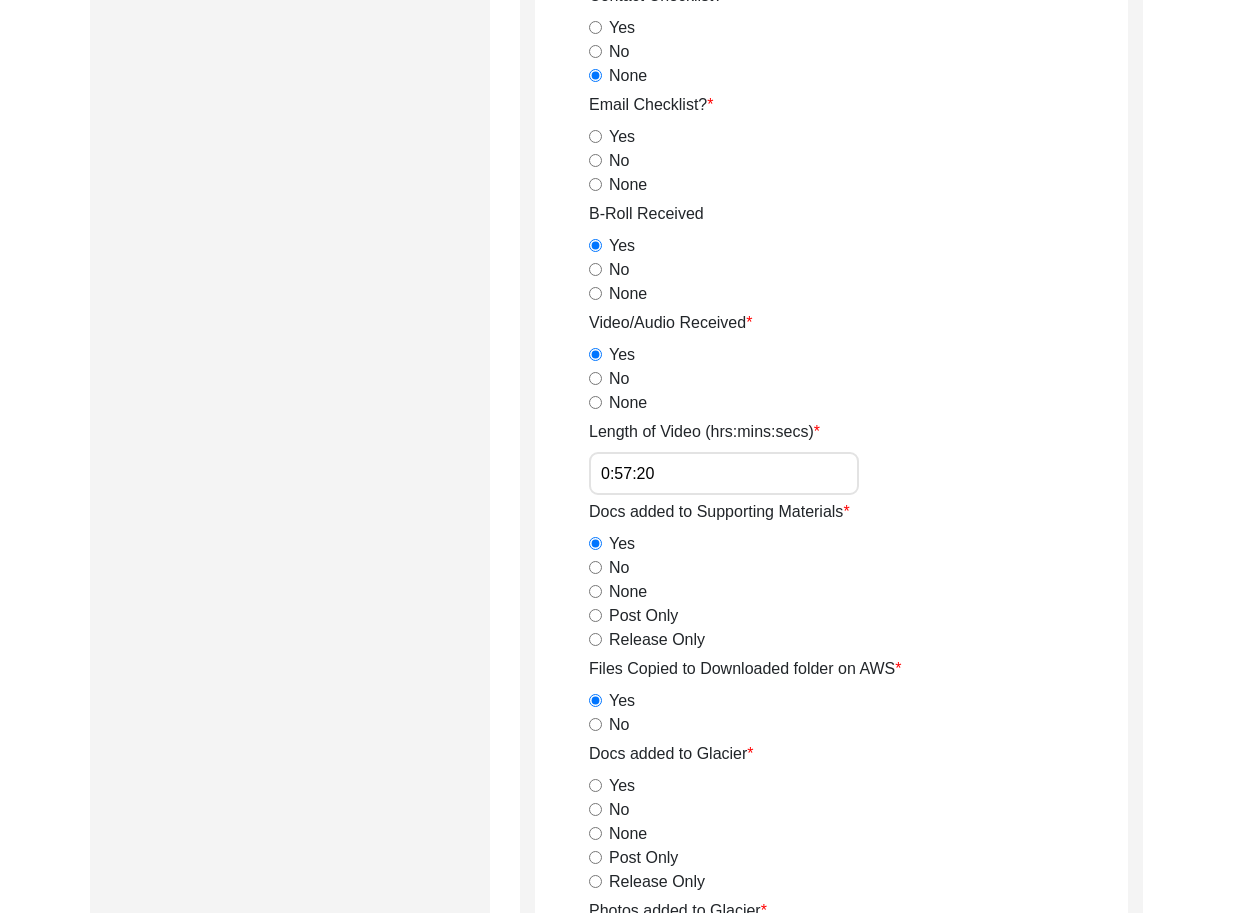 click on "Release Only" at bounding box center (595, 881) 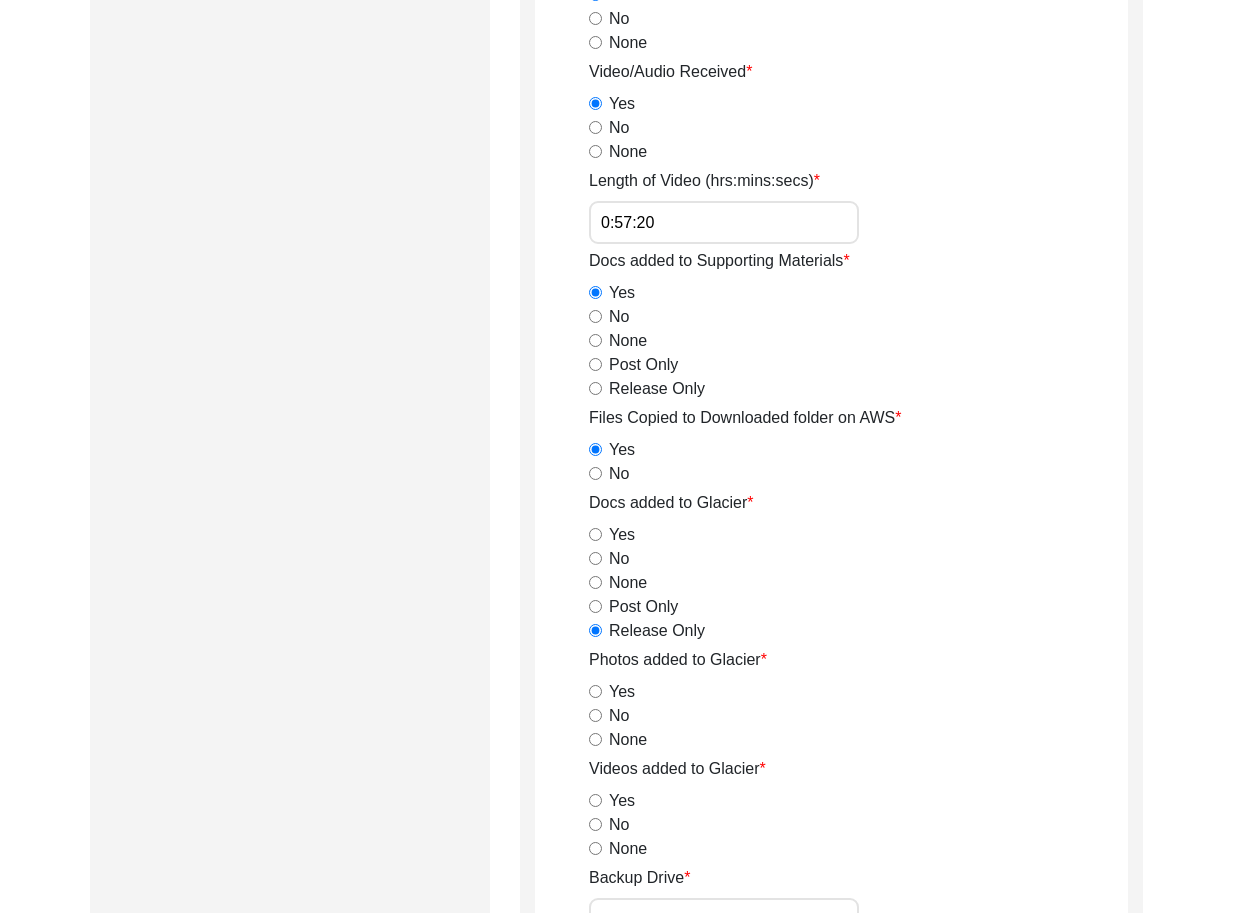 scroll, scrollTop: 2131, scrollLeft: 0, axis: vertical 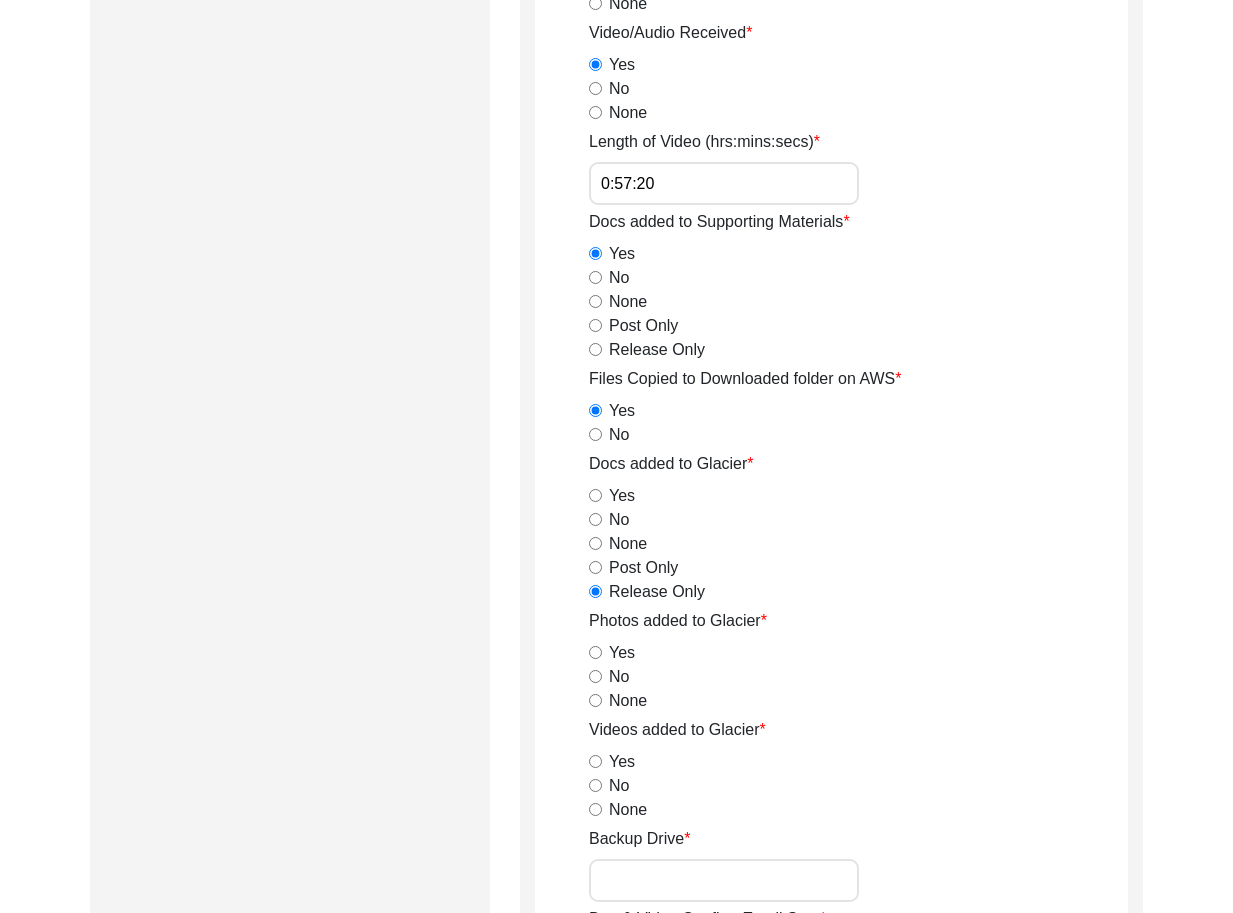 click on "Yes" 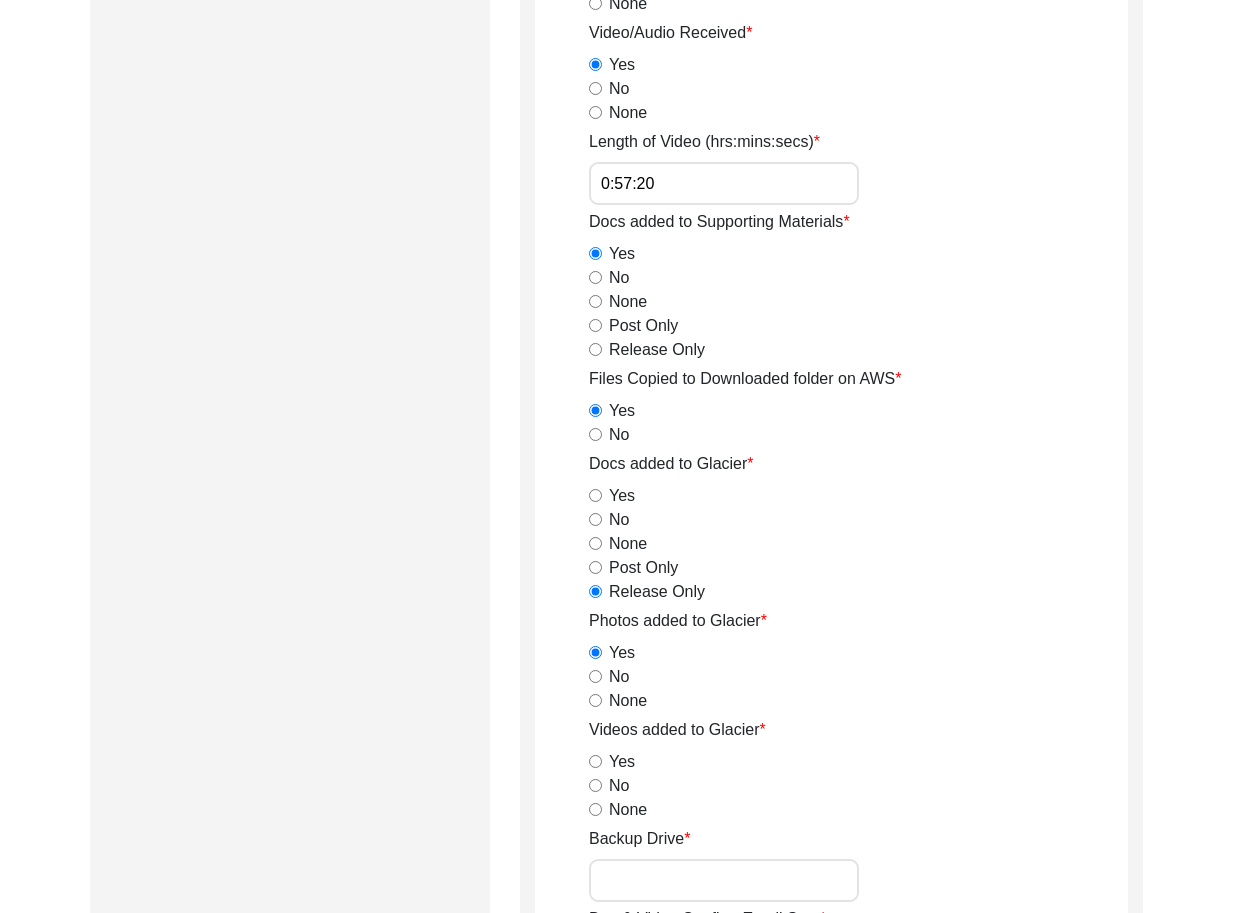 click on "Yes" 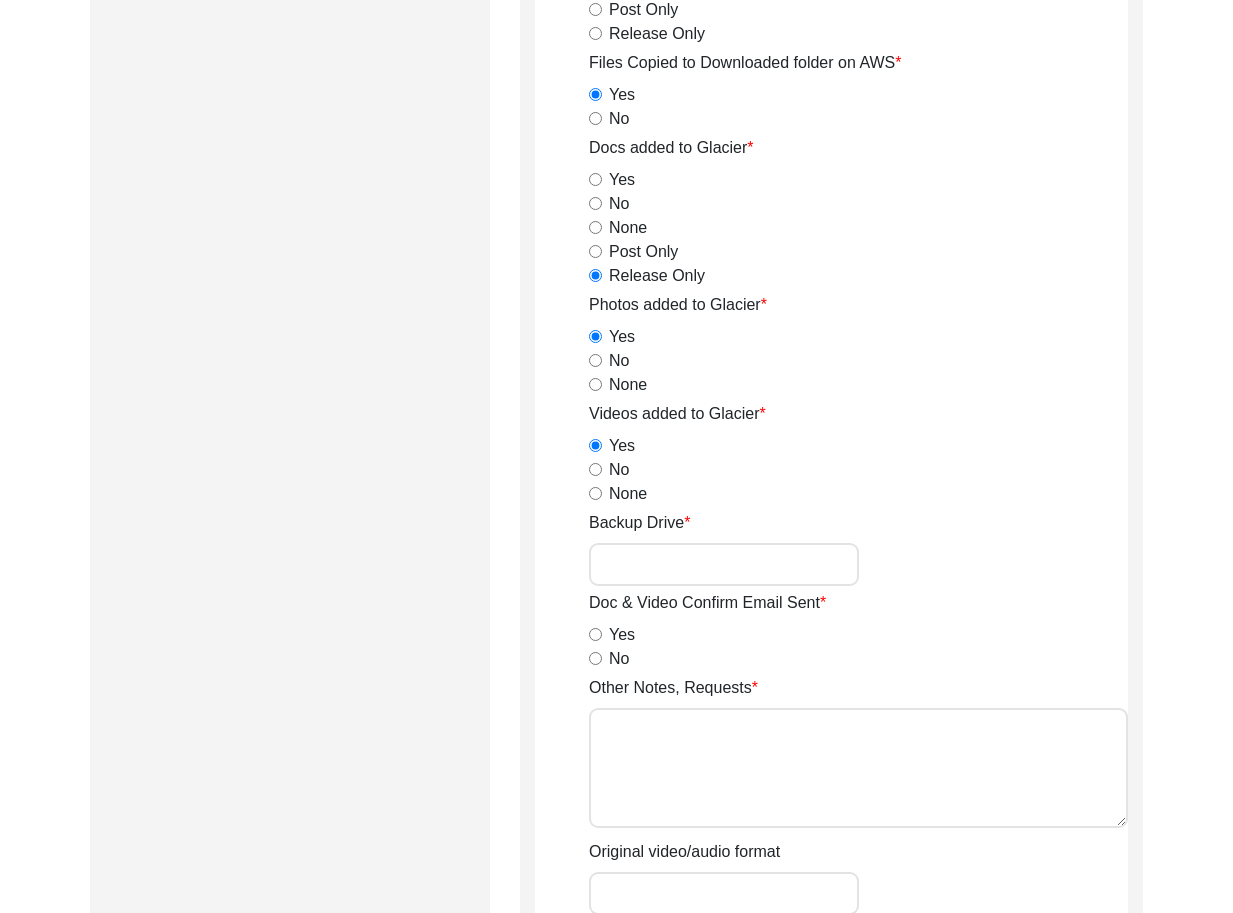 scroll, scrollTop: 2458, scrollLeft: 0, axis: vertical 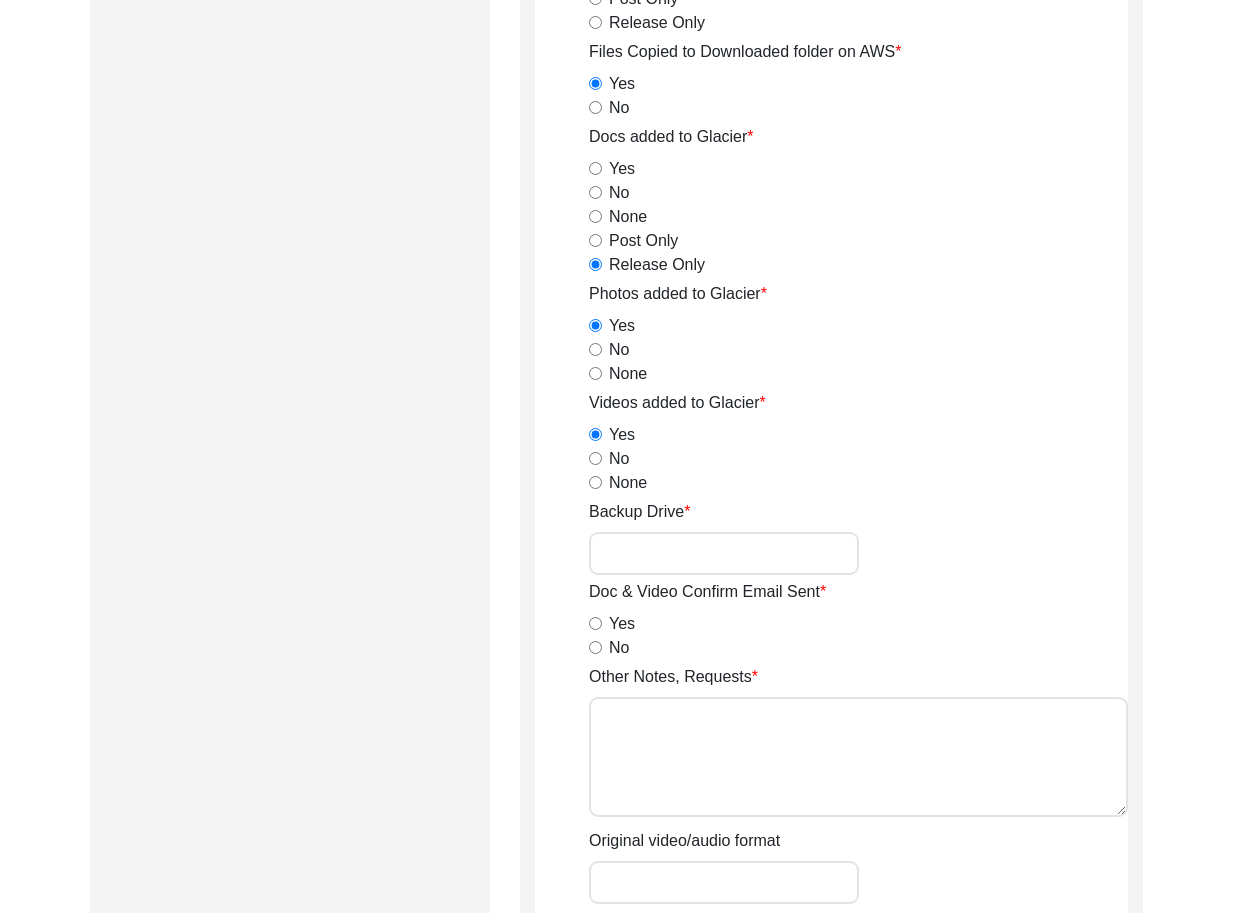 drag, startPoint x: 620, startPoint y: 647, endPoint x: 626, endPoint y: 667, distance: 20.880613 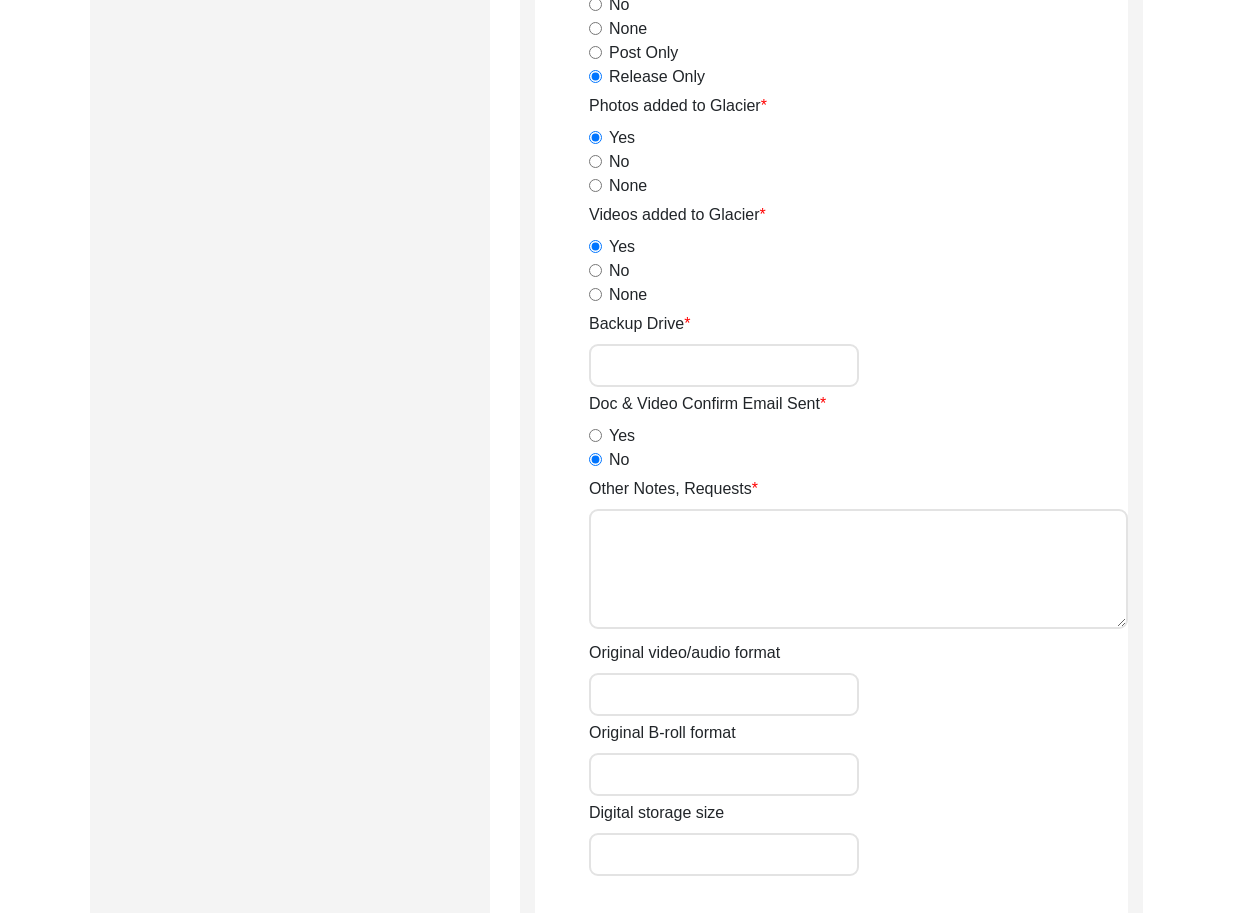 scroll, scrollTop: 2652, scrollLeft: 0, axis: vertical 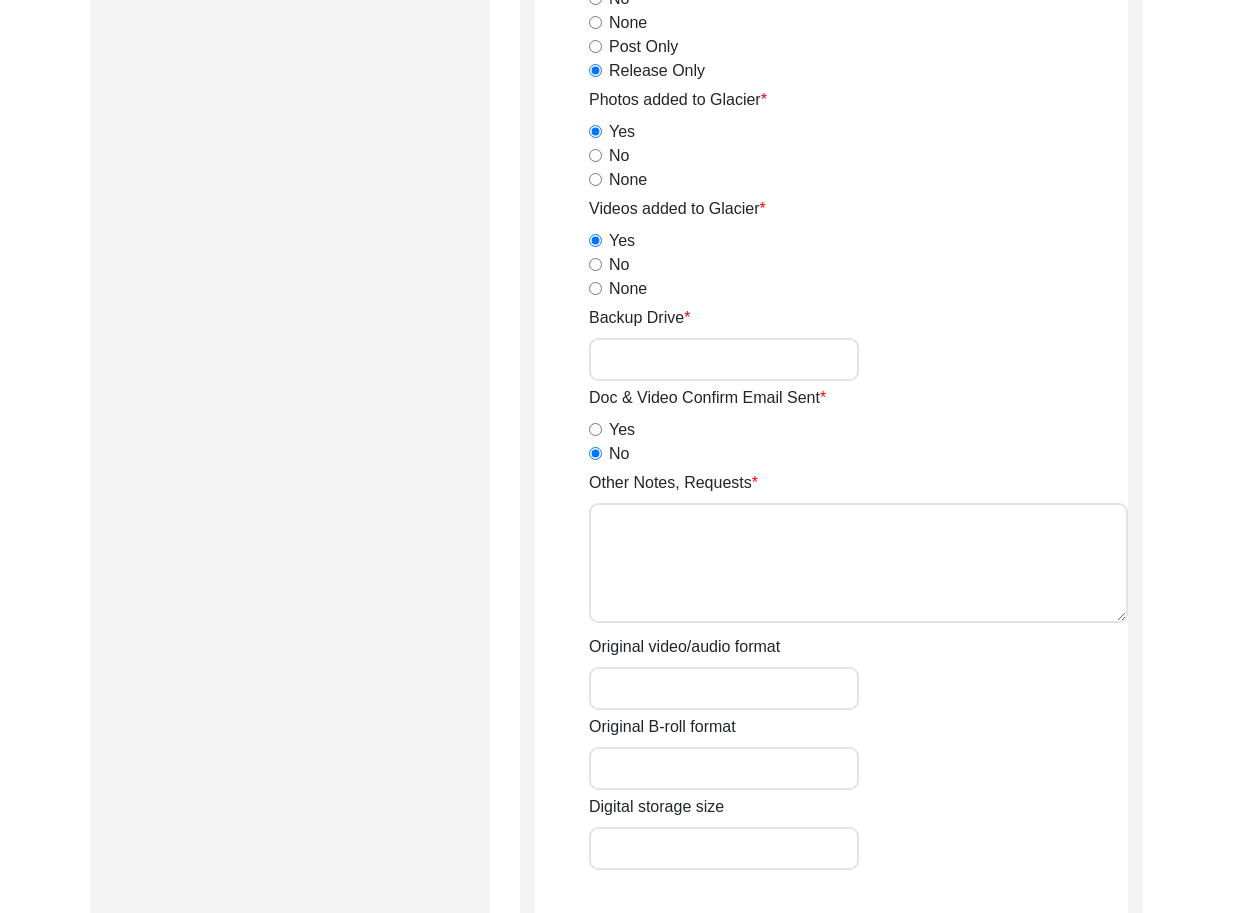 click on "Other Notes, Requests" at bounding box center [858, 563] 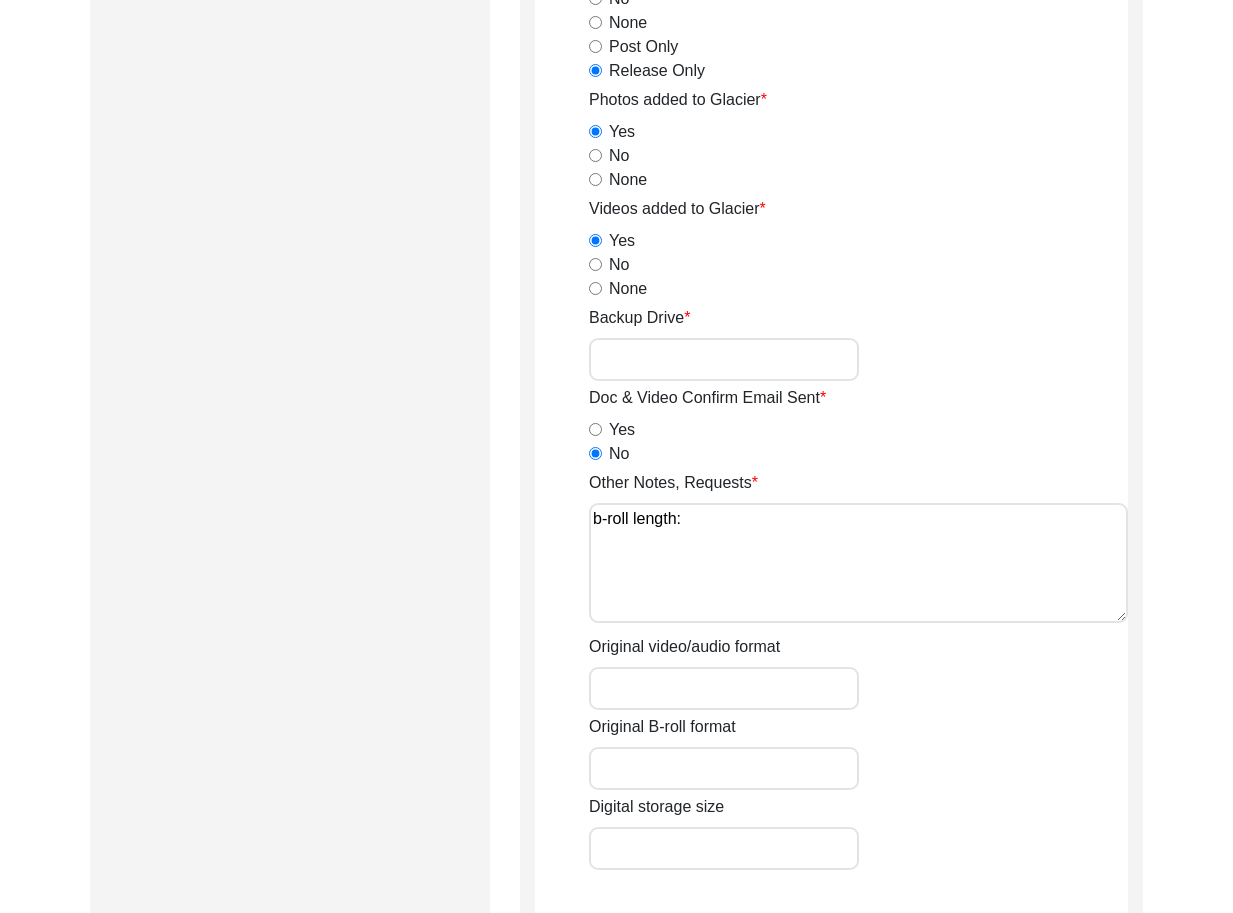 paste on "0:03:29" 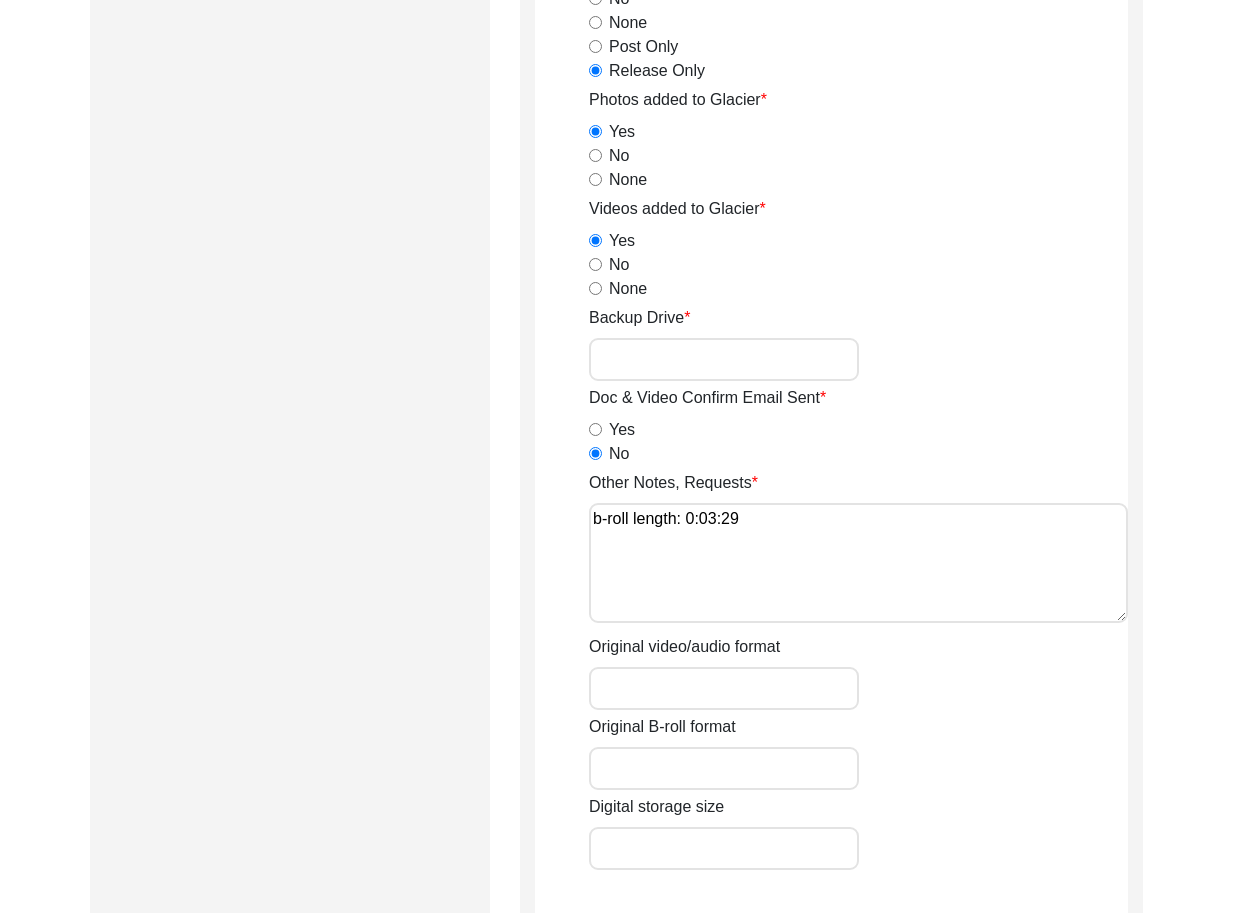 type on "b-roll length: 0:03:29" 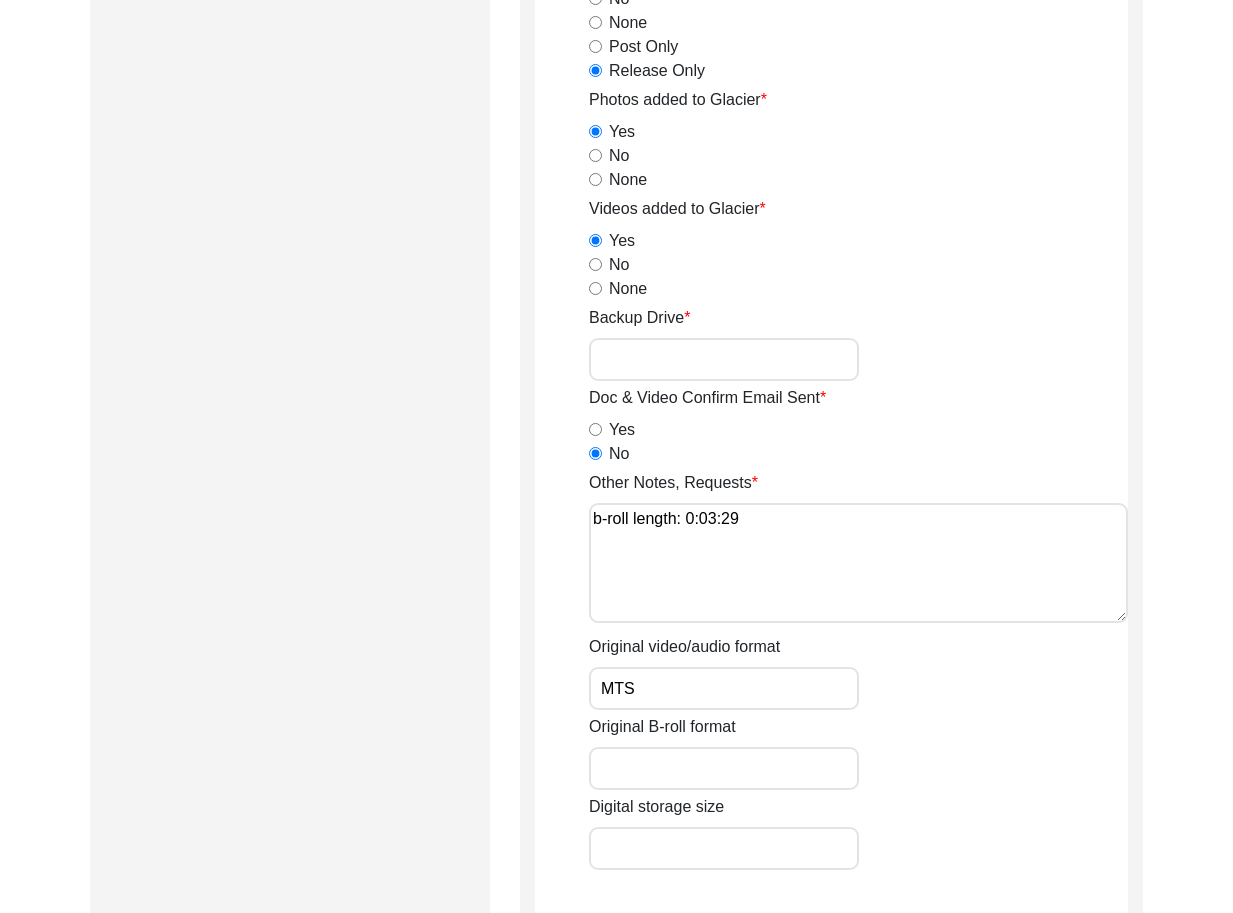 type on "MTS" 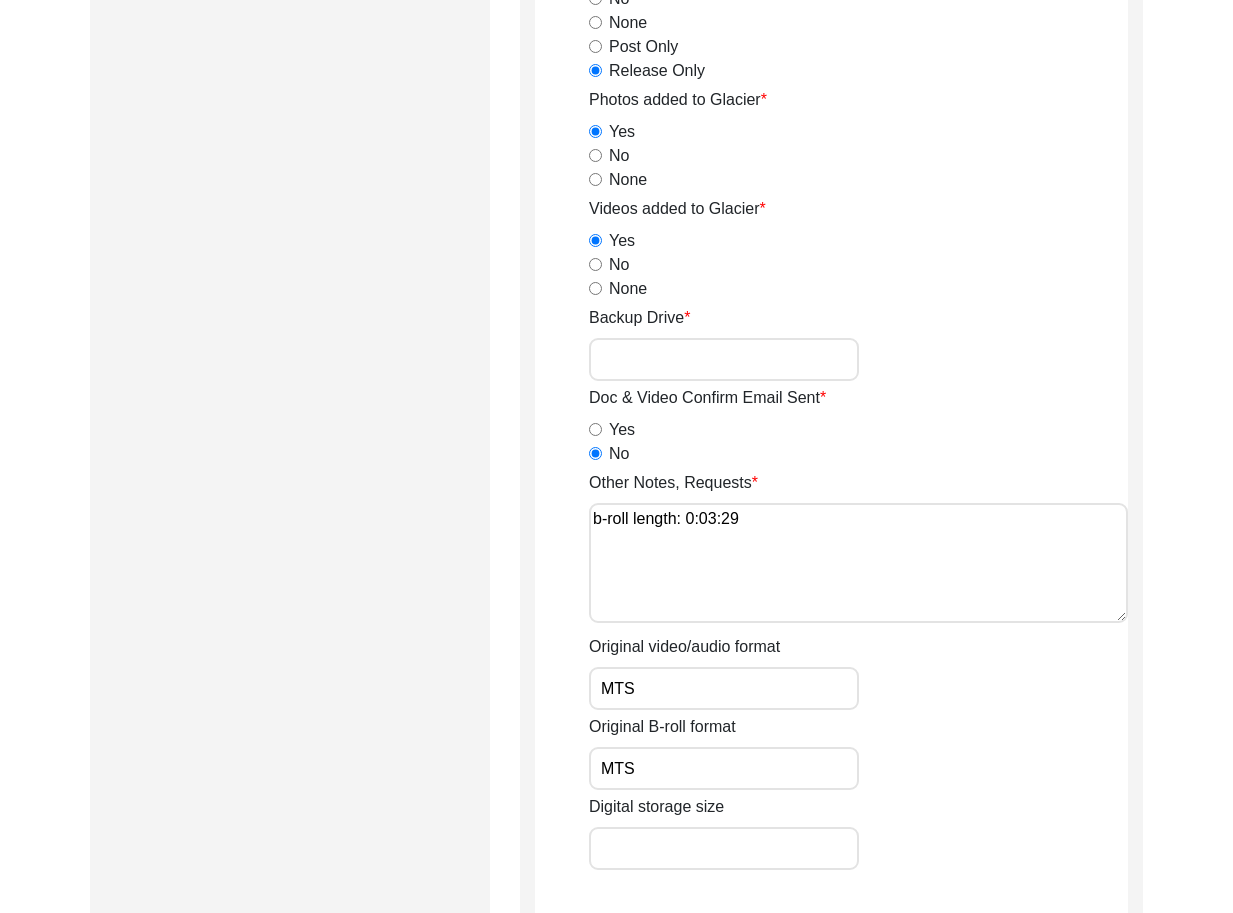 type on "MTS" 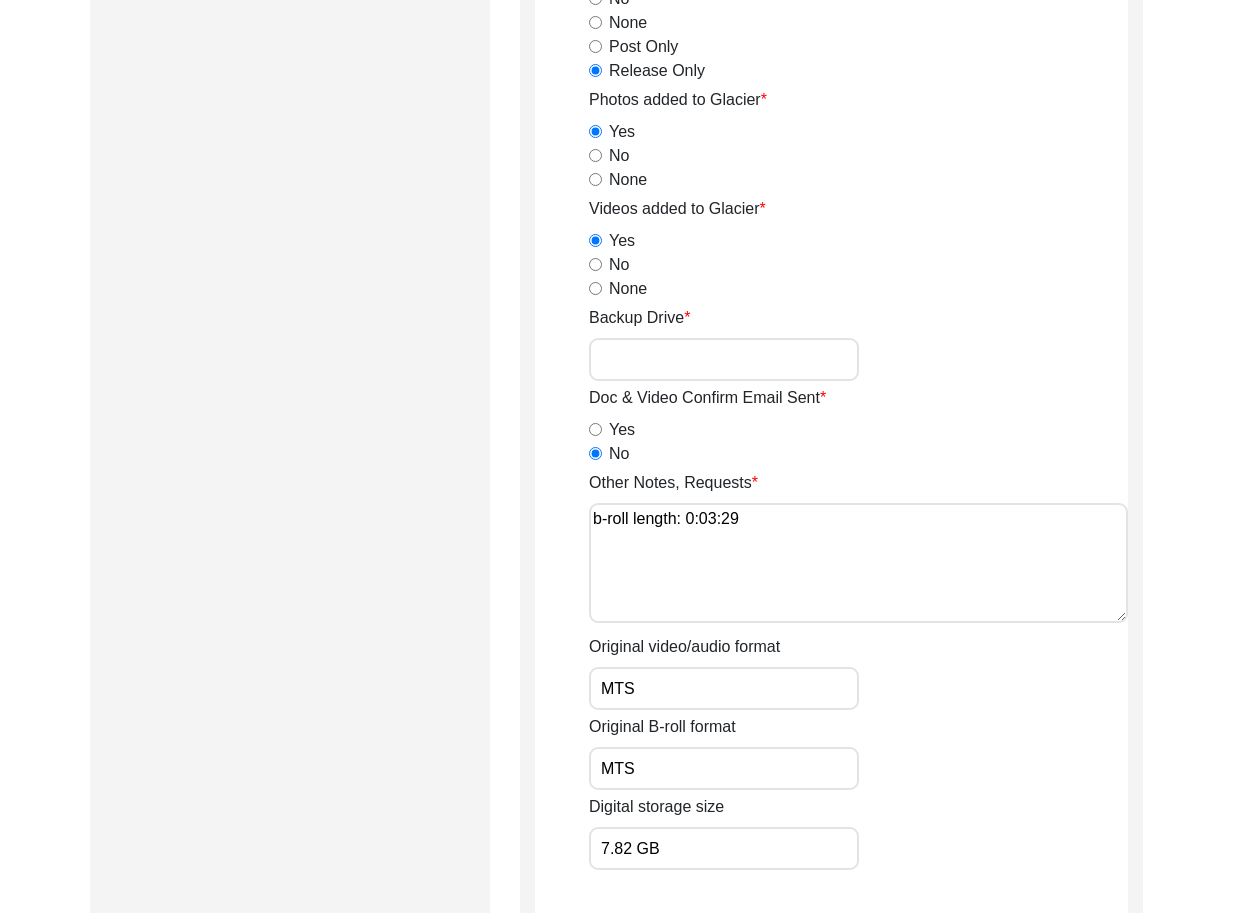 type on "7.82 GB" 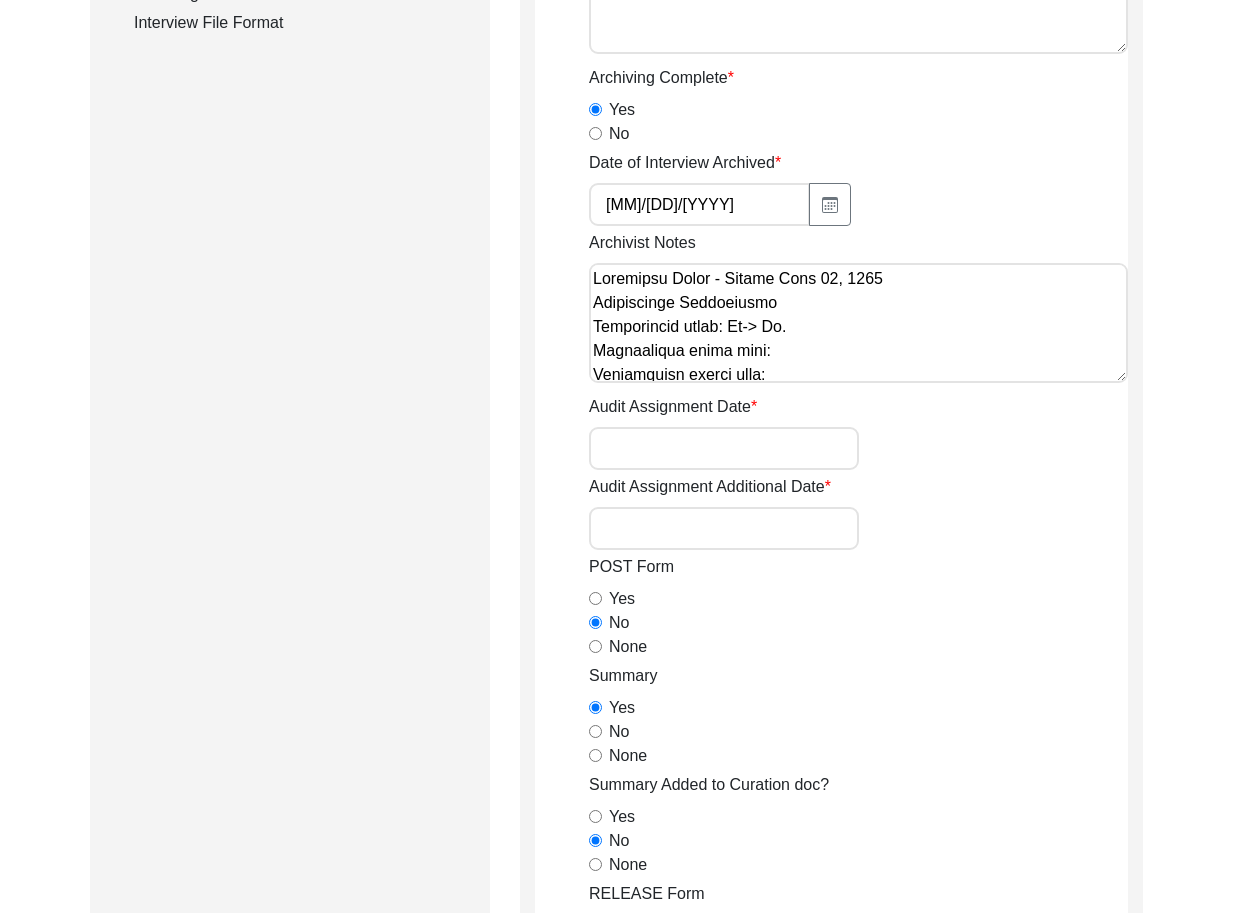 scroll, scrollTop: 332, scrollLeft: 0, axis: vertical 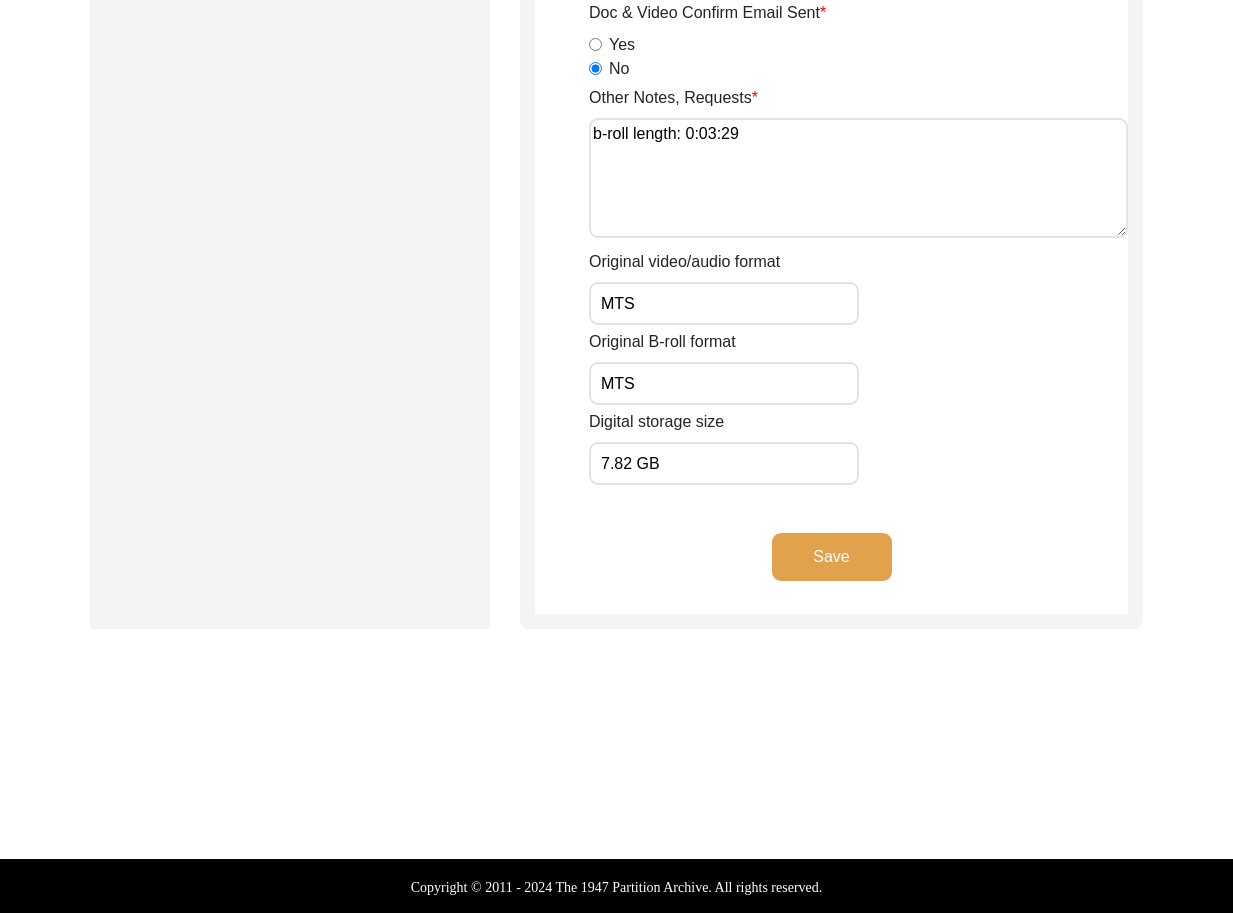click on "Save" 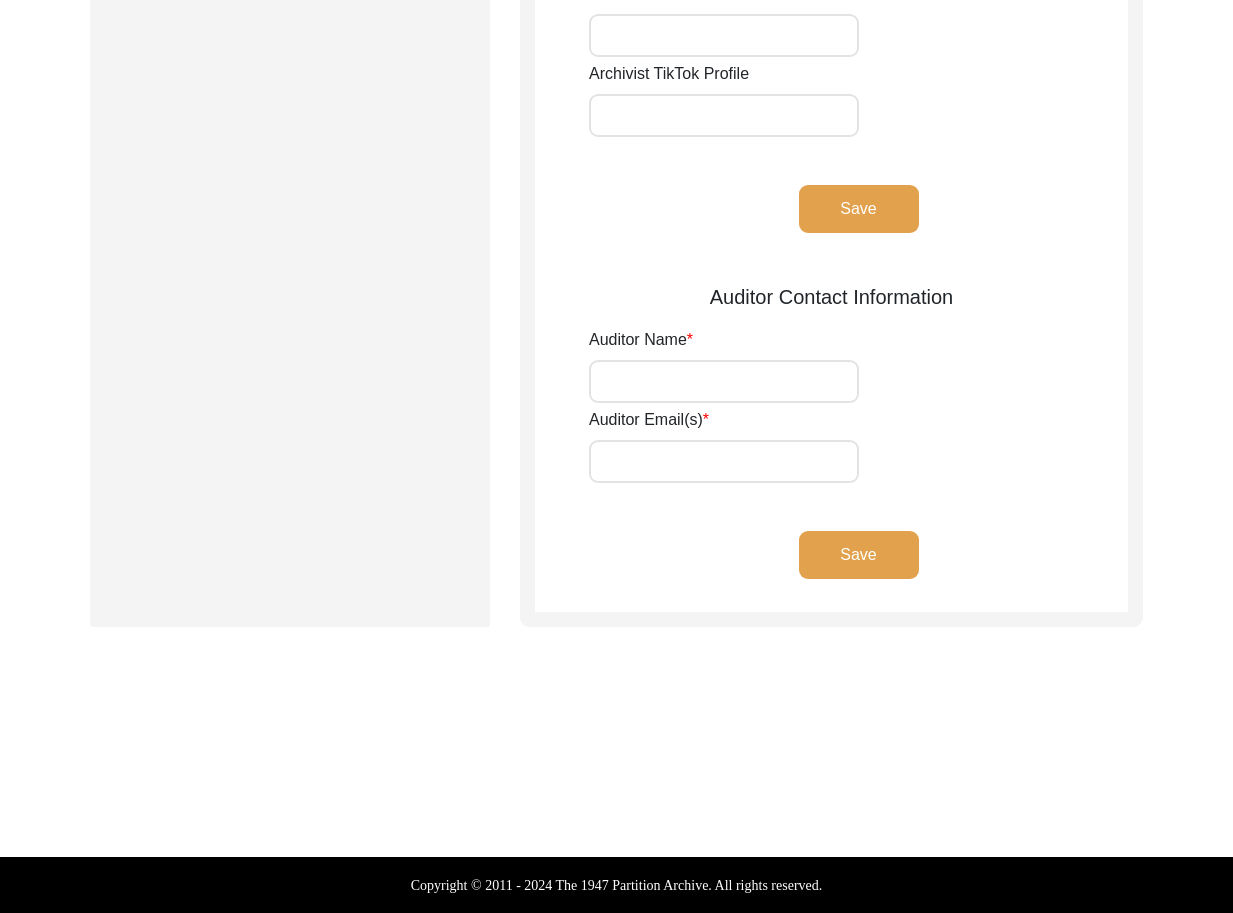 type on "[FIRST] [LAST]" 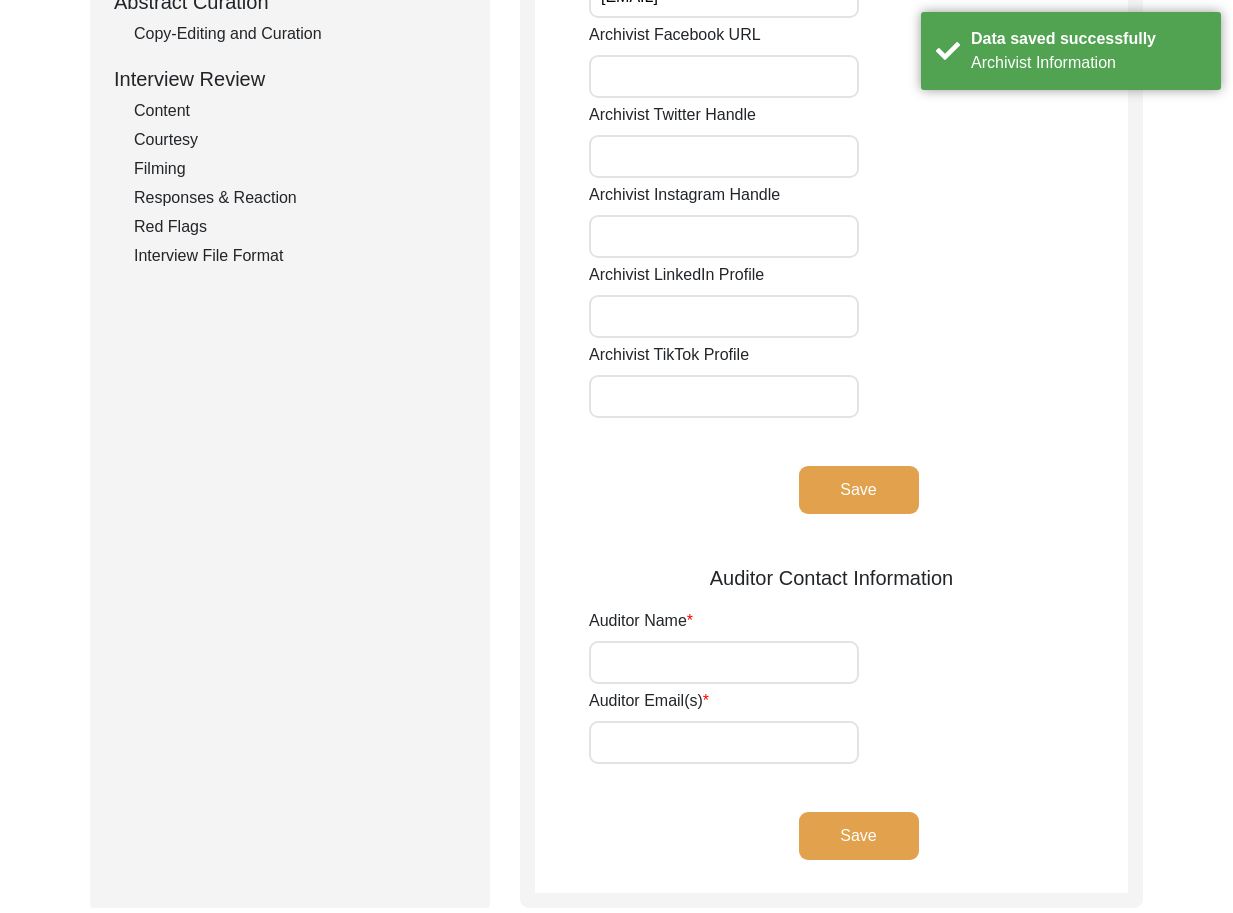 scroll, scrollTop: 0, scrollLeft: 0, axis: both 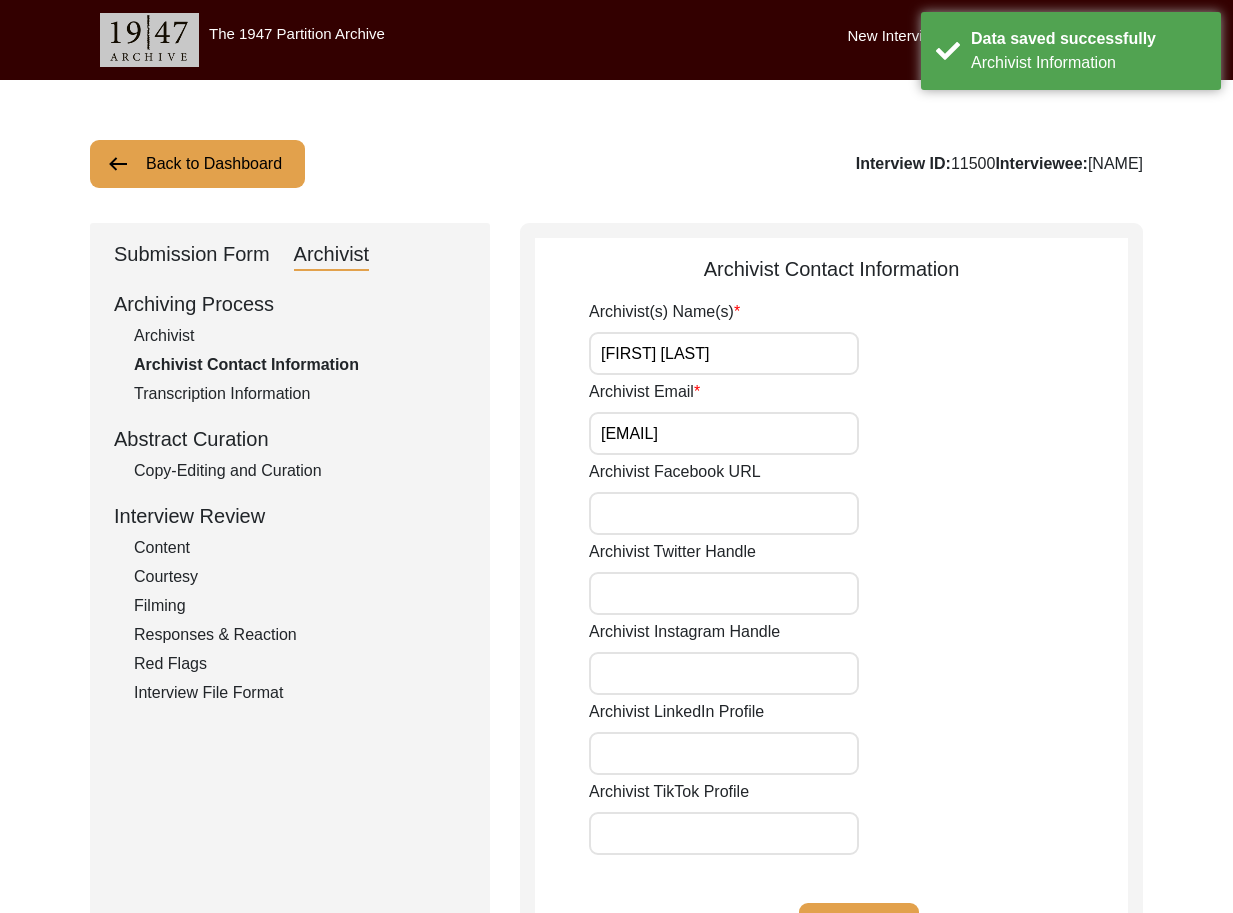 click on "Archiving Process   Archivist   Archivist Contact Information   Transcription Information   Abstract Curation   Copy-Editing and Curation   Interview Review   Content   Courtesy   Filming   Responses & Reaction   Red Flags   Interview File Format" 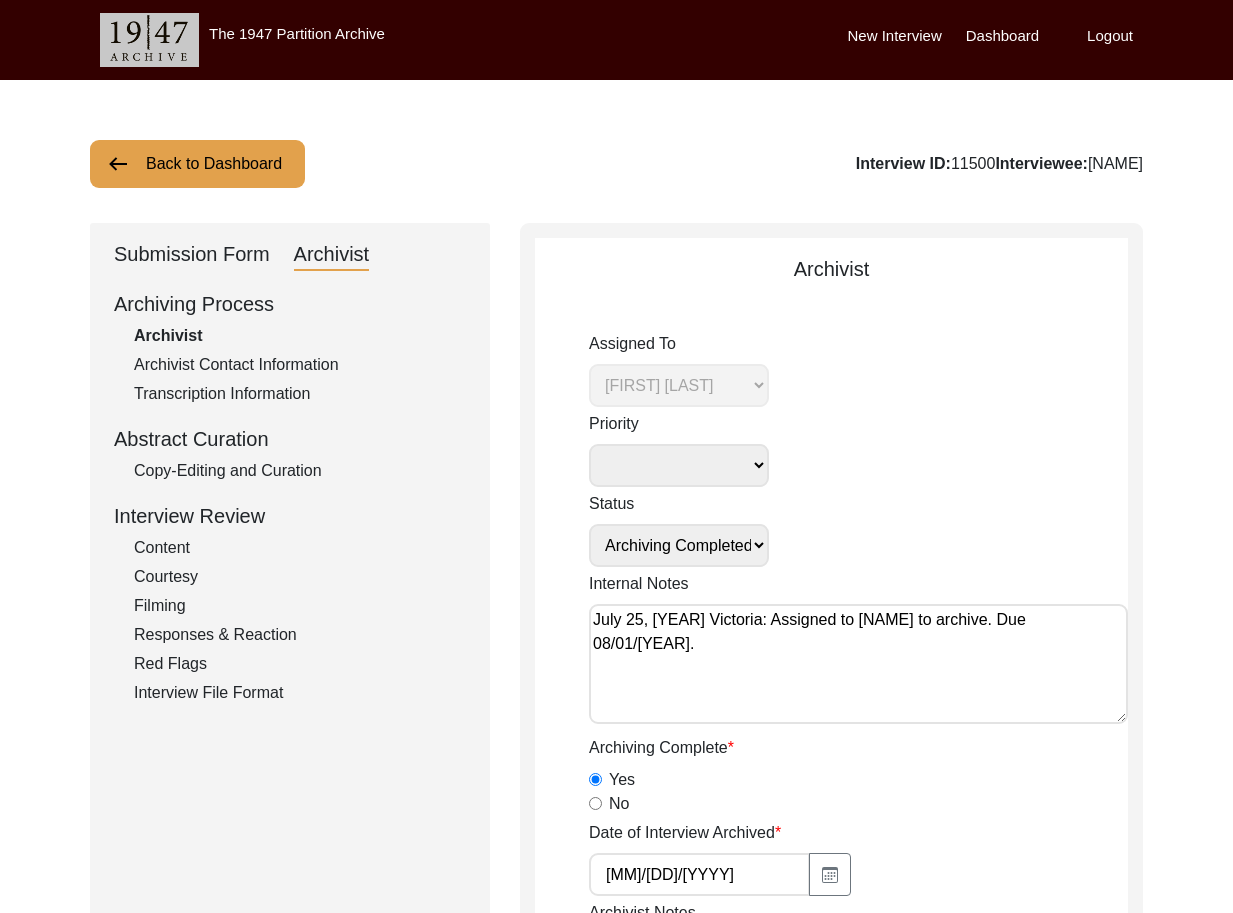 click on "Back to Dashboard" 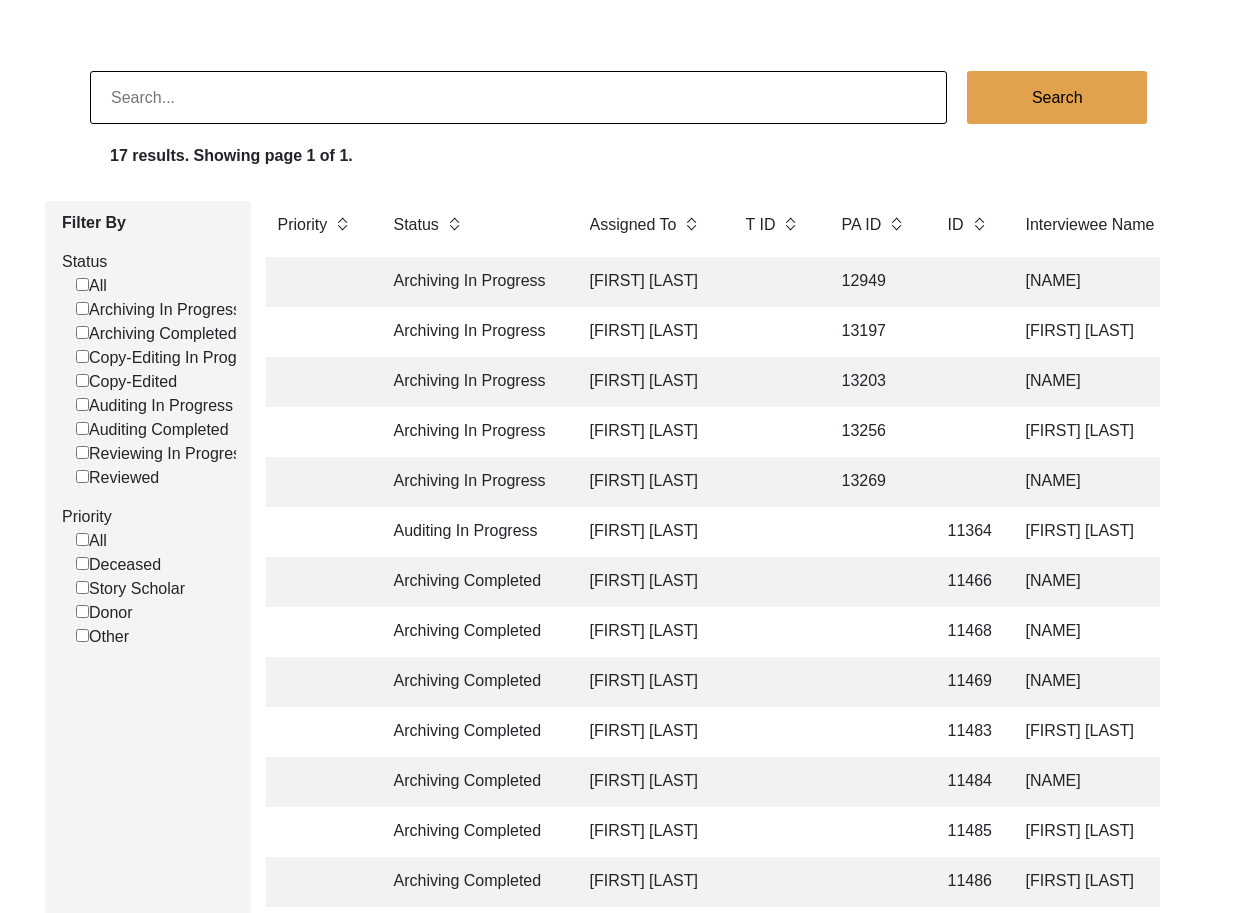 scroll, scrollTop: 97, scrollLeft: 0, axis: vertical 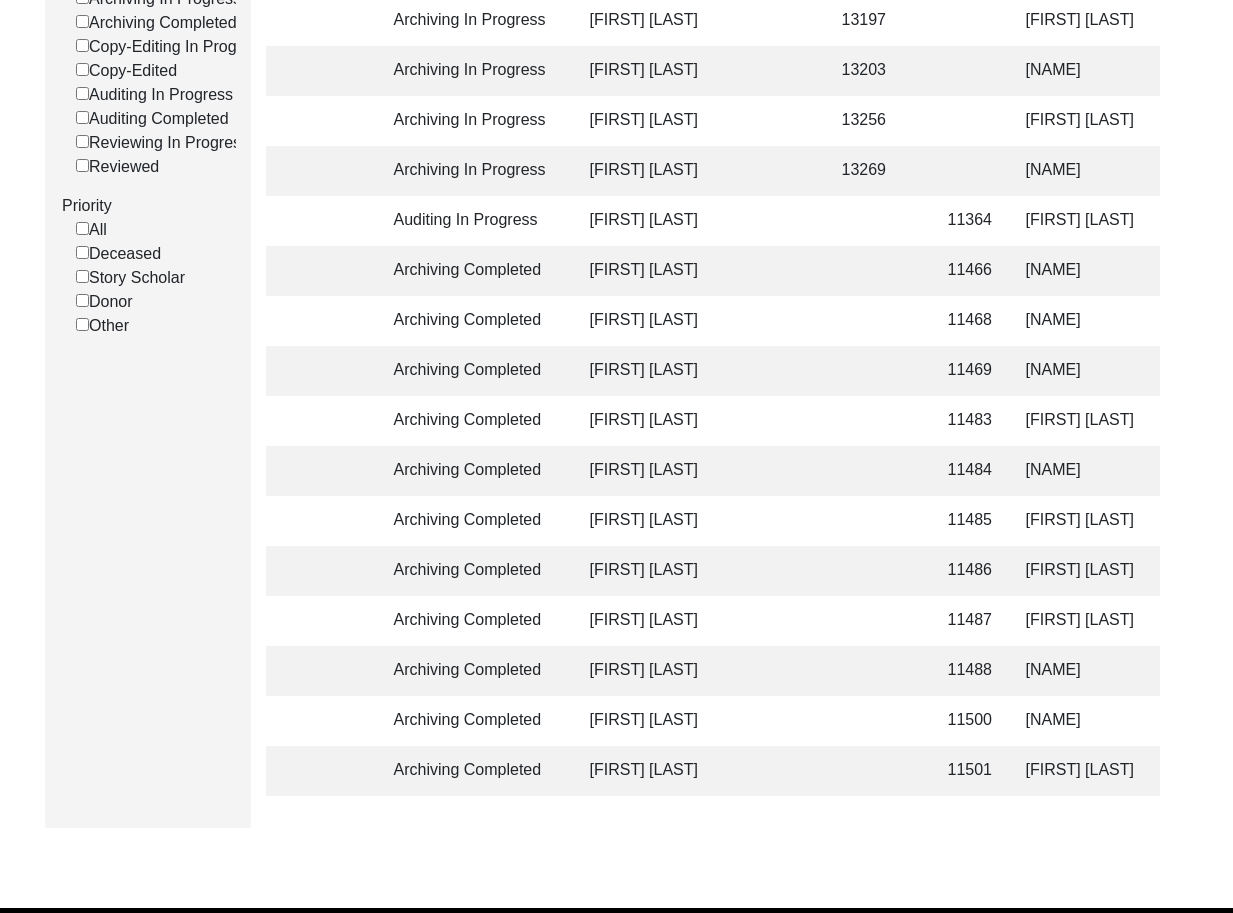 click on "[FIRST] [LAST]" 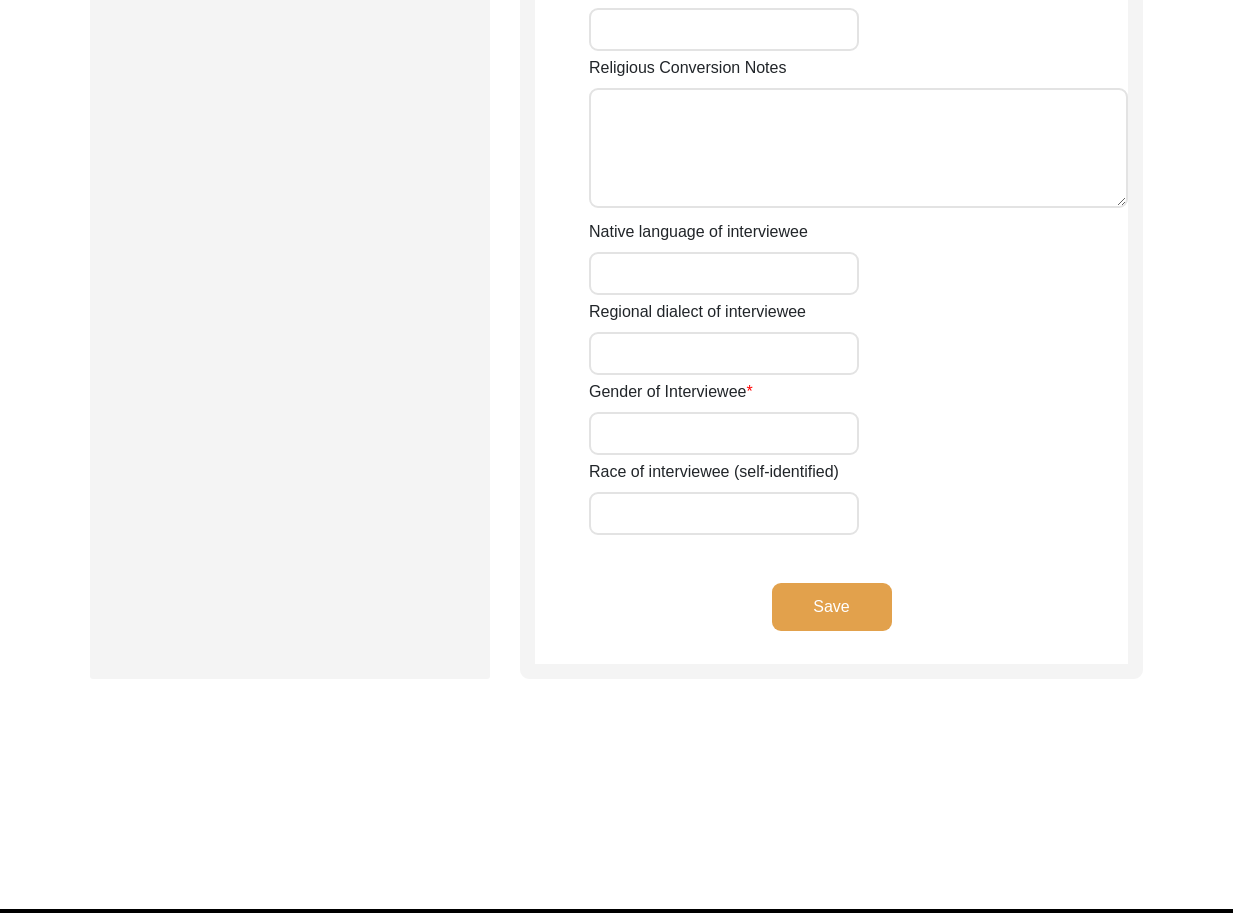 type on "Mr." 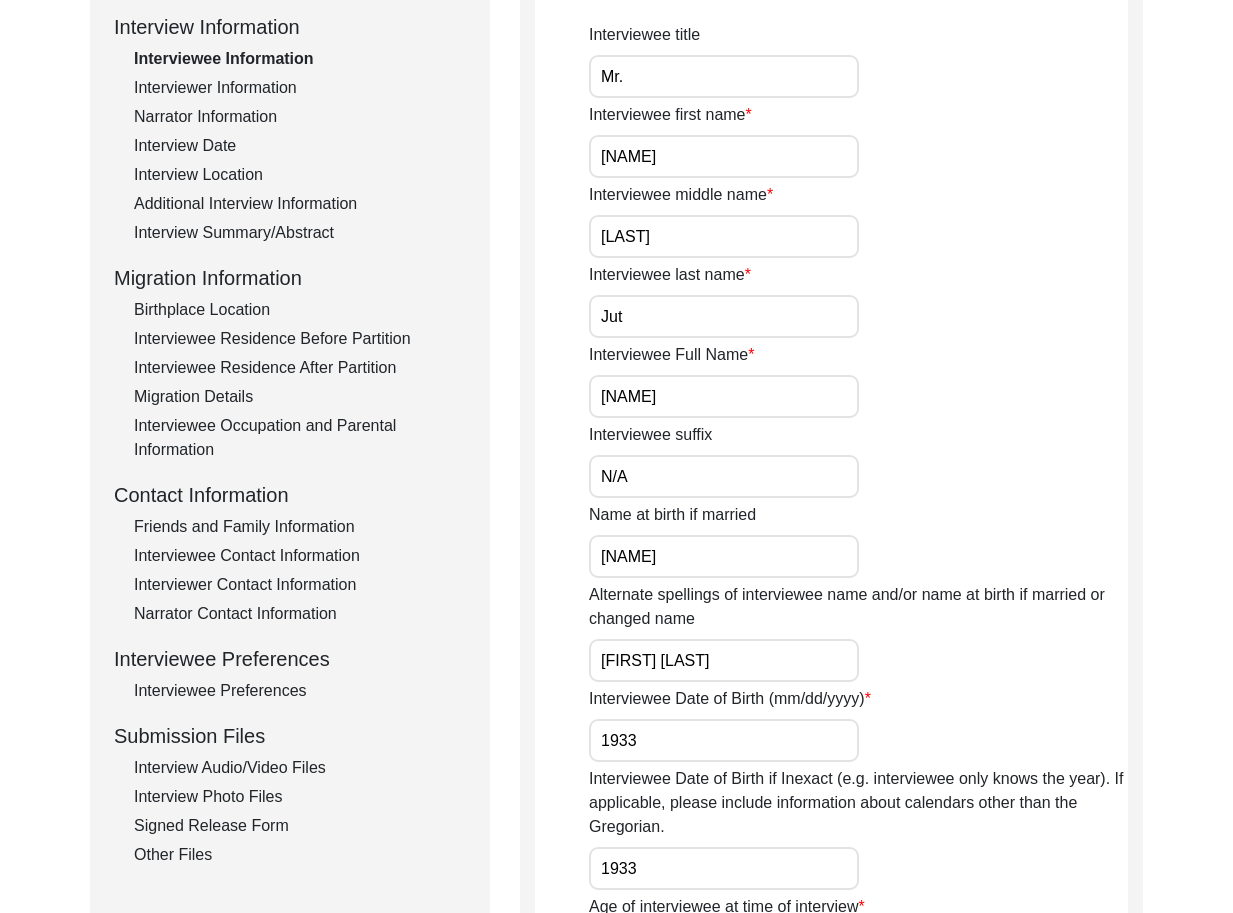 scroll, scrollTop: 0, scrollLeft: 0, axis: both 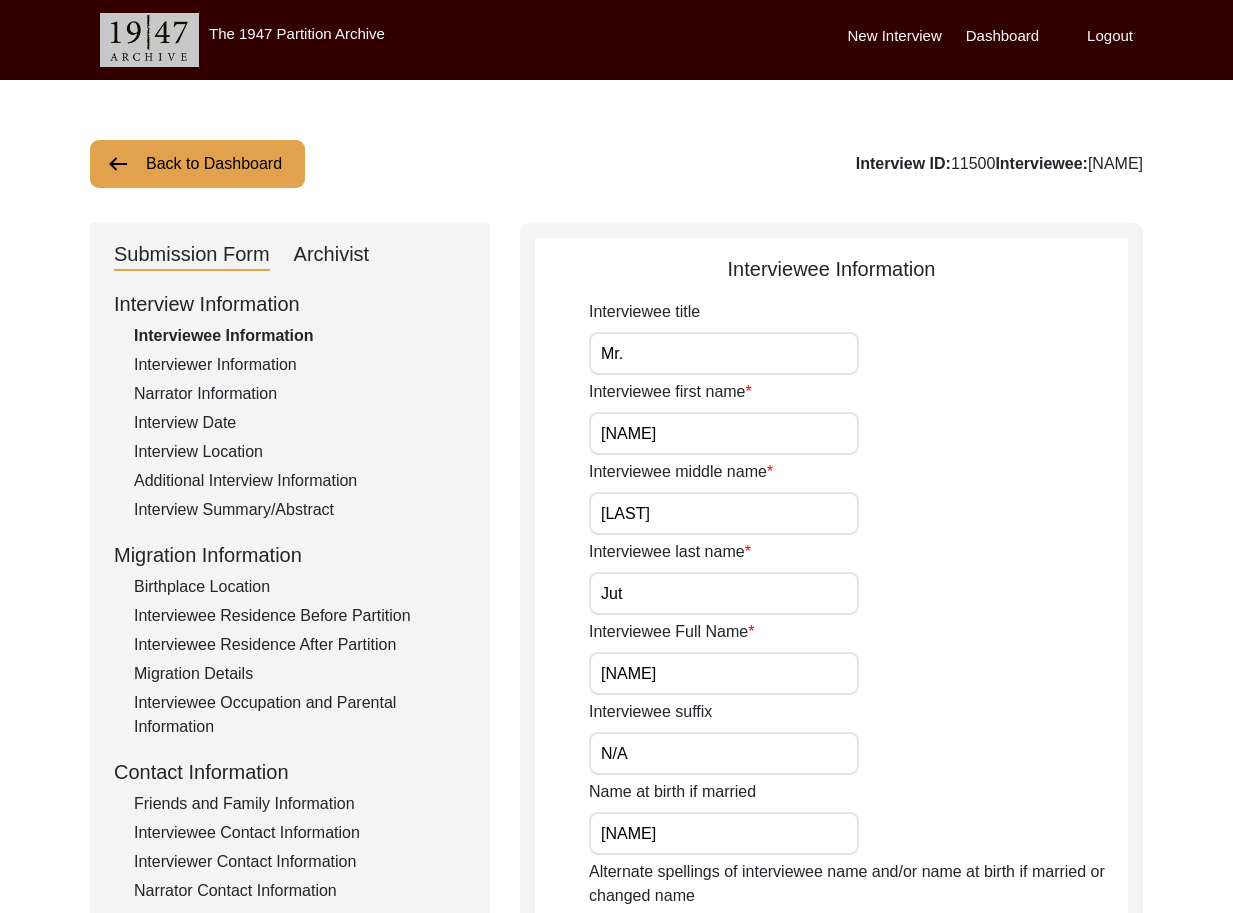 click on "Archivist" 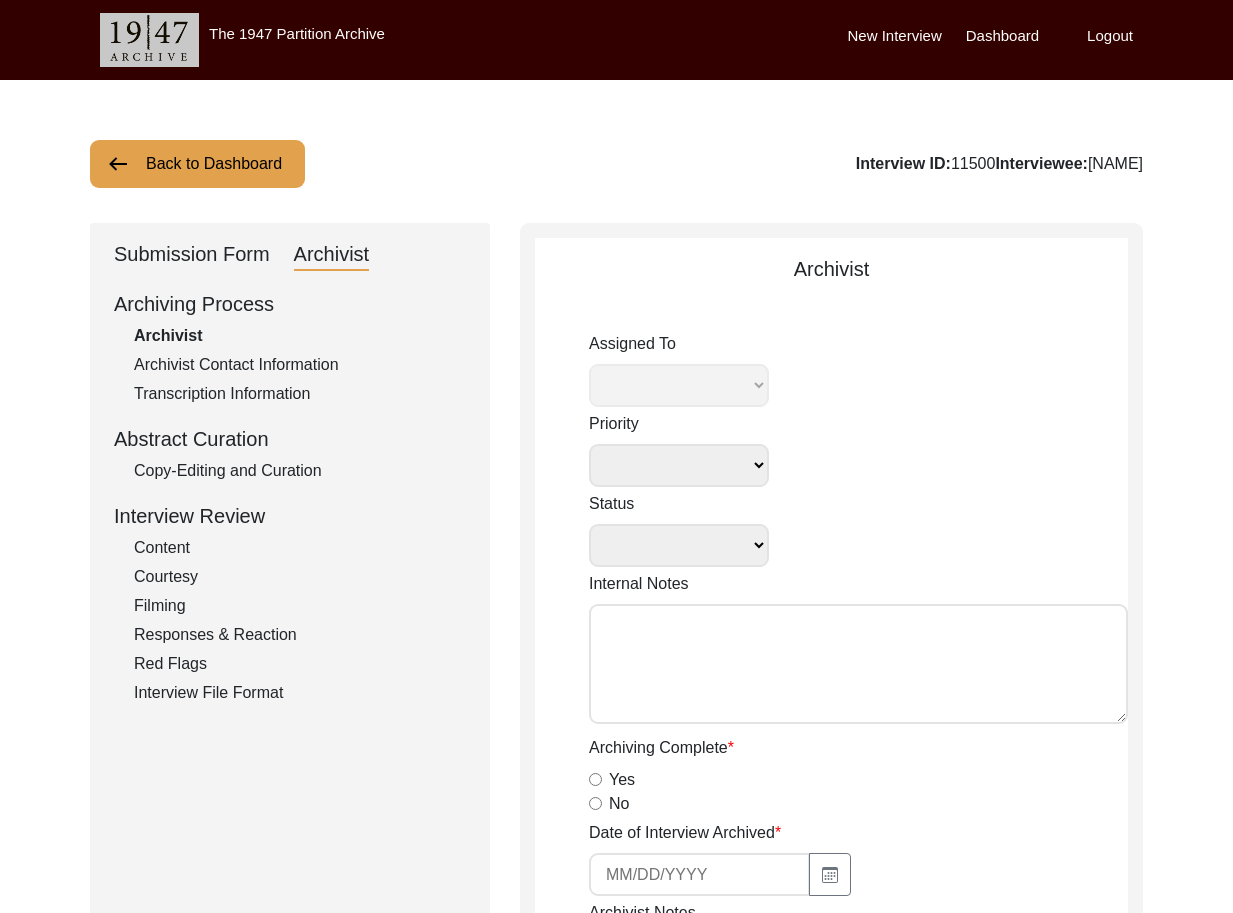 select 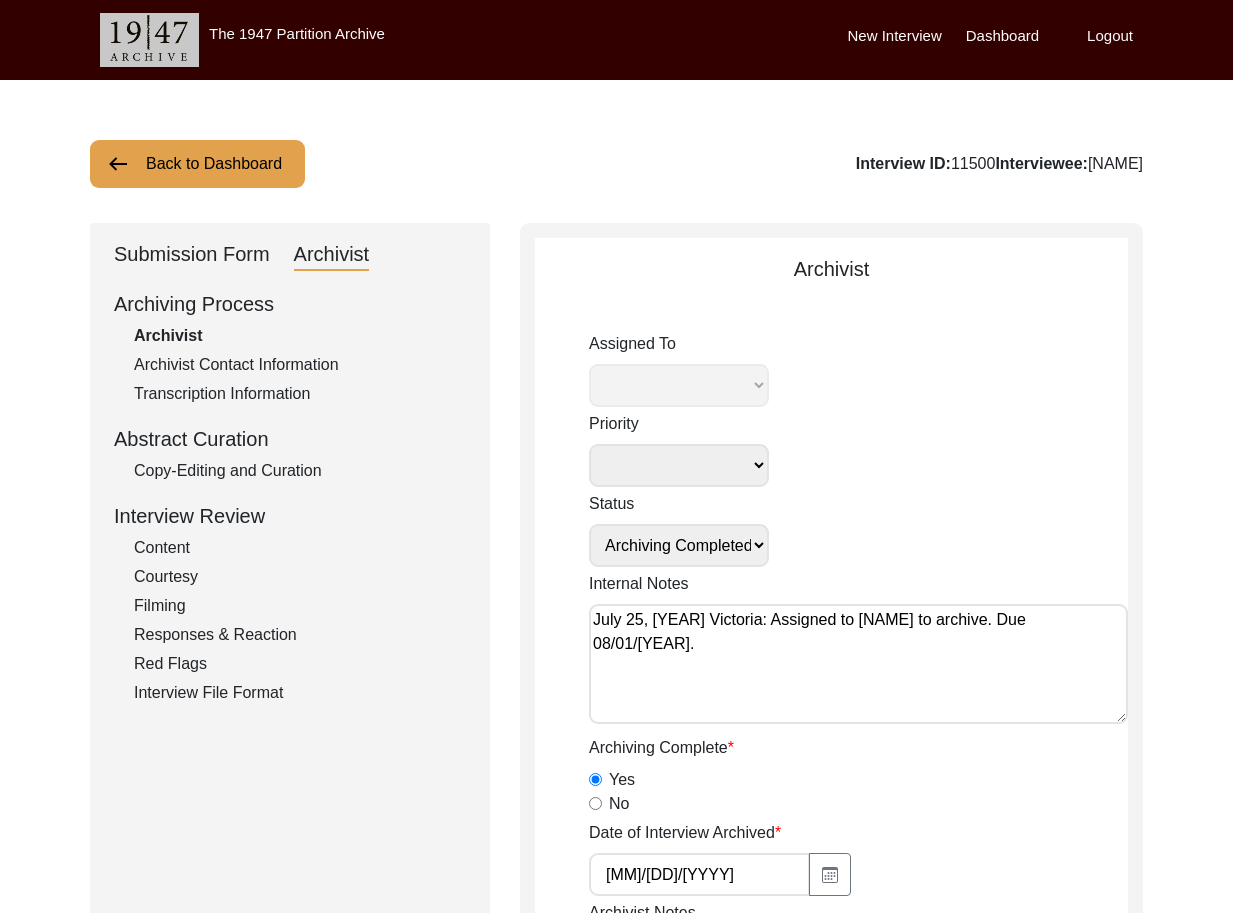 select on "508" 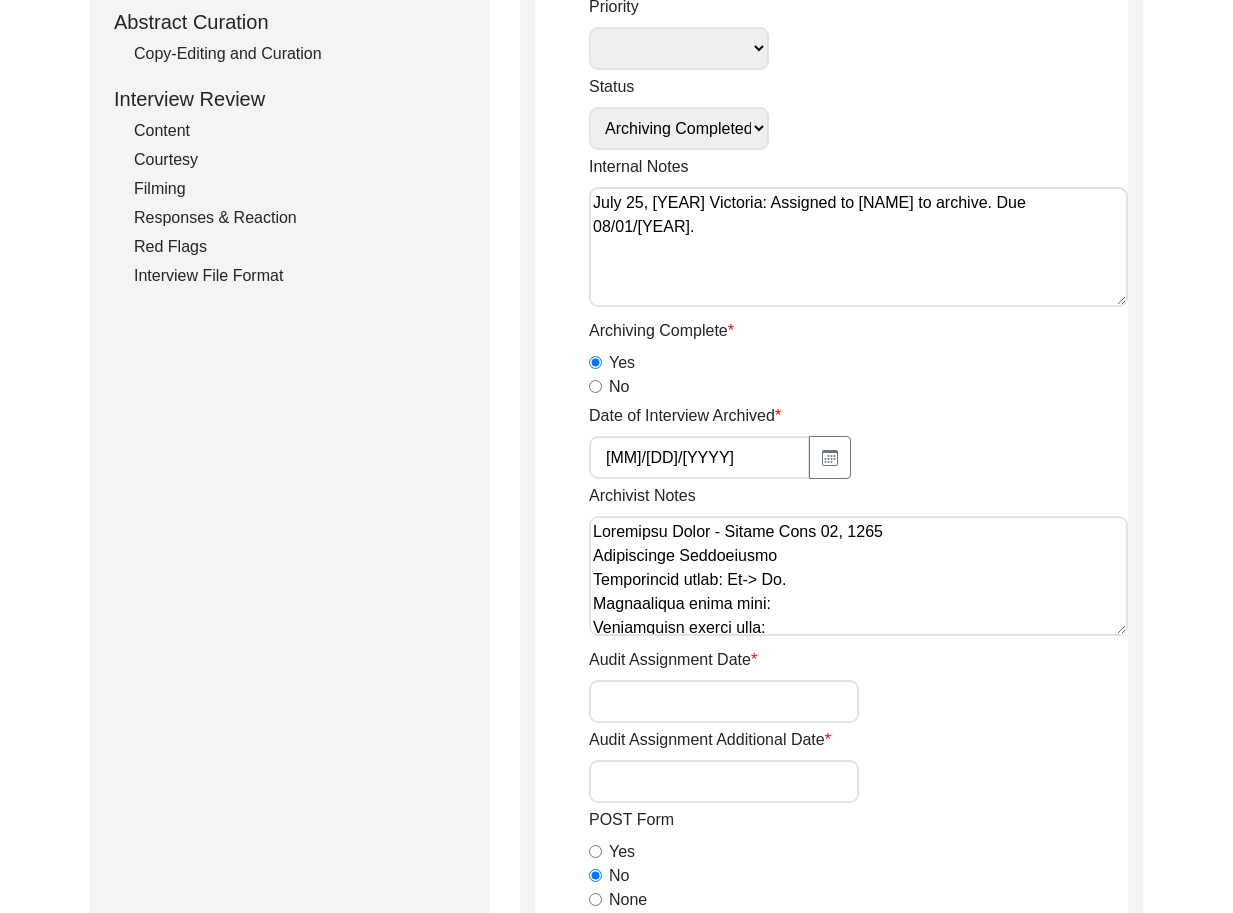scroll, scrollTop: 606, scrollLeft: 0, axis: vertical 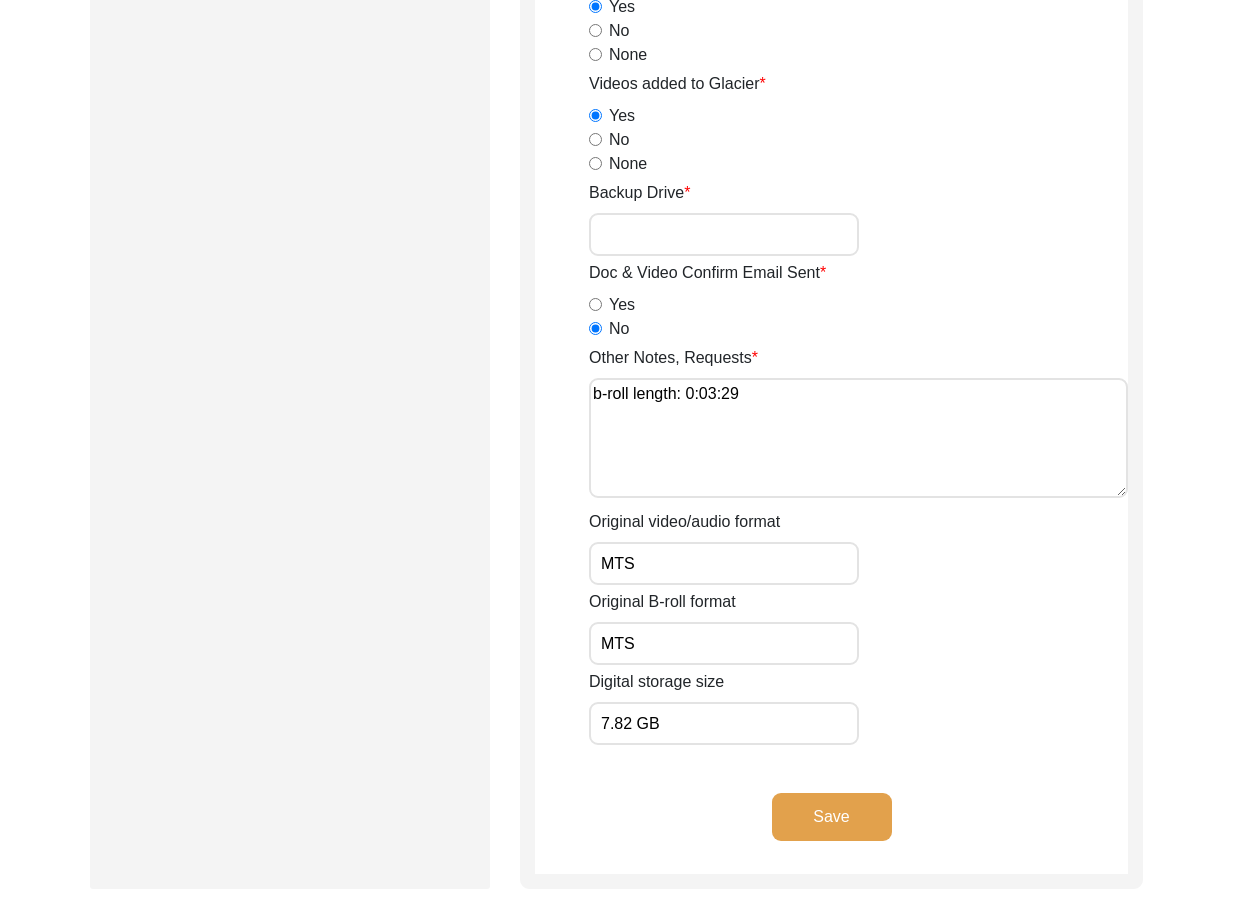 drag, startPoint x: 639, startPoint y: 244, endPoint x: 605, endPoint y: 208, distance: 49.517673 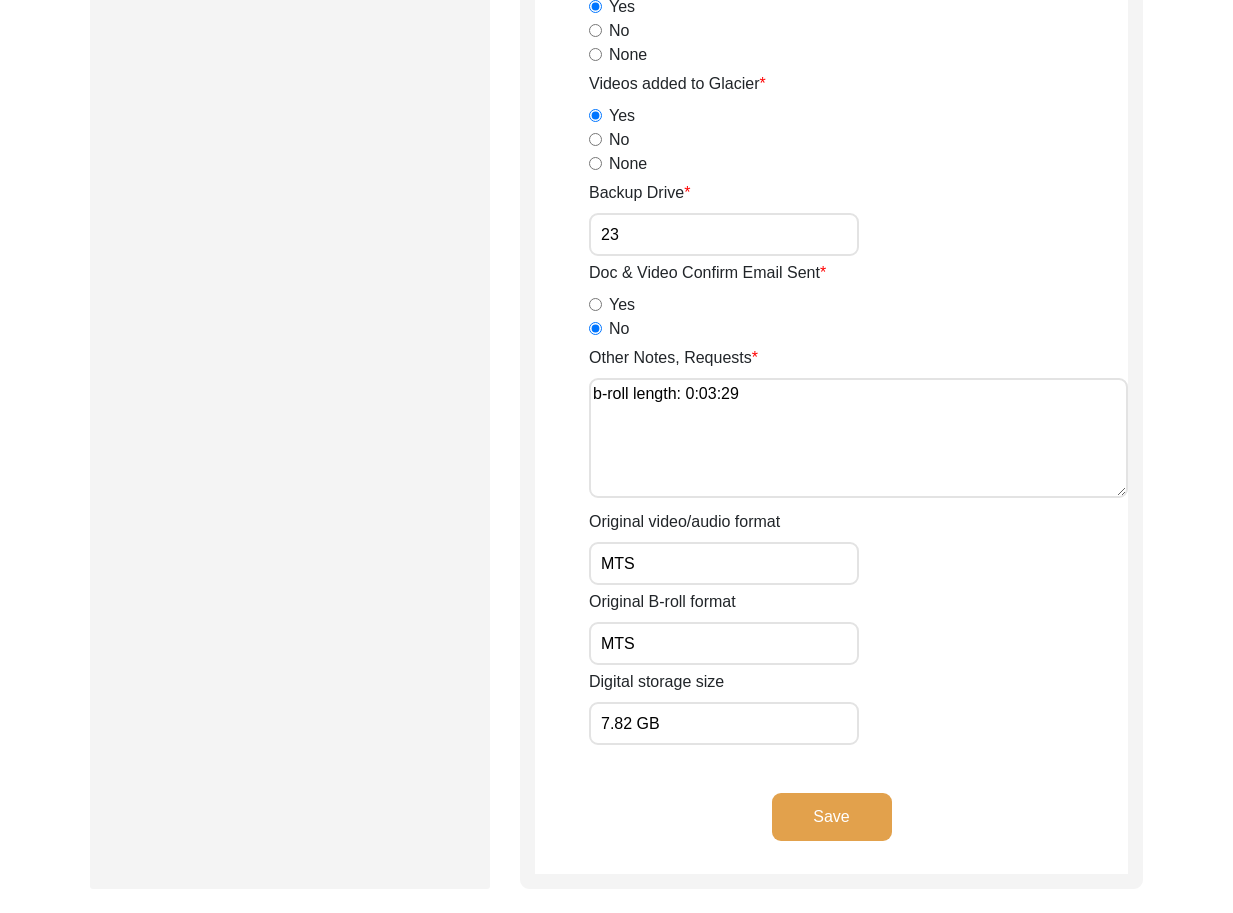 type on "23" 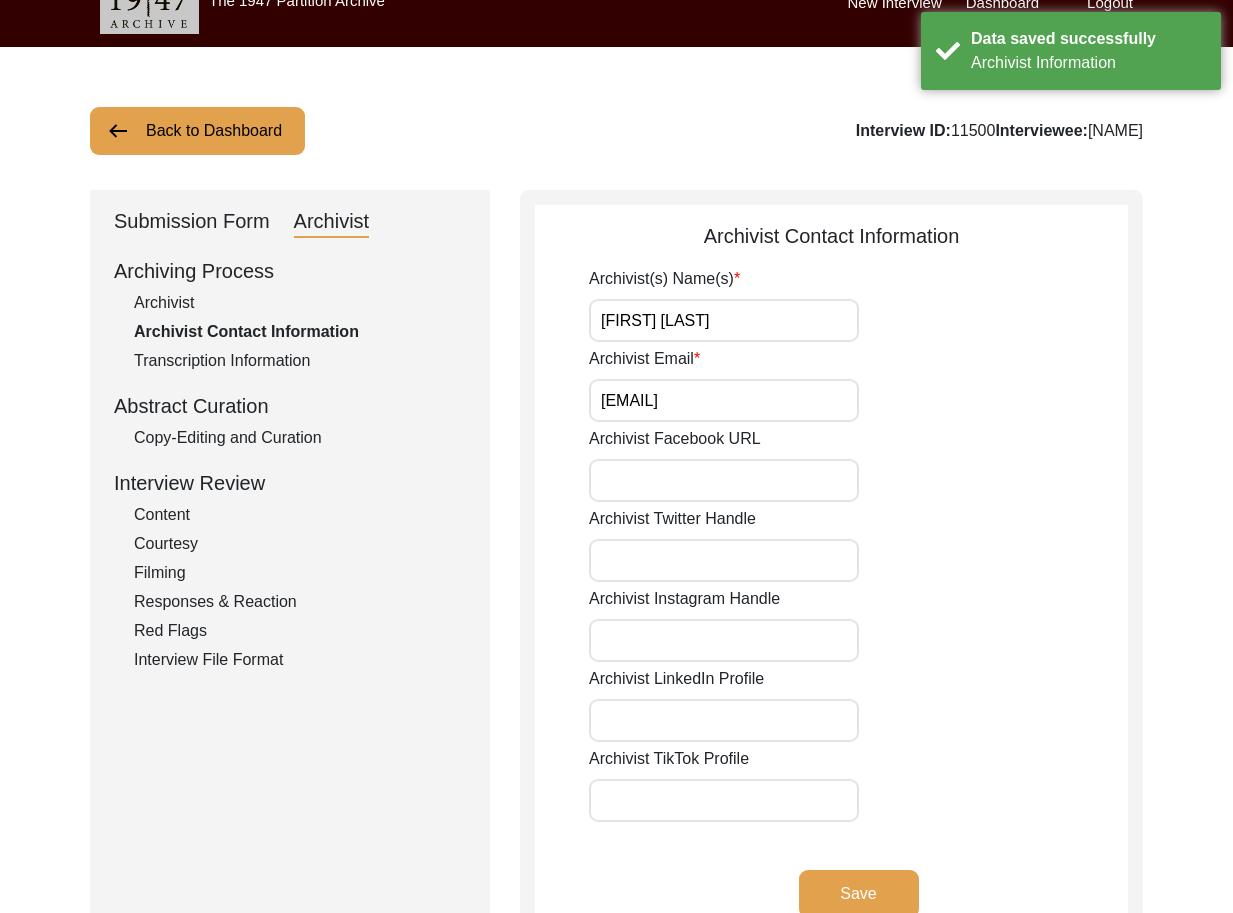 scroll, scrollTop: 0, scrollLeft: 0, axis: both 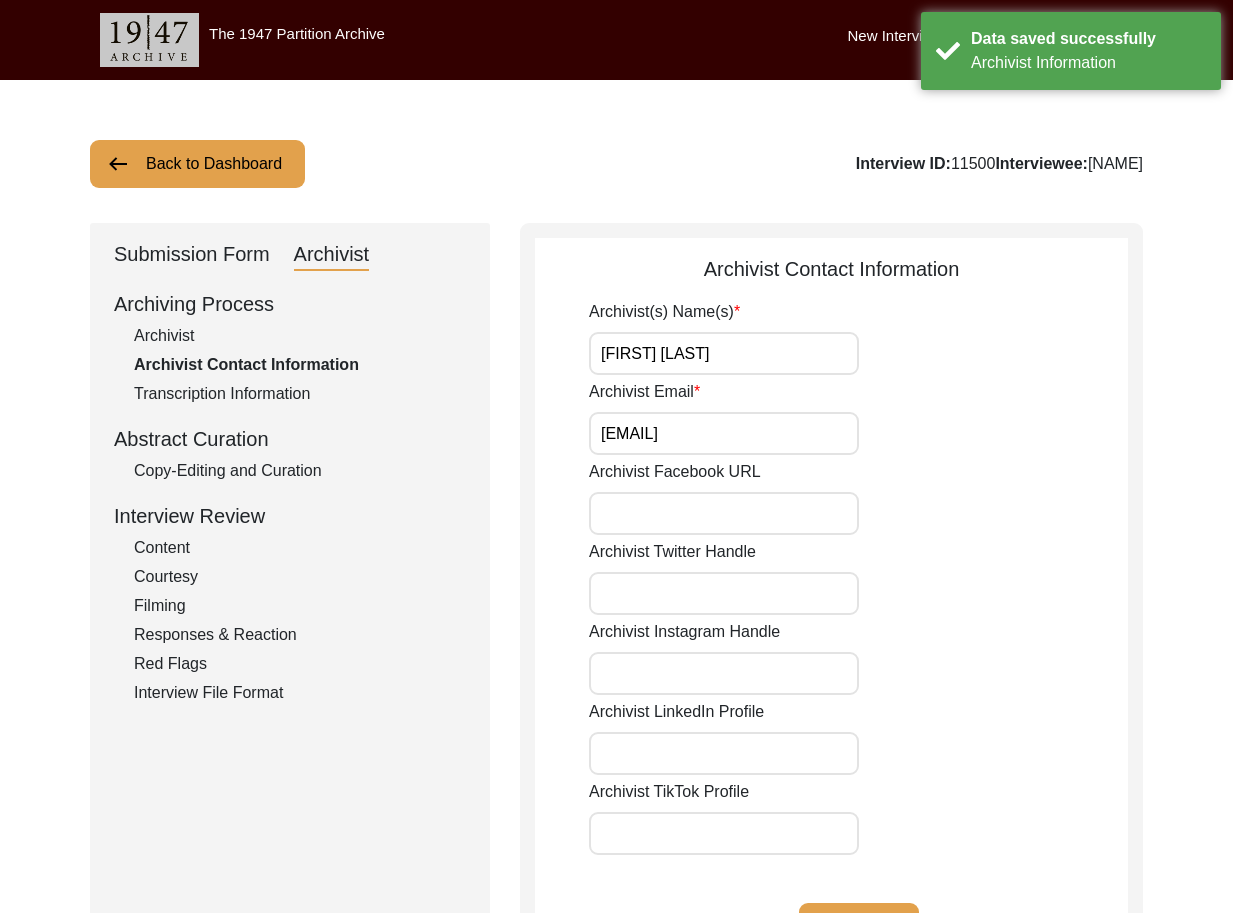 click on "Submission Form" 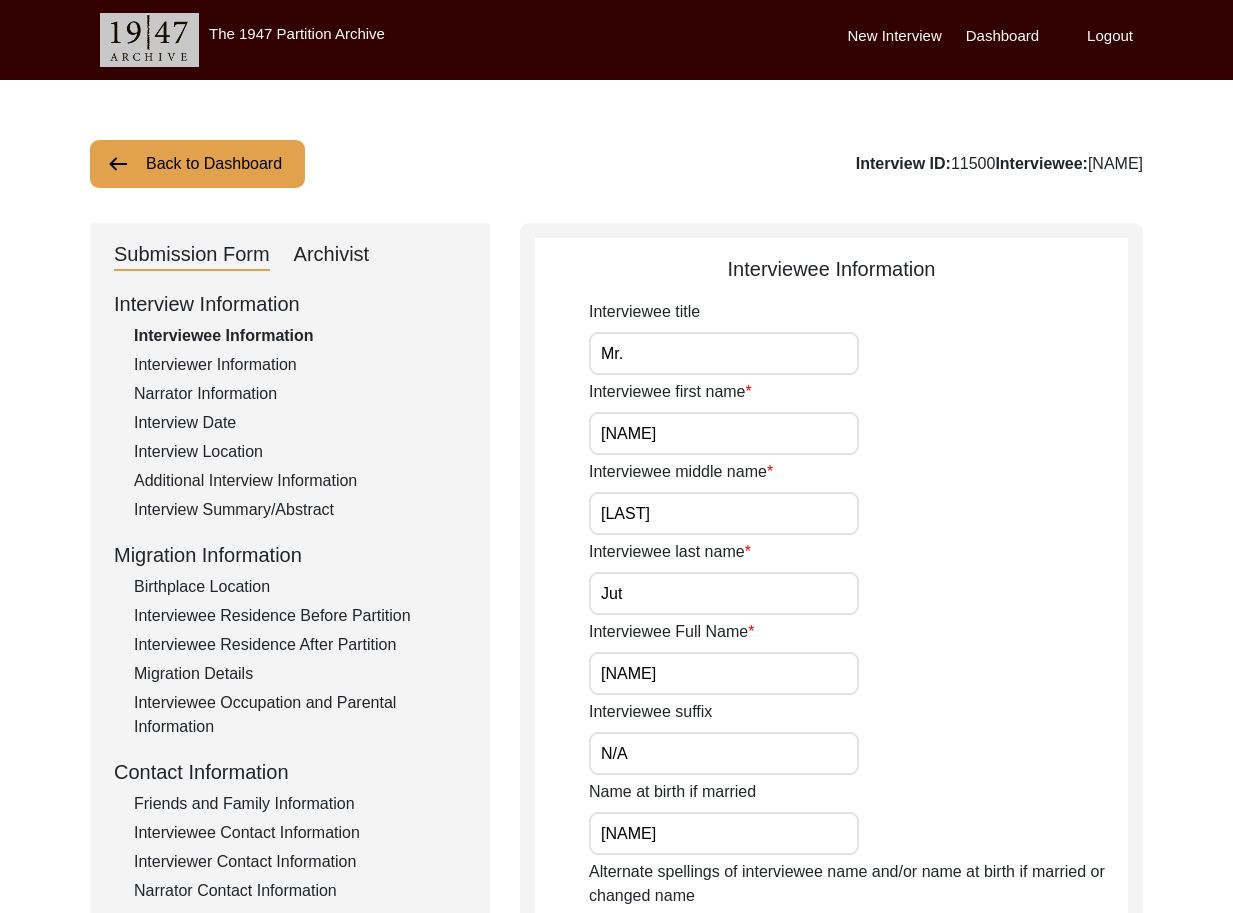 click on "Back to Dashboard" 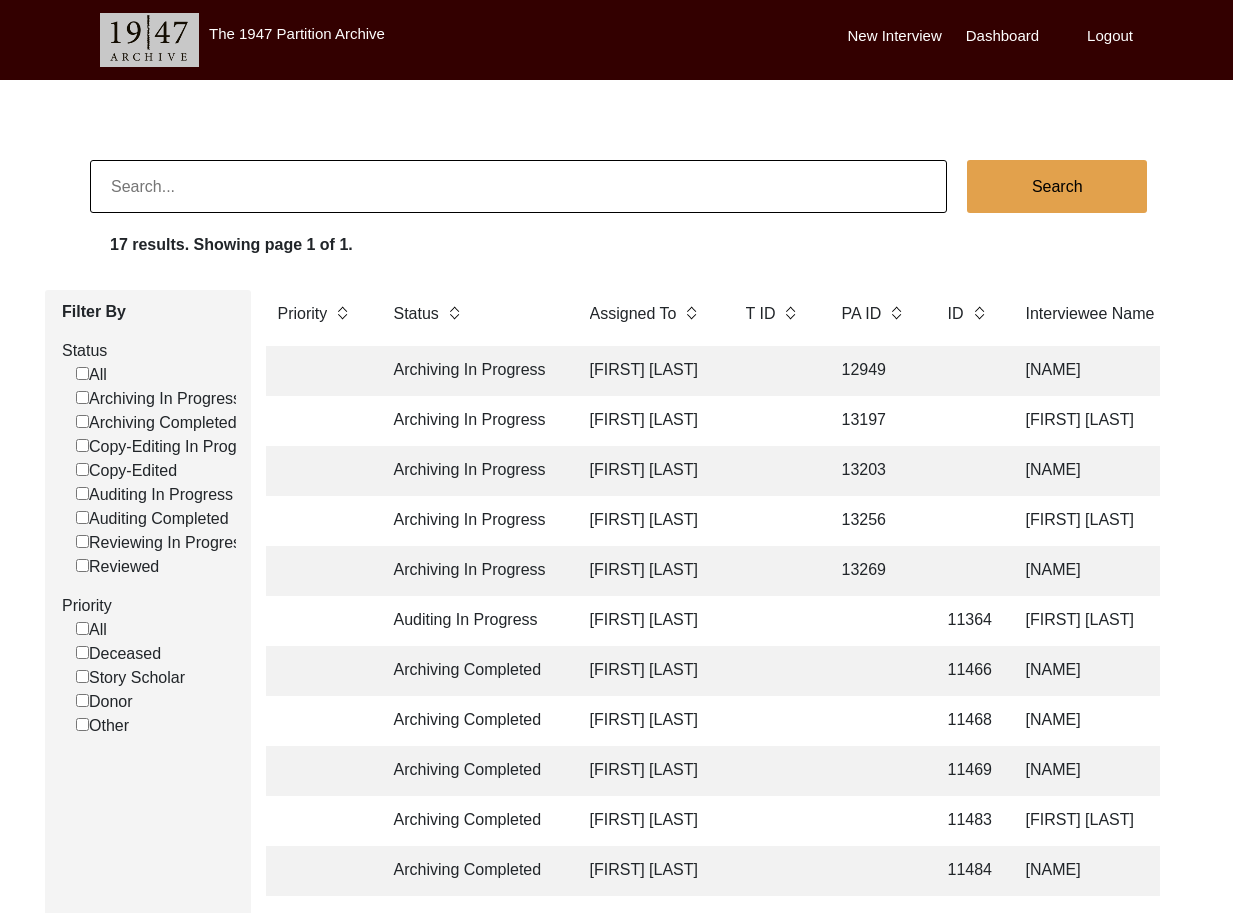 click on "13203" 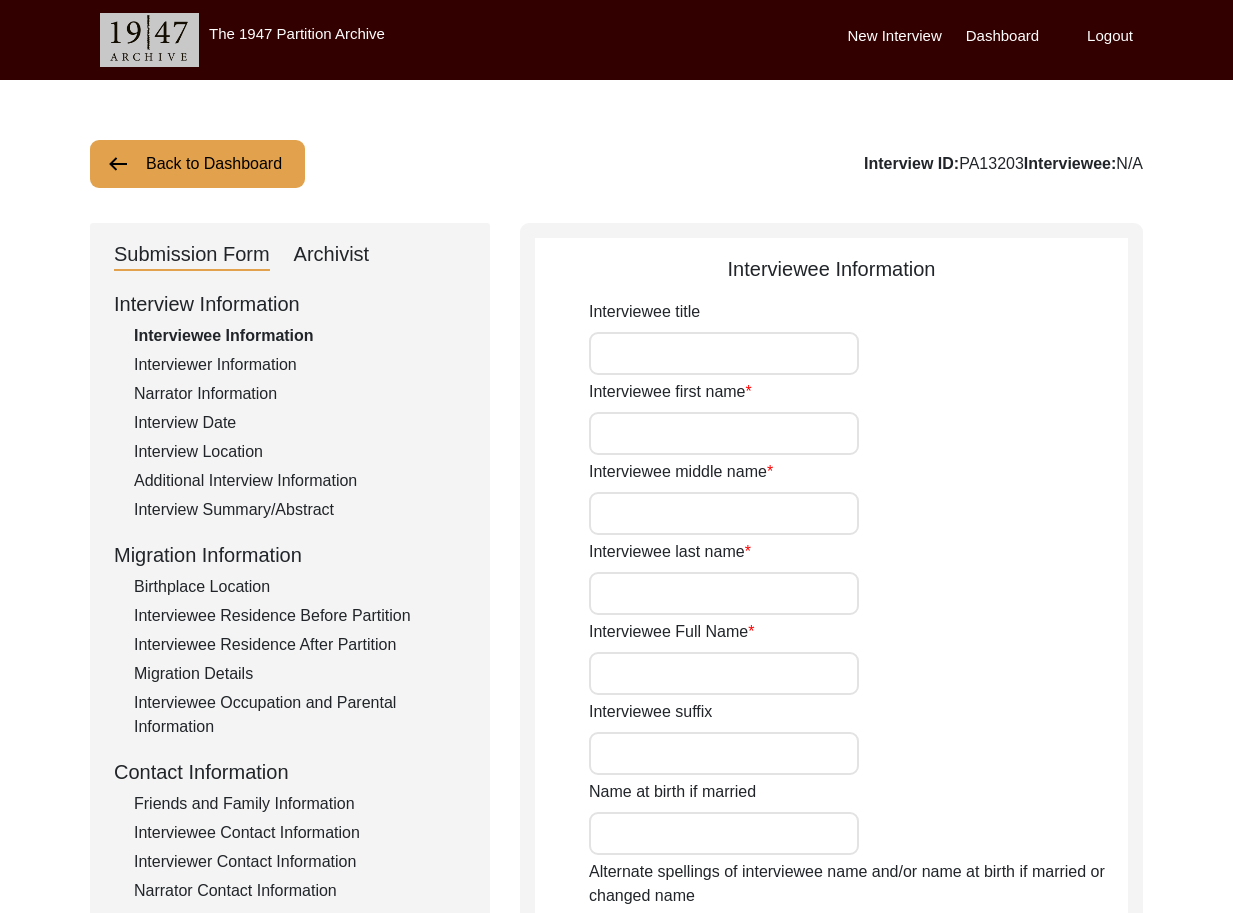 type on "Mr." 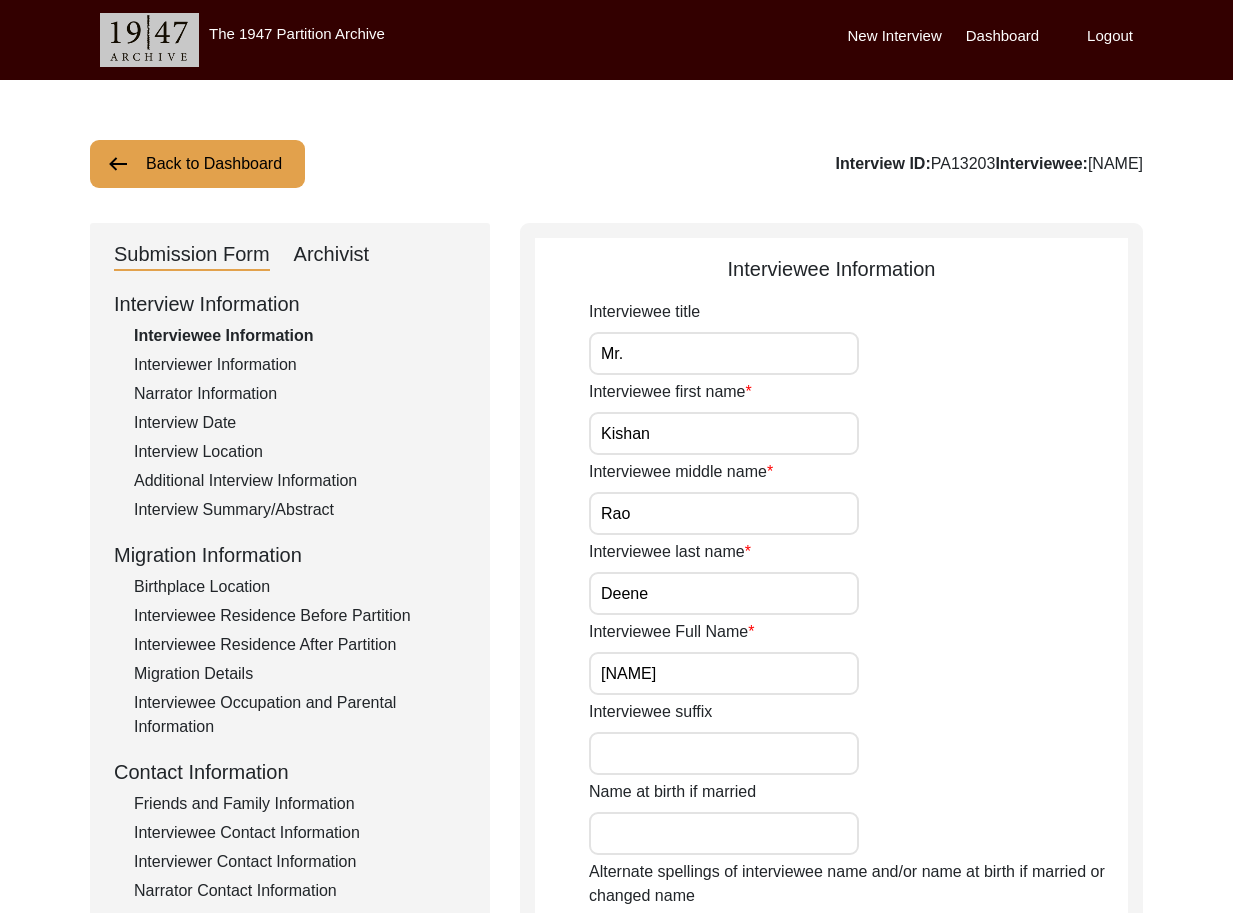 click on "Archivist" 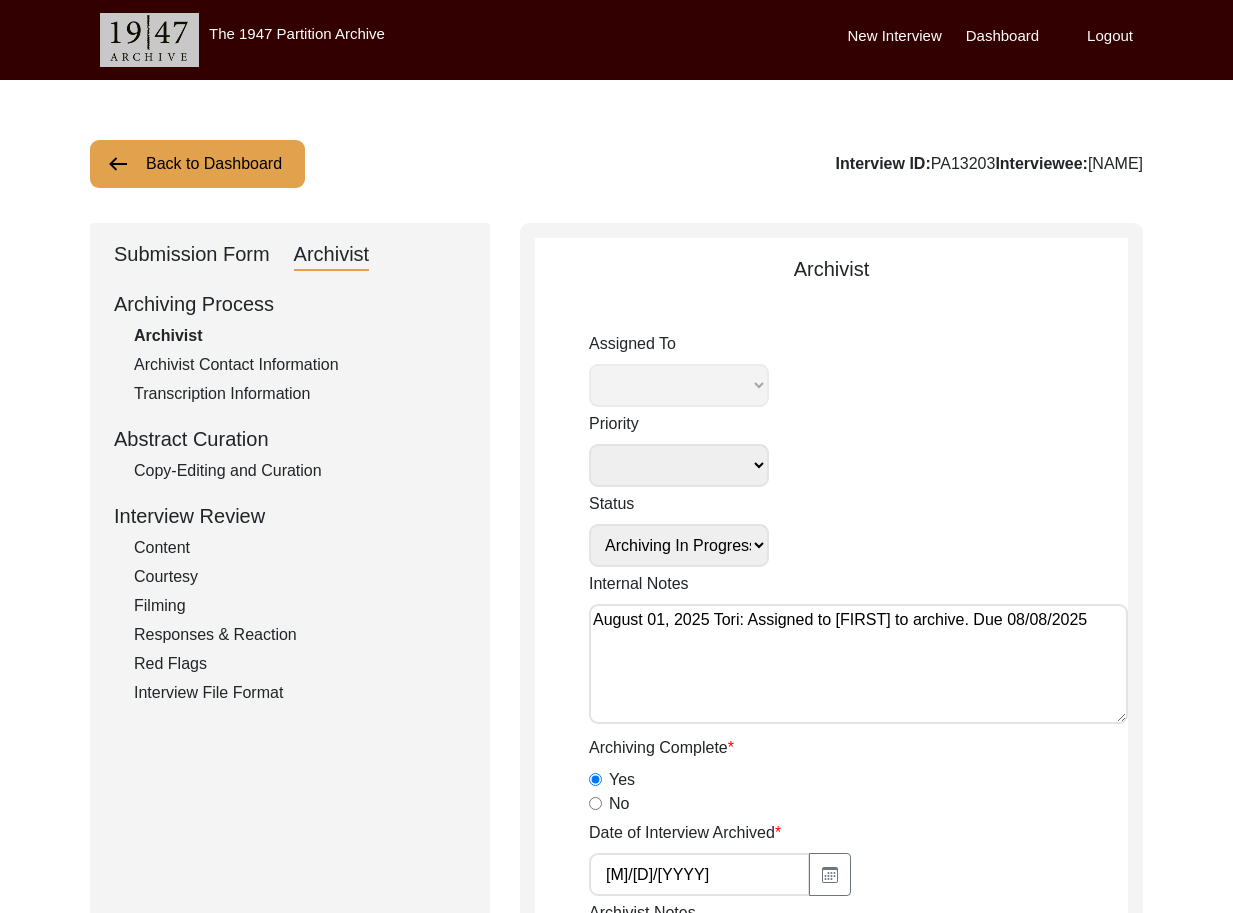 select on "508" 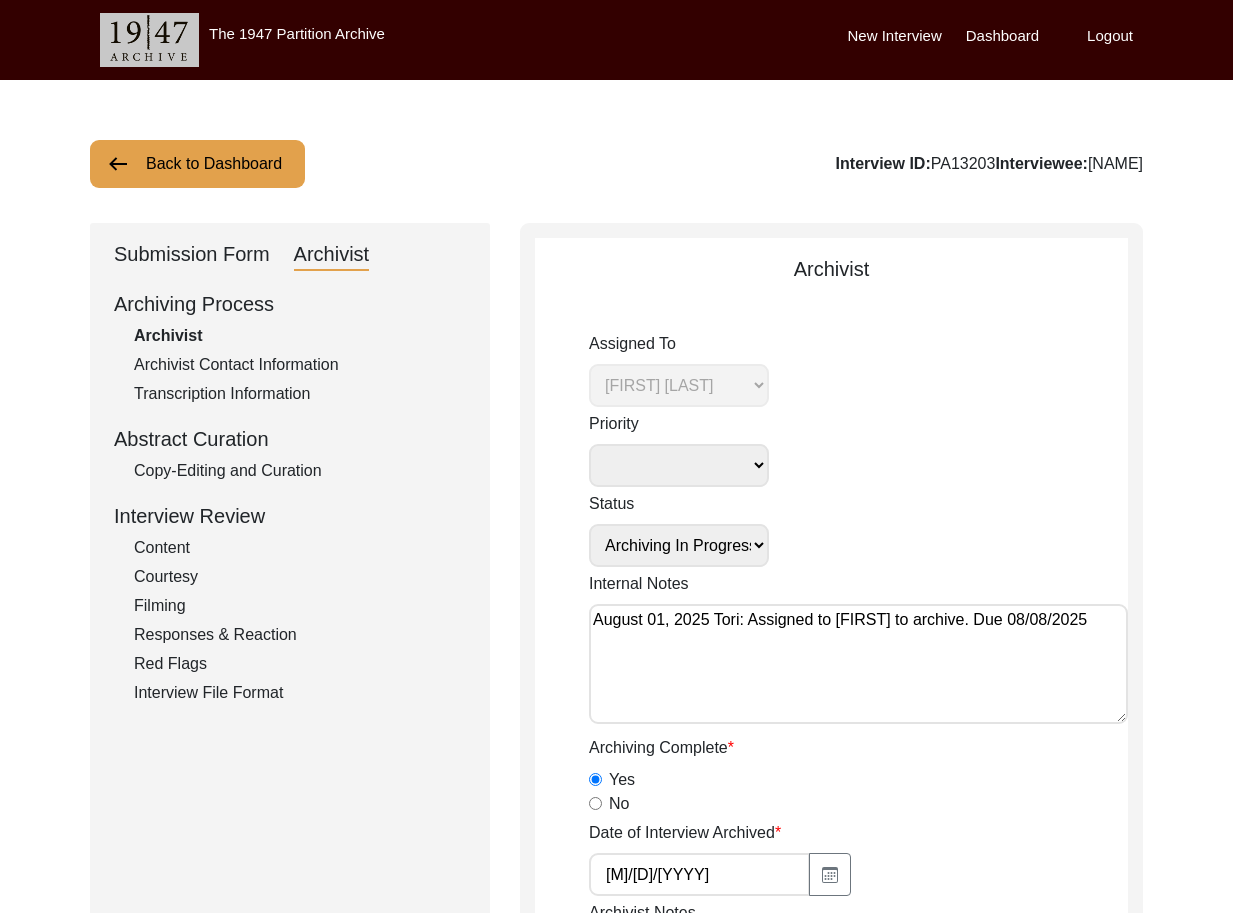click on "Submission Form" 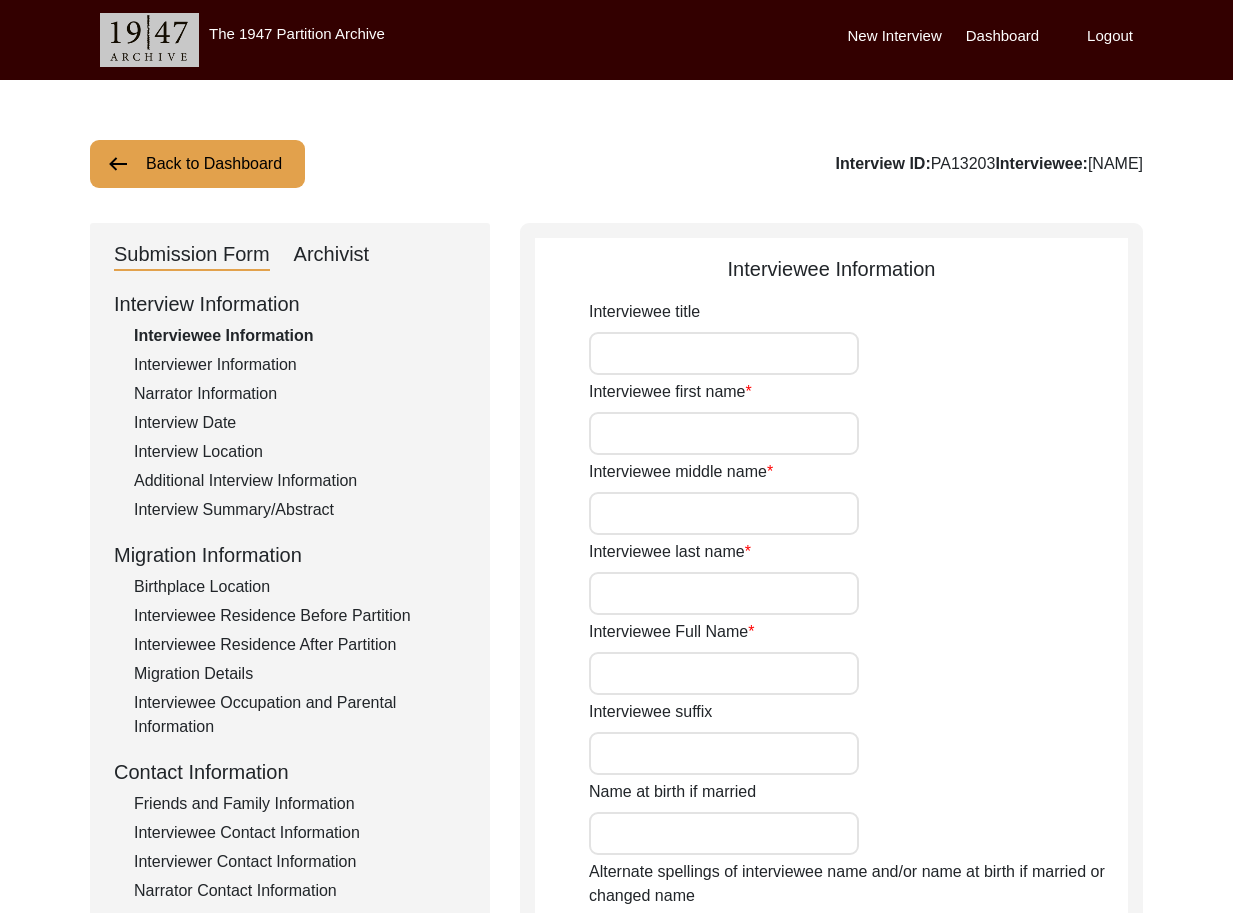 type on "Mr." 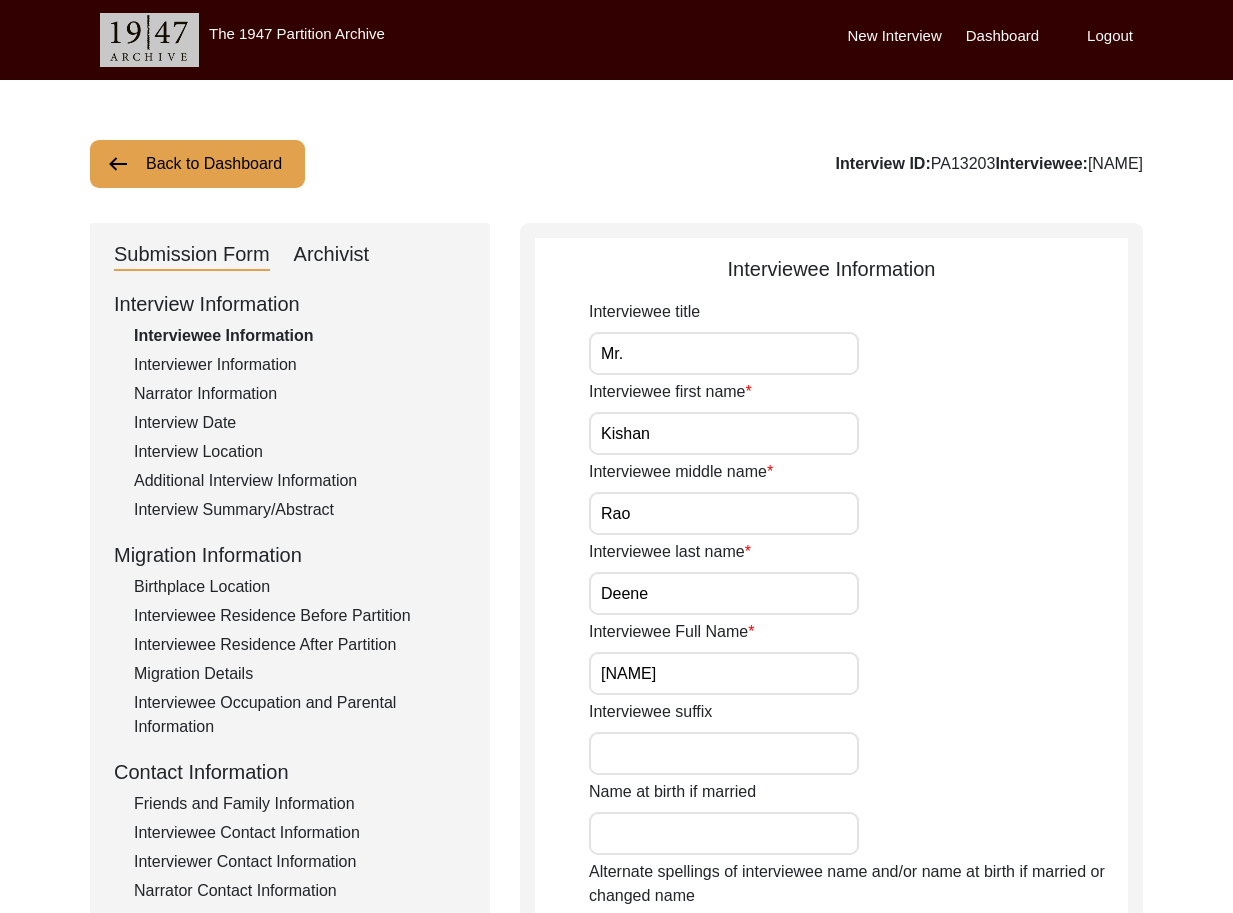 click on "Back to Dashboard" 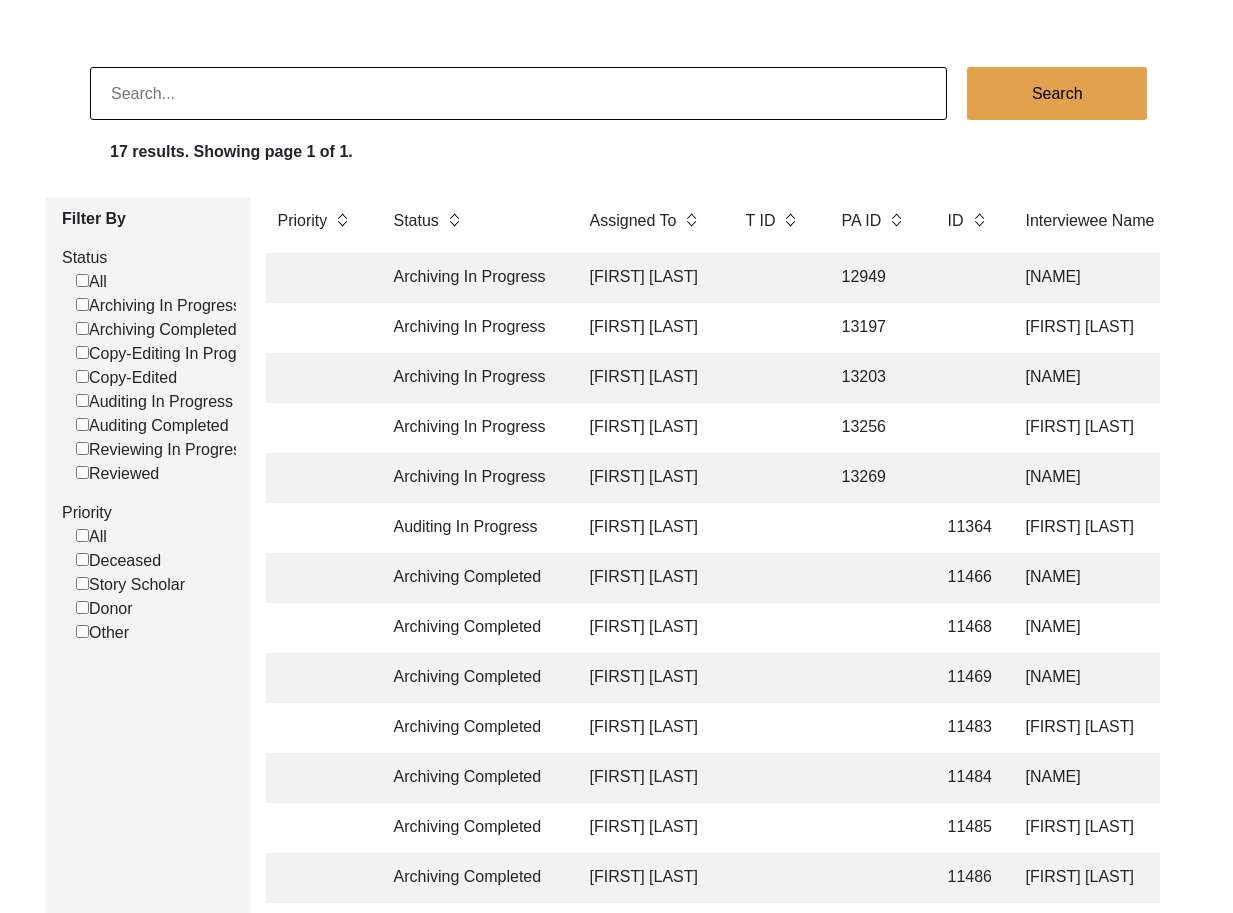 click on "13269" 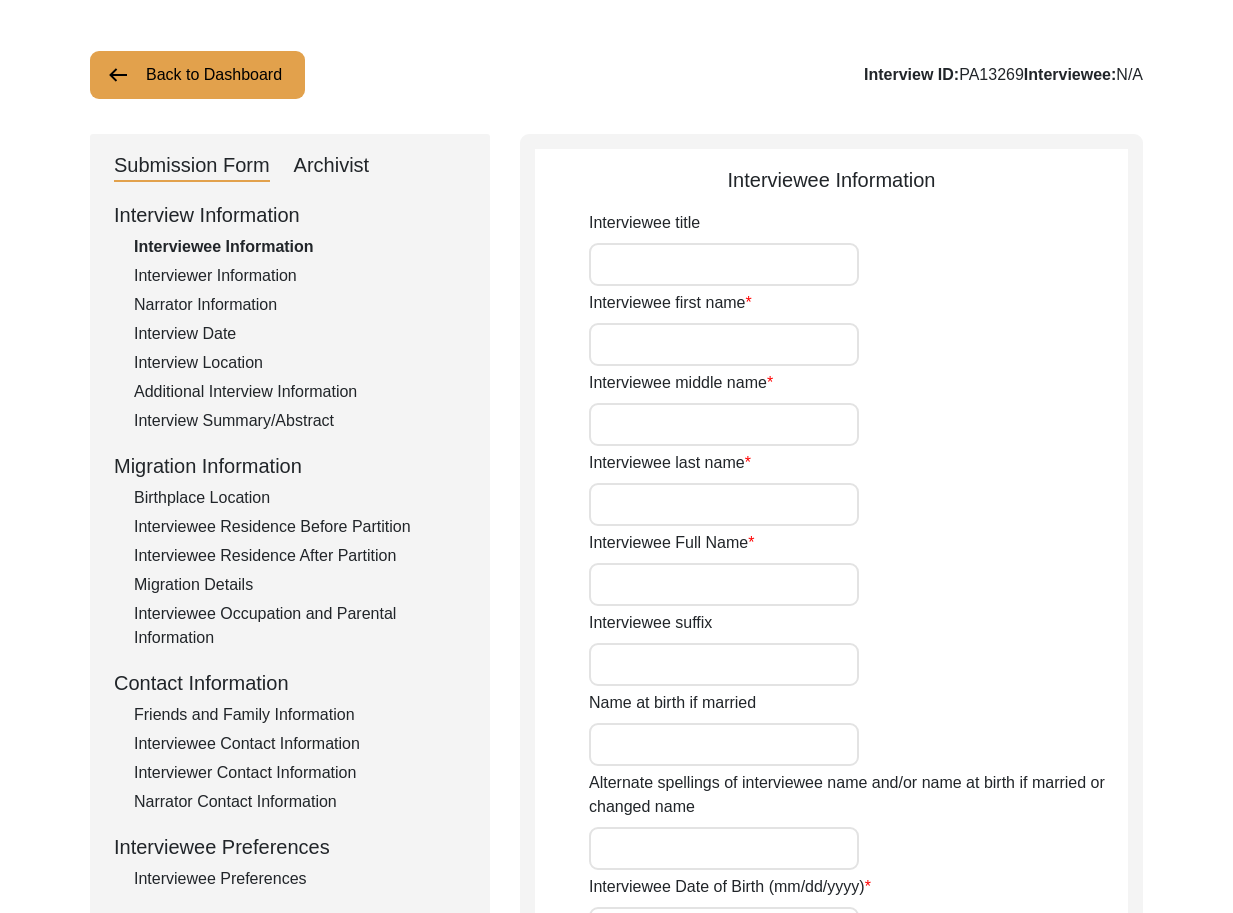 scroll, scrollTop: 101, scrollLeft: 0, axis: vertical 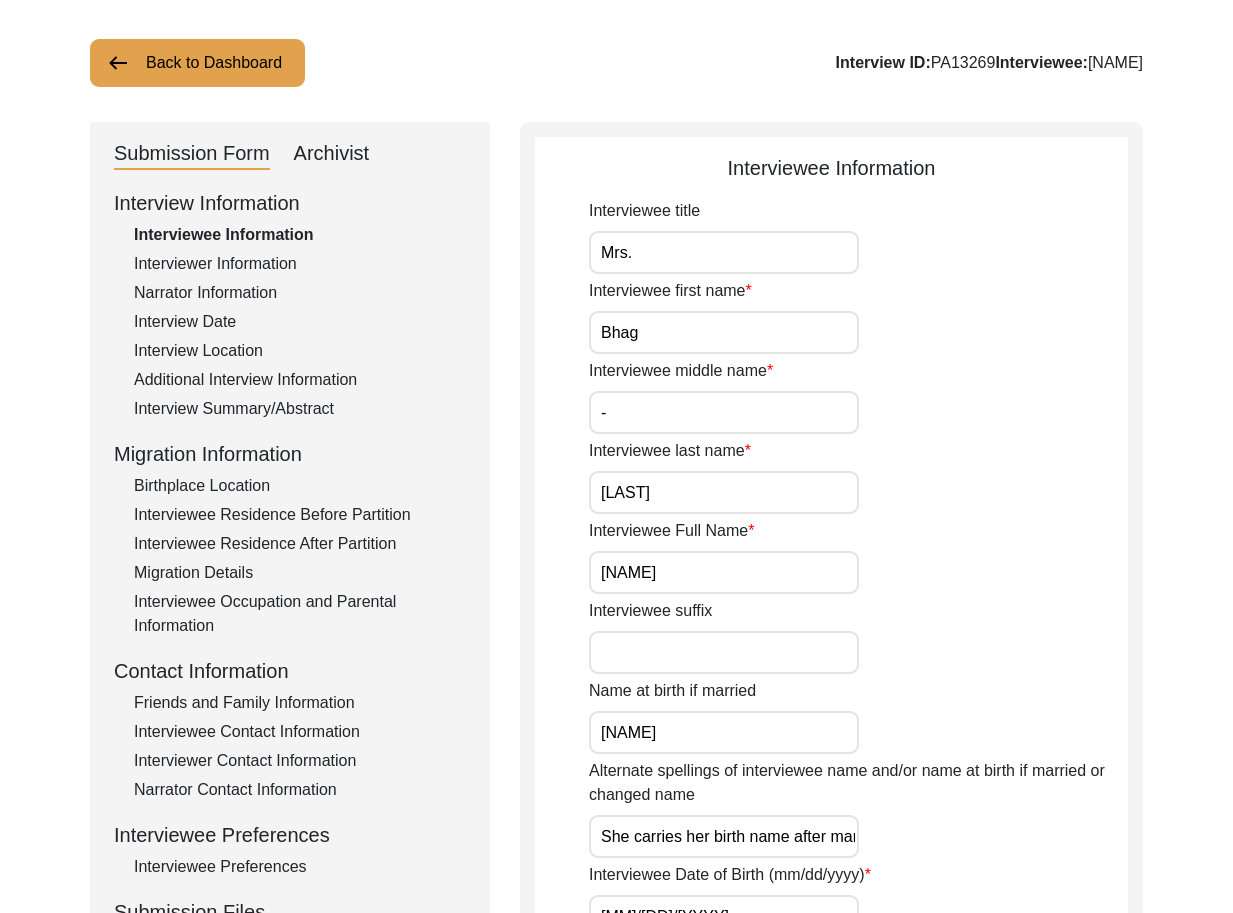 click on "Interviewee title Mrs. Interviewee first name [NAME] Interviewee middle name - Interviewee last name [NAME] Interviewee Full Name [NAME] Interviewee suffix [NAME]" 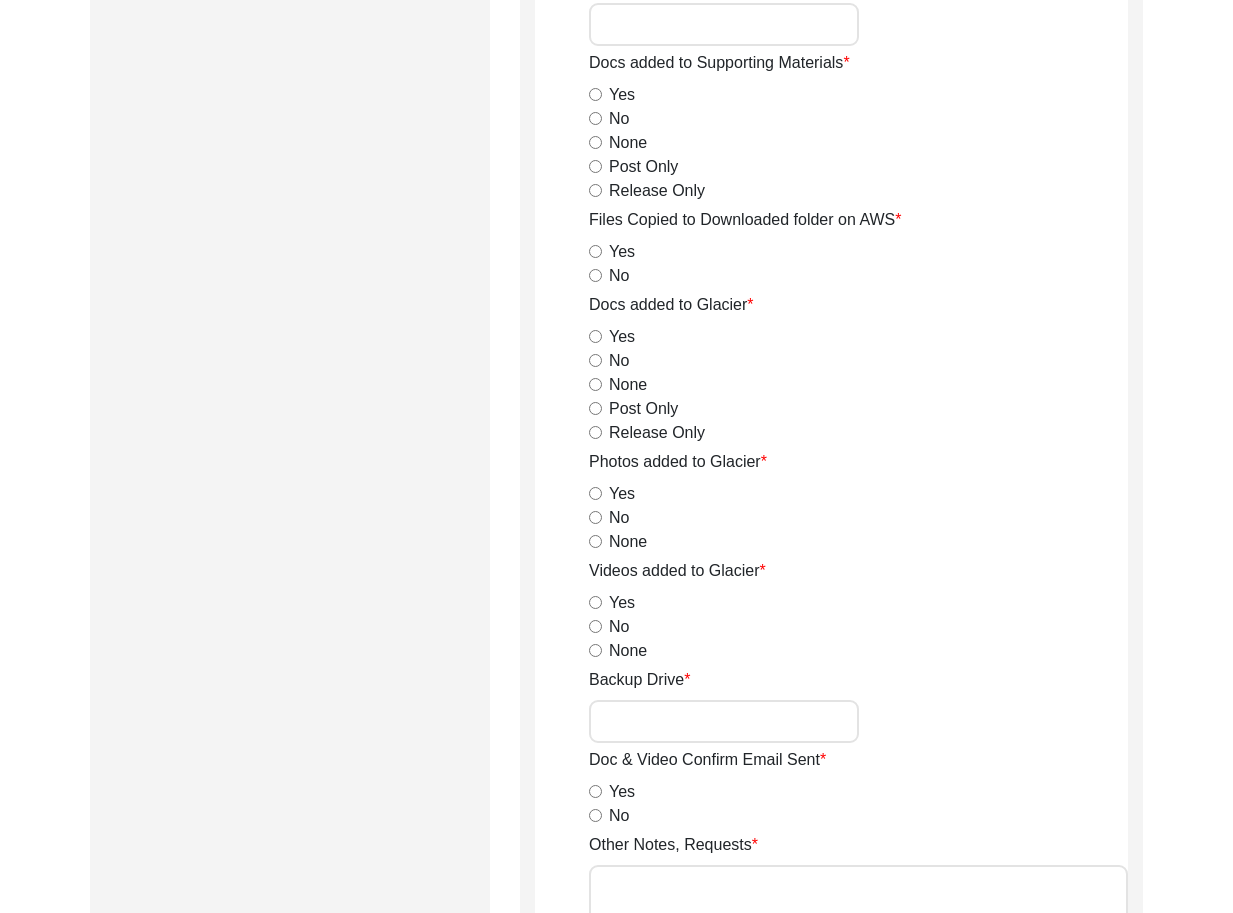scroll, scrollTop: 0, scrollLeft: 0, axis: both 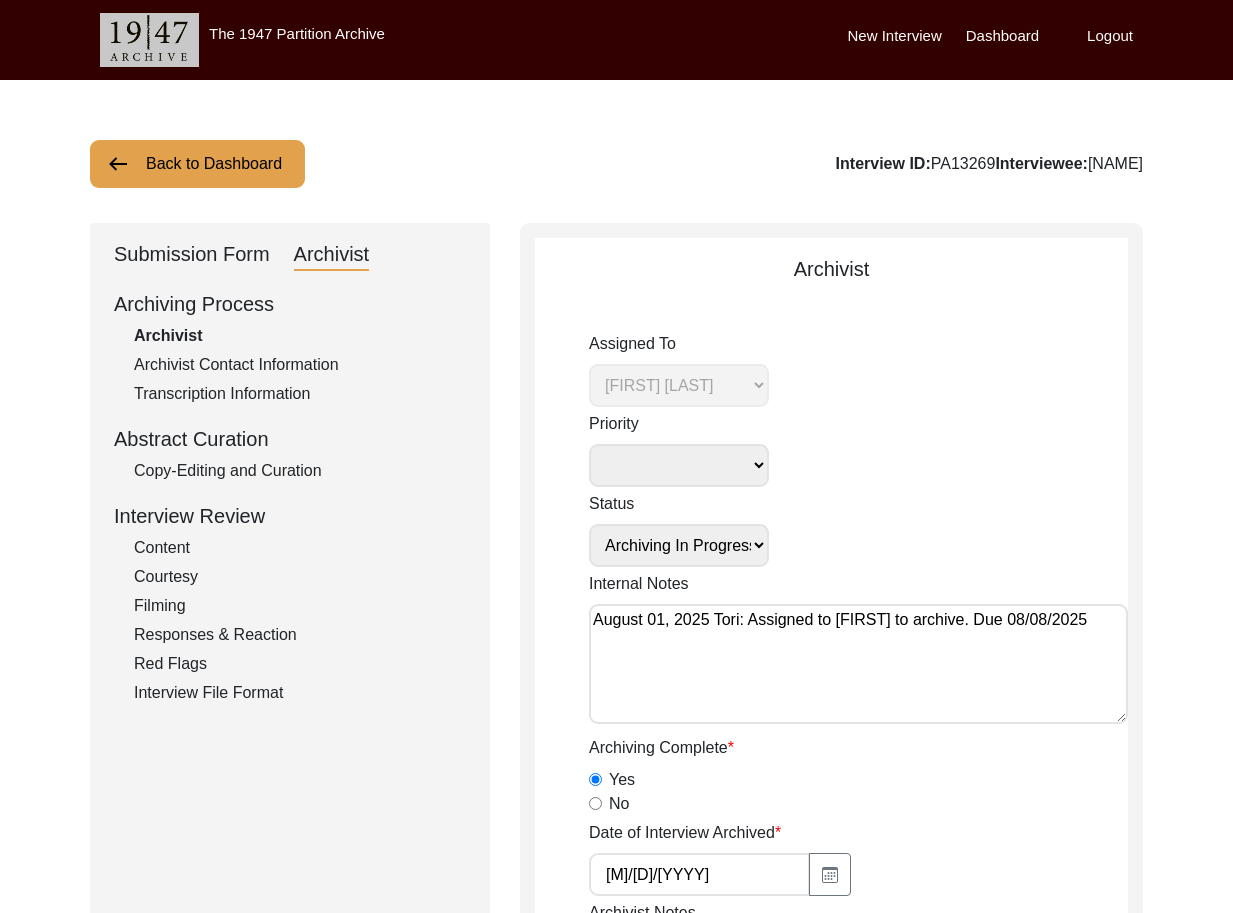 click on "Submission Form" 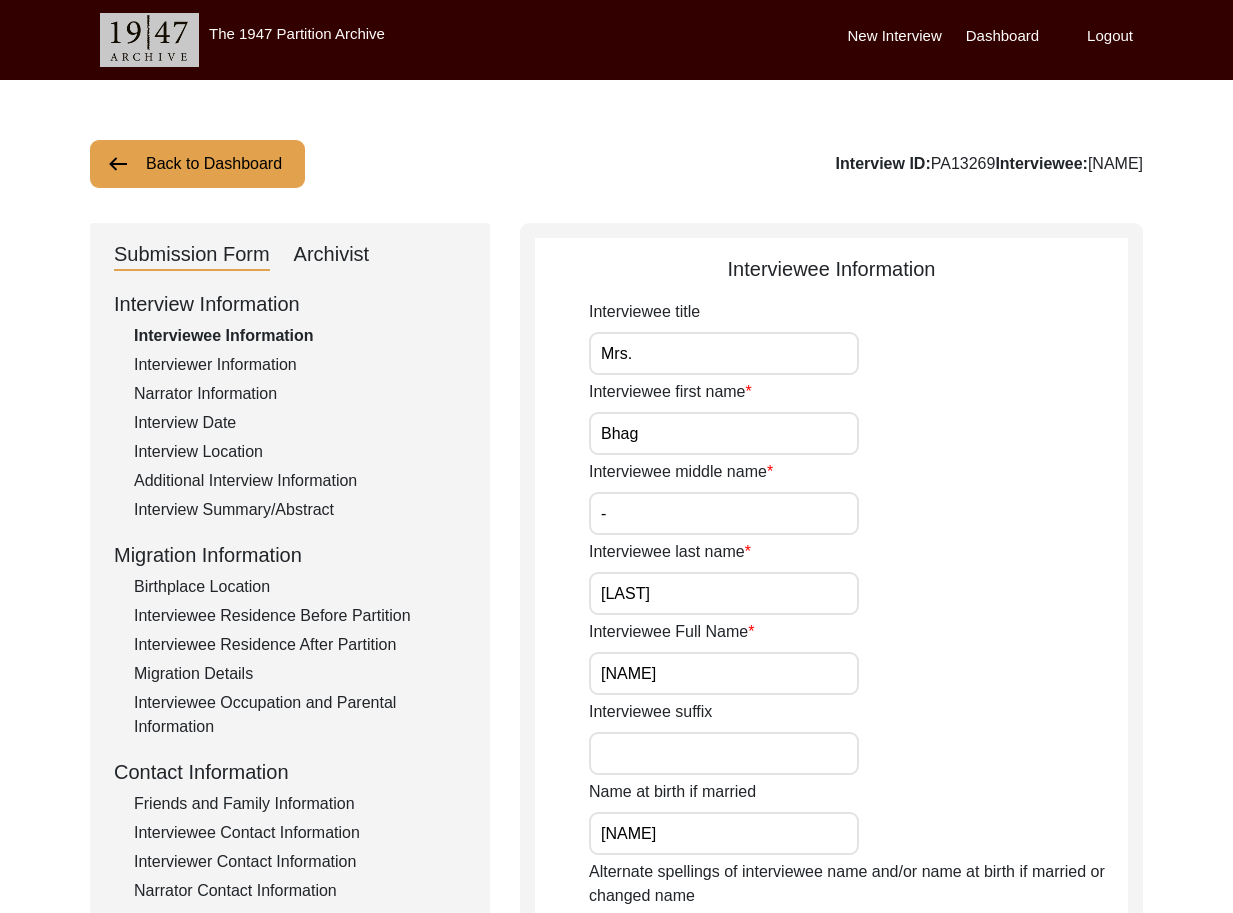 click on "Back to Dashboard" 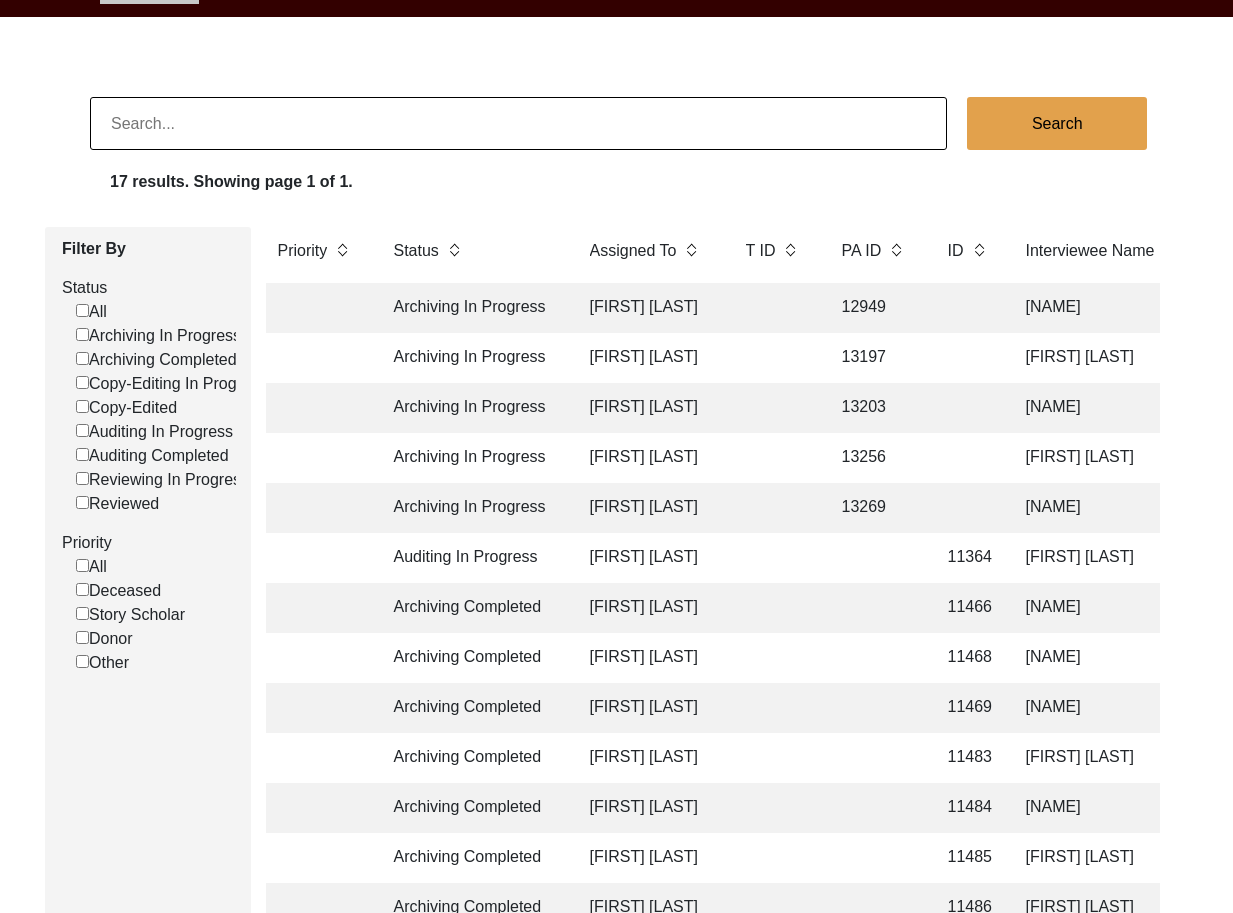 scroll, scrollTop: 82, scrollLeft: 0, axis: vertical 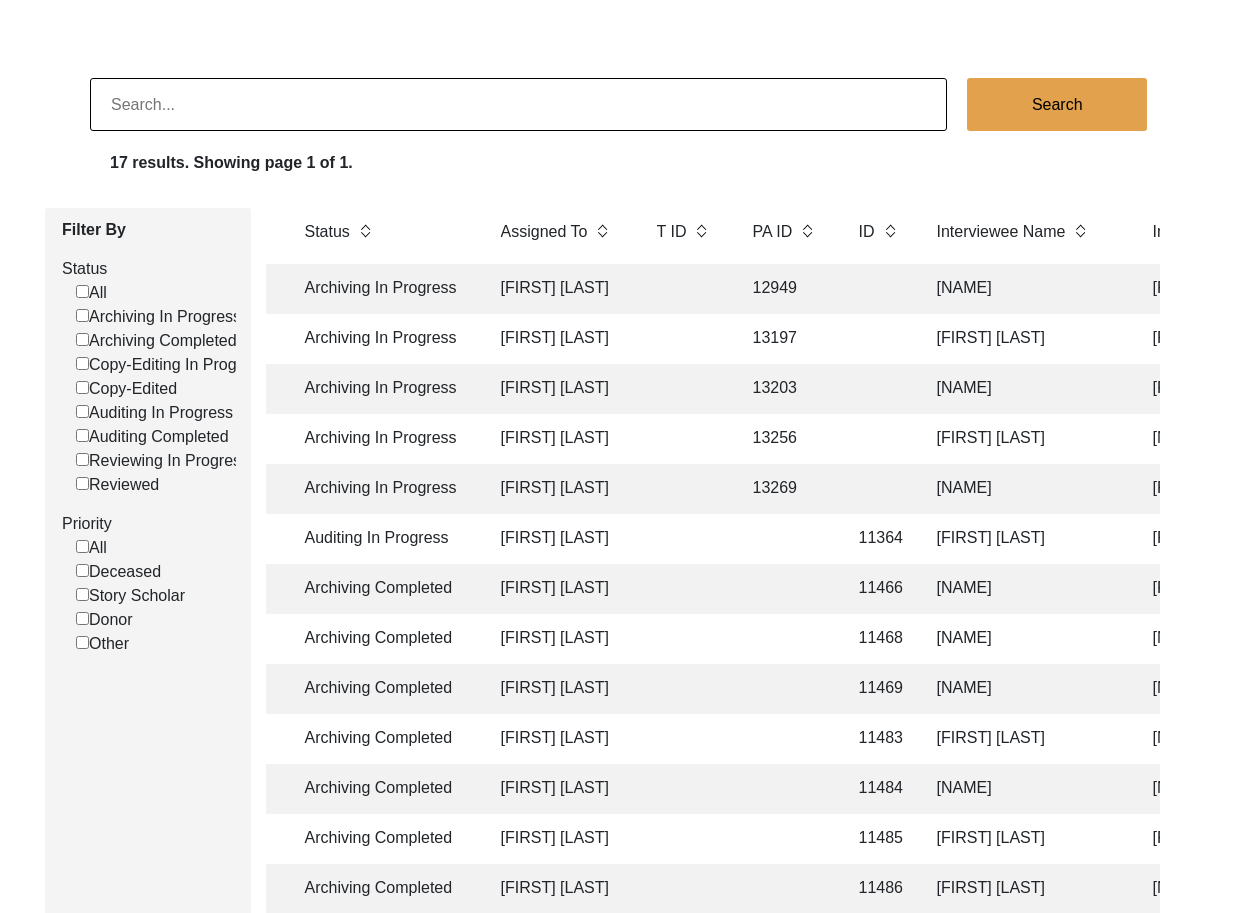 click 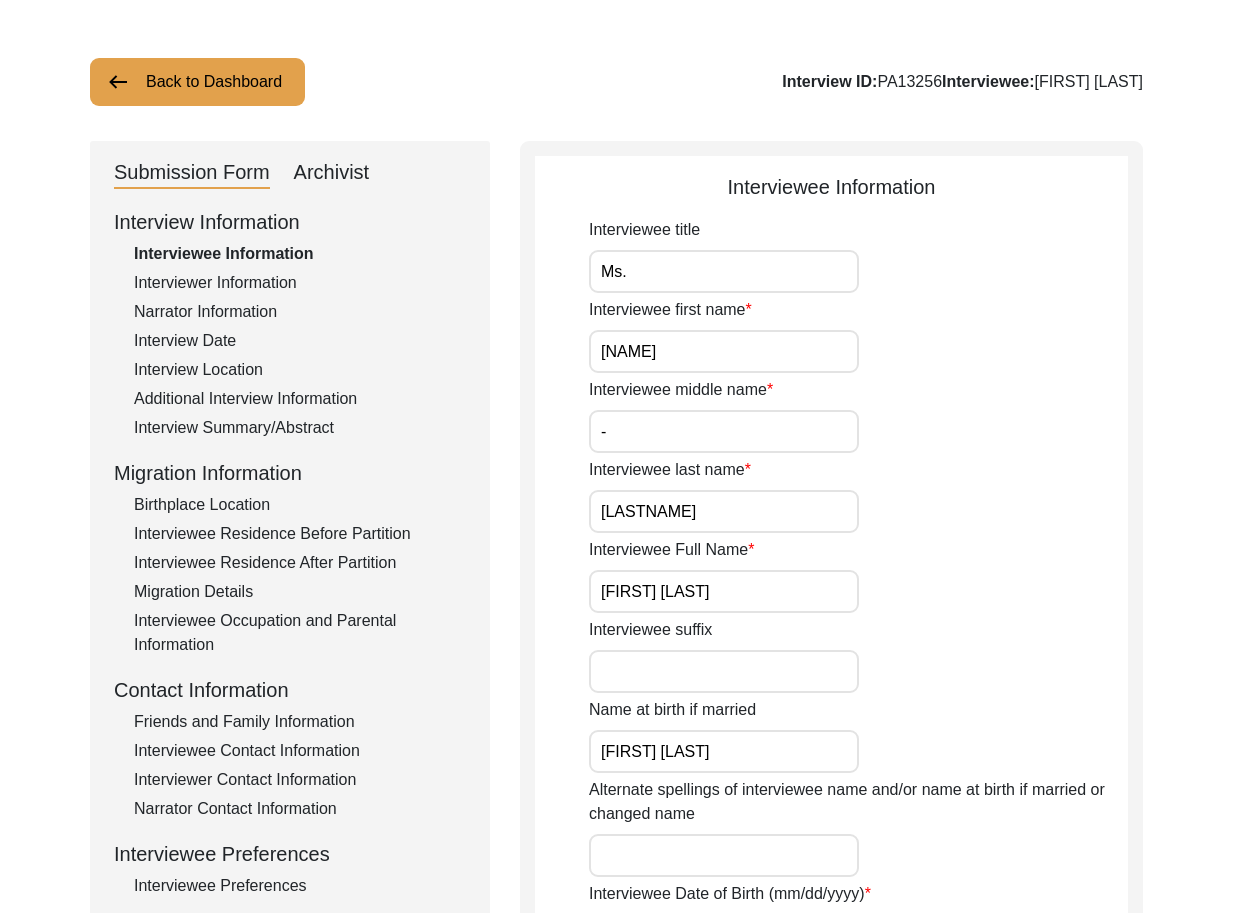 click on "Archivist" 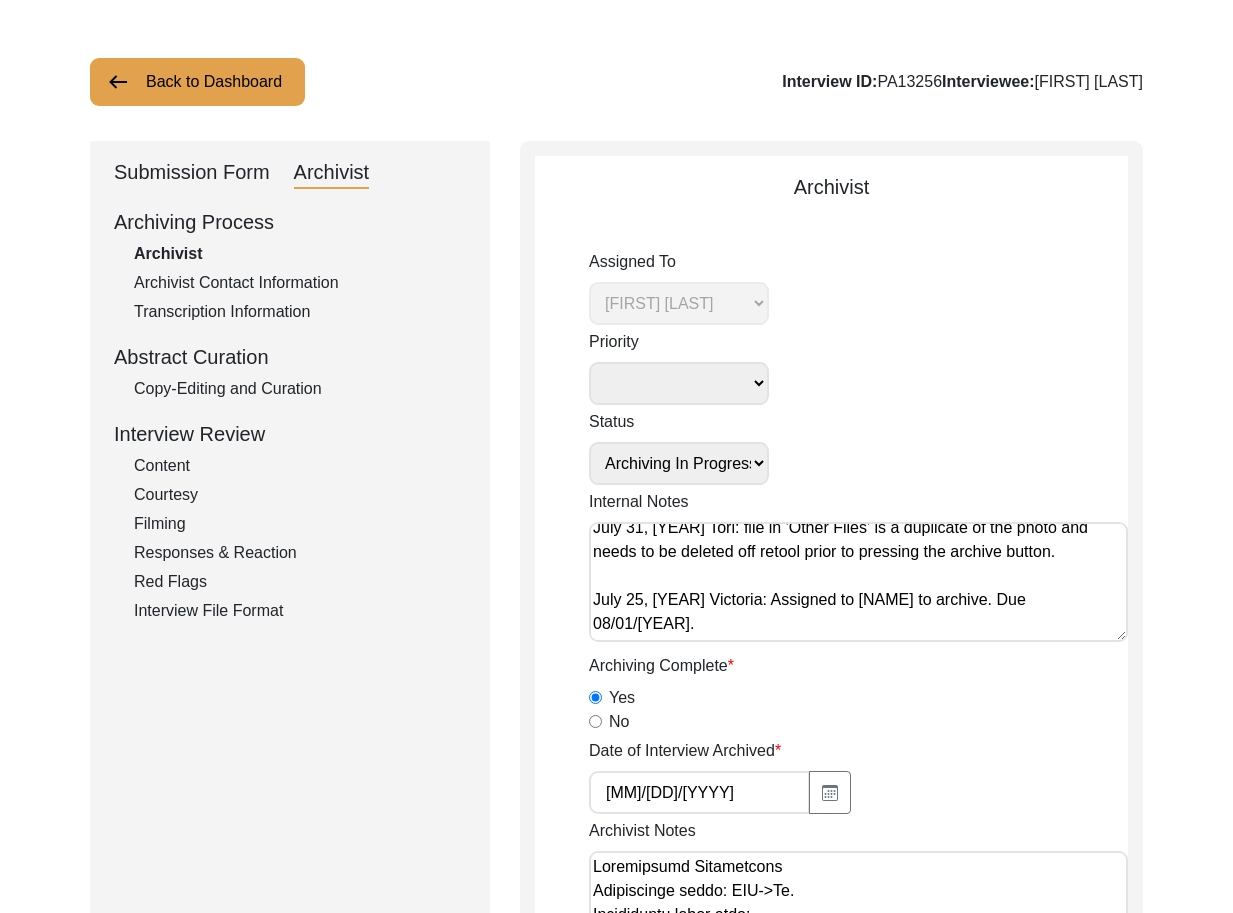 scroll, scrollTop: 0, scrollLeft: 0, axis: both 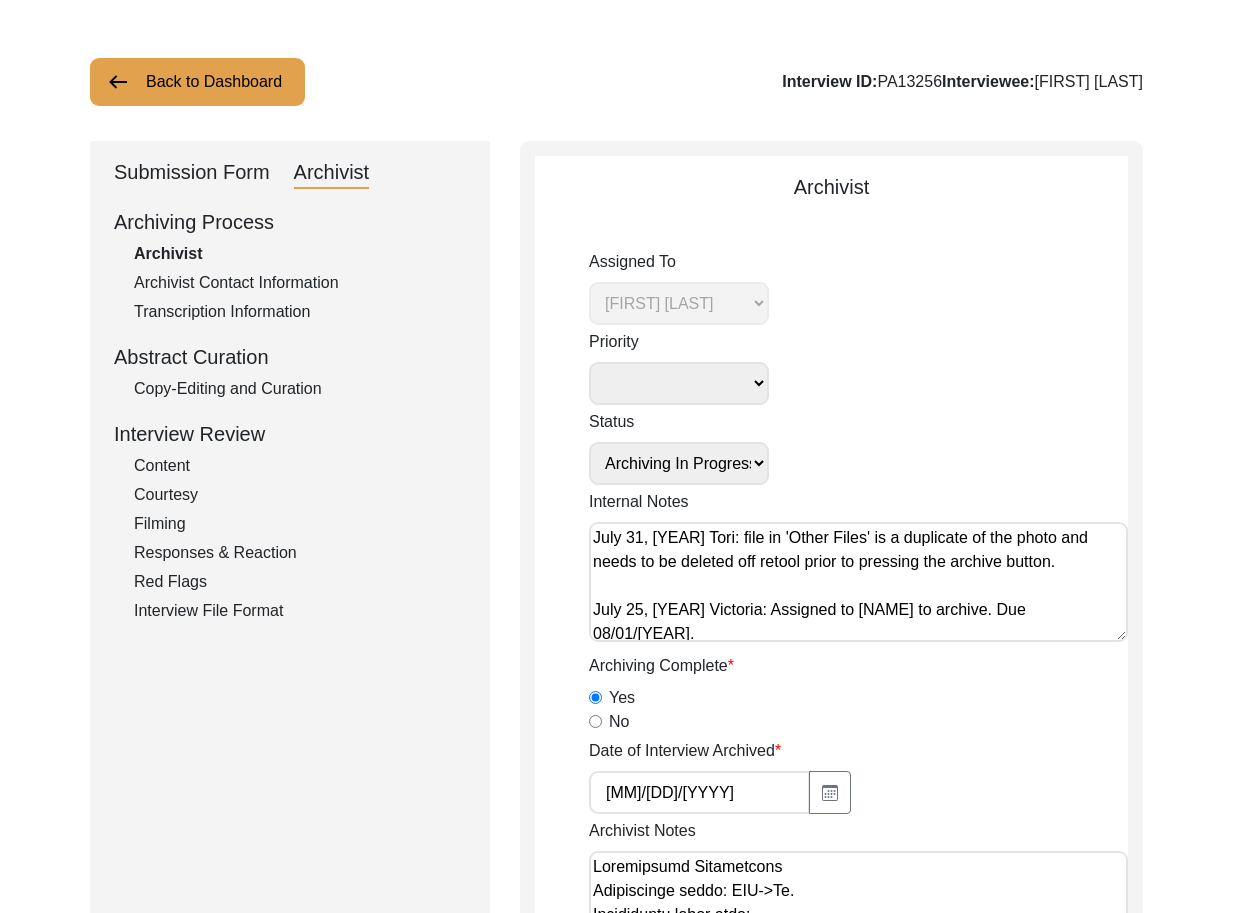 click on "July 31, [YEAR] Tori: file in 'Other Files' is a duplicate of the photo and needs to be deleted off retool prior to pressing the archive button.
July 25, [YEAR] Victoria: Assigned to [NAME] to archive. Due 08/01/[YEAR].
May 09, [YEAR] Victoria: Contains T-files" at bounding box center (858, 582) 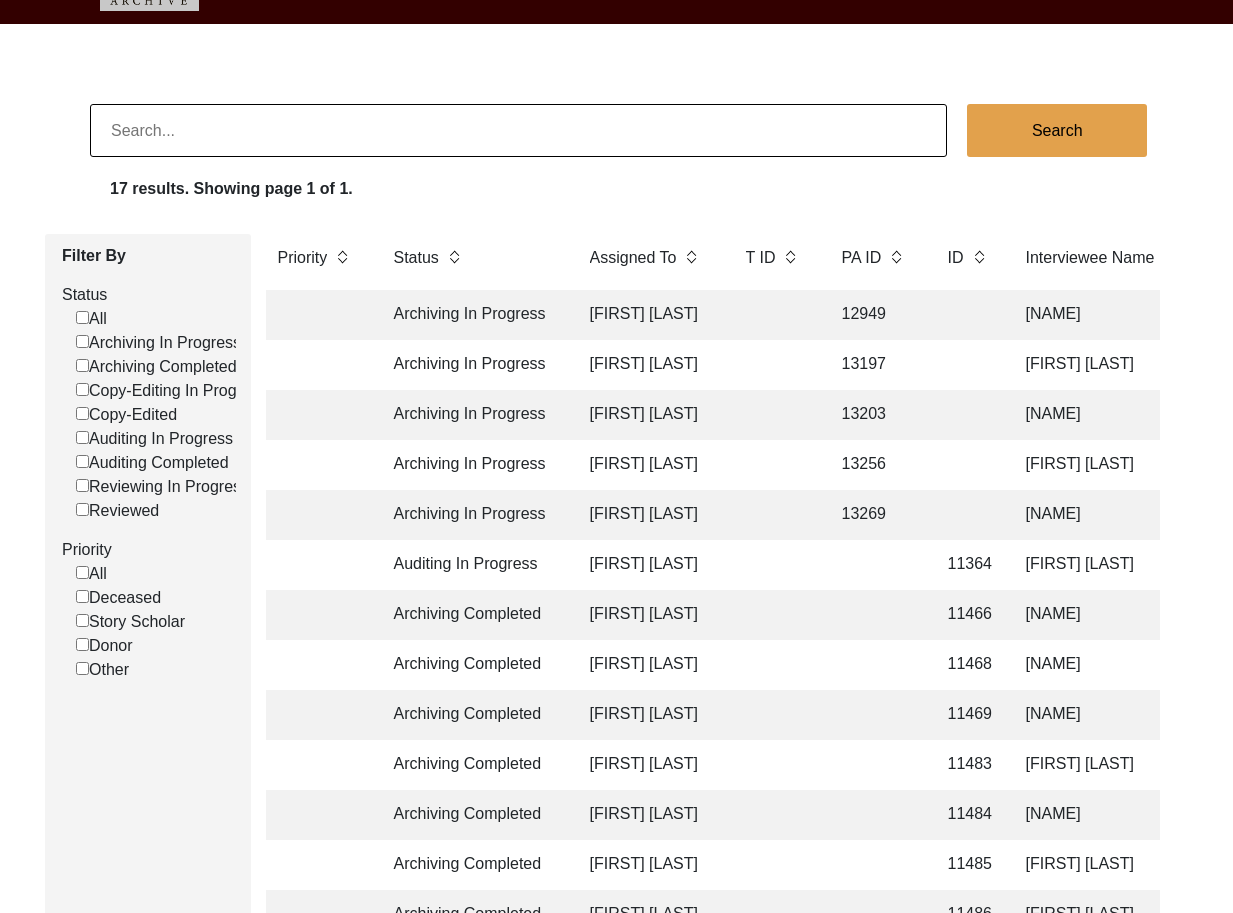 scroll, scrollTop: 82, scrollLeft: 0, axis: vertical 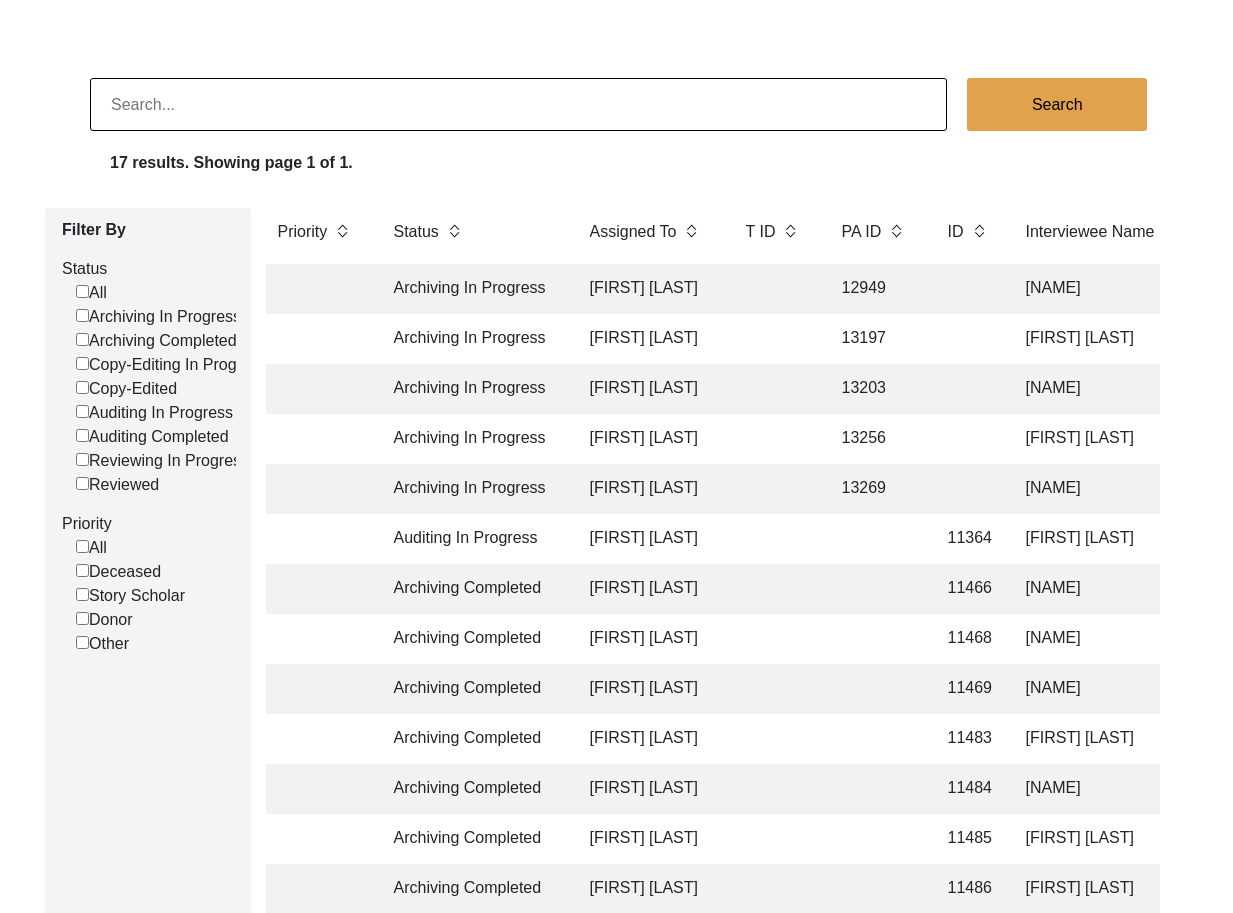 click 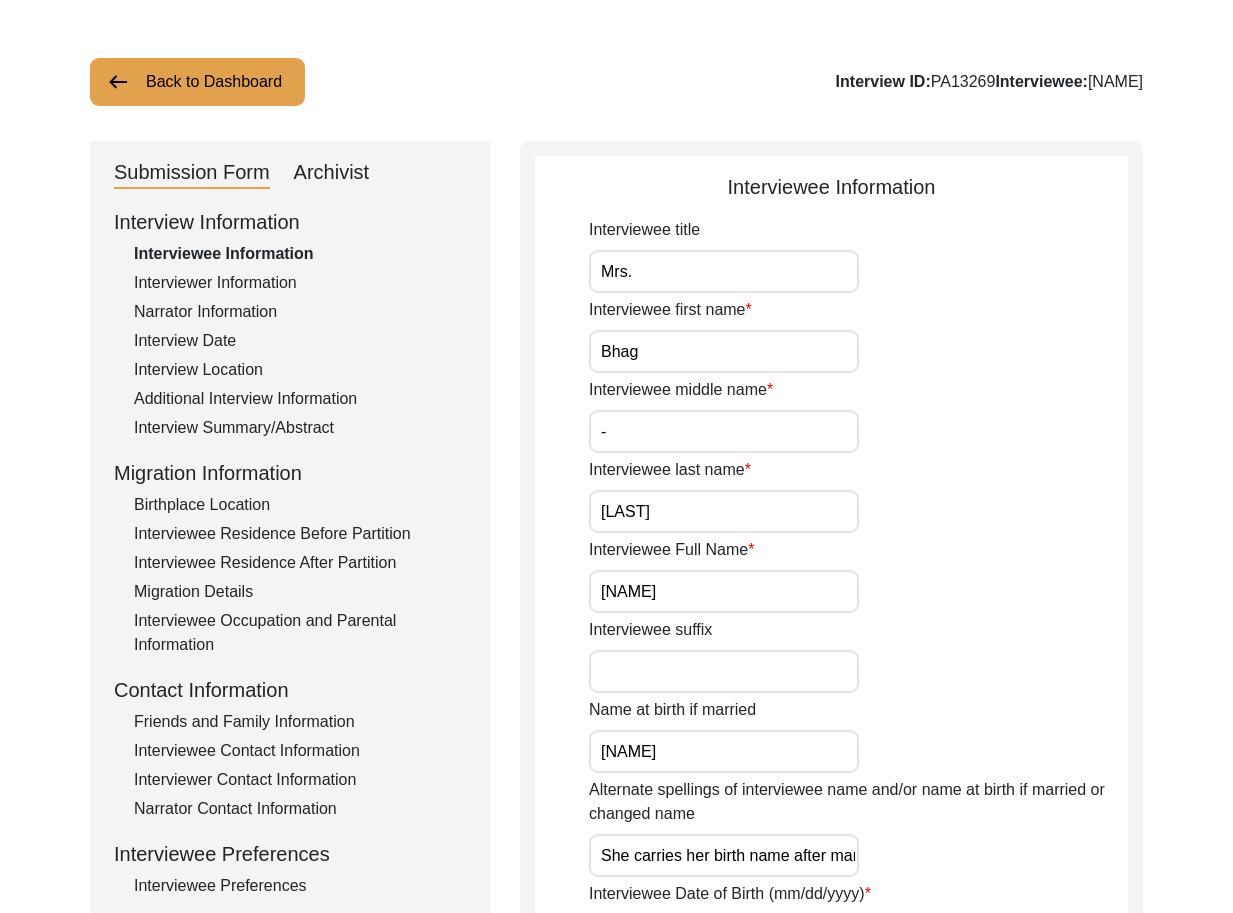 click on "Back to Dashboard" 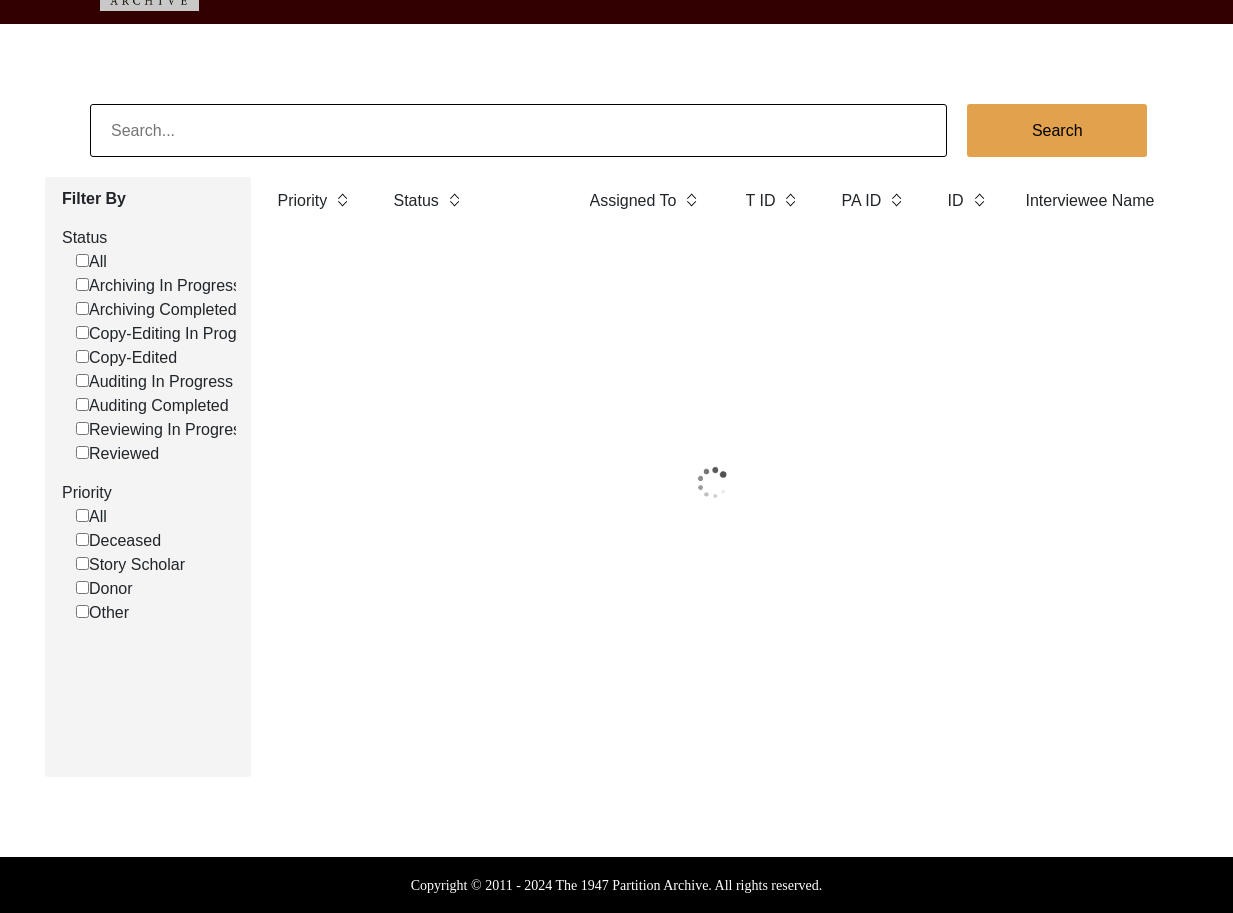 scroll, scrollTop: 82, scrollLeft: 0, axis: vertical 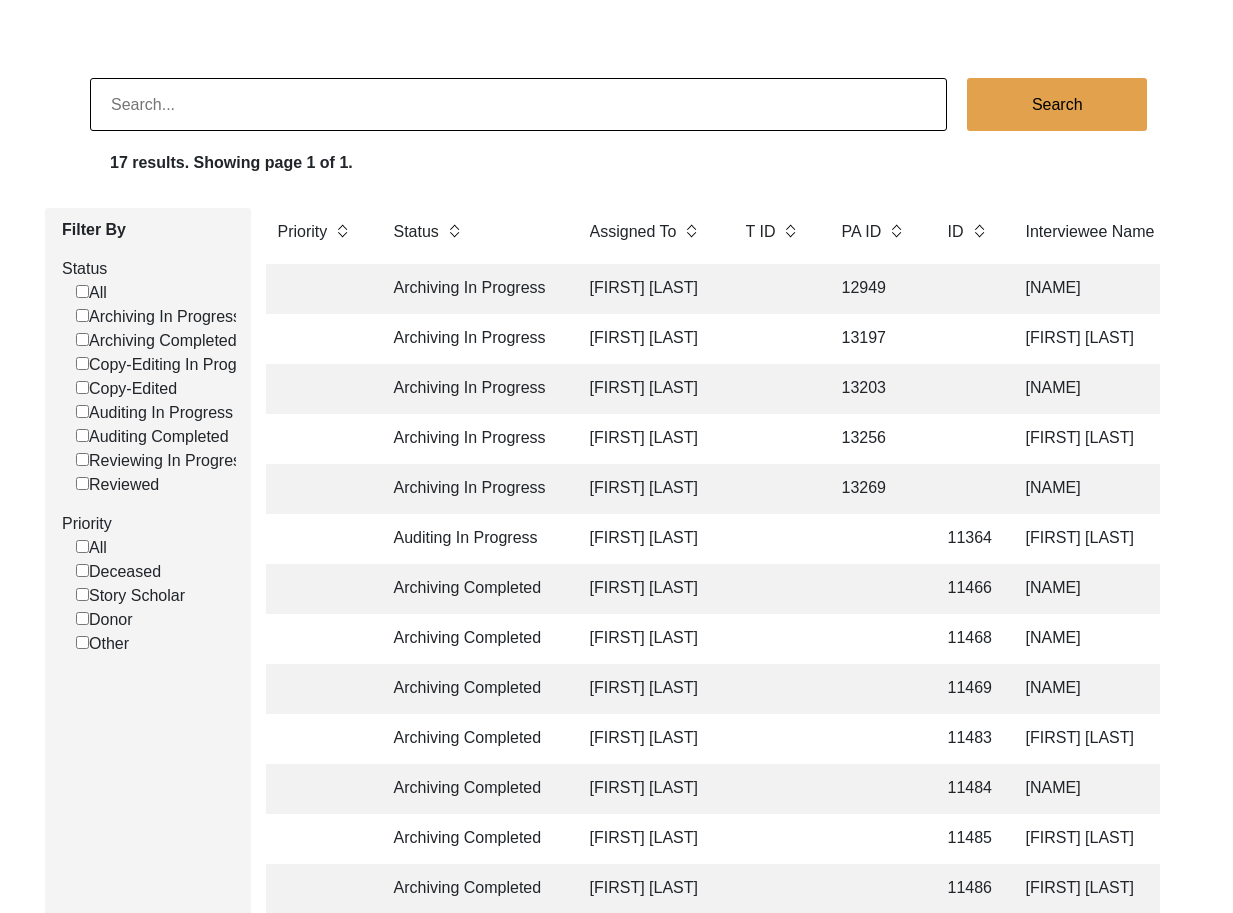 click on "Archiving In Progress [NAME] [NUMBER] [NAME] [NAME] [CITY], [DISTRICT], [STATE], [COUNTRY] [MM]/[DD]/[YYYY] Male [MM]/[DD]/[YYYY] [LANGUAGE] and [LANGUAGE] [CITY], [DISTRICT], [STATE], [COUNTRY] Did Not Migrate" 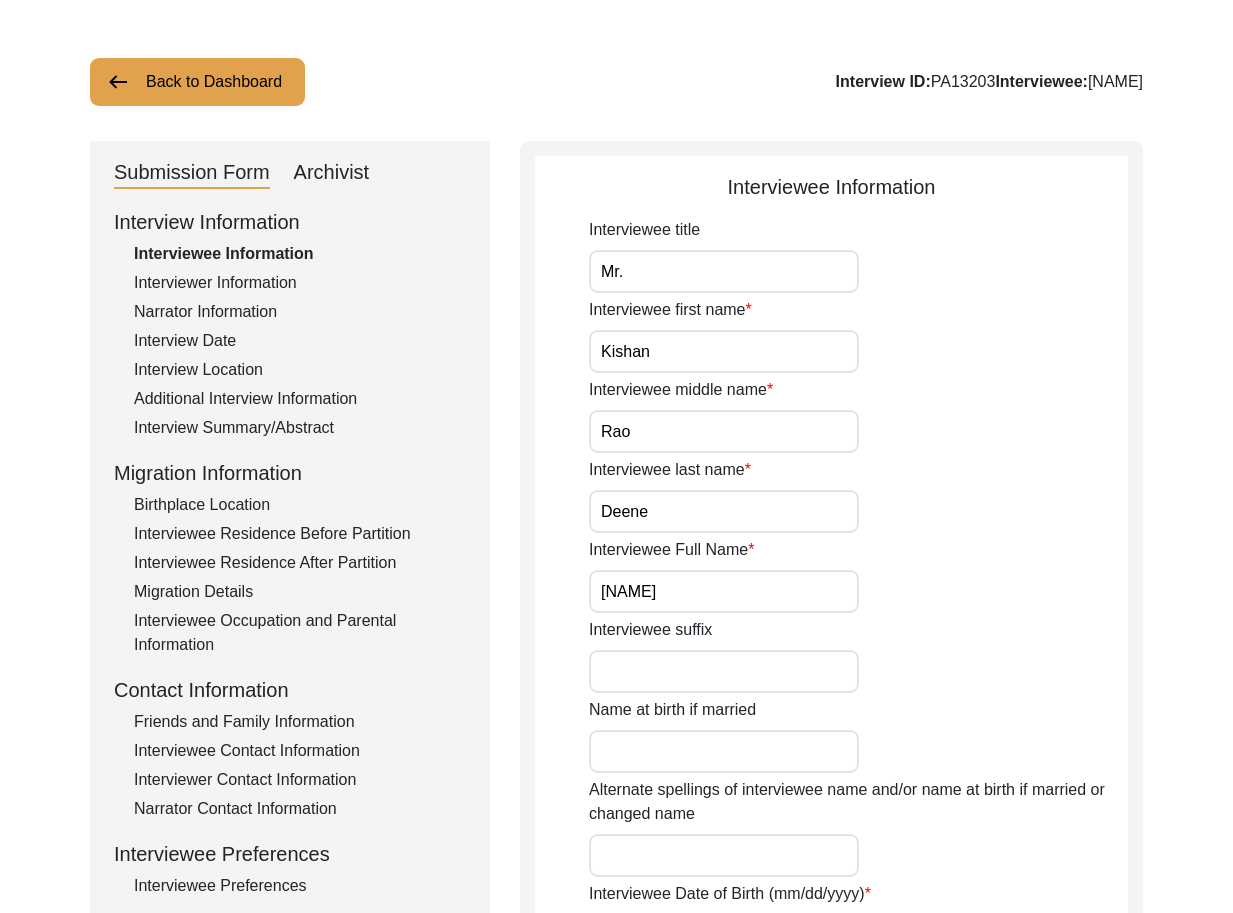 click on "Archivist" 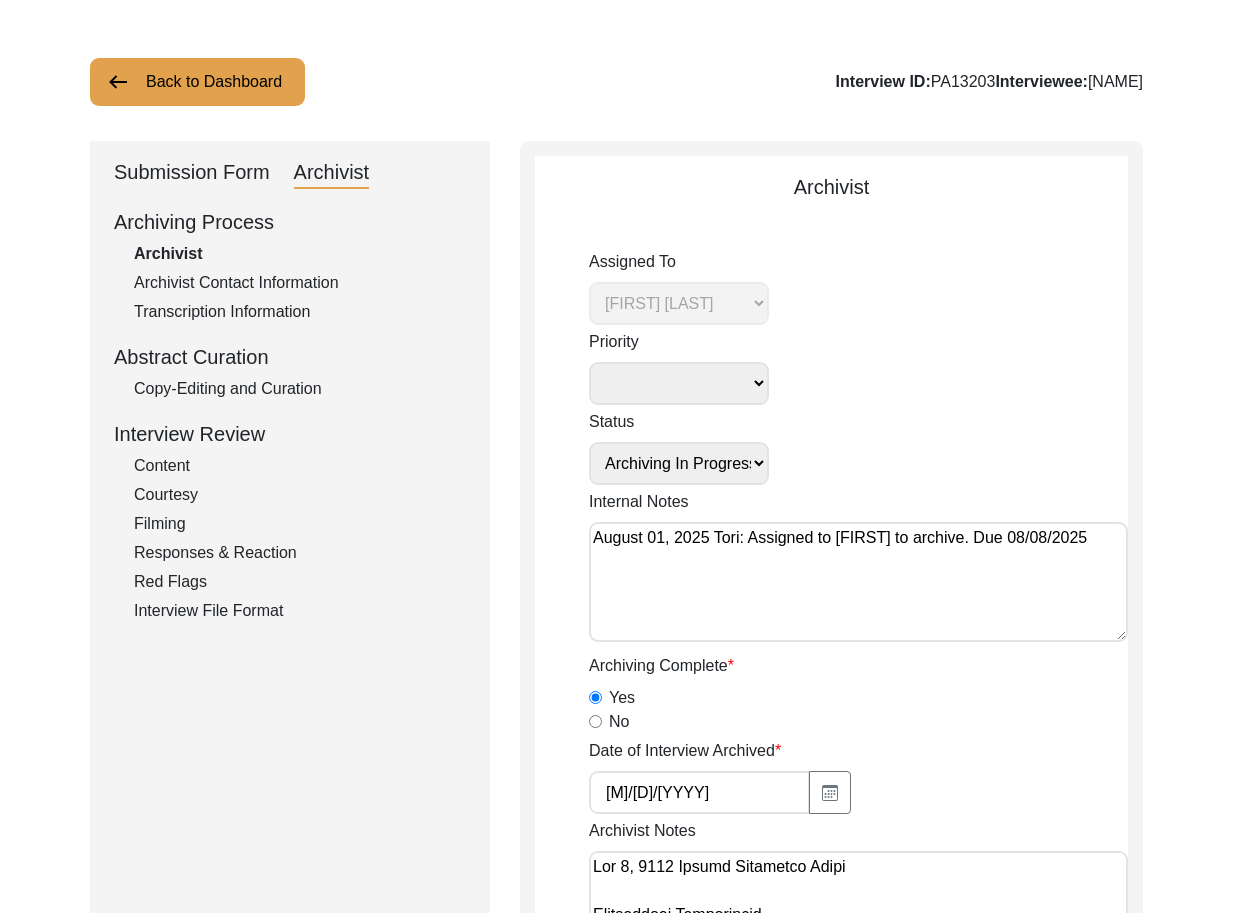 click on "Submission Form" 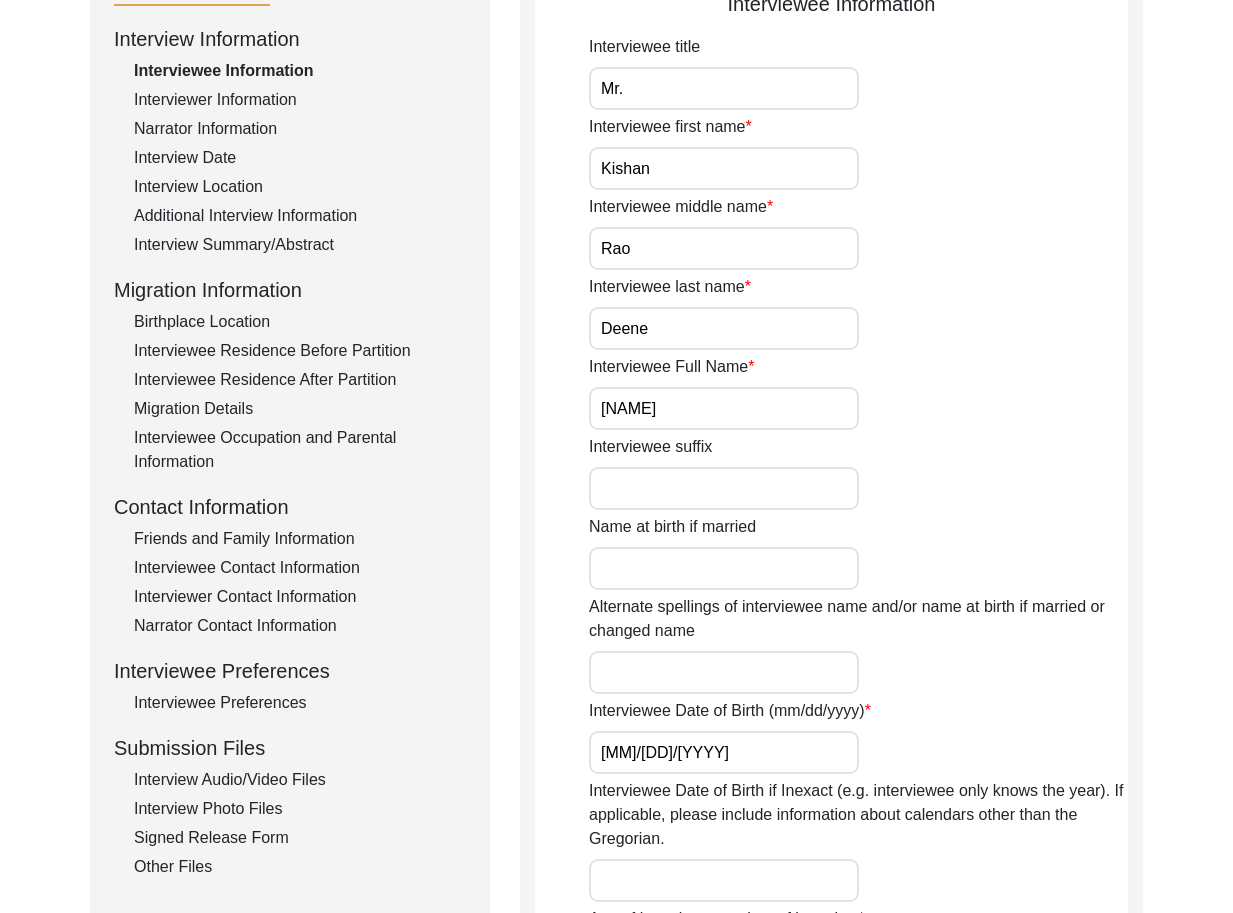 scroll, scrollTop: 290, scrollLeft: 0, axis: vertical 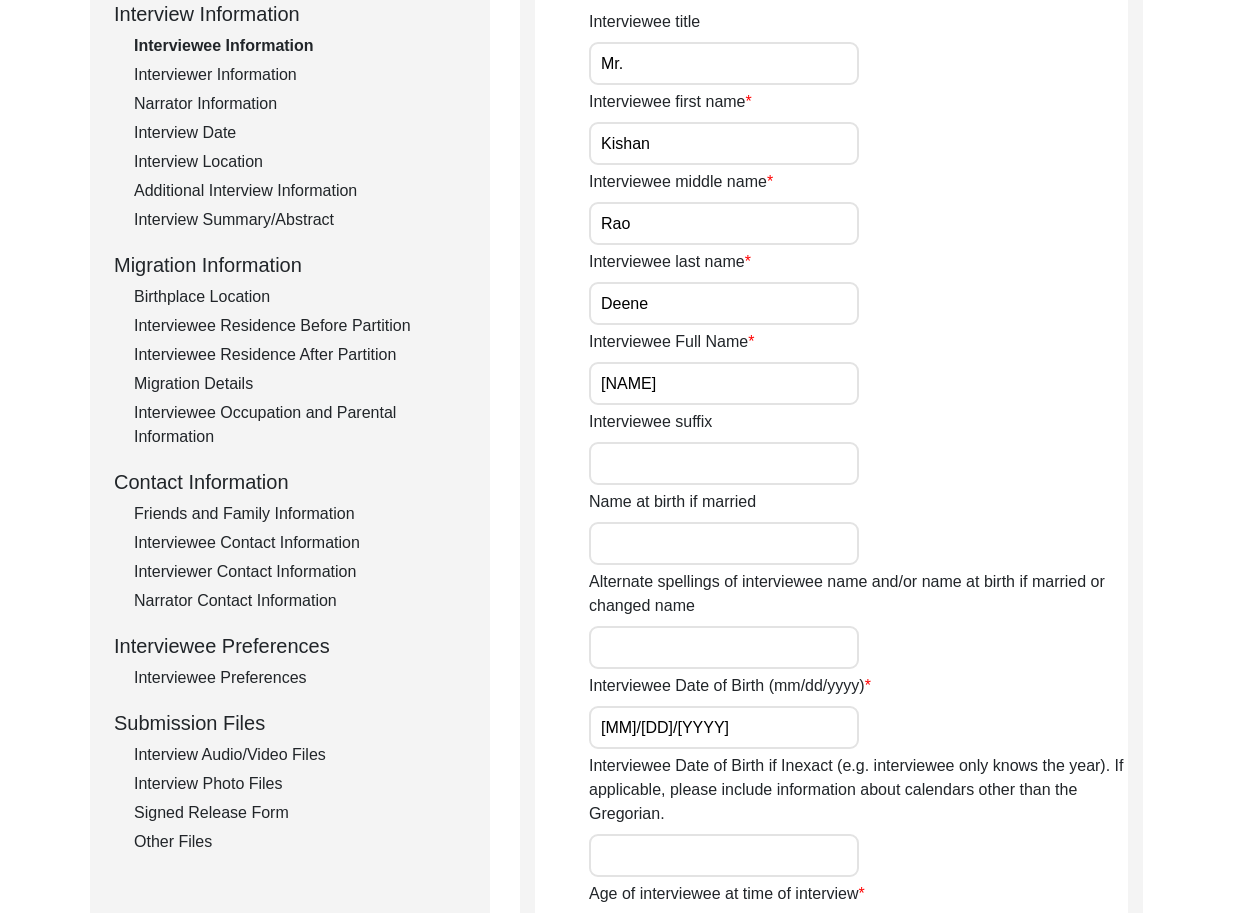 drag, startPoint x: 263, startPoint y: 762, endPoint x: 475, endPoint y: 701, distance: 220.60146 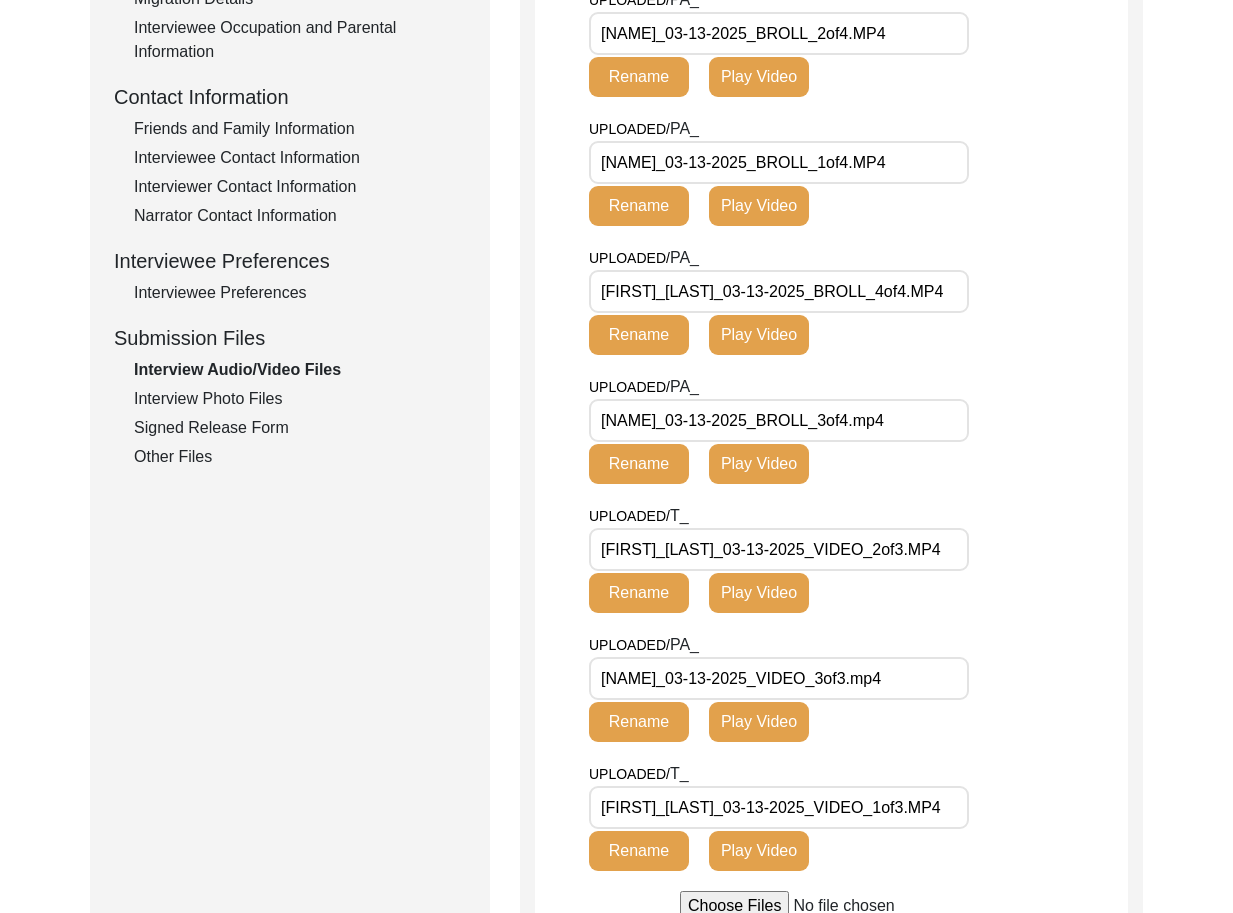 scroll, scrollTop: 686, scrollLeft: 0, axis: vertical 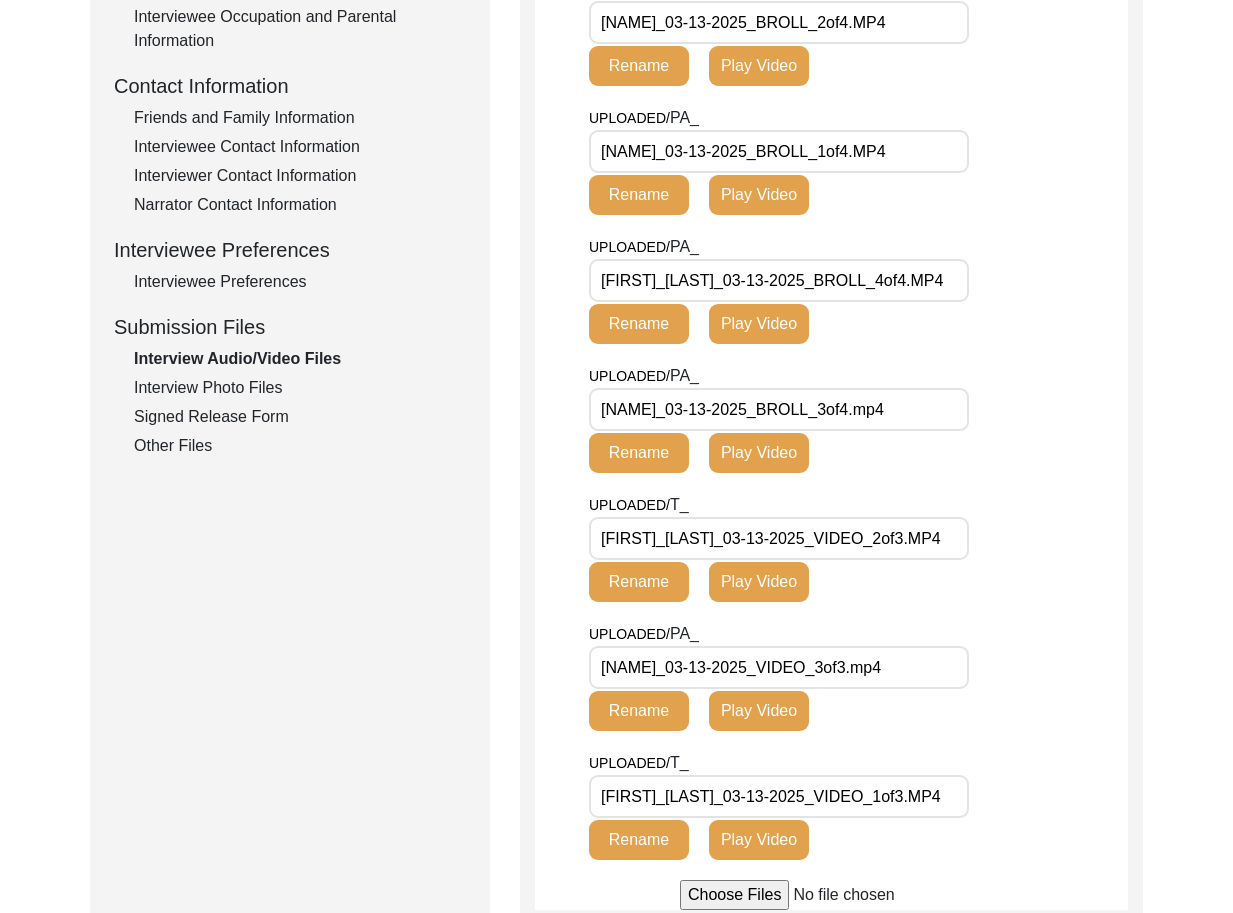 drag, startPoint x: 650, startPoint y: 408, endPoint x: 531, endPoint y: 408, distance: 119 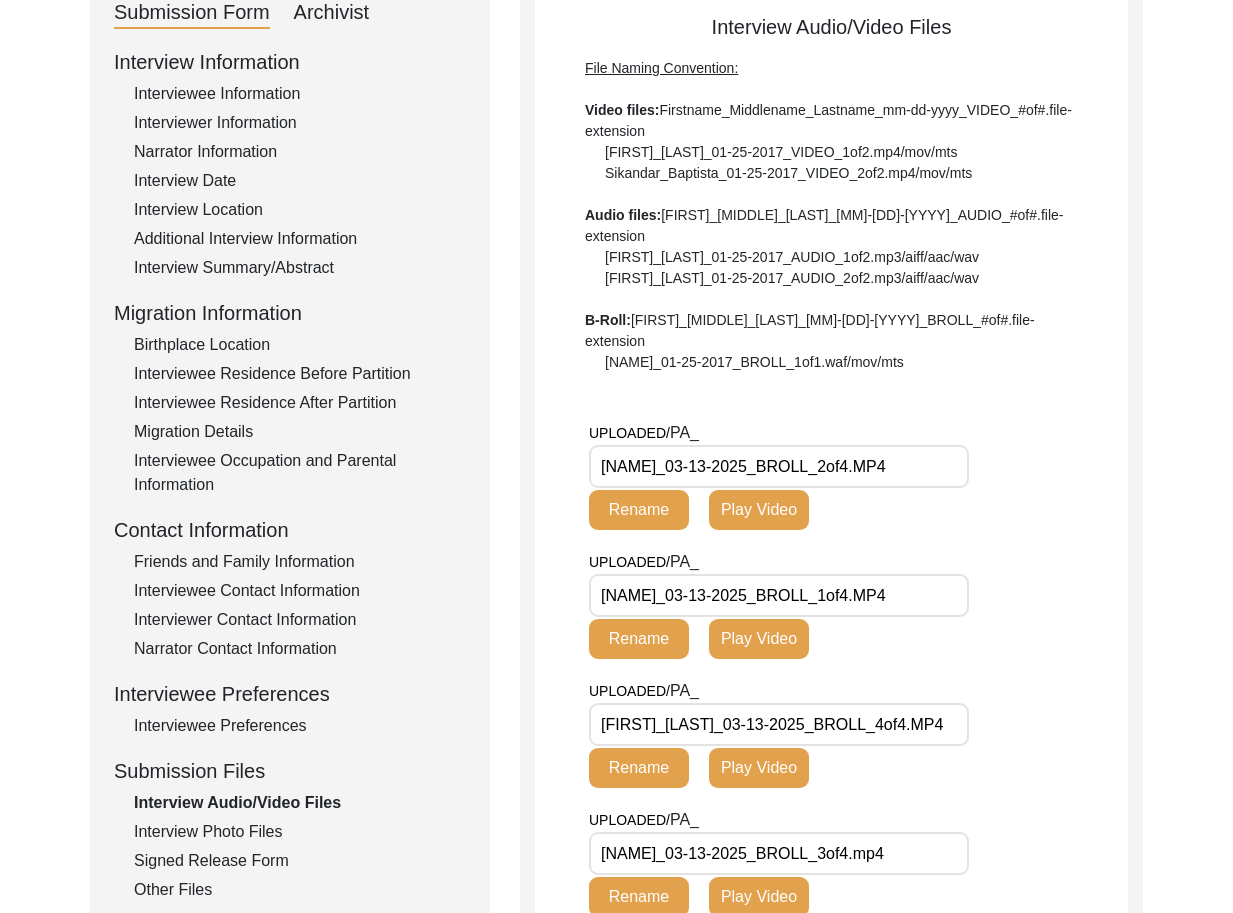 scroll, scrollTop: 95, scrollLeft: 0, axis: vertical 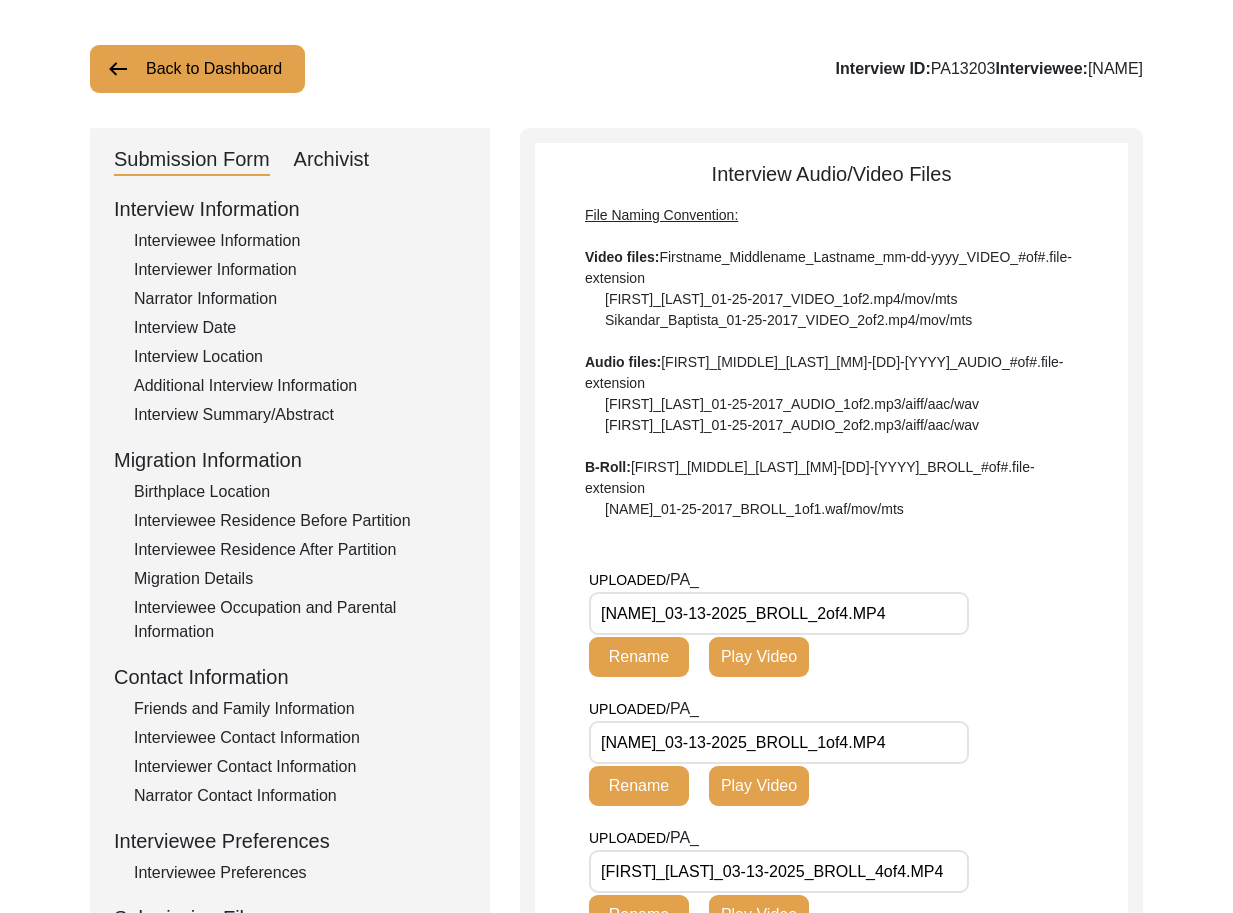 drag, startPoint x: 174, startPoint y: 324, endPoint x: 263, endPoint y: 392, distance: 112.00446 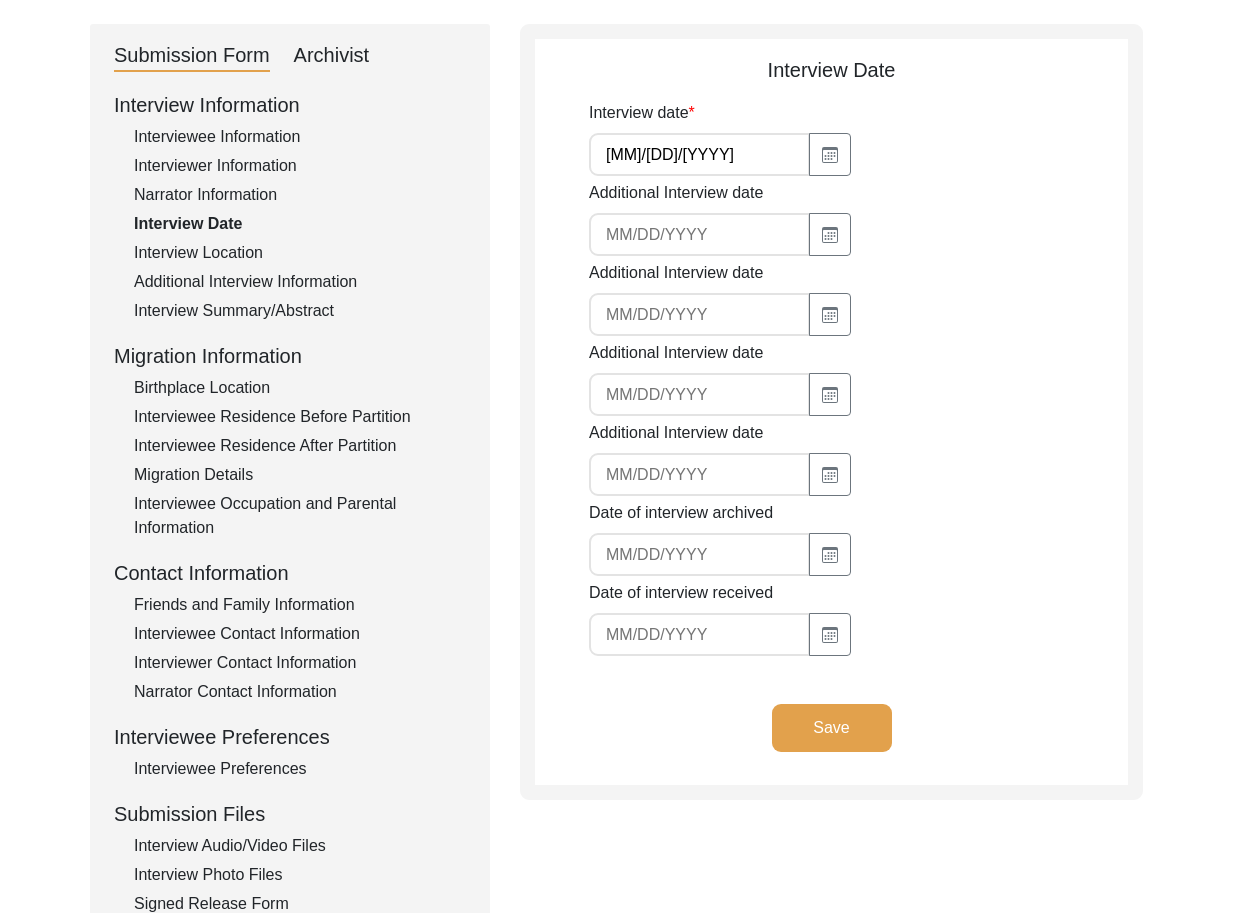 scroll, scrollTop: 533, scrollLeft: 0, axis: vertical 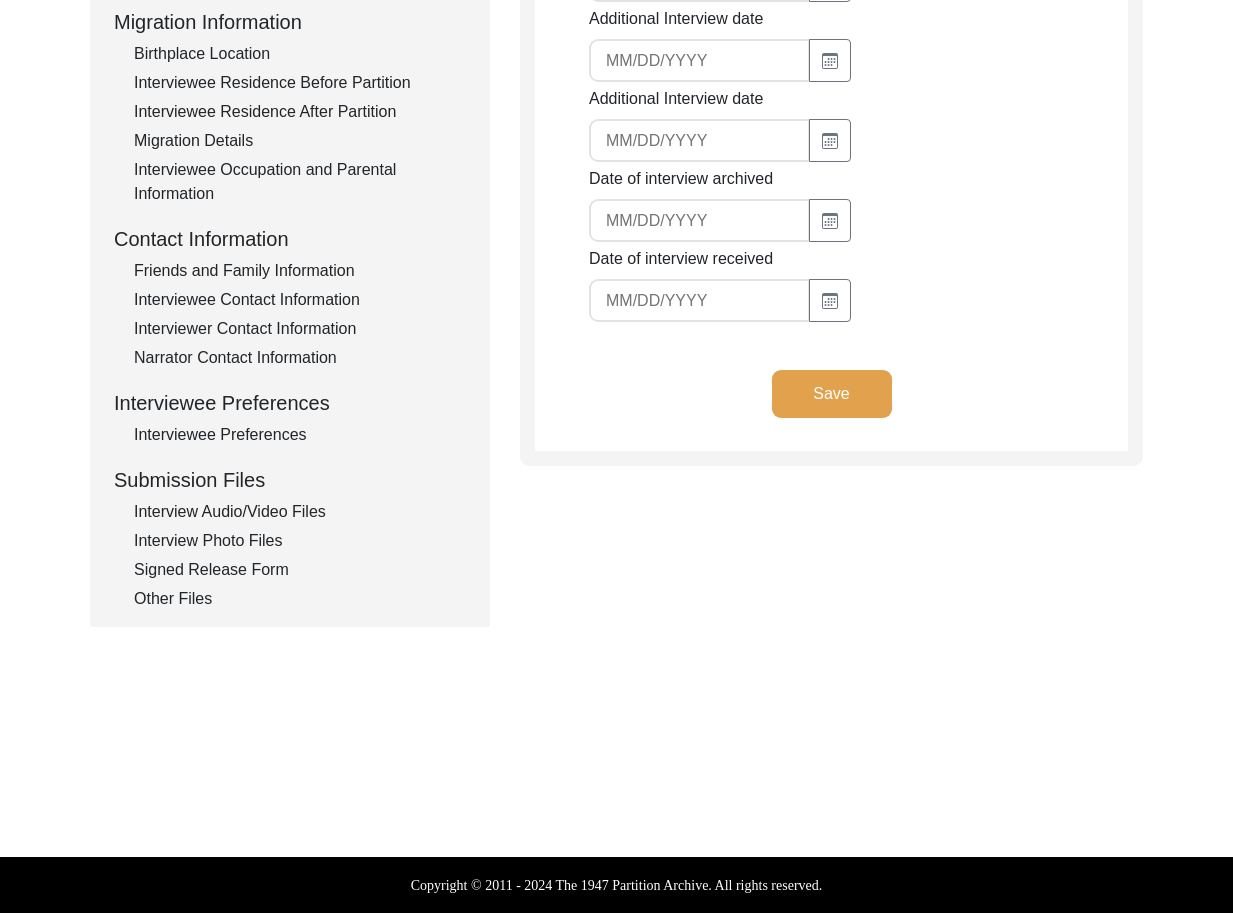 click on "Interview Information   Interviewee Information   Interviewer Information   Narrator Information   Interview Date   Interview Location   Additional Interview Information   Interview Summary/Abstract   Migration Information   Birthplace Location   Interviewee Residence Before Partition   Interviewee Residence After Partition   Migration Details   Interviewee Occupation and Parental Information   Contact Information   Friends and Family Information   Interviewee Contact Information   Interviewer Contact Information   Narrator Contact Information   Interviewee Preferences   Interviewee Preferences   Submission Files   Interview Audio/Video Files   Interview Photo Files   Signed Release Form   Other Files" 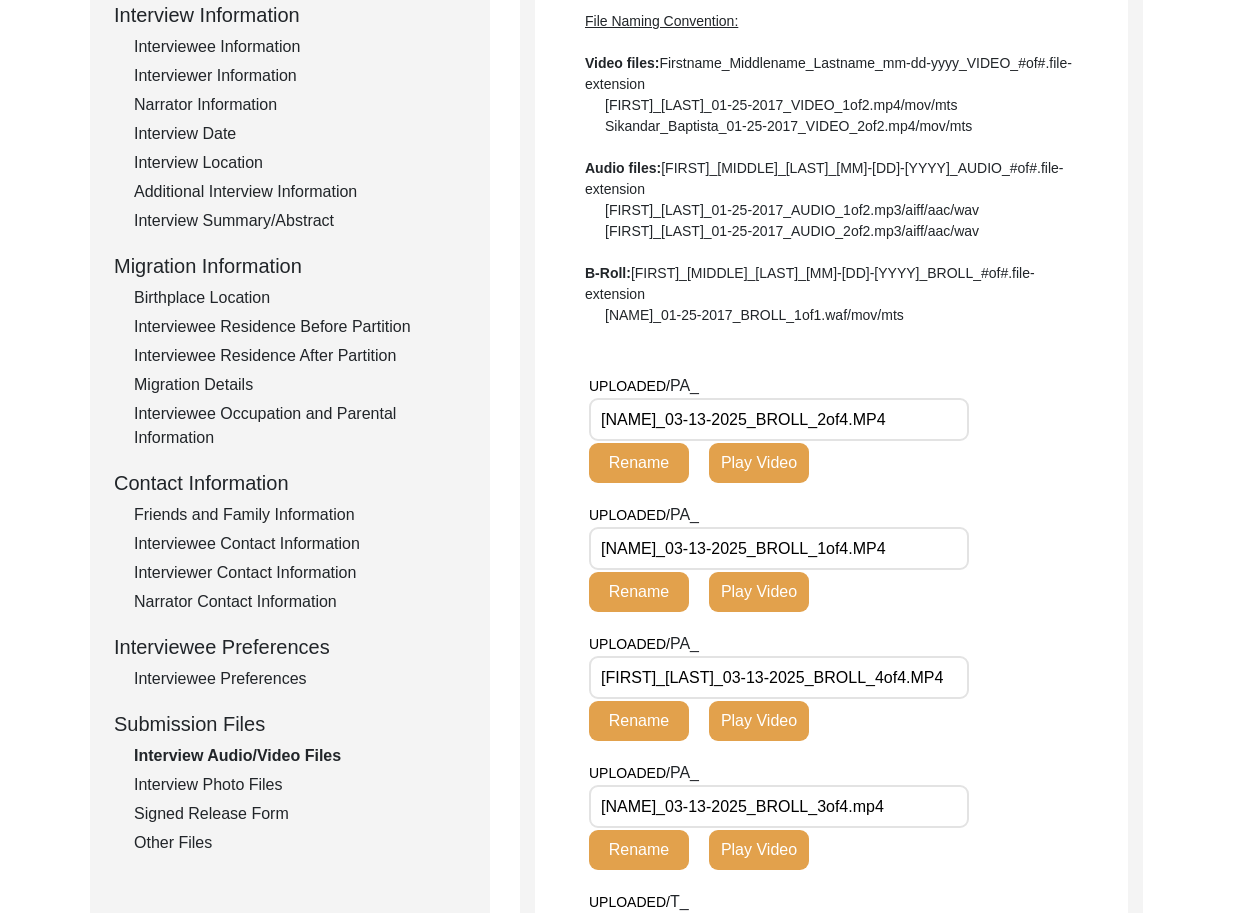 scroll, scrollTop: 0, scrollLeft: 0, axis: both 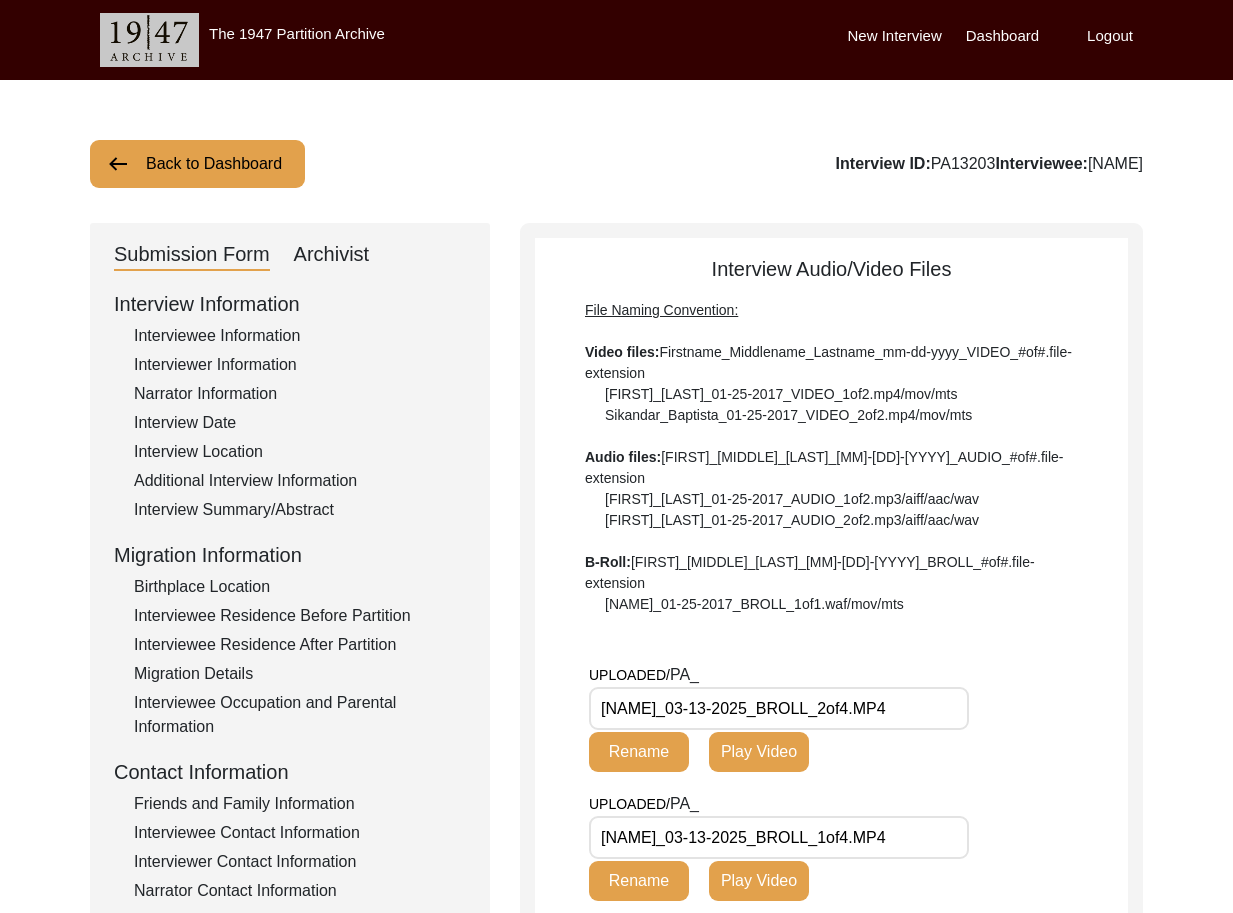 click on "Back to Dashboard" 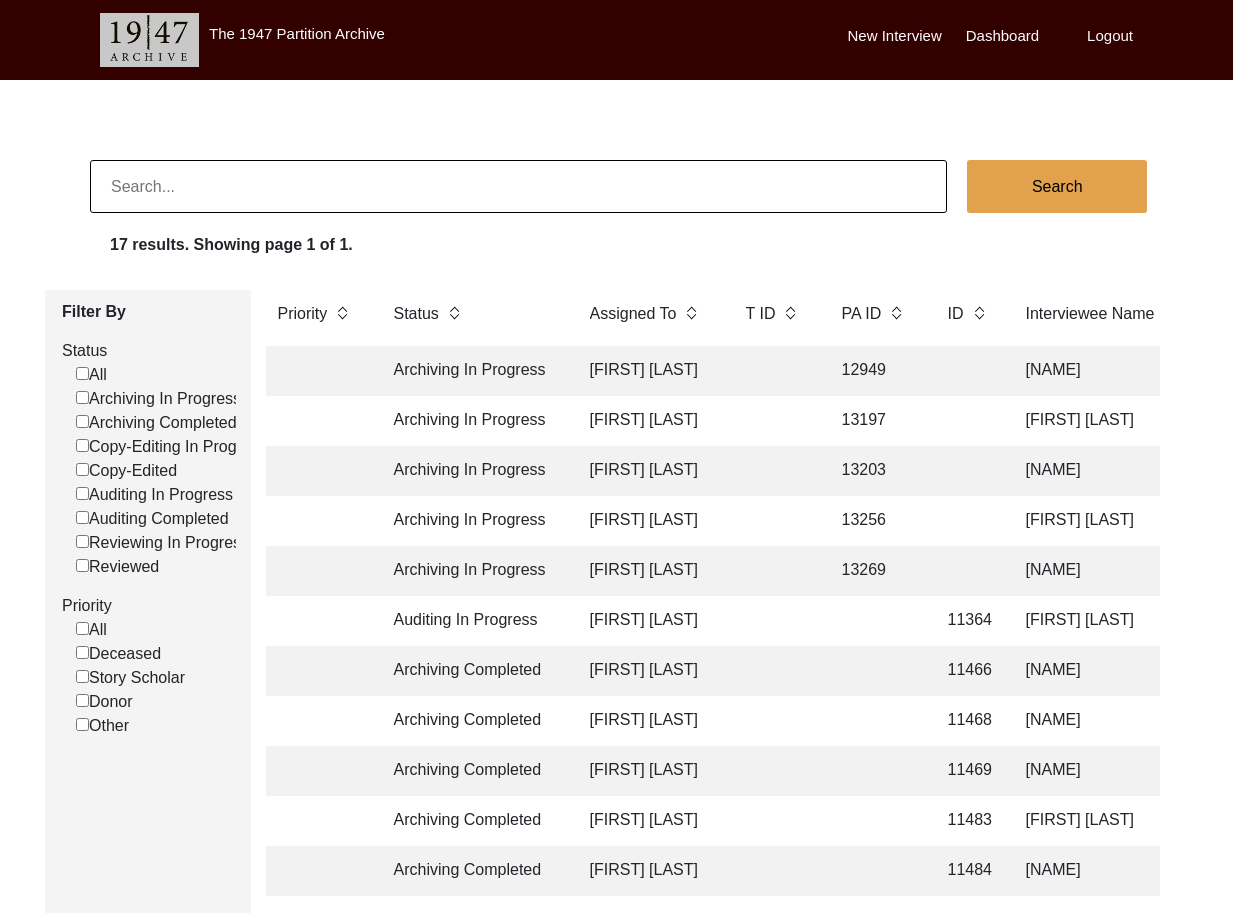 click on "Archiving In Progress [FIRST] [LAST] 13256 [FIRST] [LAST] [FIRST] [LAST] [CITY], [DISTRICT], [COUNTRY] [M]/[D]/[YYYY] Female 1937 Hinduism Hindi [CITY], [DISTRICT], [COUNTRY] [CITY], [DISTRICT], [COUNTRY]" 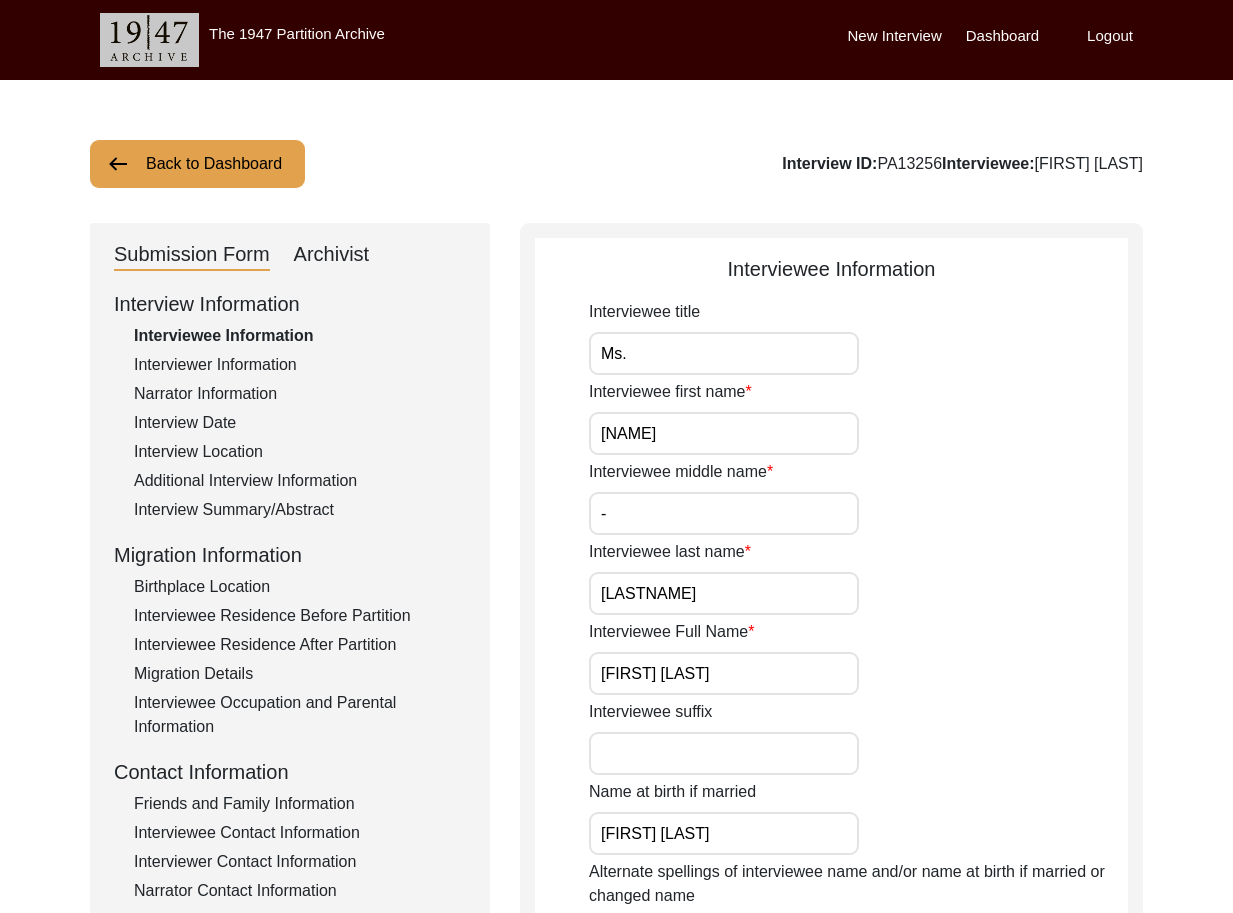 drag, startPoint x: 348, startPoint y: 254, endPoint x: 469, endPoint y: 321, distance: 138.31125 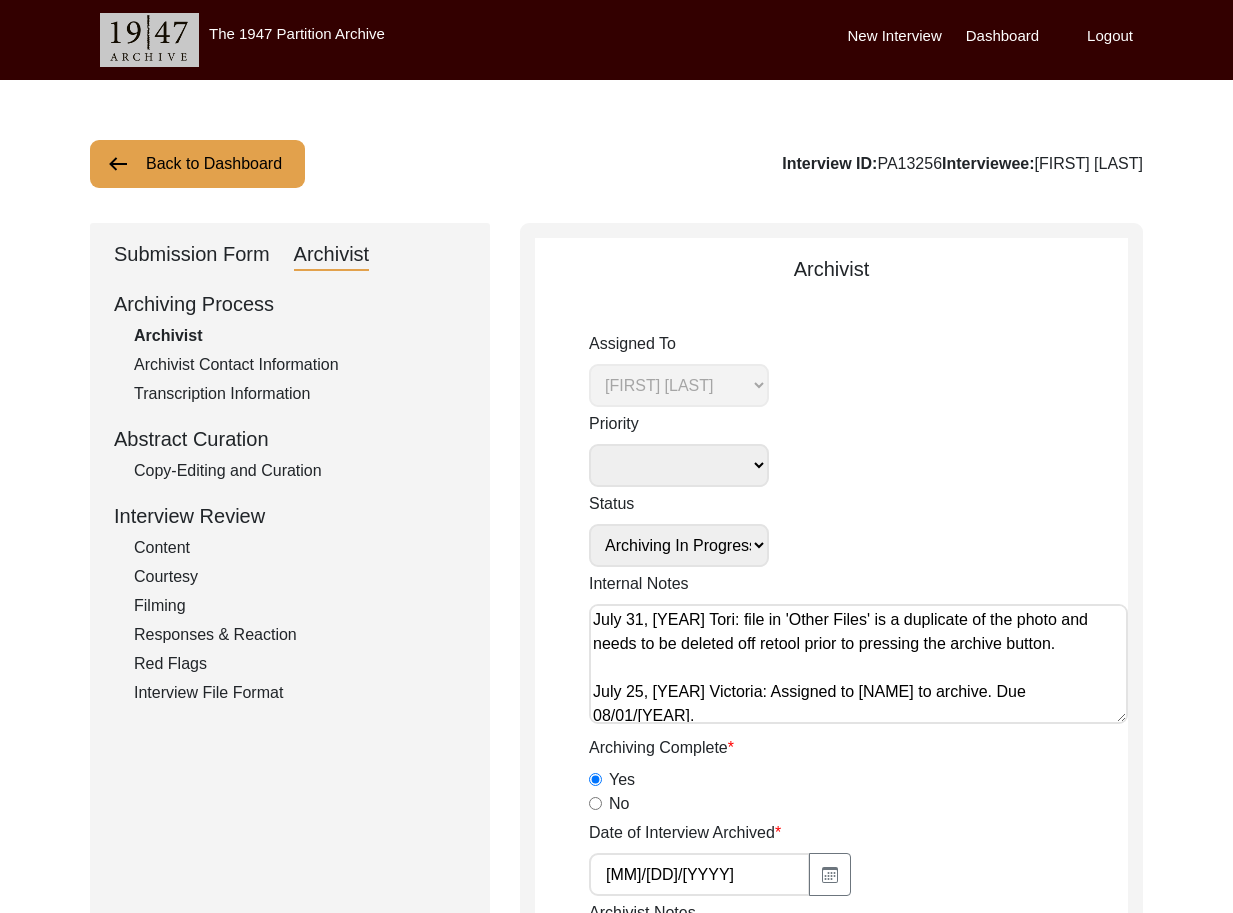scroll, scrollTop: 32, scrollLeft: 0, axis: vertical 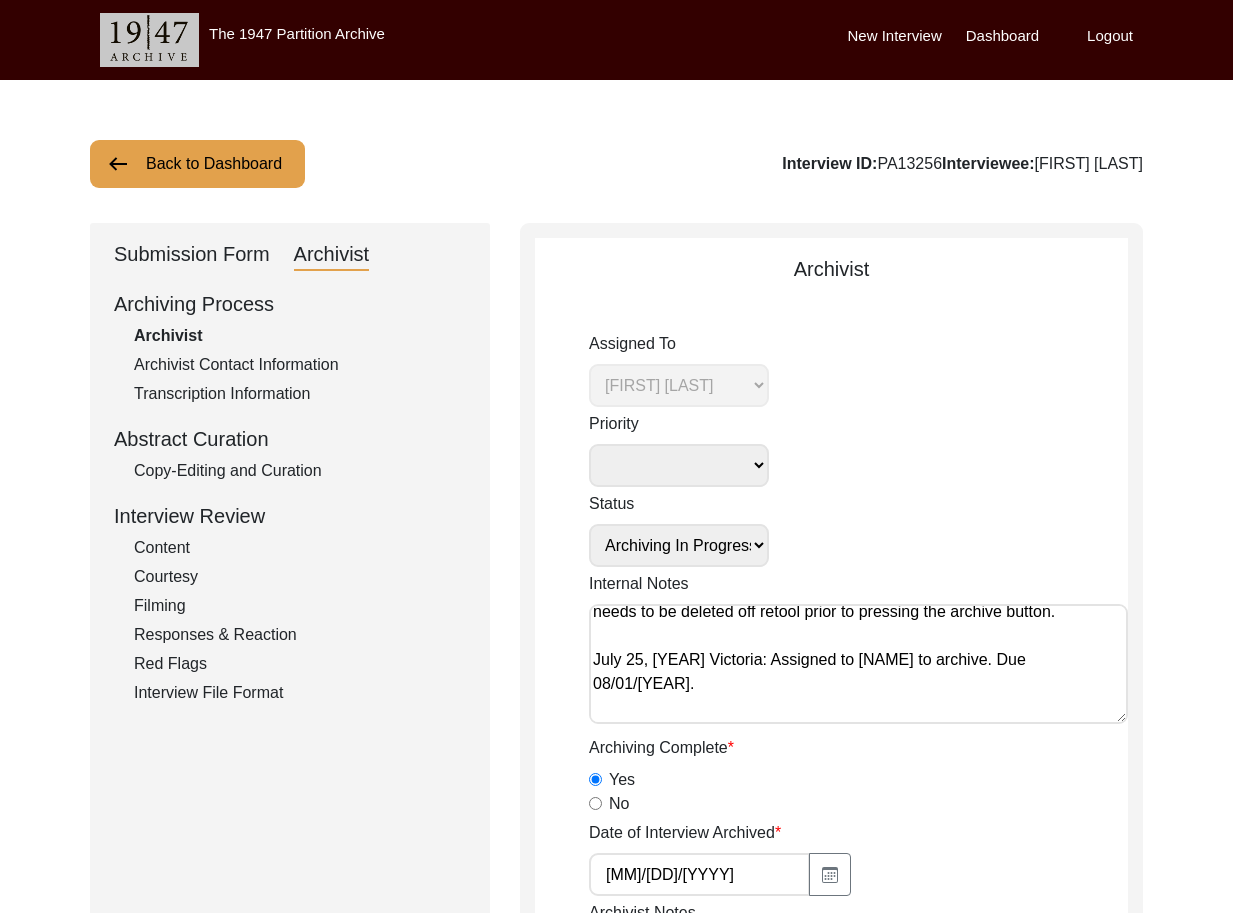 click on "Back to Dashboard" 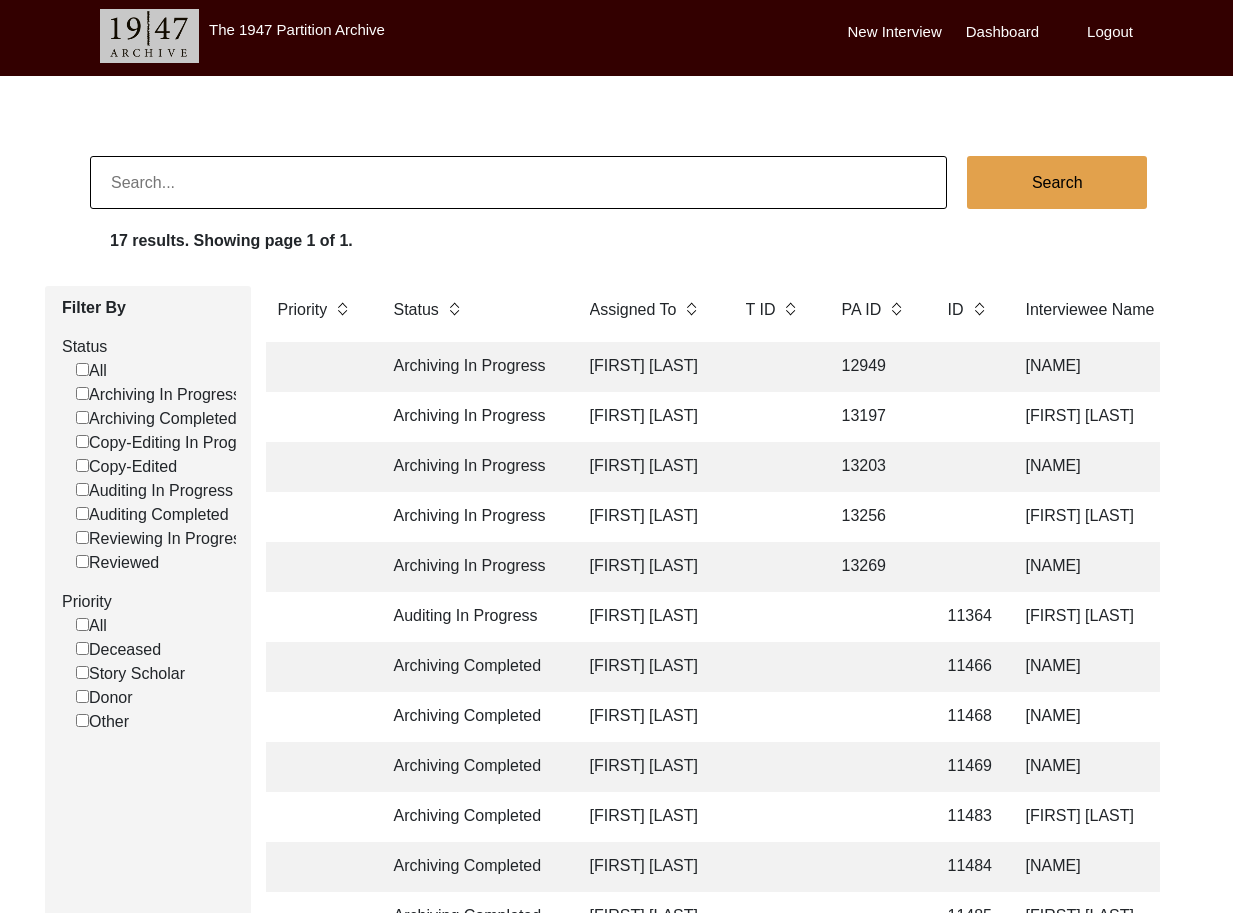 scroll, scrollTop: 0, scrollLeft: 0, axis: both 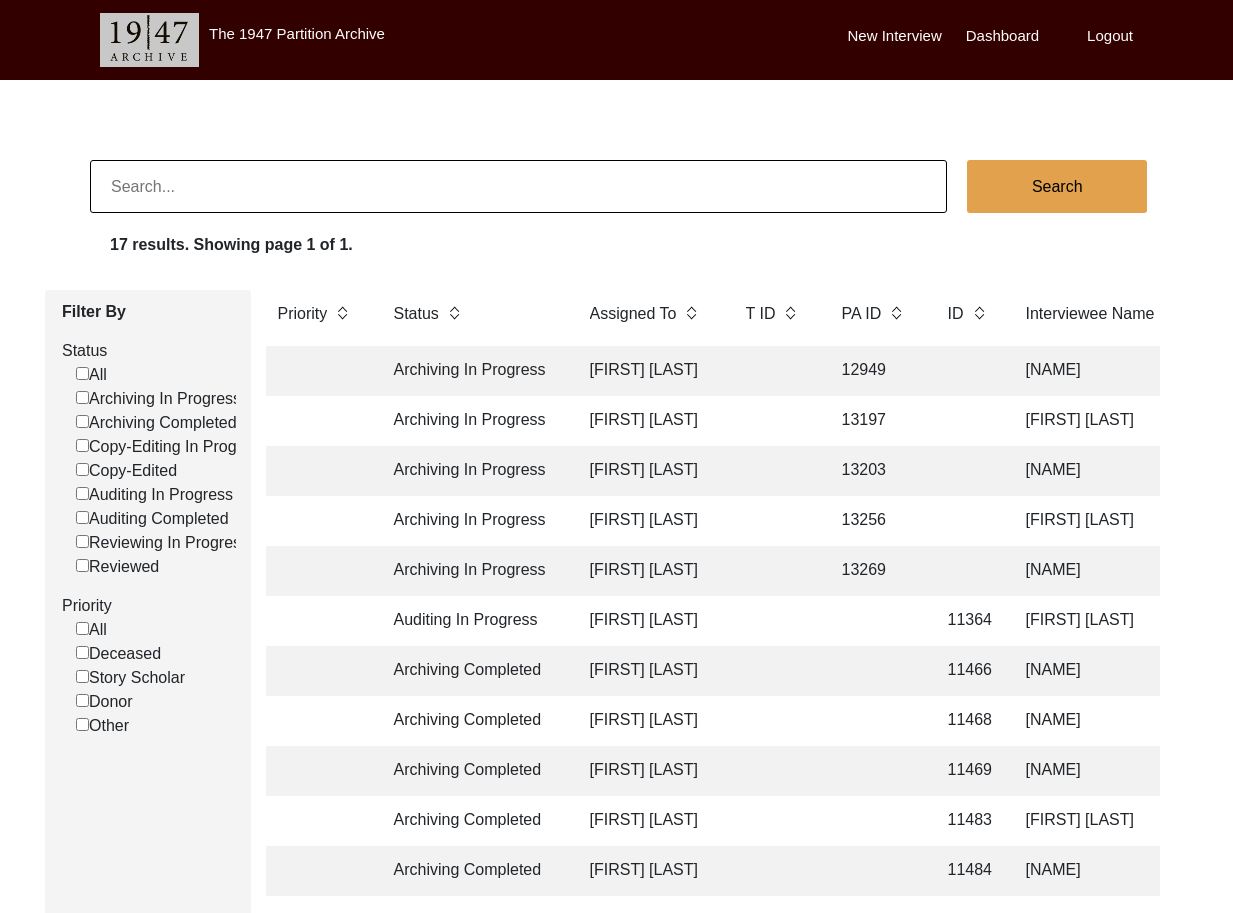 click on "Archiving In Progress [FIRST] [LAST] 13256 [FIRST] [LAST] [FIRST] [LAST] [CITY], [DISTRICT], [COUNTRY] [M]/[D]/[YYYY] Female 1937 Hinduism Hindi [CITY], [DISTRICT], [COUNTRY] [CITY], [DISTRICT], [COUNTRY]" 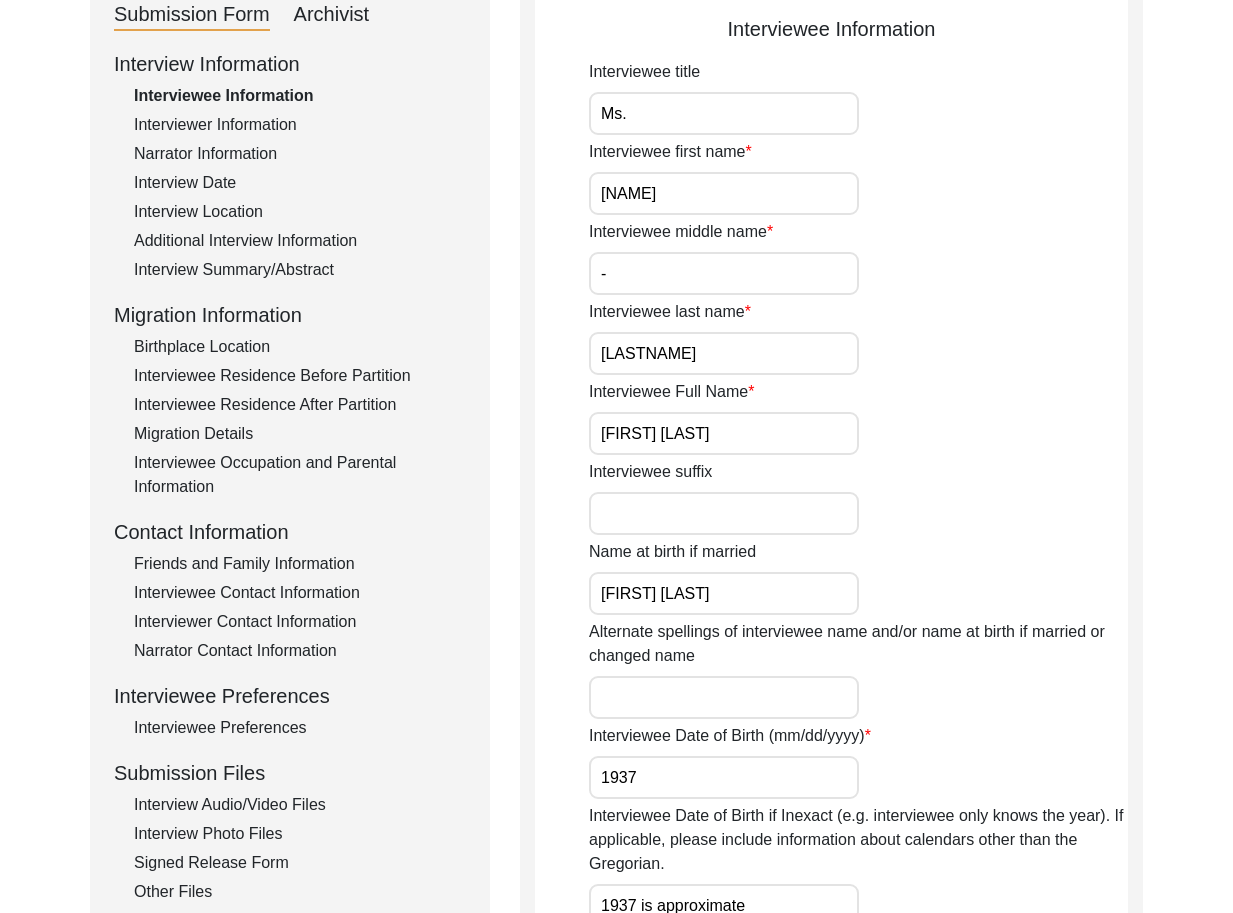 scroll, scrollTop: 383, scrollLeft: 0, axis: vertical 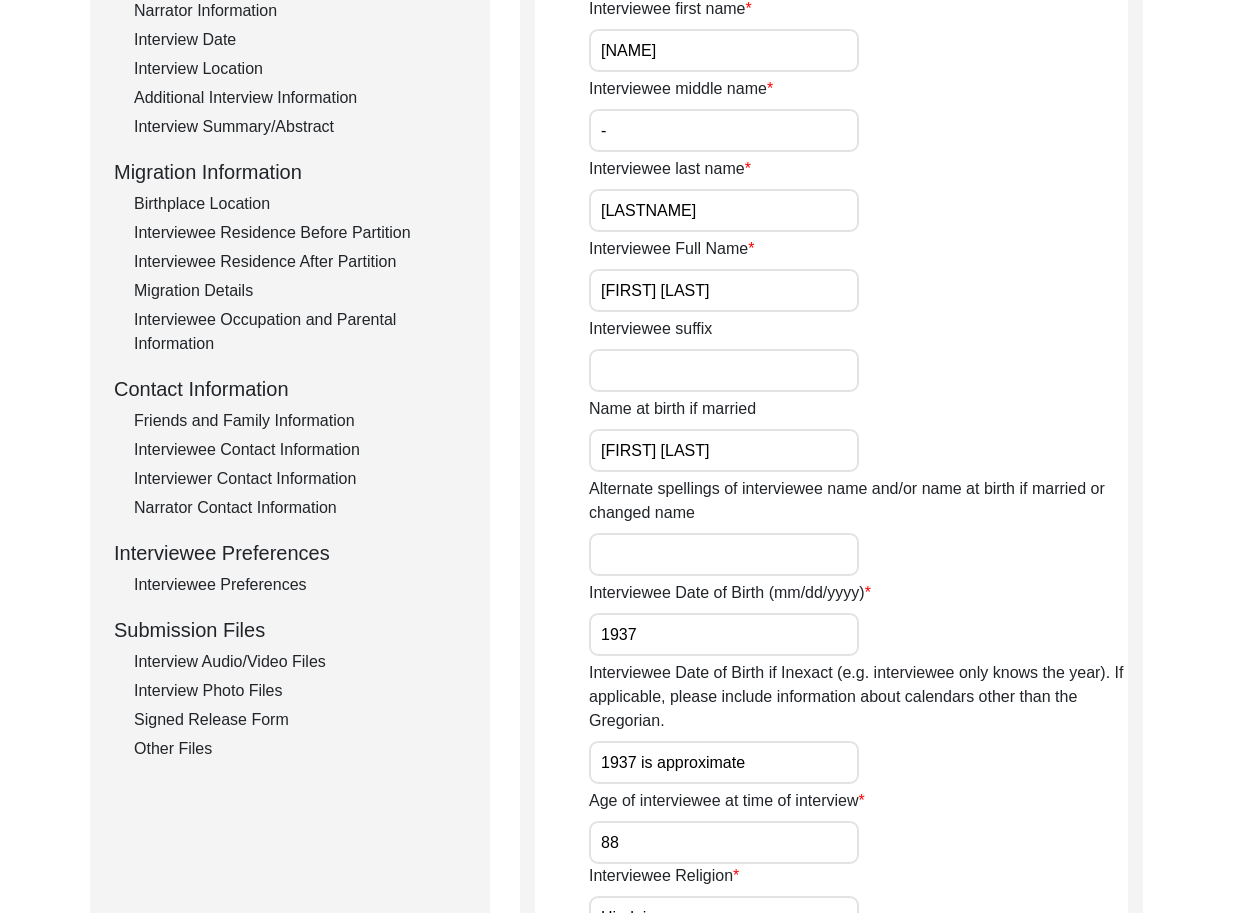 click on "Interview Information   Interviewee Information   Interviewer Information   Narrator Information   Interview Date   Interview Location   Additional Interview Information   Interview Summary/Abstract   Migration Information   Birthplace Location   Interviewee Residence Before Partition   Interviewee Residence After Partition   Migration Details   Interviewee Occupation and Parental Information   Contact Information   Friends and Family Information   Interviewee Contact Information   Interviewer Contact Information   Narrator Contact Information   Interviewee Preferences   Interviewee Preferences   Submission Files   Interview Audio/Video Files   Interview Photo Files   Signed Release Form   Other Files" 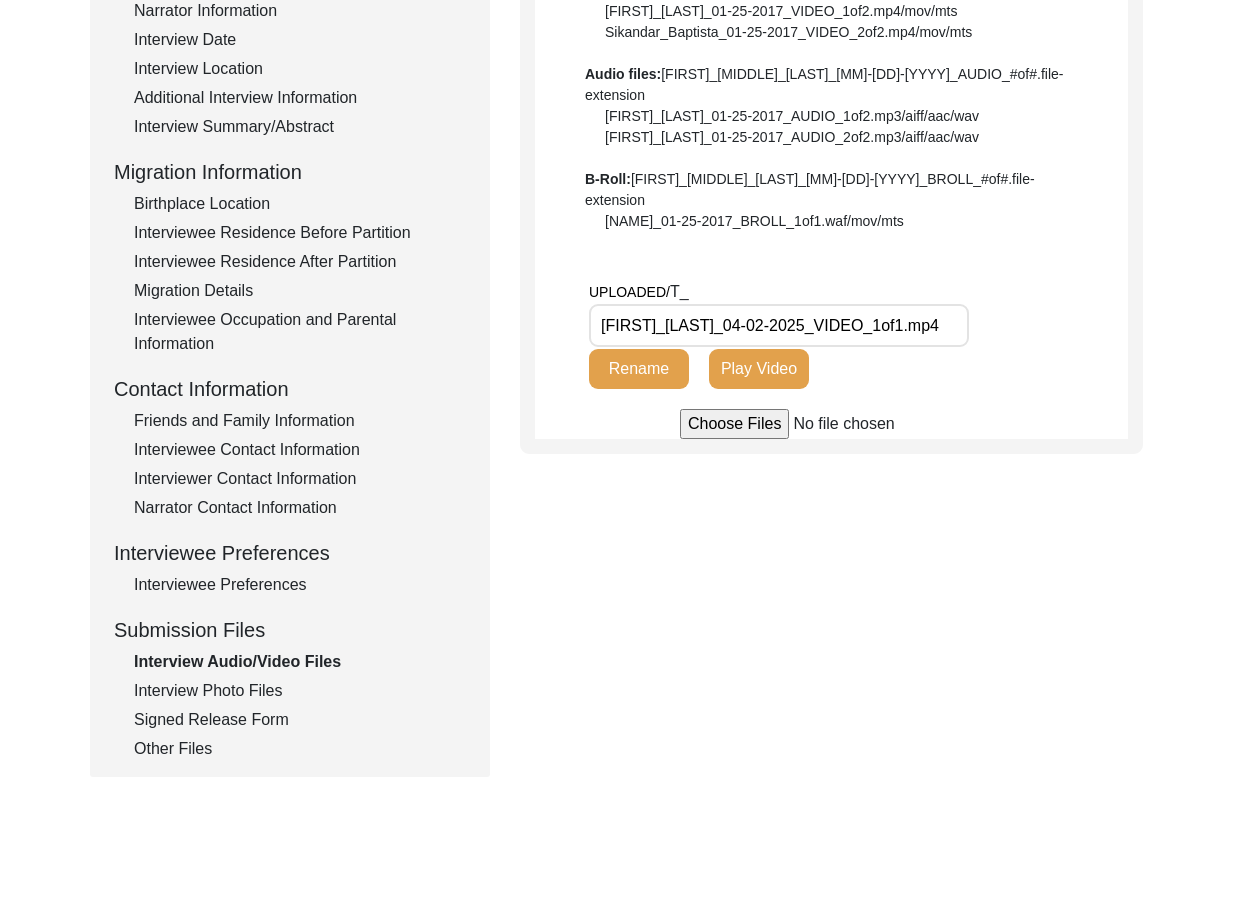 drag, startPoint x: 709, startPoint y: 324, endPoint x: 840, endPoint y: 243, distance: 154.01949 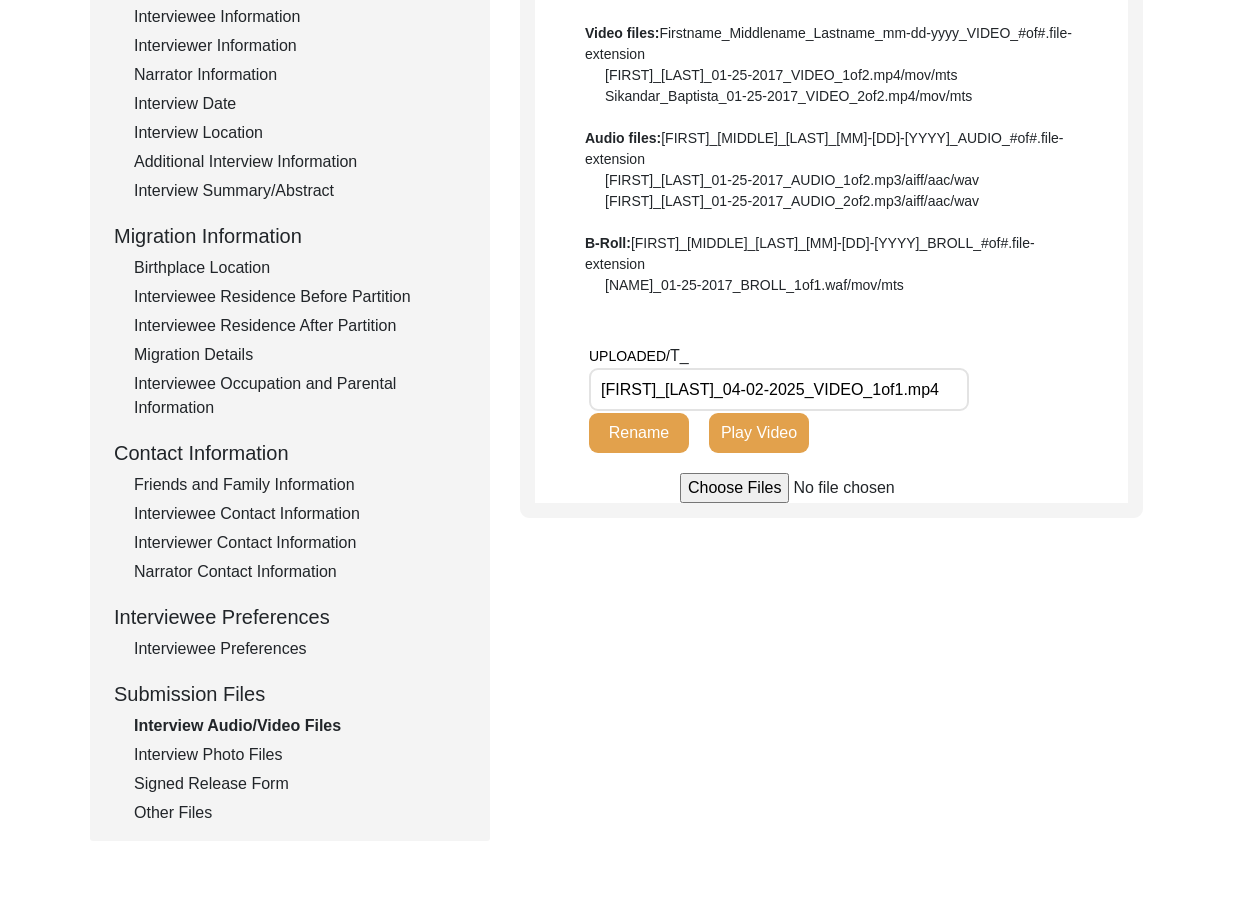 scroll, scrollTop: 380, scrollLeft: 0, axis: vertical 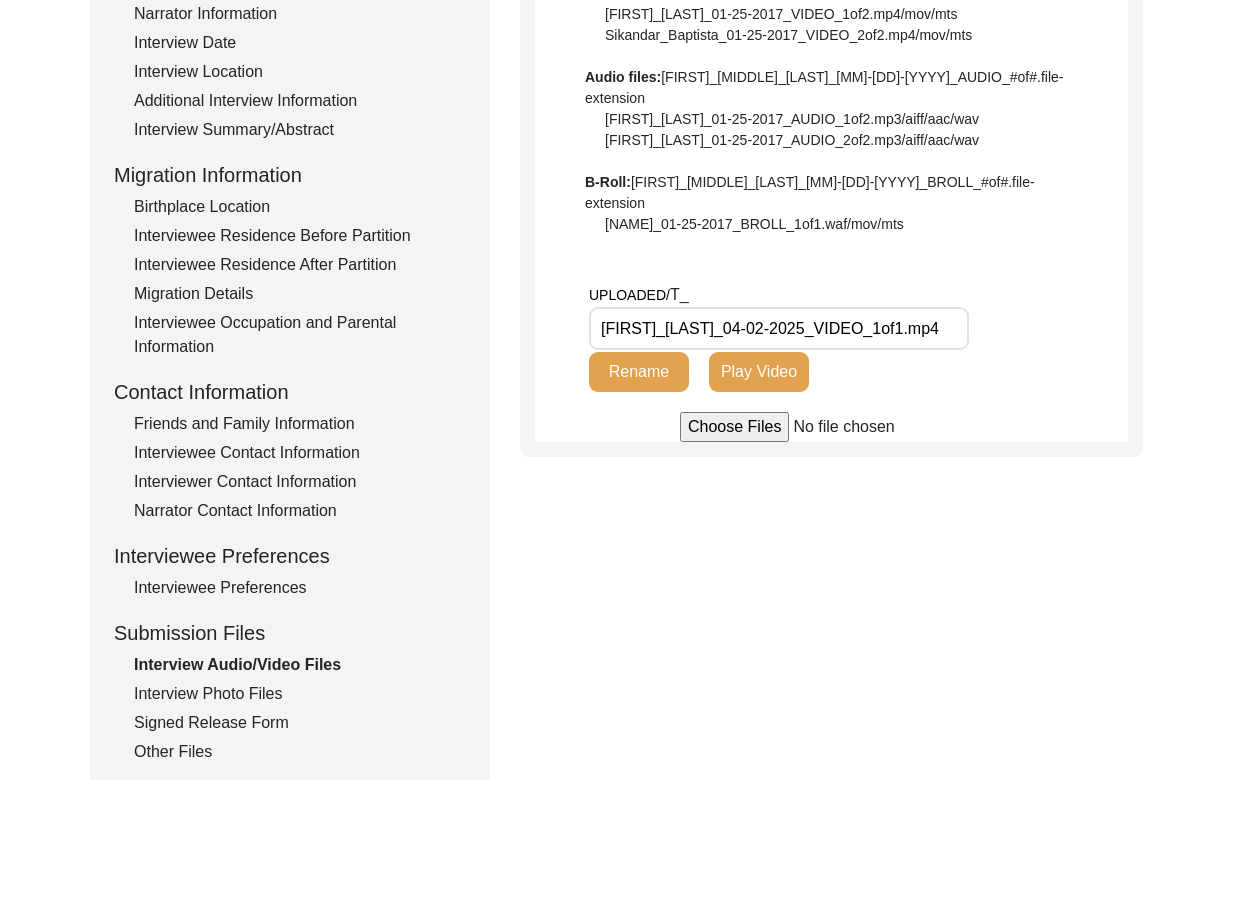 click on "Other Files" 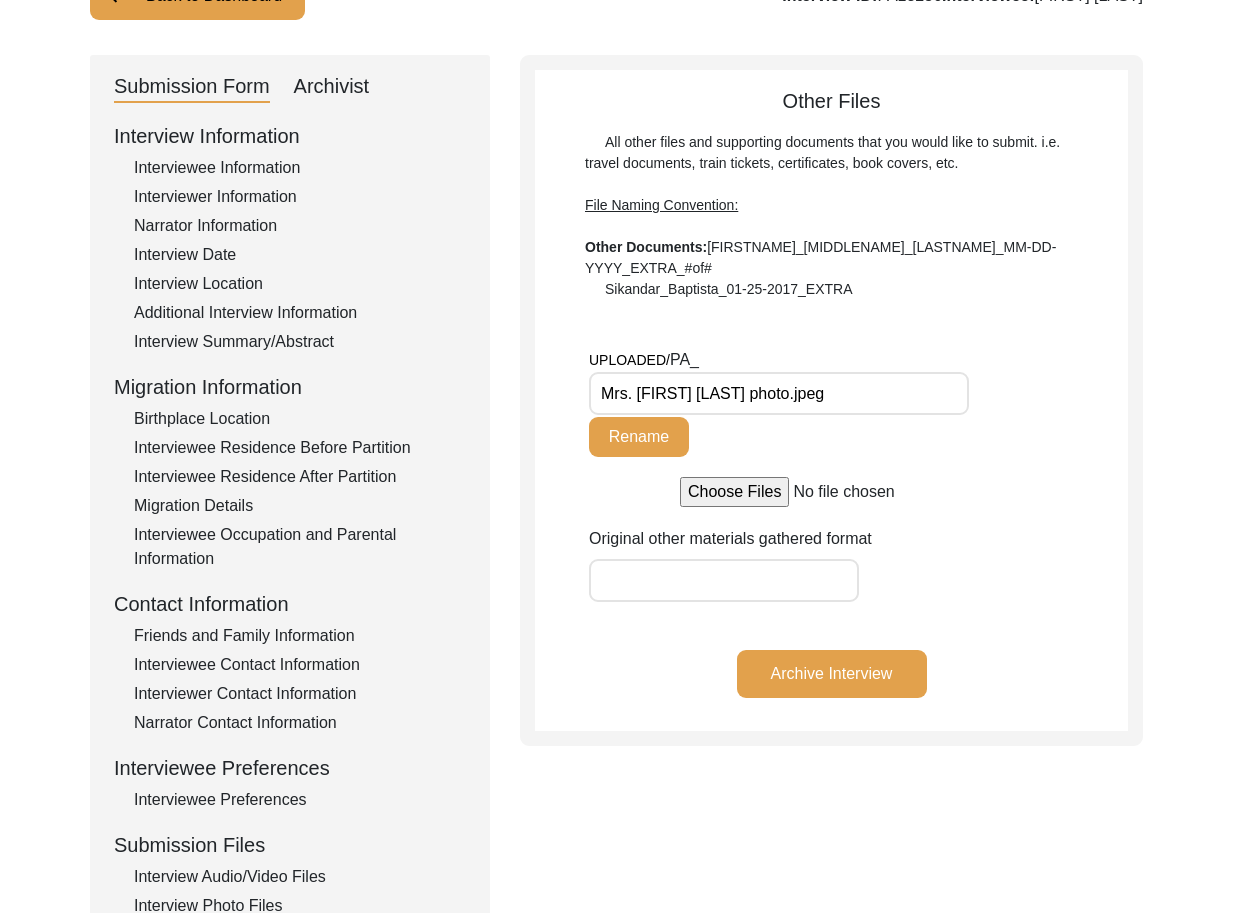 scroll, scrollTop: 0, scrollLeft: 0, axis: both 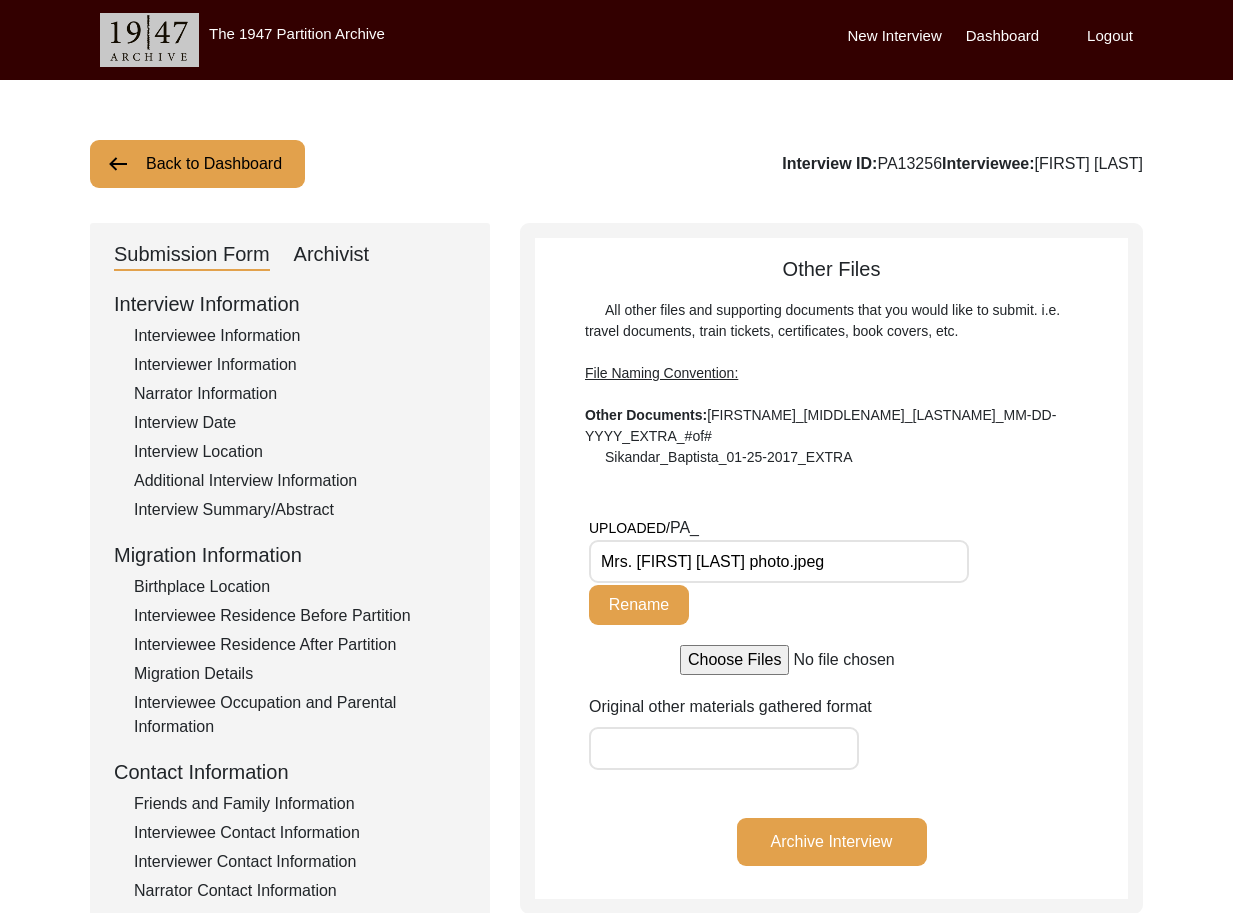 click on "Mrs. [FIRST] [LAST] photo.jpeg" at bounding box center [779, 561] 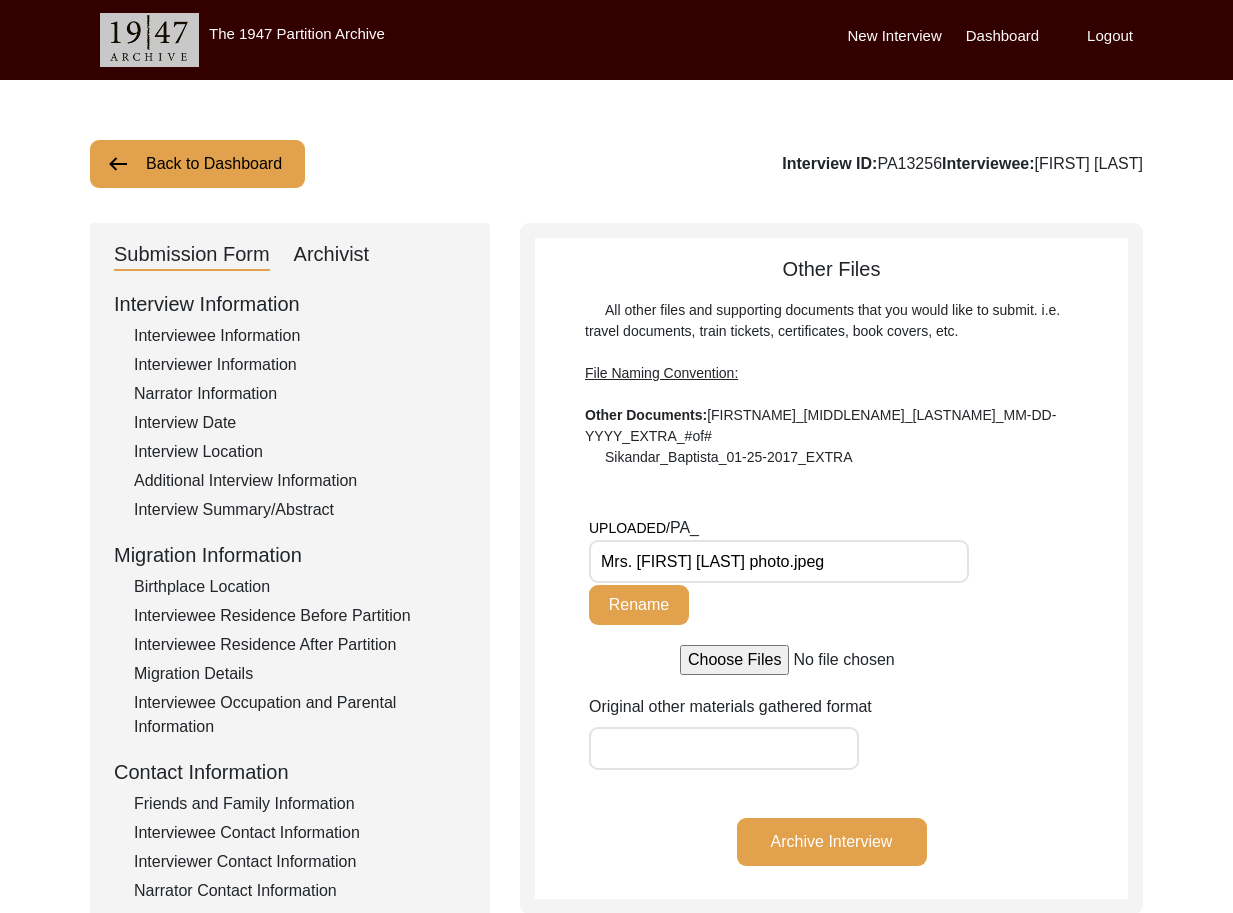 scroll, scrollTop: 58, scrollLeft: 0, axis: vertical 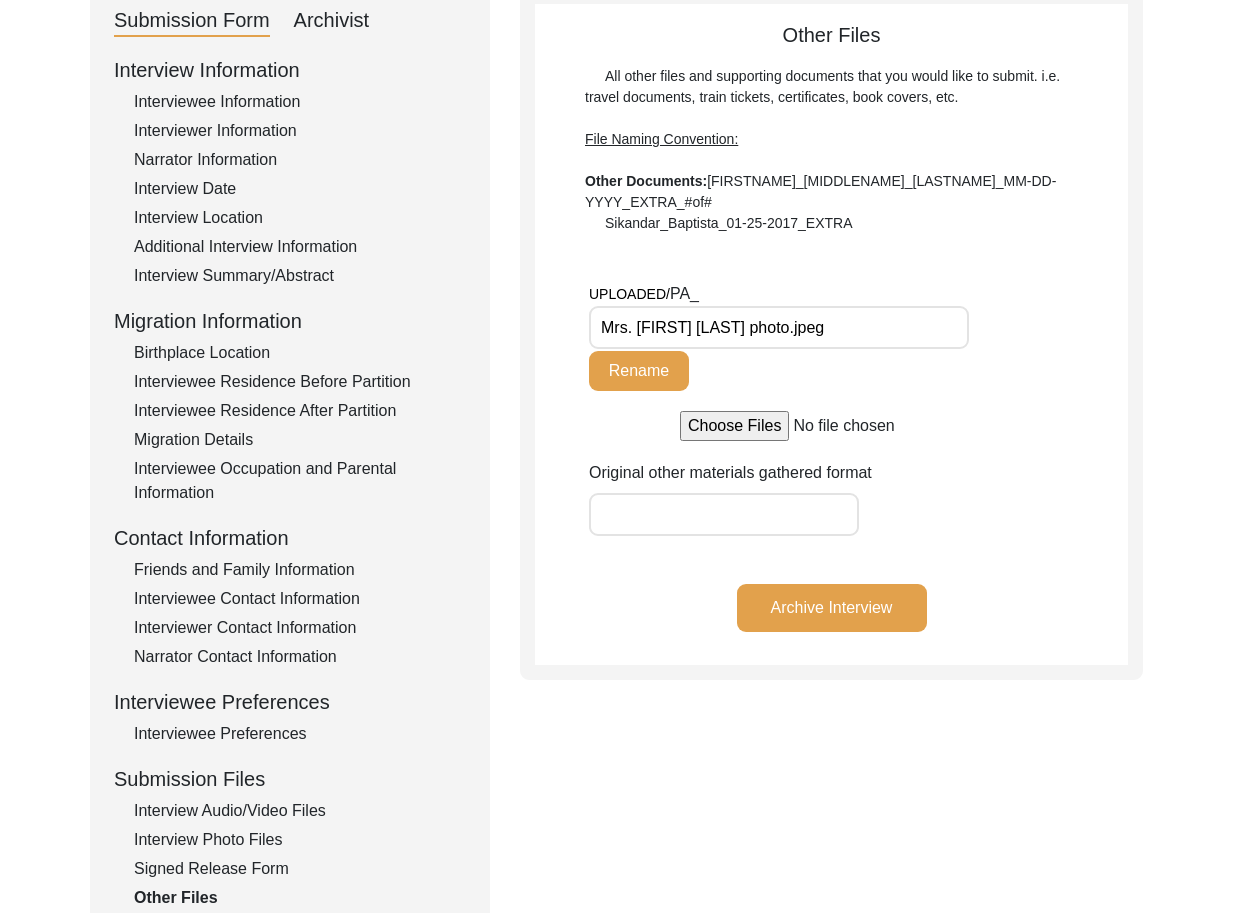 drag, startPoint x: 251, startPoint y: 869, endPoint x: 216, endPoint y: 884, distance: 38.078865 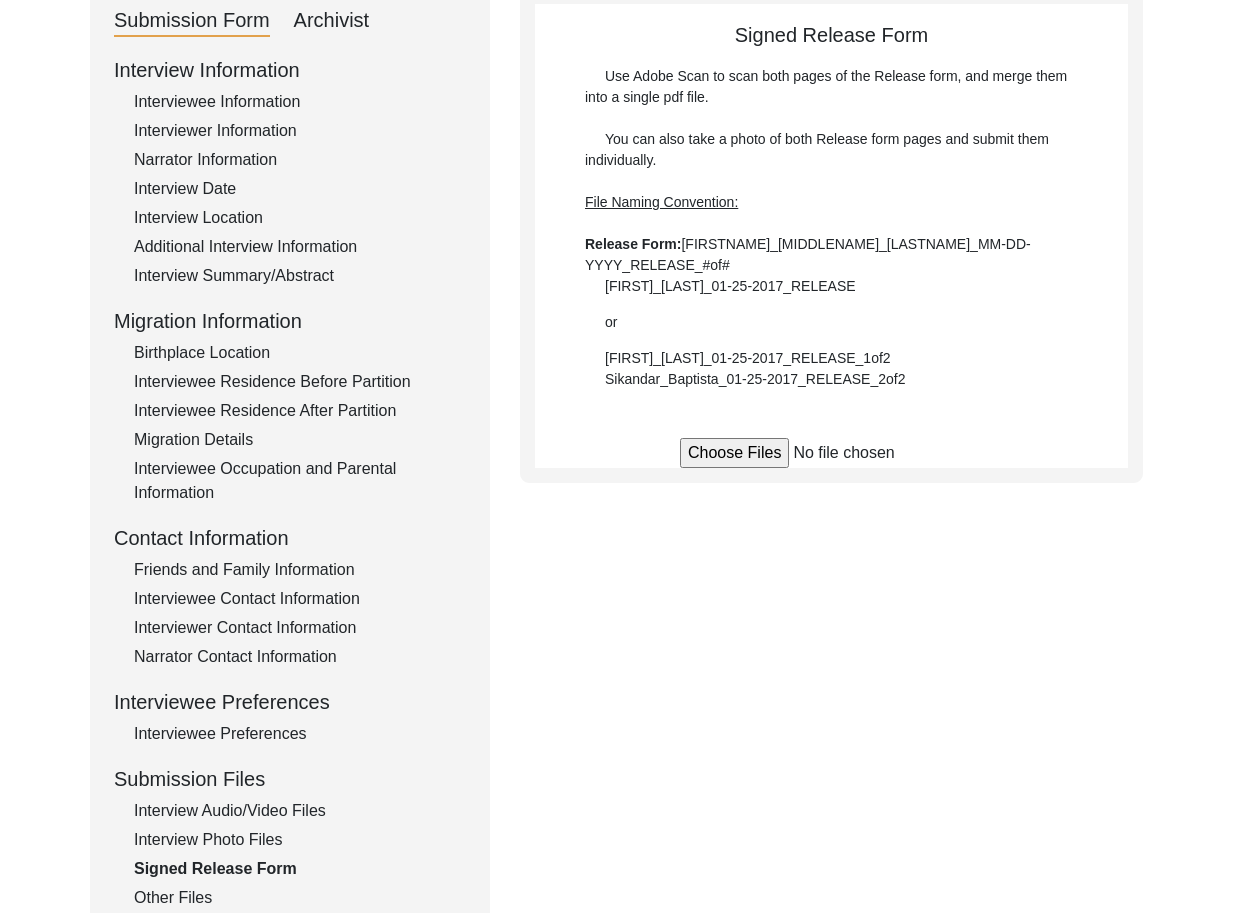 click on "Other Files" 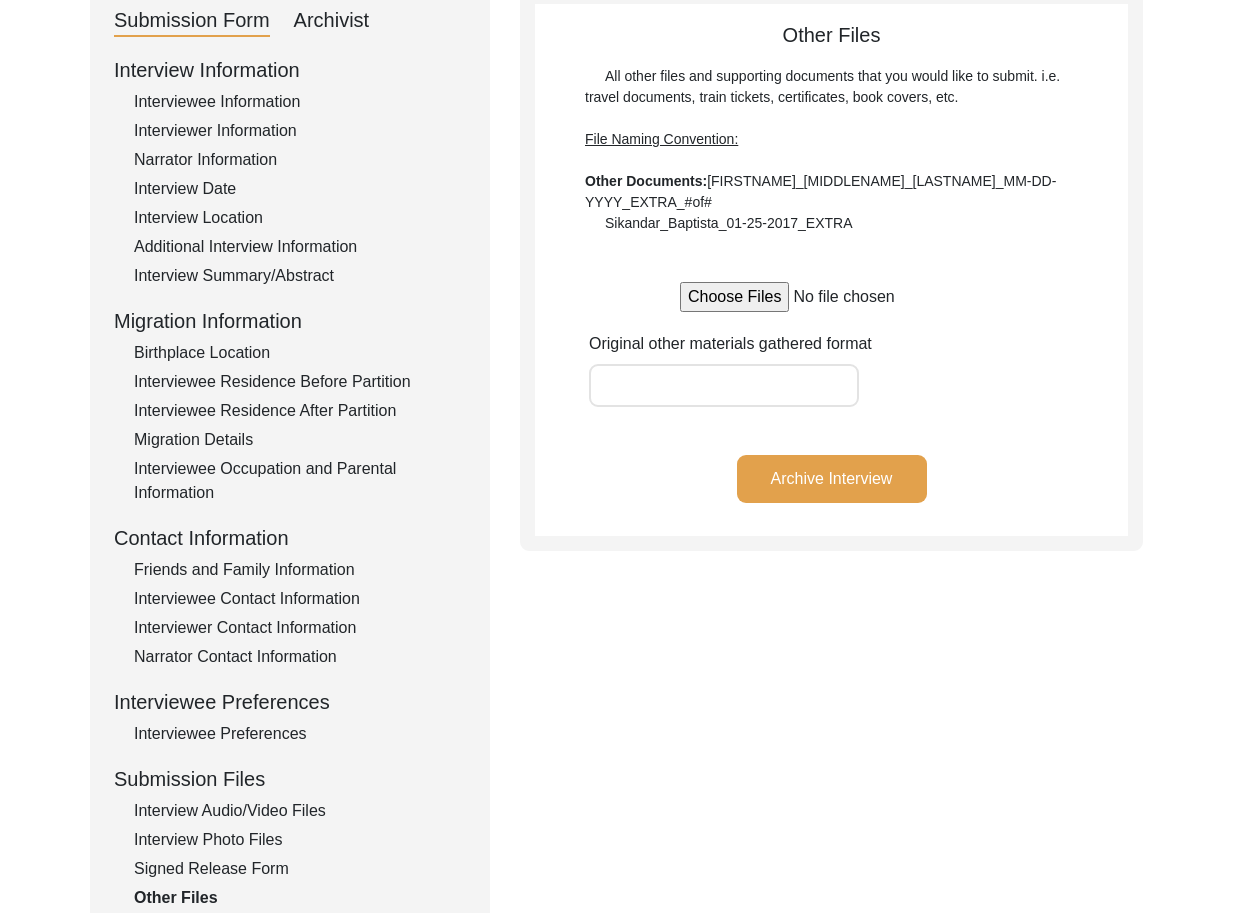 click on "Interview Audio/Video Files" 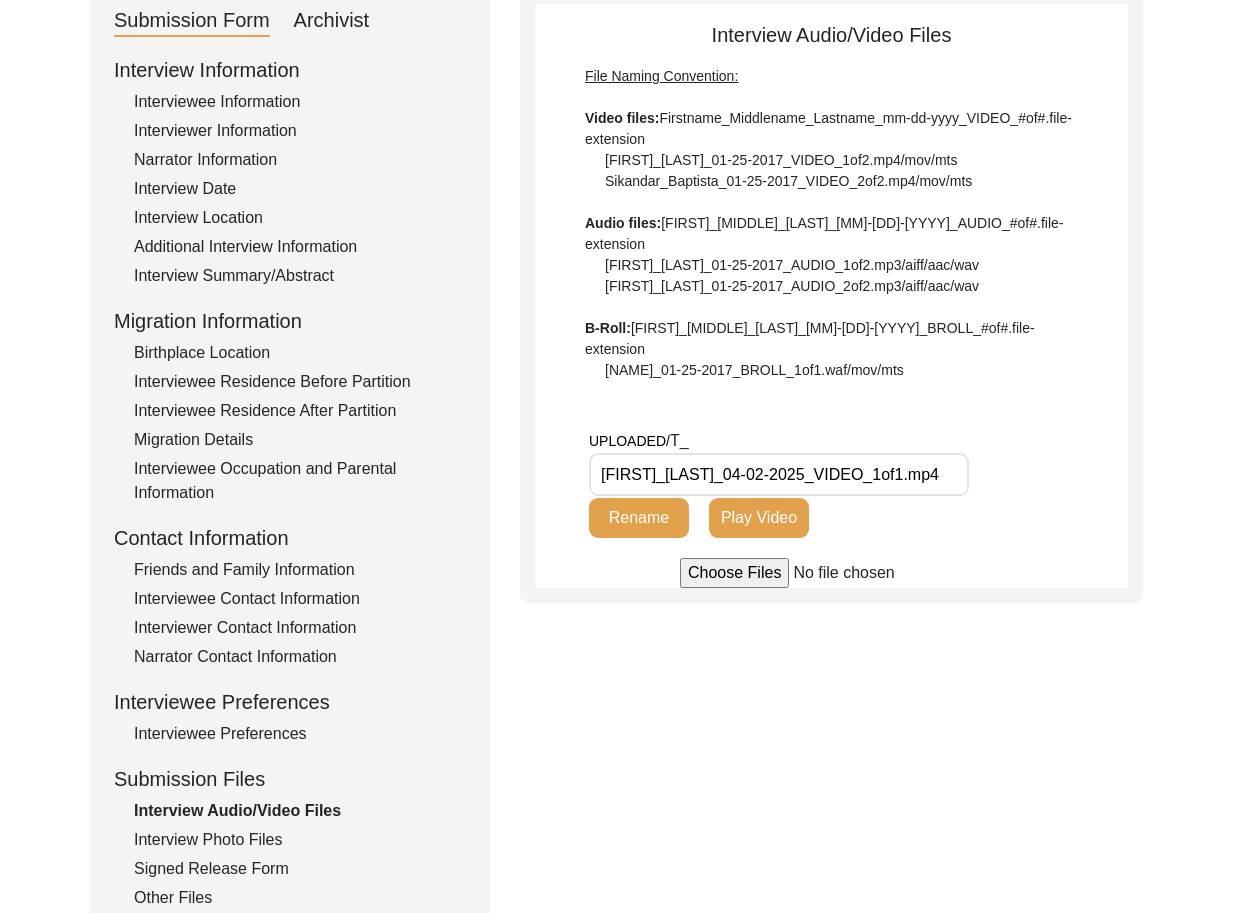 drag, startPoint x: 708, startPoint y: 469, endPoint x: 643, endPoint y: 456, distance: 66.287254 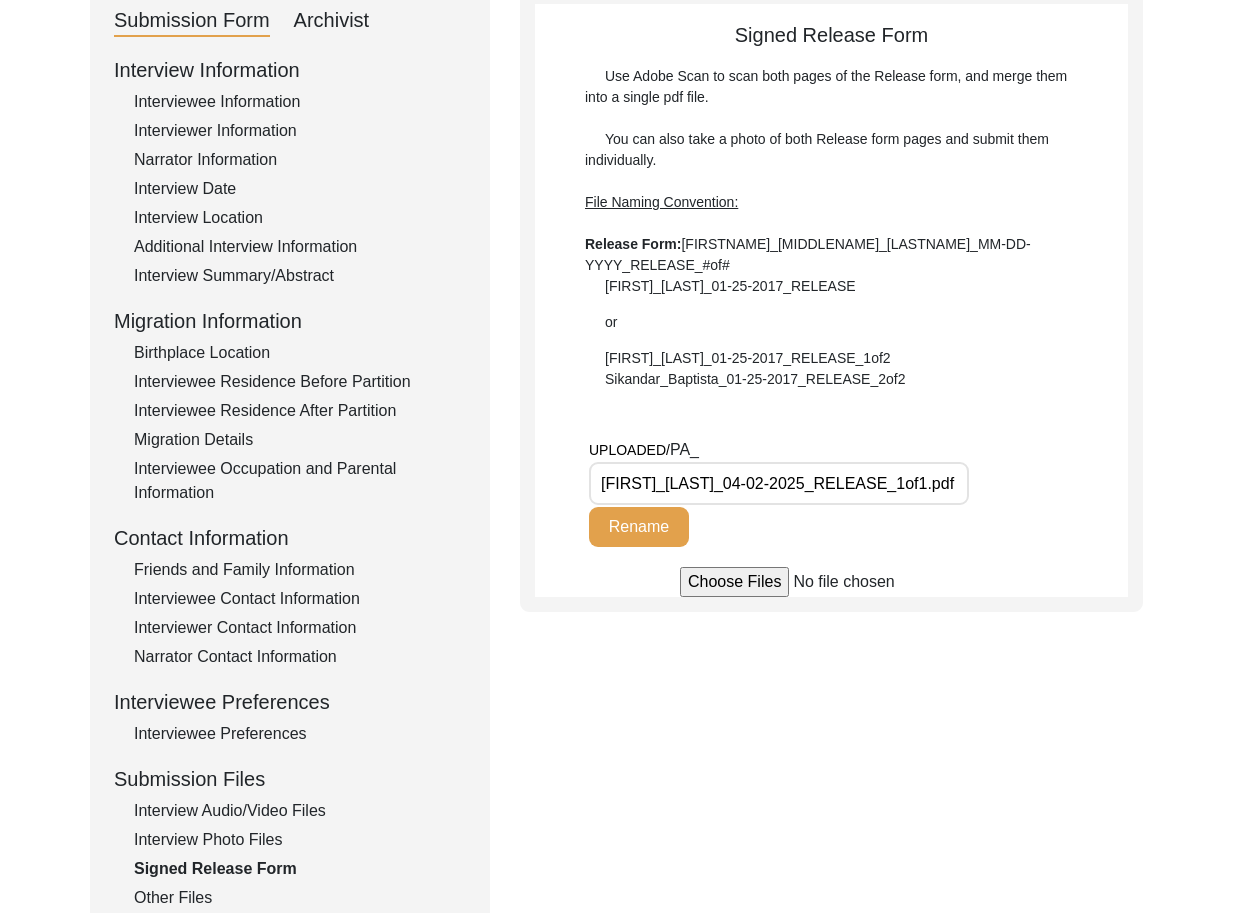 click on "[FIRST]_[LAST]_04-02-2025_RELEASE_1of1.pdf" at bounding box center (779, 483) 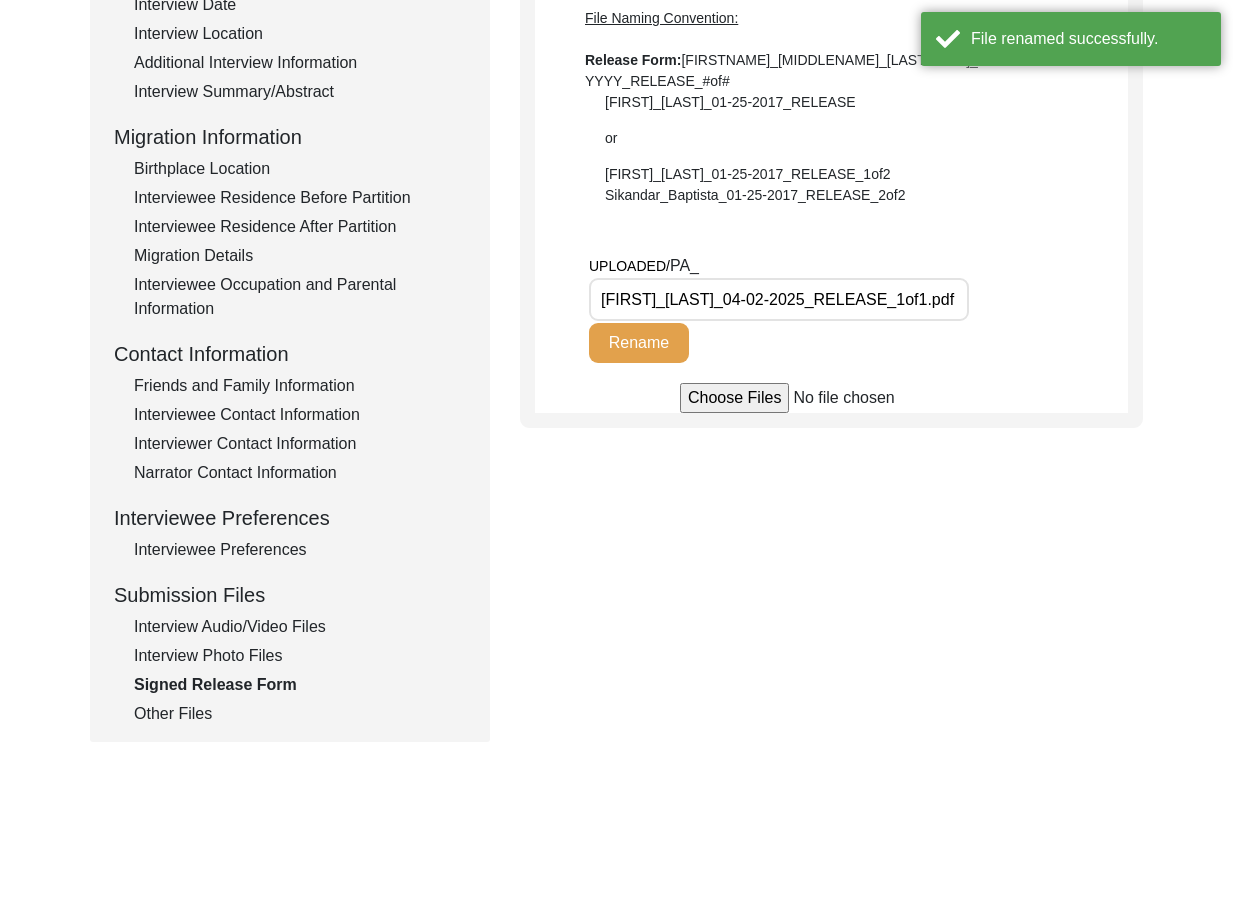 scroll, scrollTop: 436, scrollLeft: 0, axis: vertical 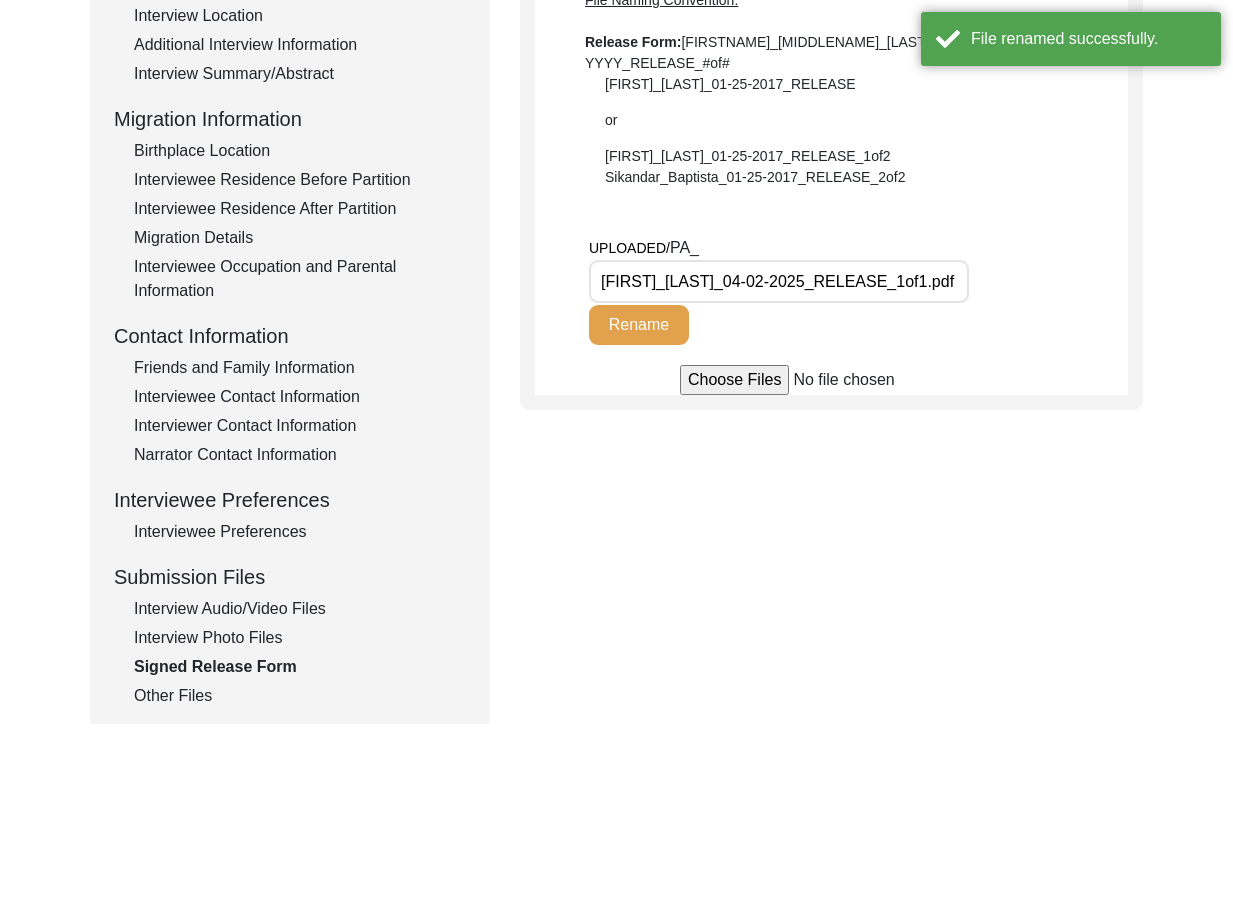 click on "Interview Photo Files" 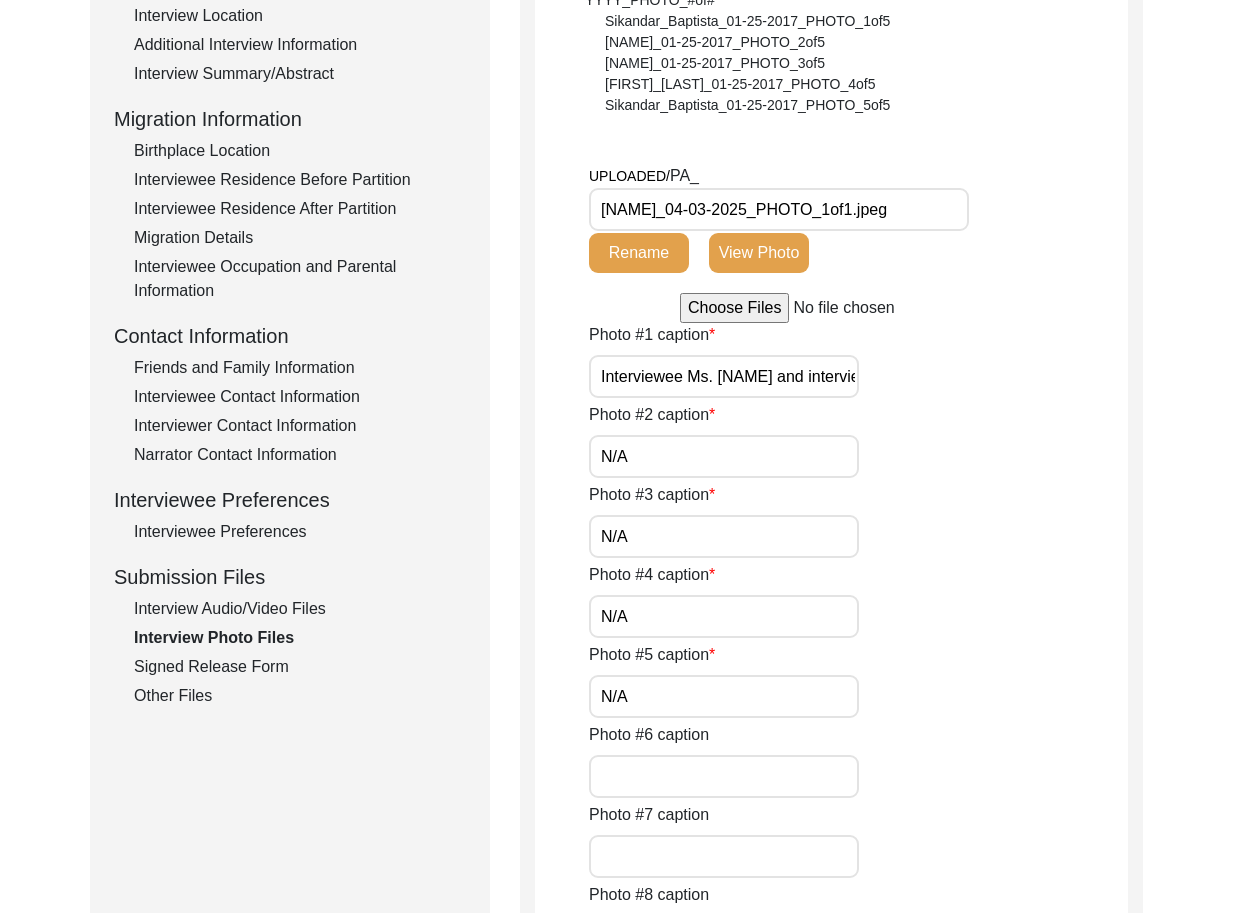 drag, startPoint x: 711, startPoint y: 184, endPoint x: 740, endPoint y: 202, distance: 34.132095 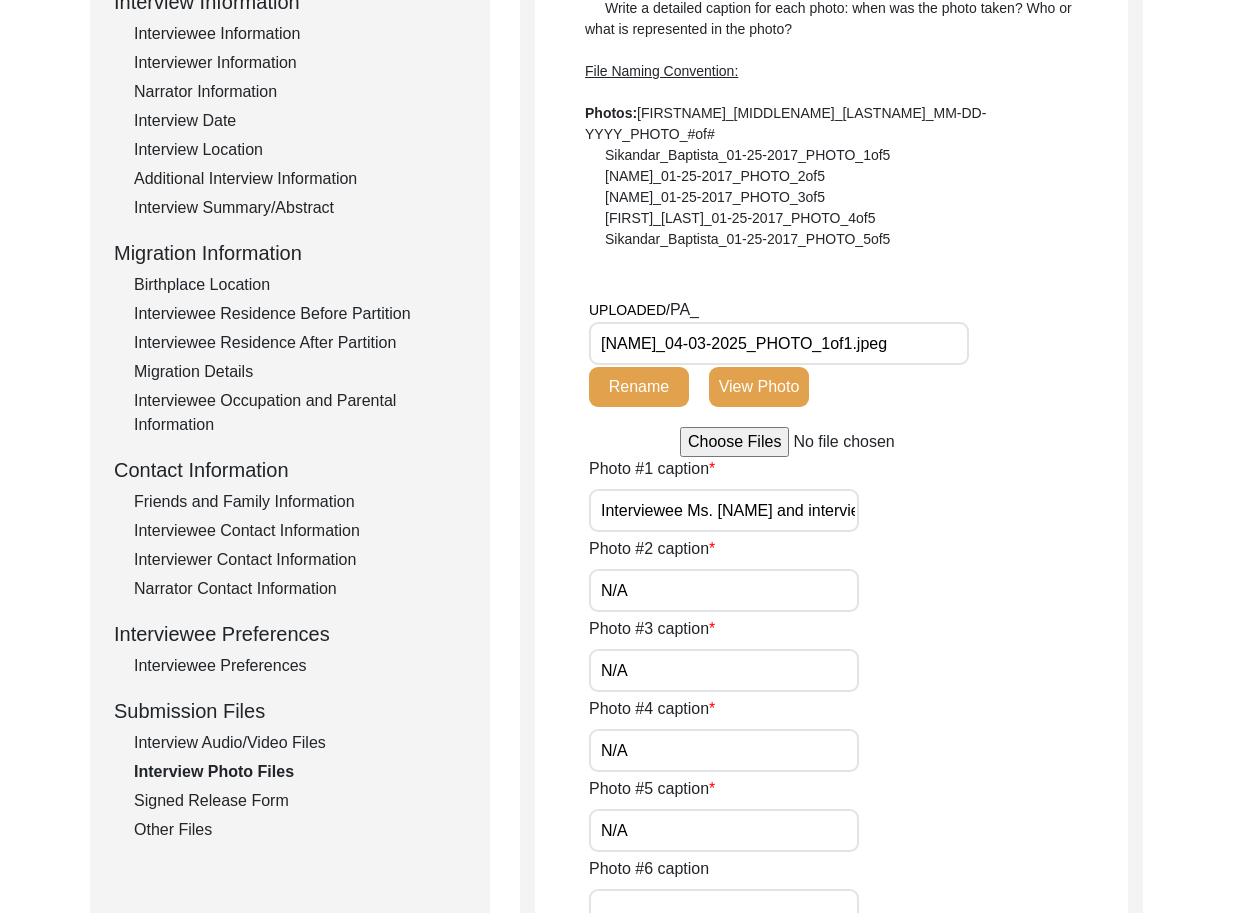 scroll, scrollTop: 0, scrollLeft: 0, axis: both 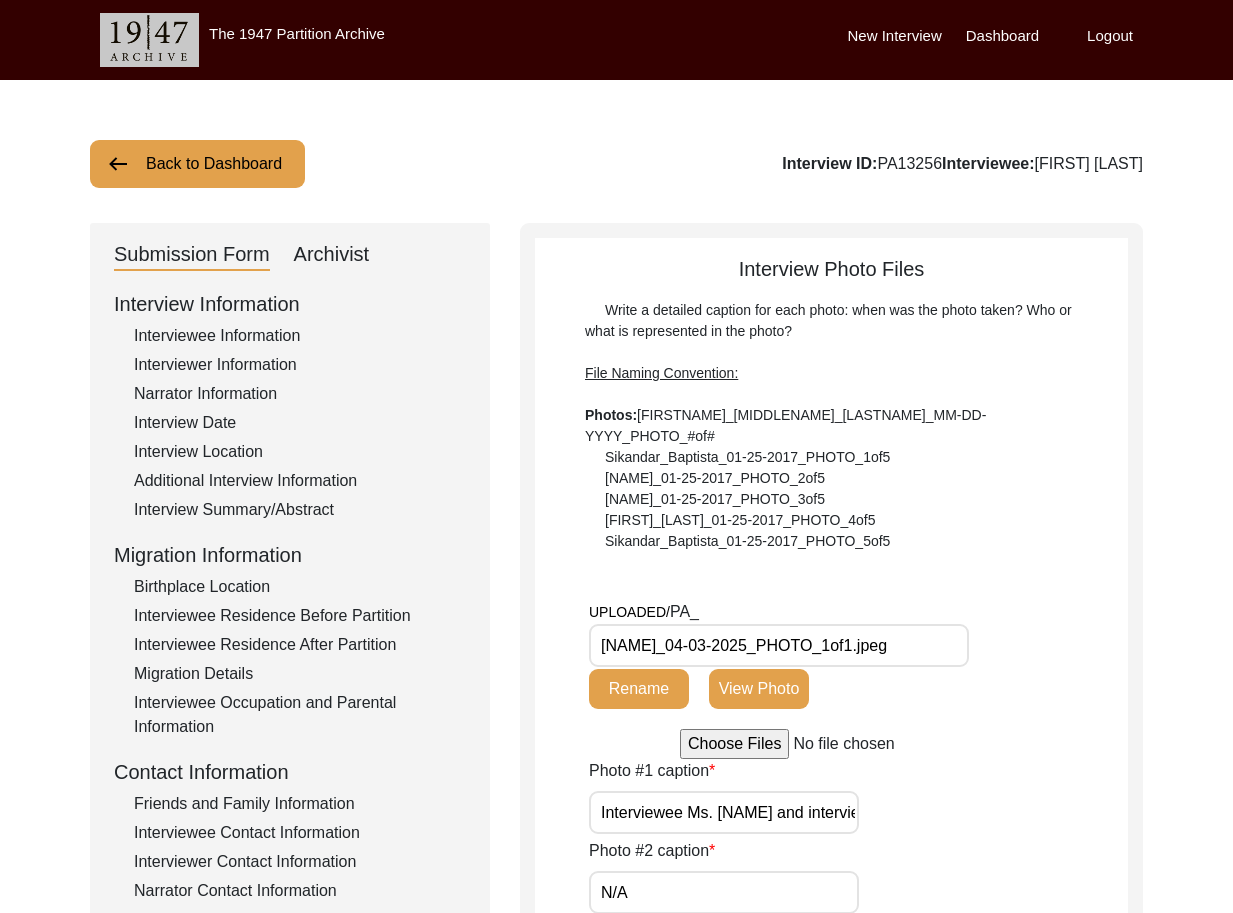 click on "Back to Dashboard" 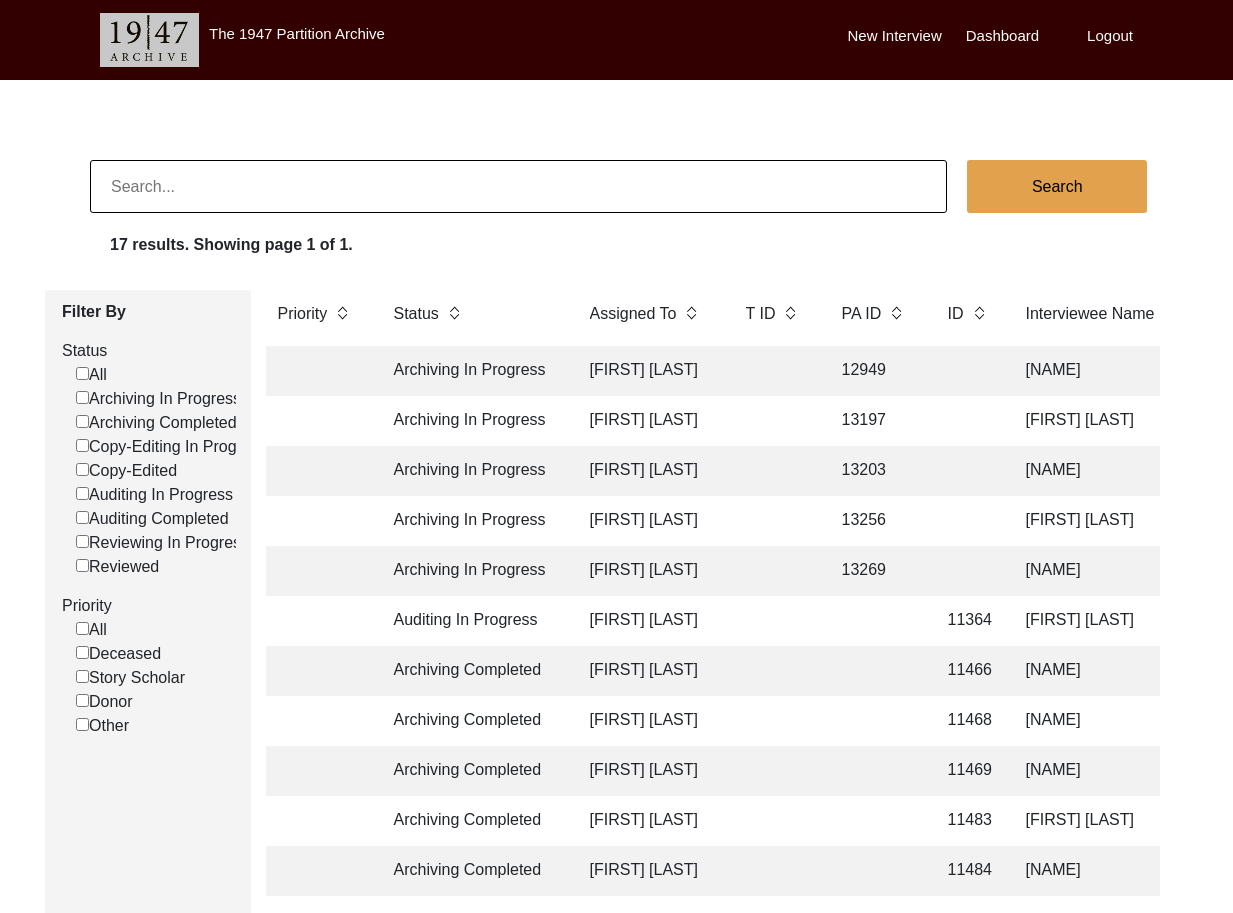 click 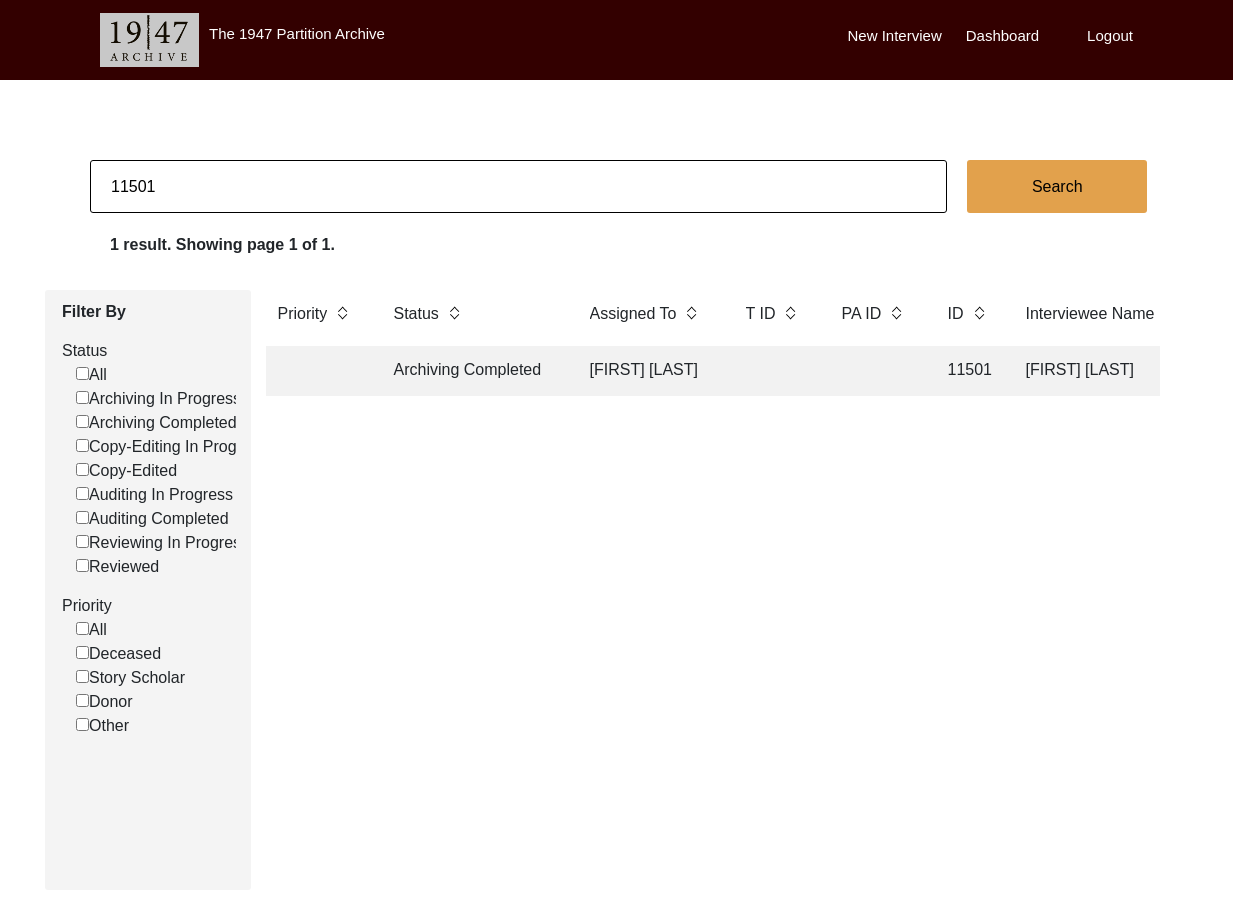 click on "Archiving Completed" 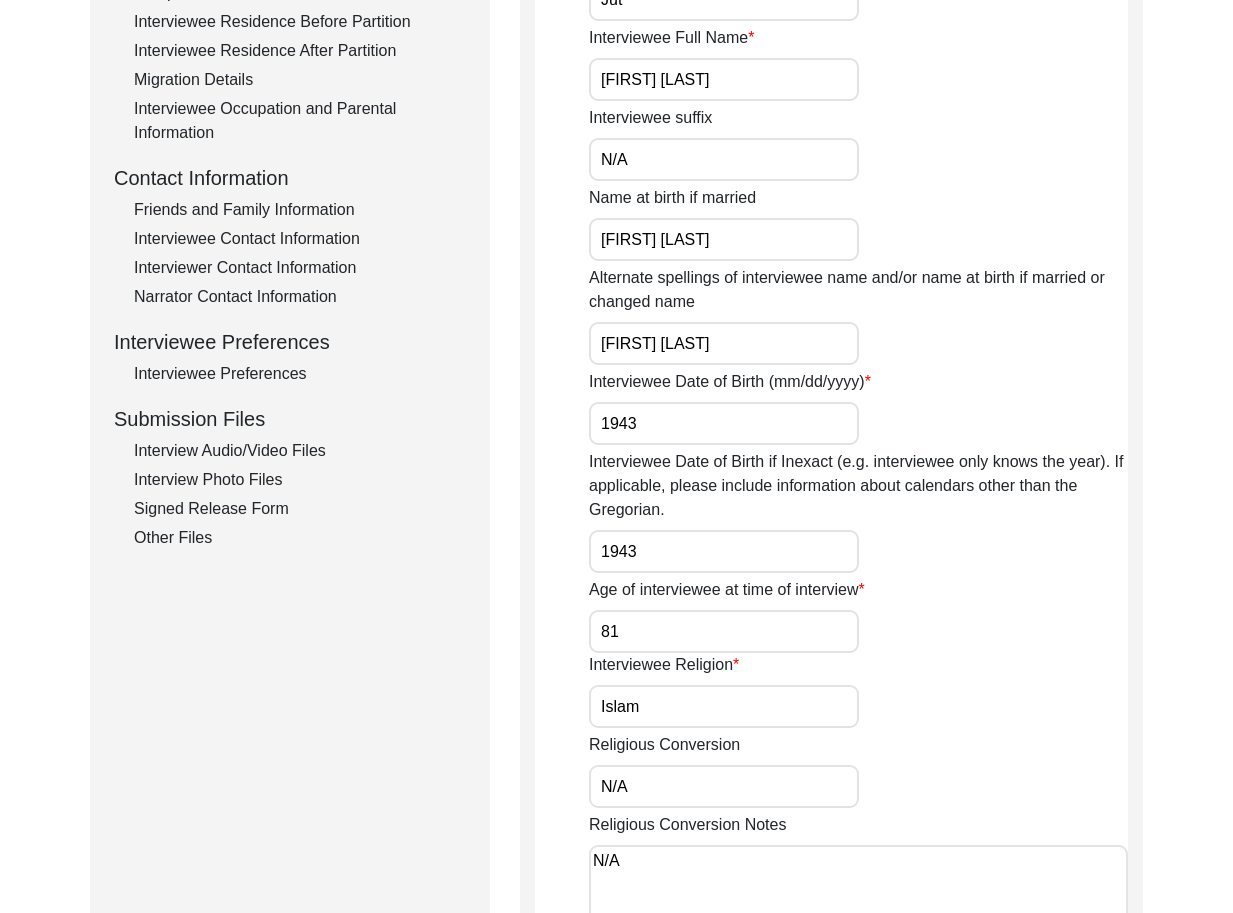 scroll, scrollTop: 540, scrollLeft: 0, axis: vertical 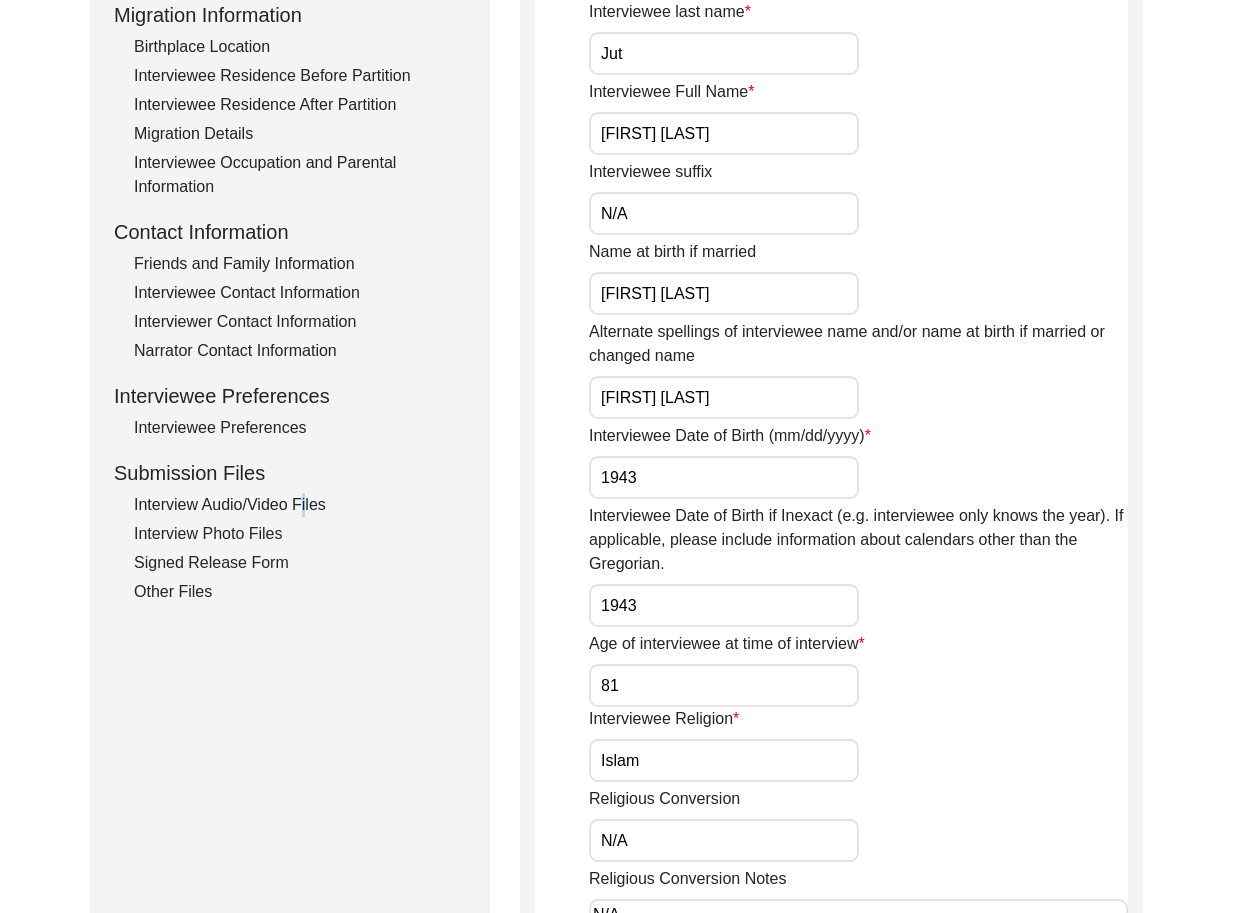 click on "Interview Audio/Video Files" 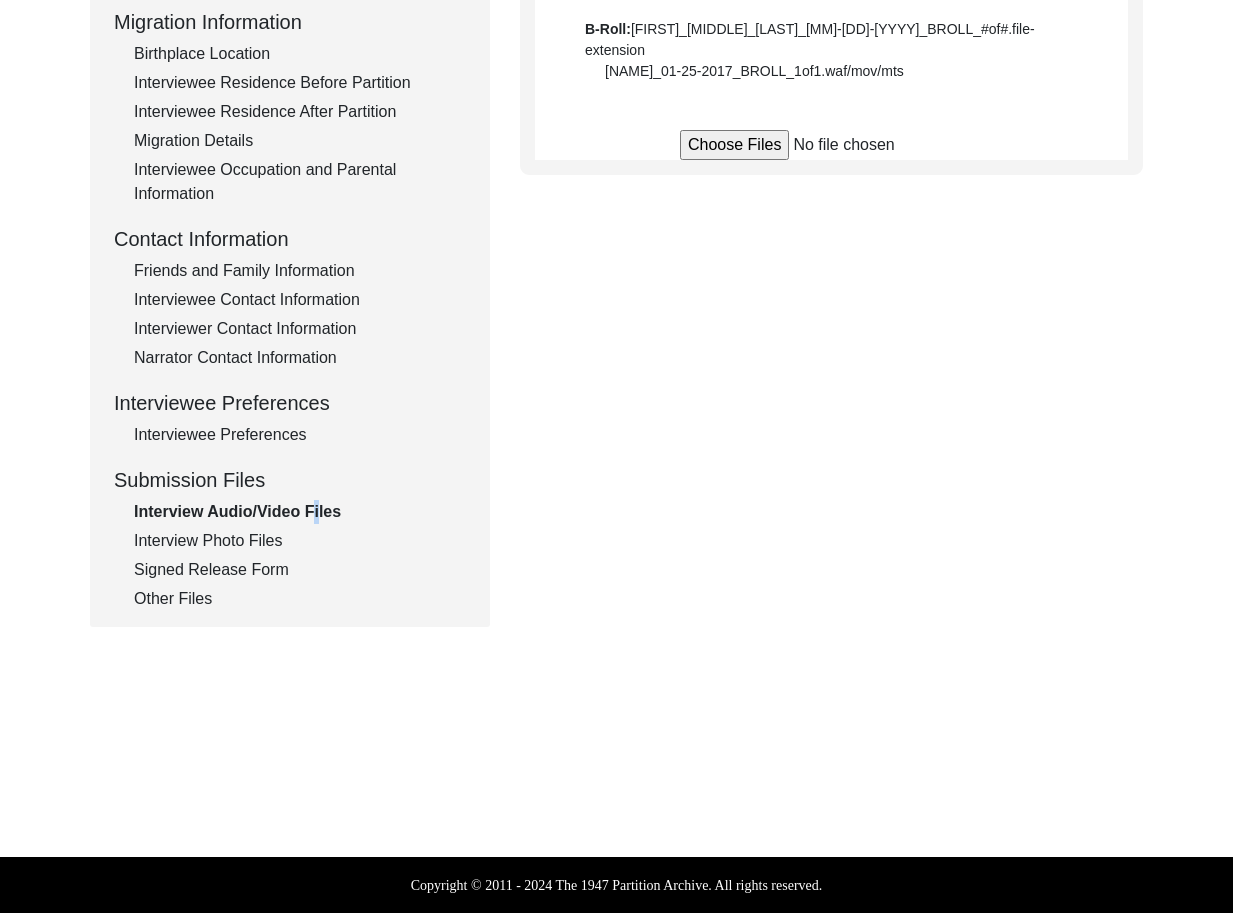 scroll, scrollTop: 540, scrollLeft: 0, axis: vertical 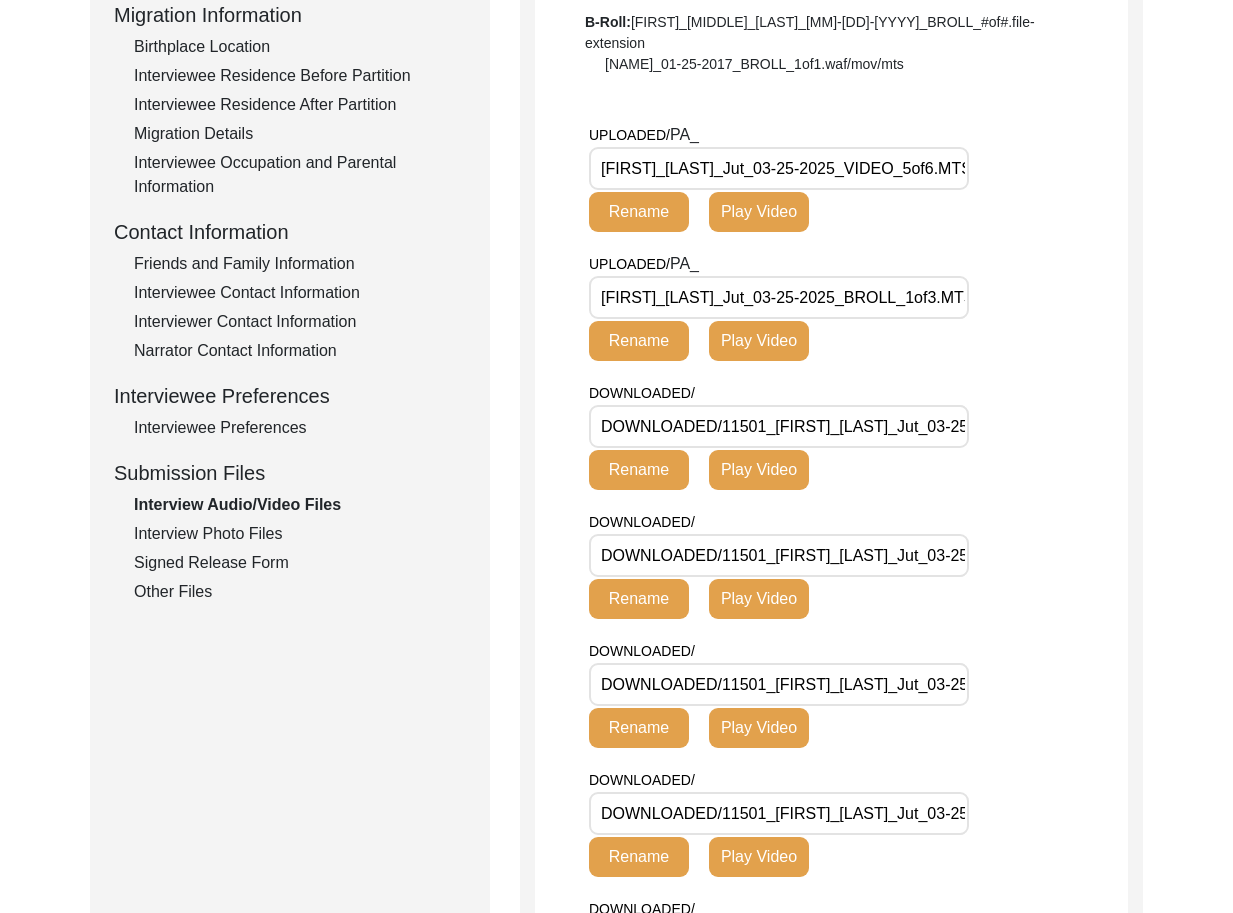 click on "Interview Photo Files" 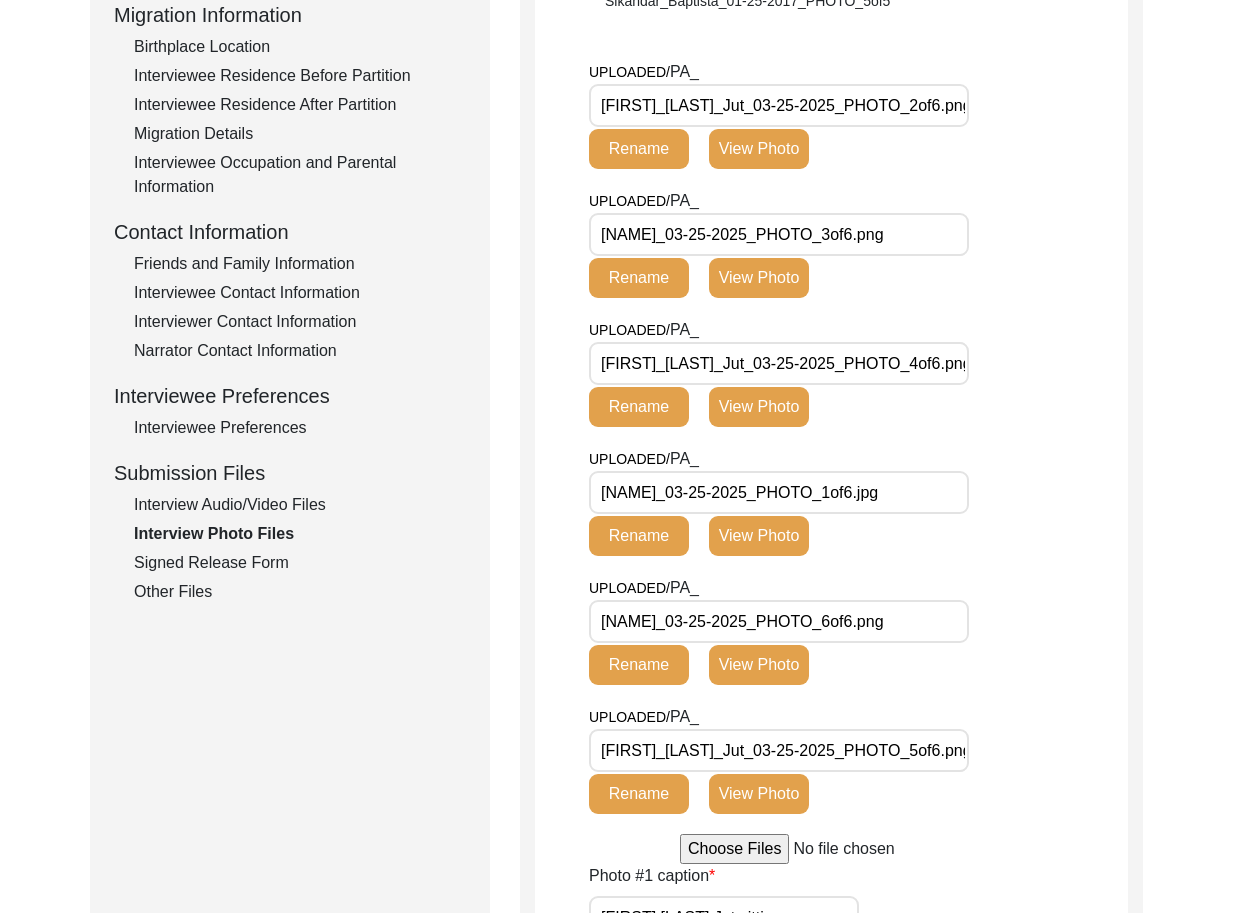click on "Signed Release Form" 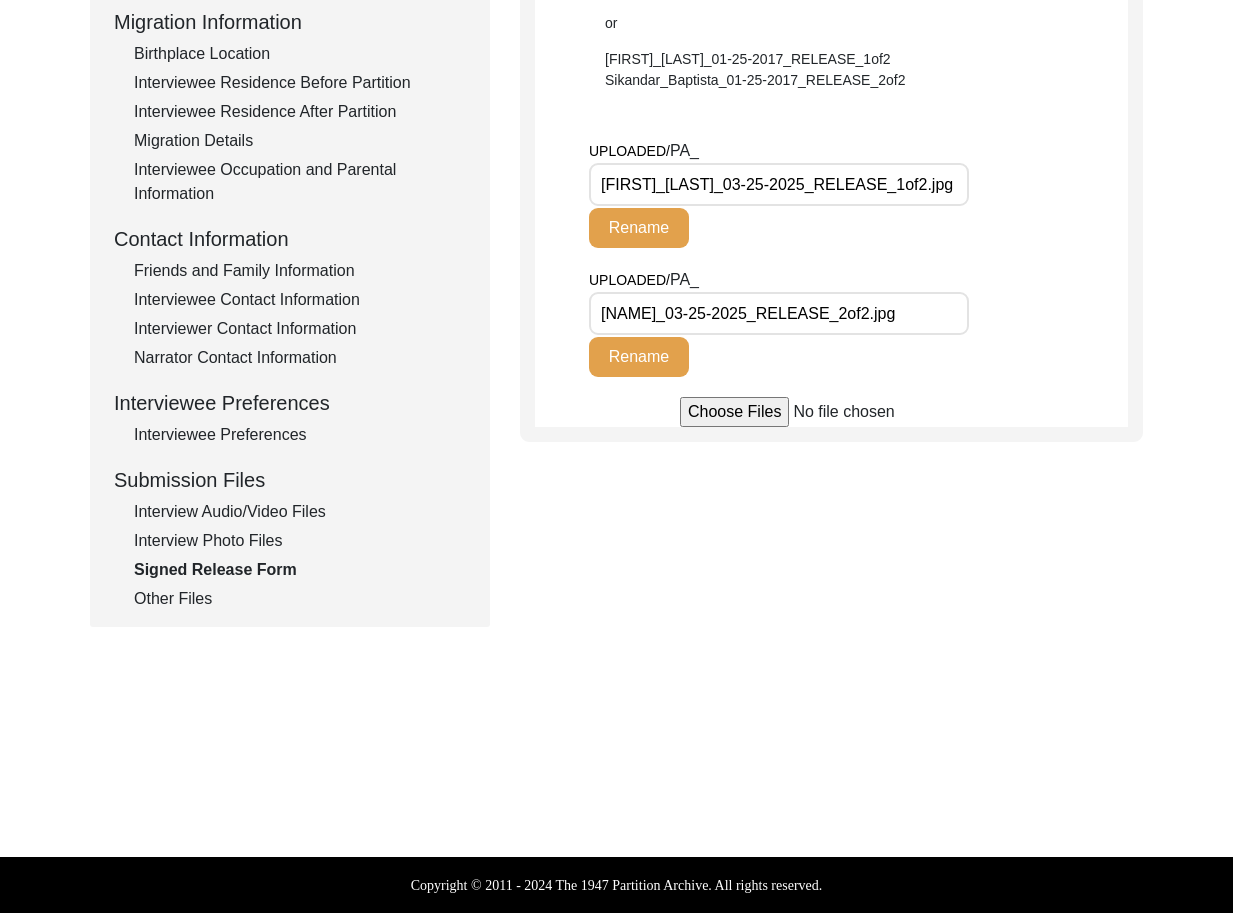 click on "Interview Information   Interviewee Information   Interviewer Information   Narrator Information   Interview Date   Interview Location   Additional Interview Information   Interview Summary/Abstract   Migration Information   Birthplace Location   Interviewee Residence Before Partition   Interviewee Residence After Partition   Migration Details   Interviewee Occupation and Parental Information   Contact Information   Friends and Family Information   Interviewee Contact Information   Interviewer Contact Information   Narrator Contact Information   Interviewee Preferences   Interviewee Preferences   Submission Files   Interview Audio/Video Files   Interview Photo Files   Signed Release Form   Other Files" 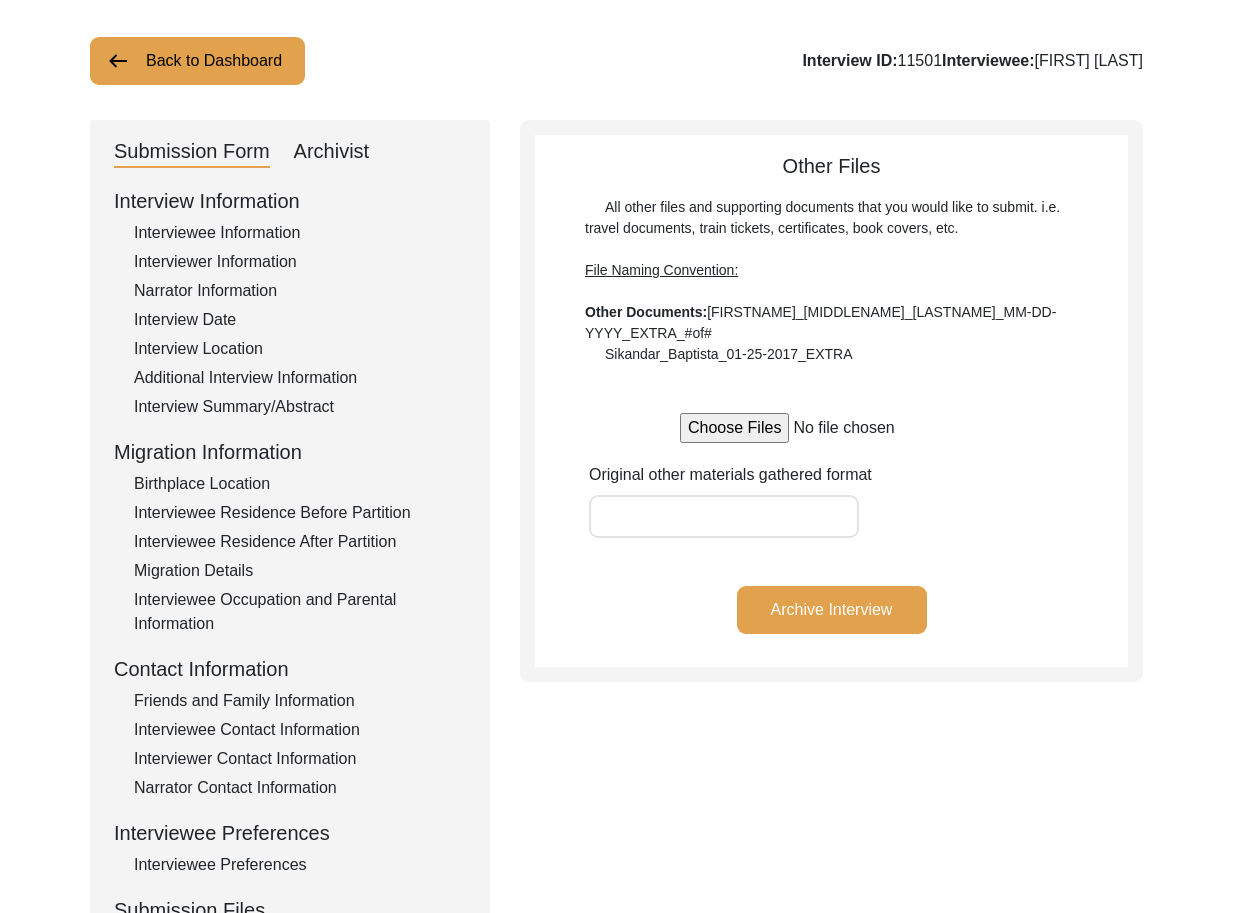 scroll, scrollTop: 102, scrollLeft: 0, axis: vertical 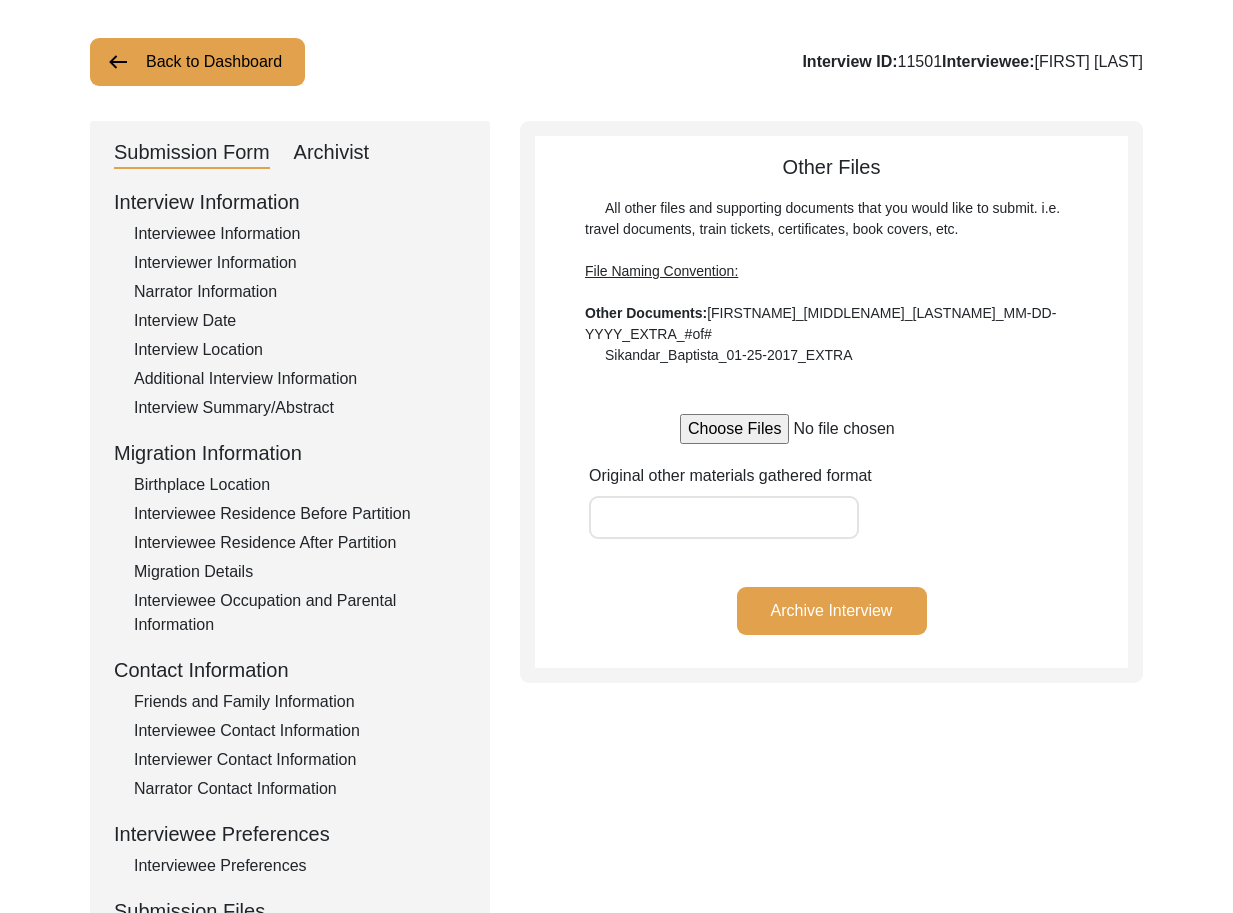 click on "Archivist" 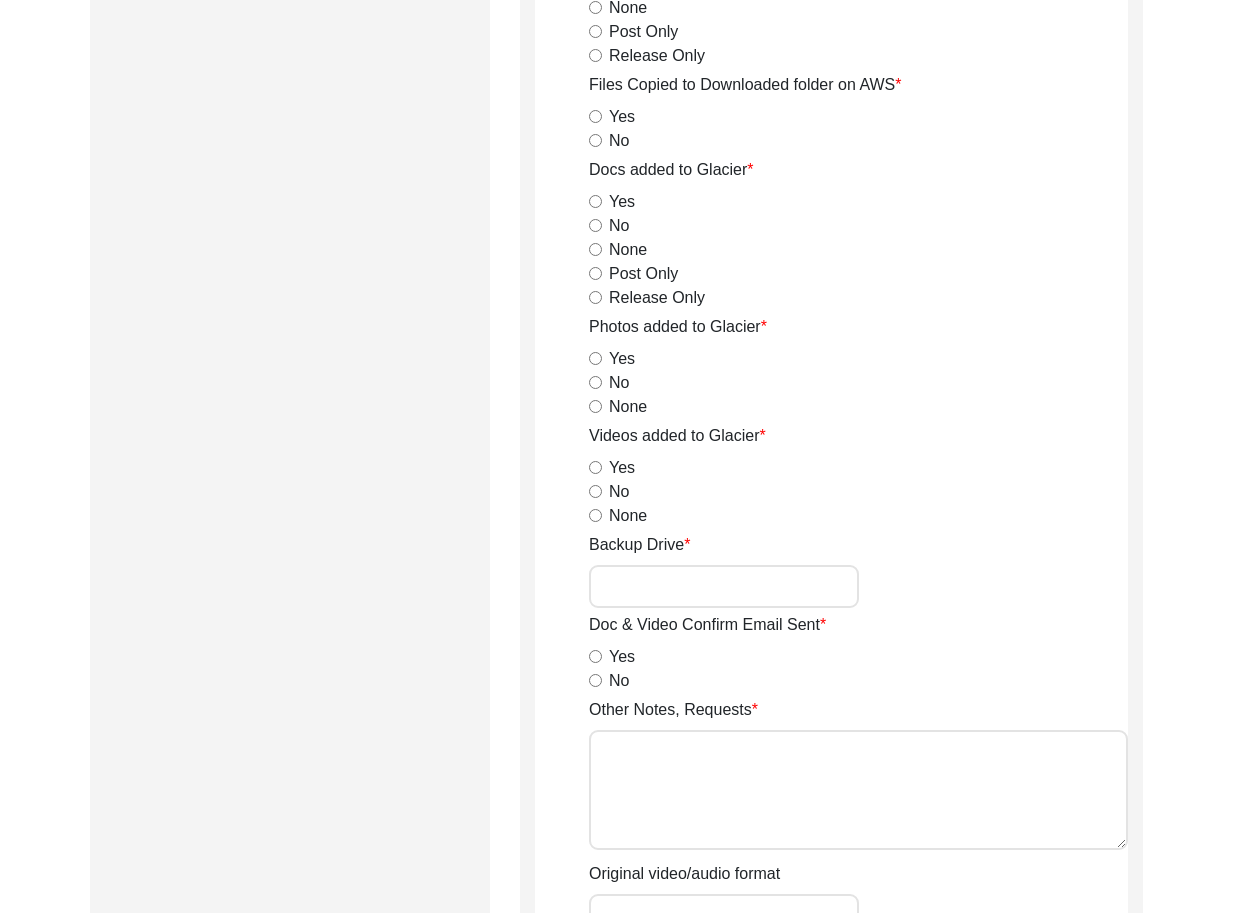 scroll, scrollTop: 2447, scrollLeft: 0, axis: vertical 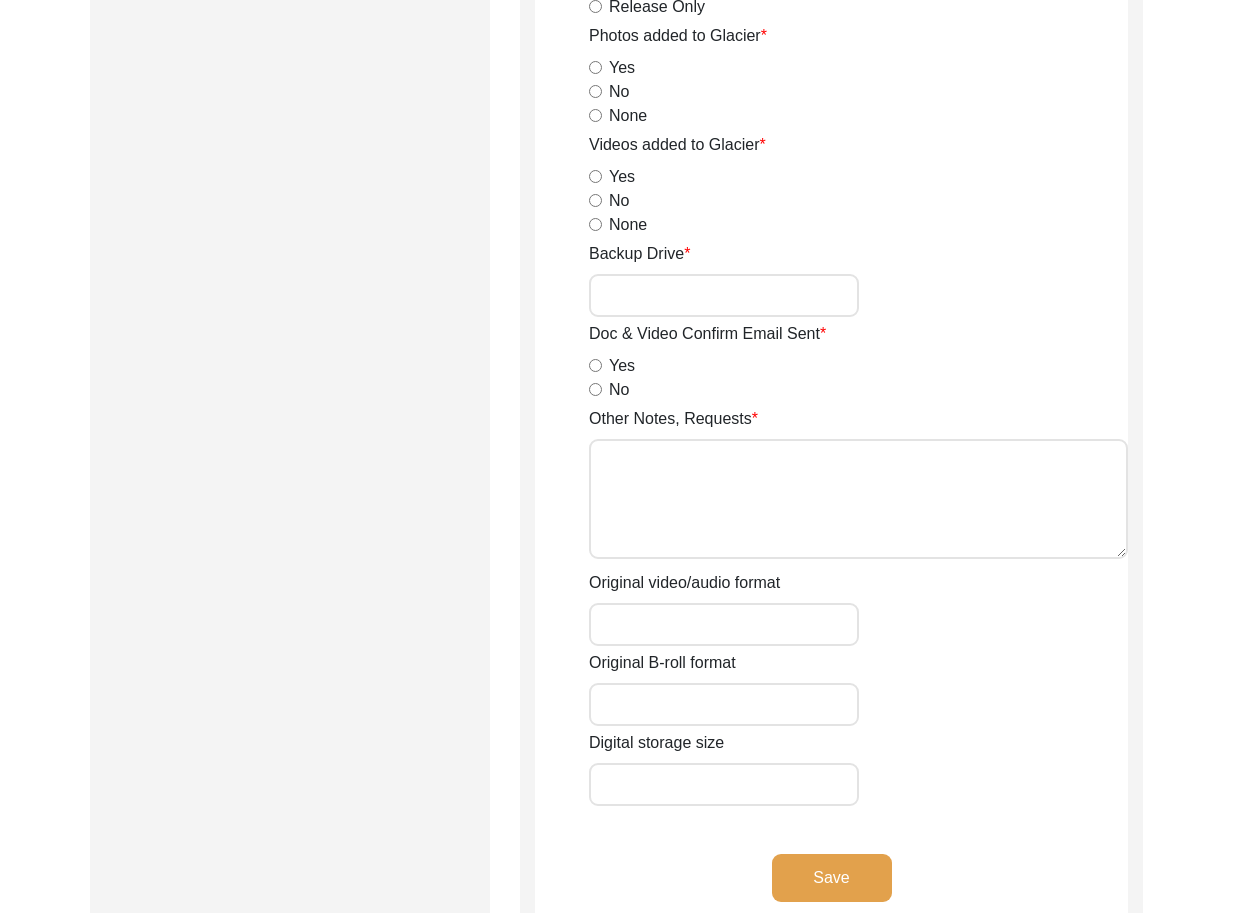 click on "Digital storage size" 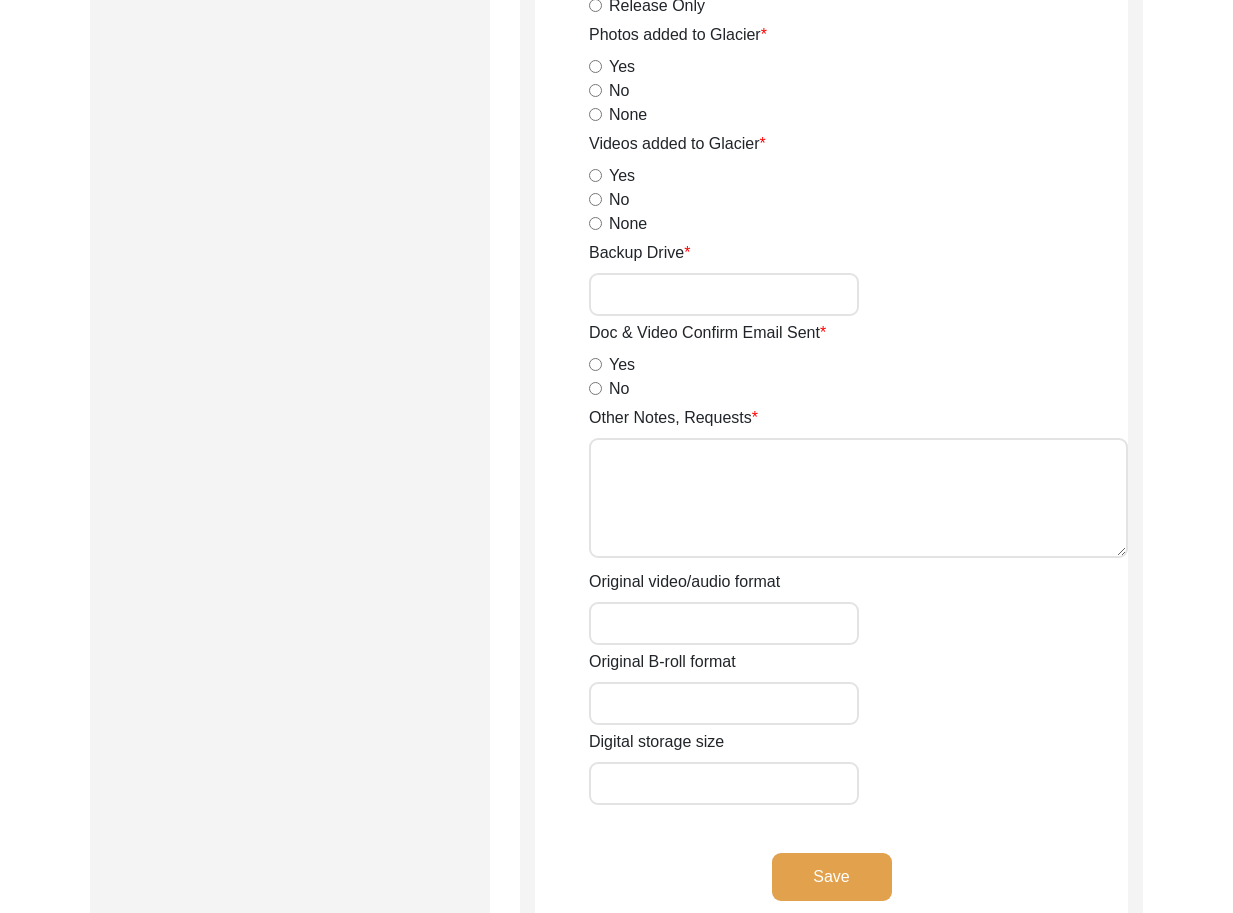 paste on "6.82 GB" 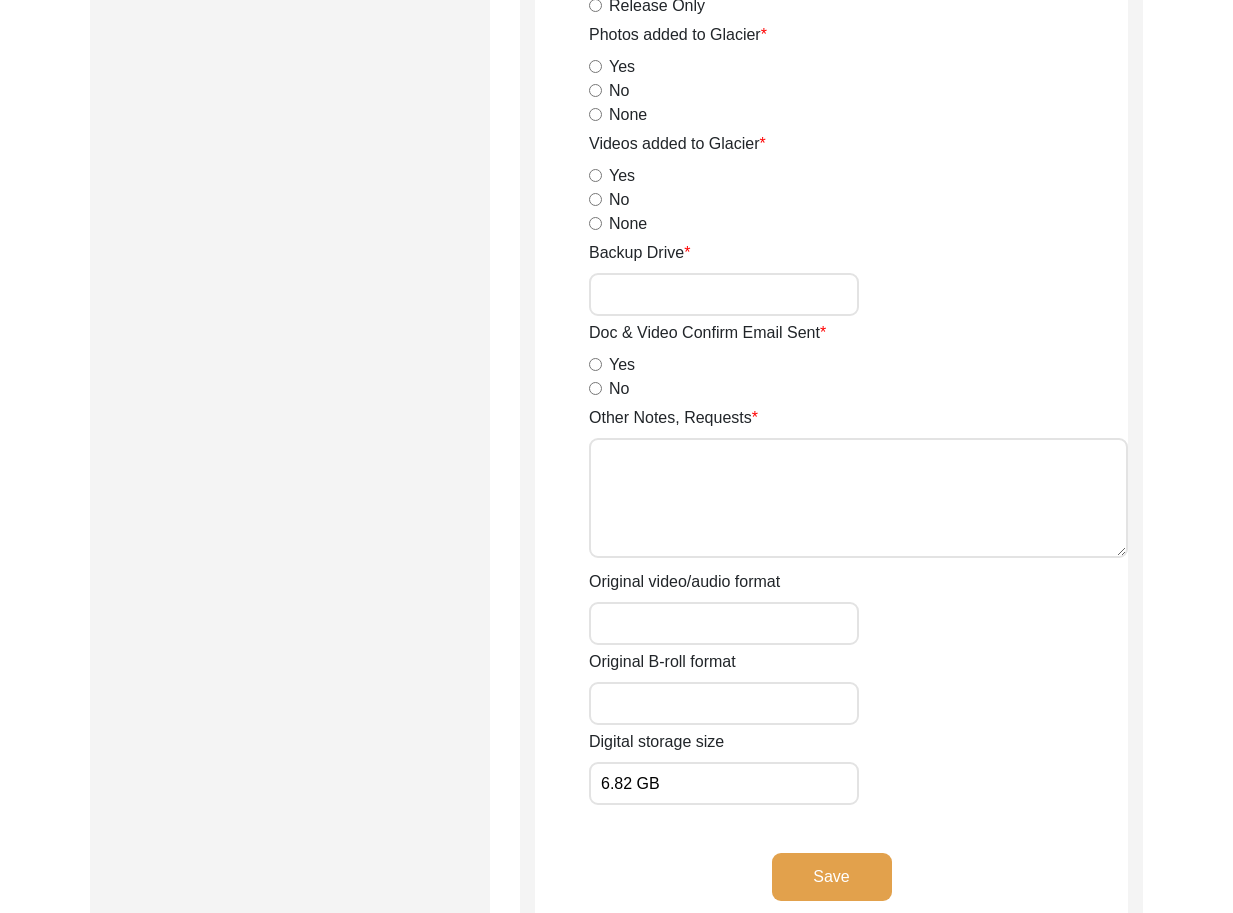 click on "Original B-roll format" at bounding box center [724, 703] 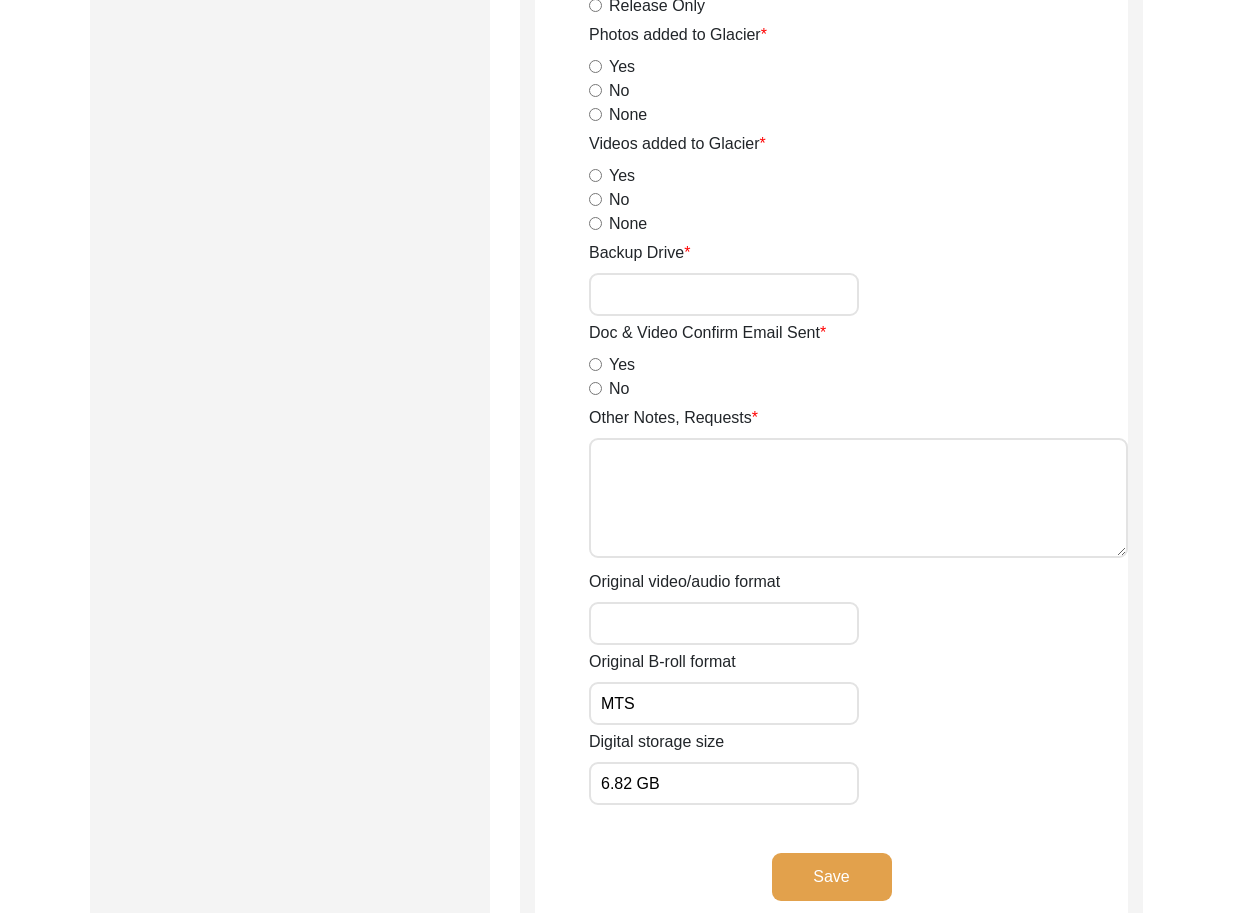 click on "Original video/audio format" at bounding box center [724, 623] 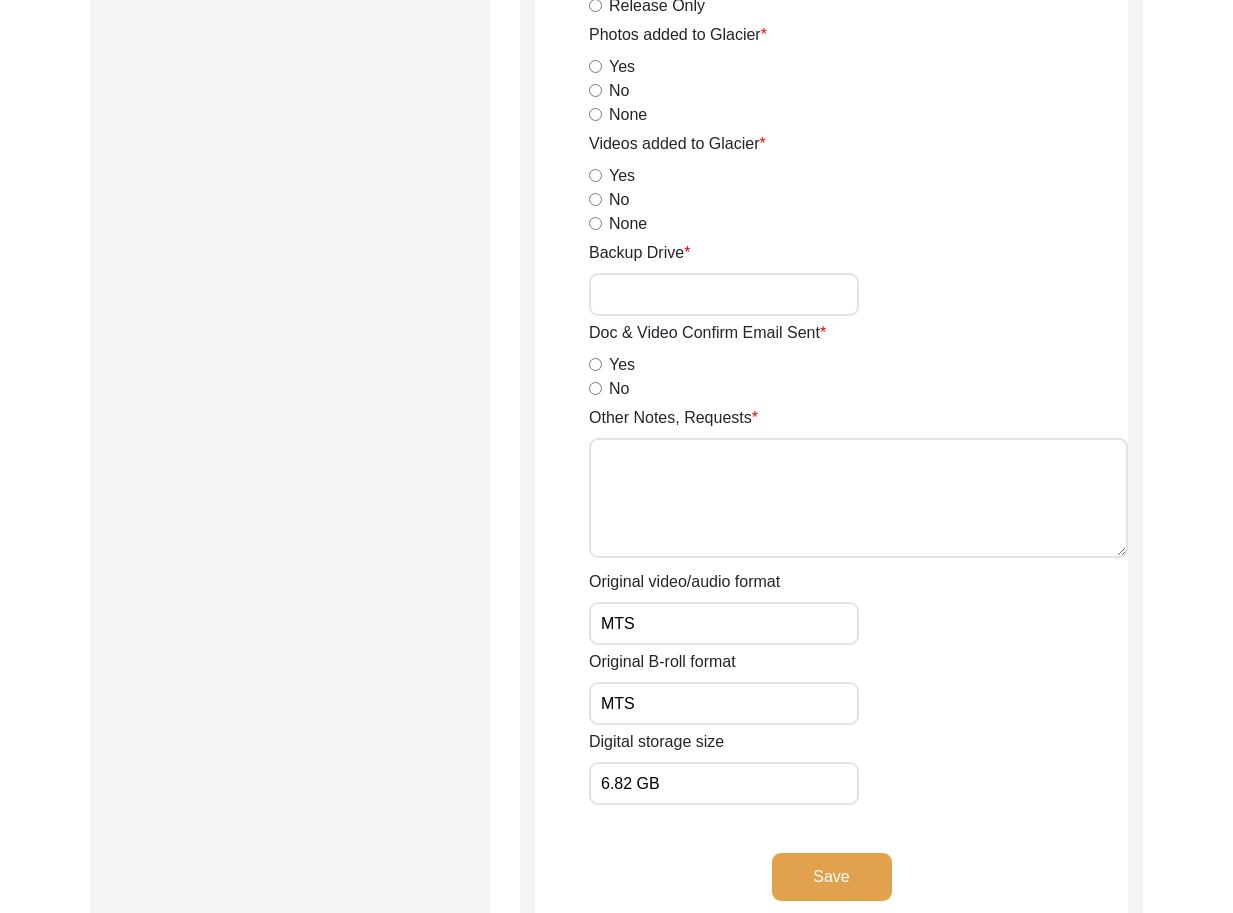 drag, startPoint x: 659, startPoint y: 526, endPoint x: 632, endPoint y: 469, distance: 63.07139 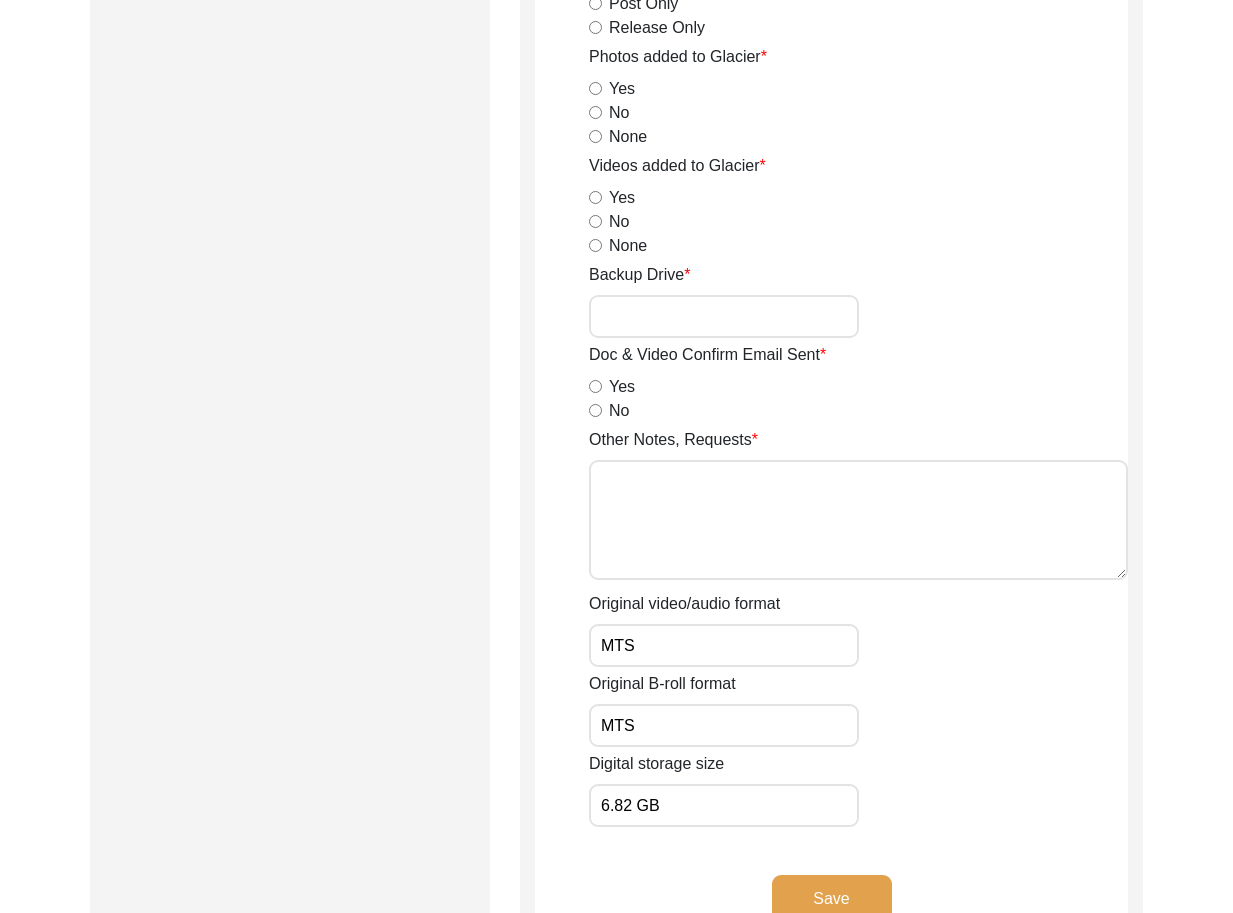 scroll, scrollTop: 2675, scrollLeft: 0, axis: vertical 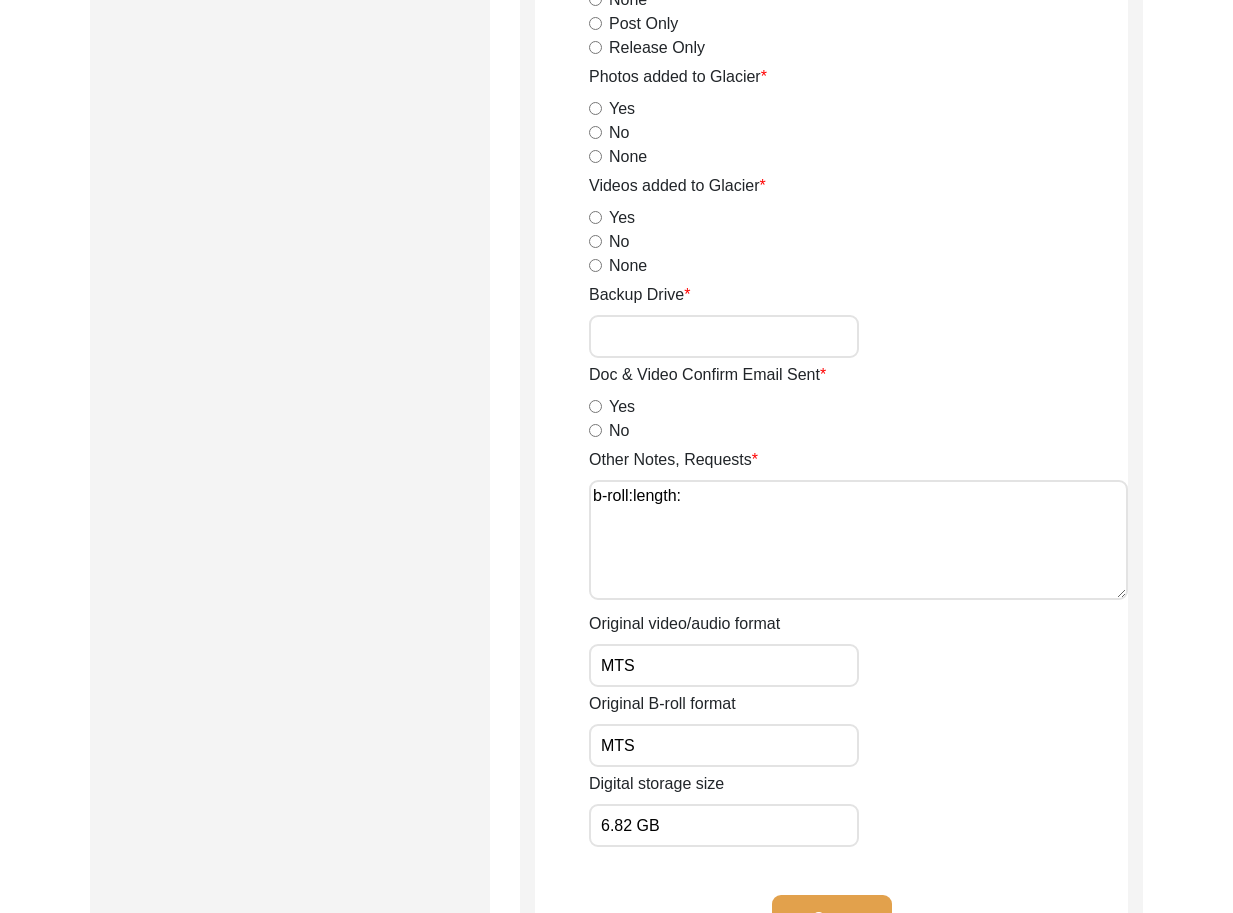 drag, startPoint x: 634, startPoint y: 494, endPoint x: 666, endPoint y: 496, distance: 32.06244 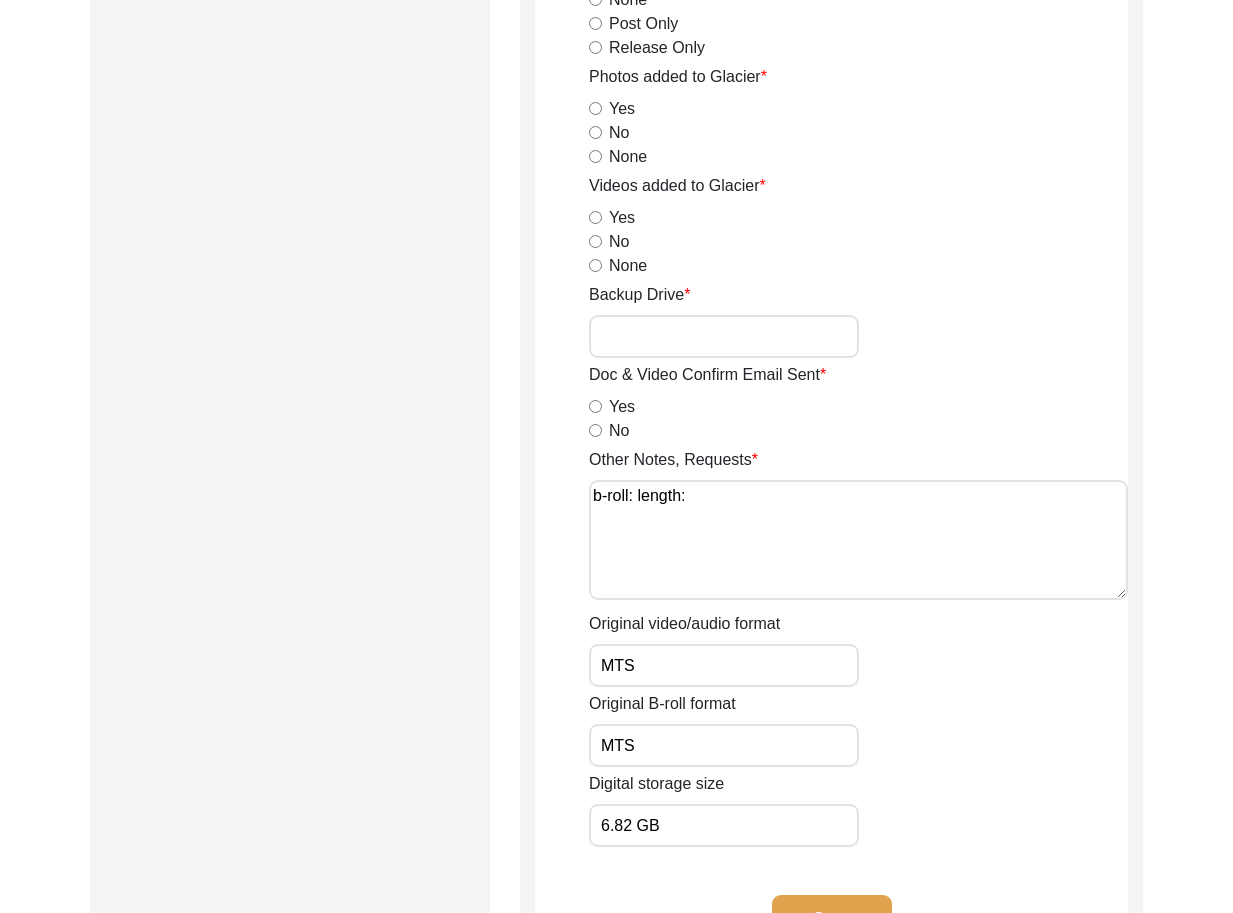 click on "b-roll: length:" at bounding box center (858, 540) 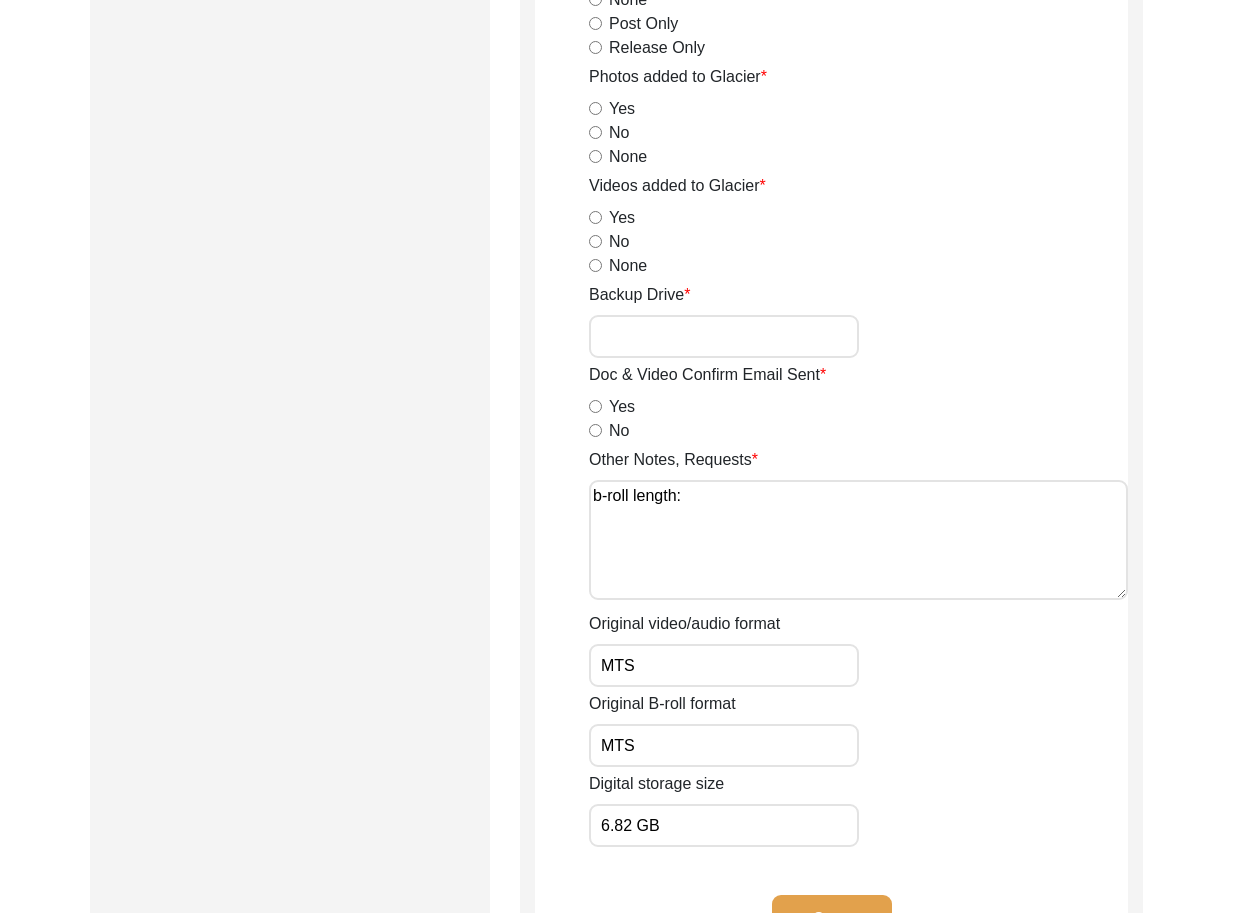 click on "b-roll length:" at bounding box center [858, 540] 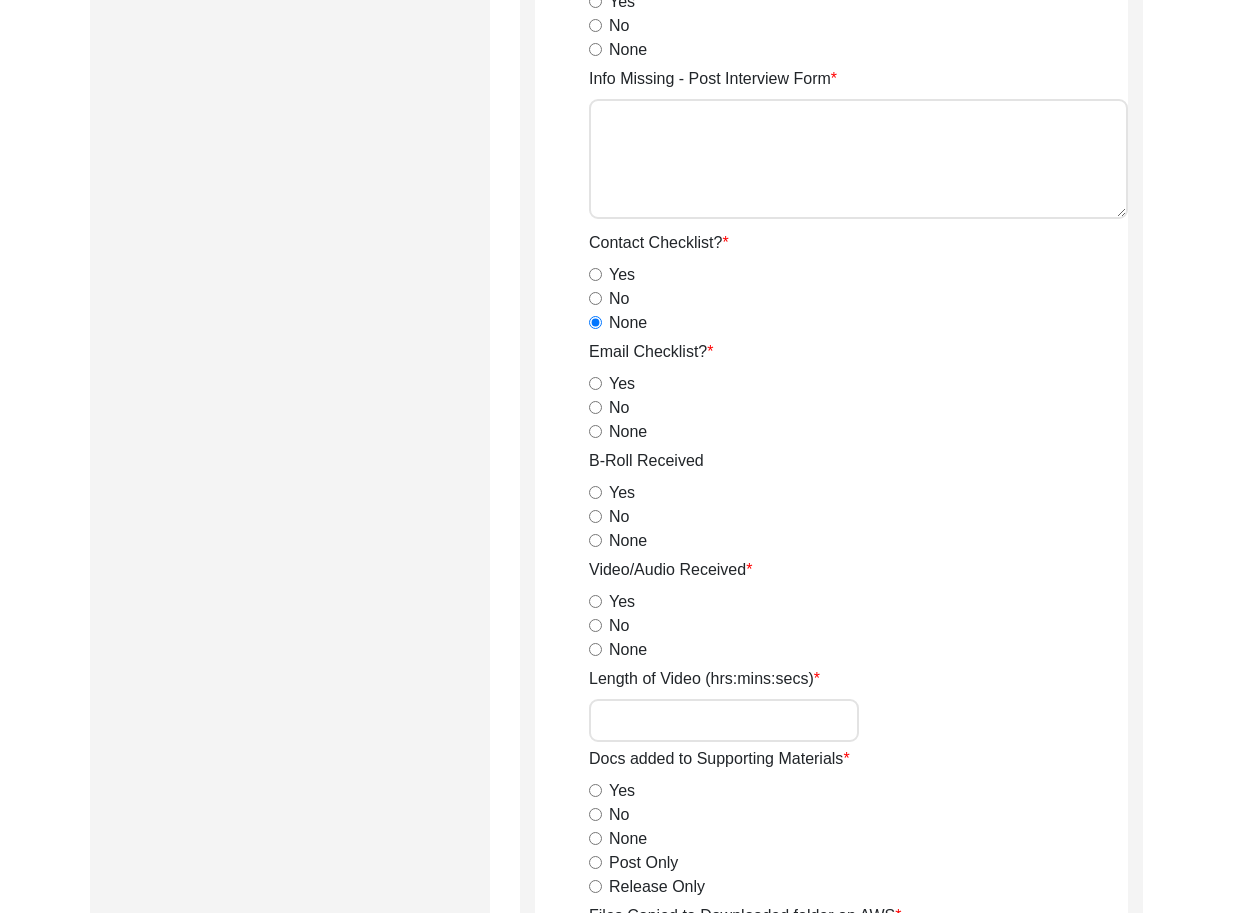 scroll, scrollTop: 1605, scrollLeft: 0, axis: vertical 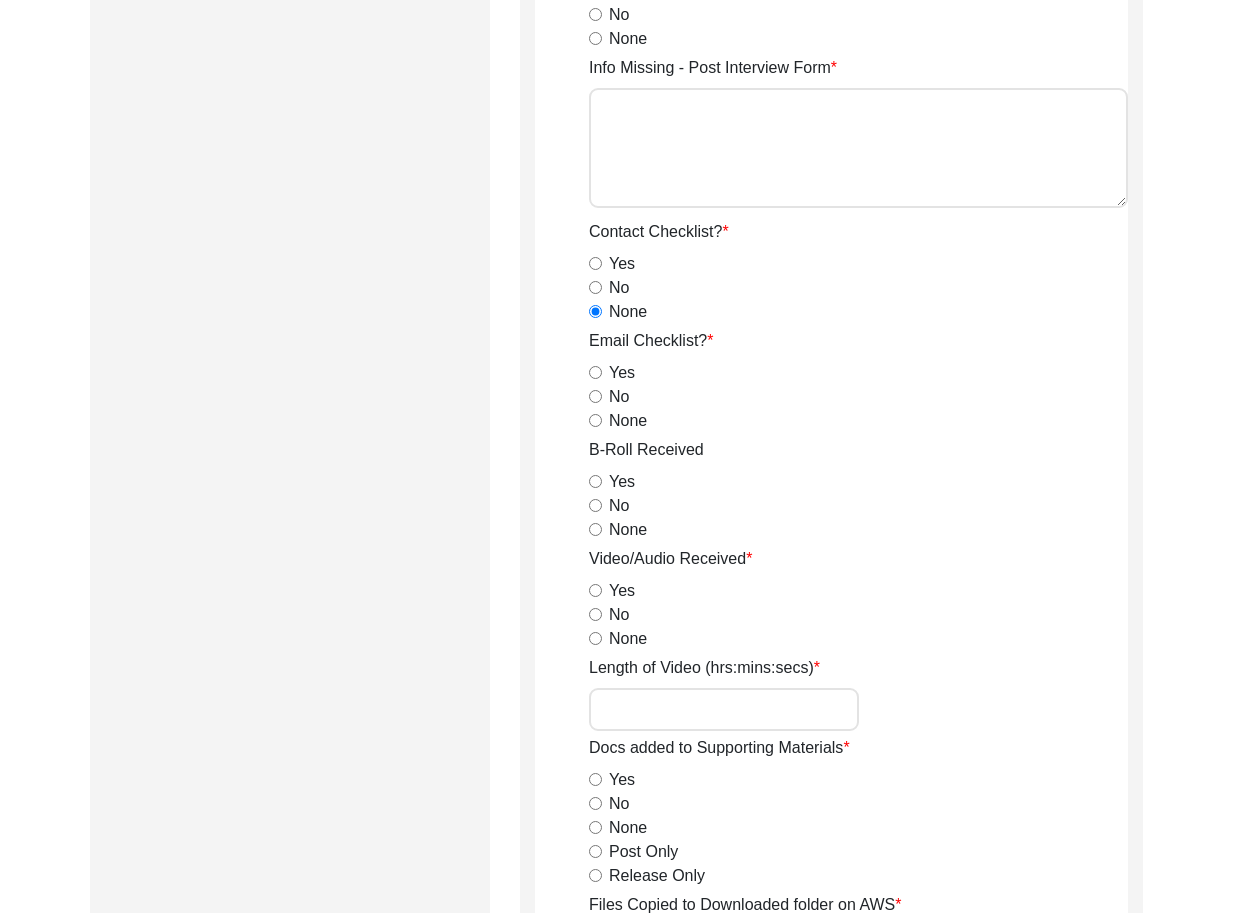 click on "Length of Video (hrs:mins:secs)" at bounding box center (724, 709) 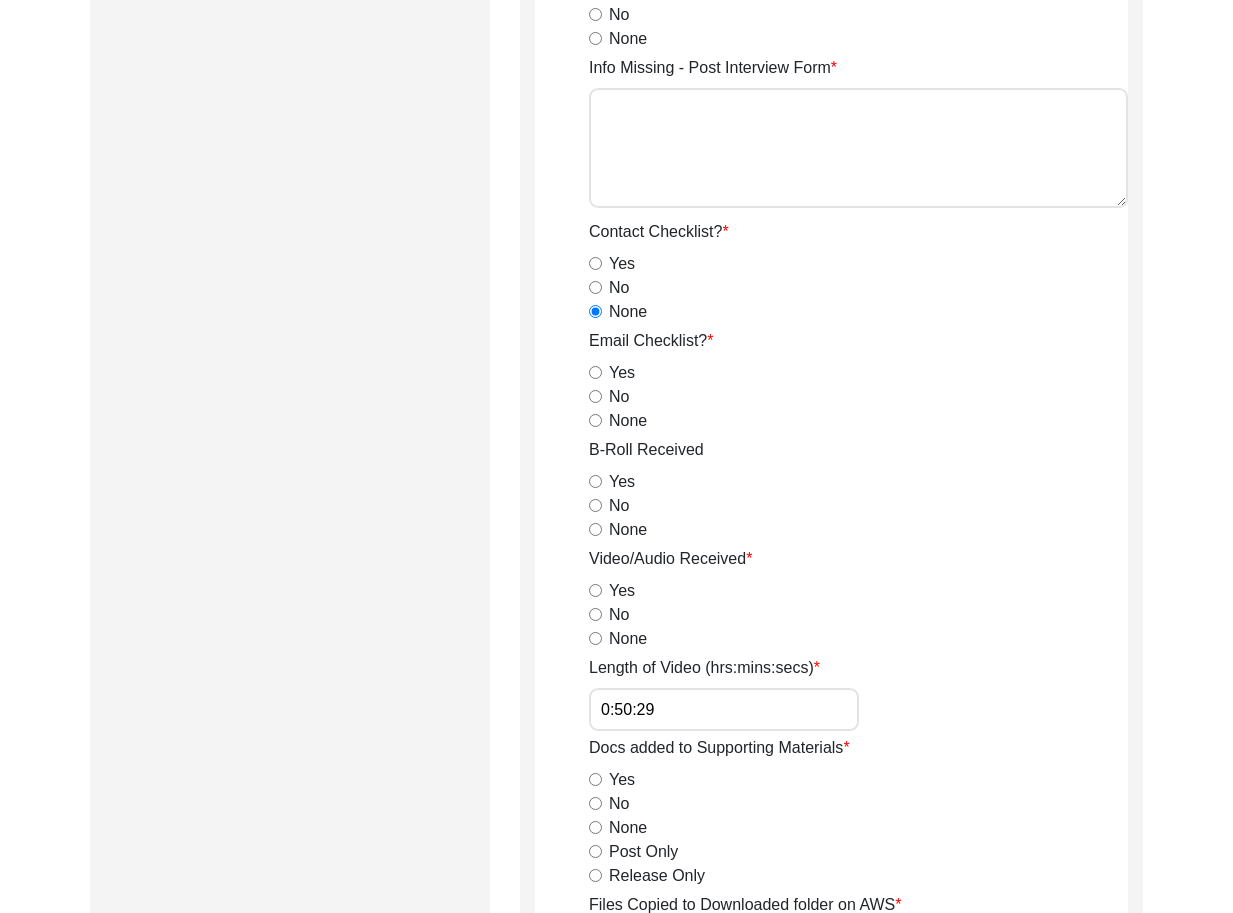 drag, startPoint x: 593, startPoint y: 591, endPoint x: 528, endPoint y: 508, distance: 105.42296 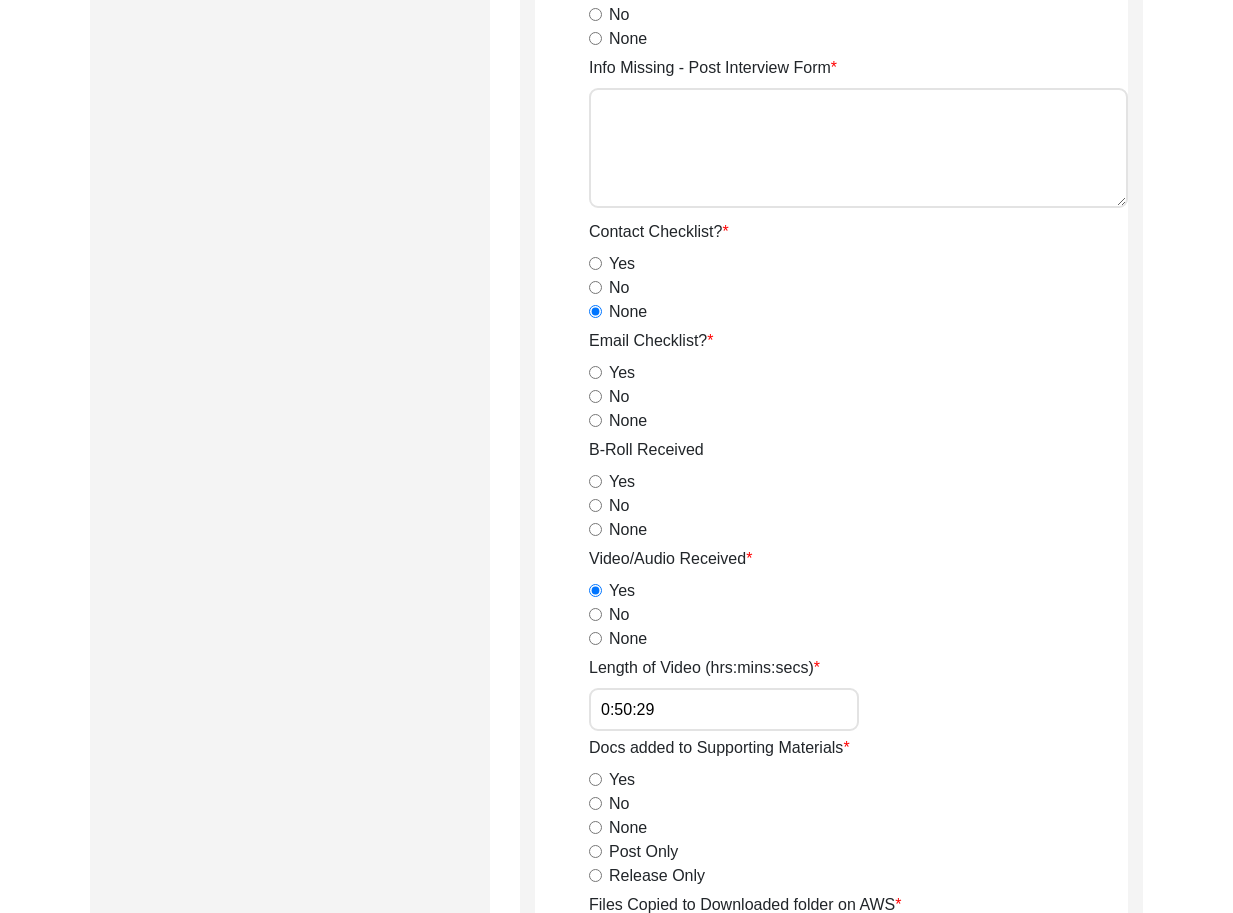 click on "Archiving Process   Archivist   Archivist Contact Information   Transcription Information   Abstract Curation   Copy-Editing and Curation   Interview Review   Content   Courtesy   Filming   Responses & Reaction   Red Flags   Interview File Format   Archivist
Assigned To [NAME] [NAME] archivist [NAME] [NAME] Priority Deceased Alive Other Status Submission In Progress Submitted/Received Archiving In Progress Archiving Completed Copy-Editing In Progress Copy-Edited Auditing In Progress Auditing Completed Reviewing In Progress Reviewed Social Media Curation In Progress Social Media Curated Social Media Published Internal Notes July 25, [YEAR] Victoria: Assigned to [NAME] to archive. Due 08/01/[YEAR]. Archiving Complete  Yes   No  Date of Interview Archived 7/30/[YEAR] Archivist Notes Audit Assignment Date Audit Assignment Additional Date POST Form  Yes   No   None  Summary  Yes   No   None  Summary Added to Curation doc?  Yes   No   None  RELEASE Form  Yes   No   None  Info Missing - Post Interview Form Contact Checklist?  Yes   No   None  Email Checklist?  Yes   No   None  B-Roll Received  Yes   No   None  Video/Audio Received  Yes   No   None  Length of Video (hrs:mins:secs) 0:50:29 Docs added to Supporting Materials MTS" 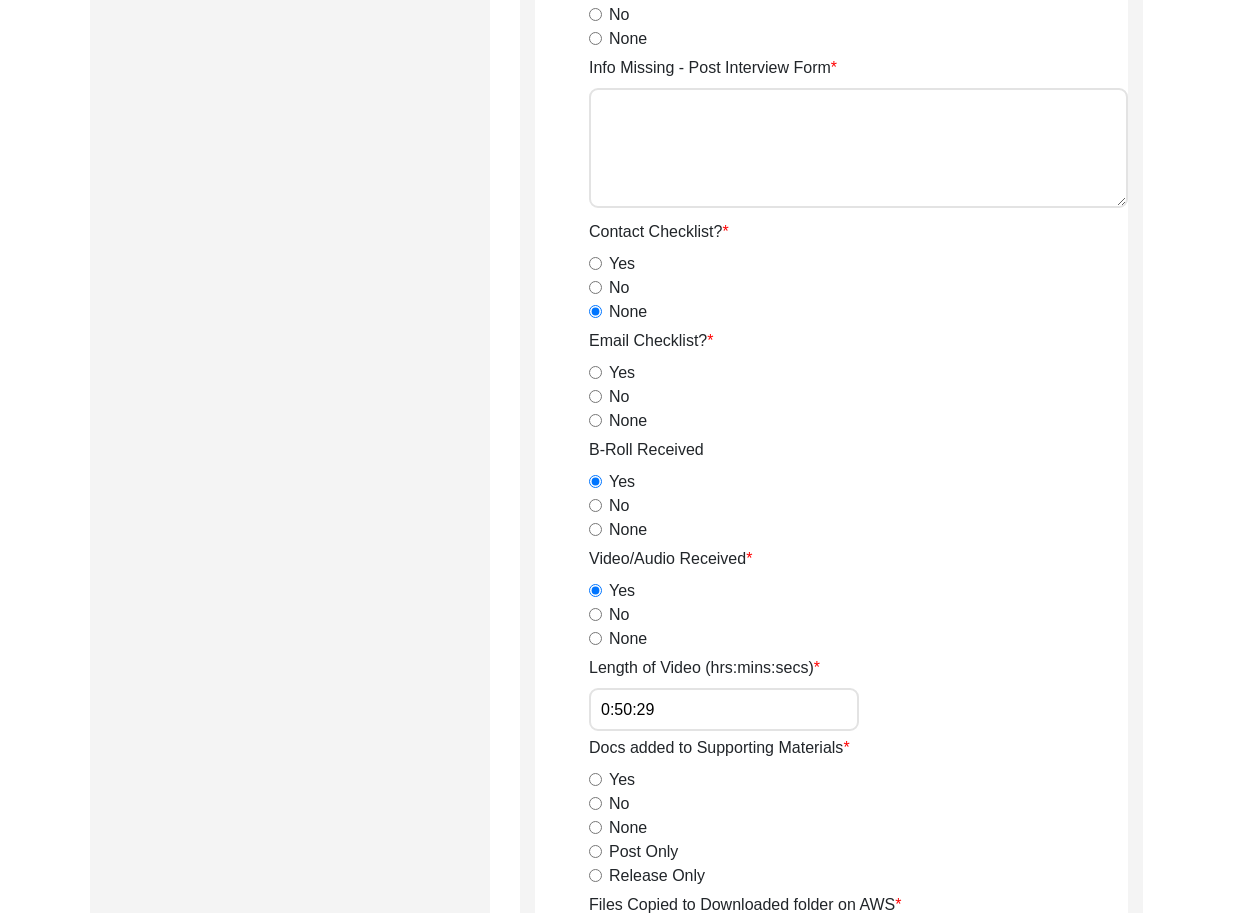 click on "Yes" at bounding box center [595, 372] 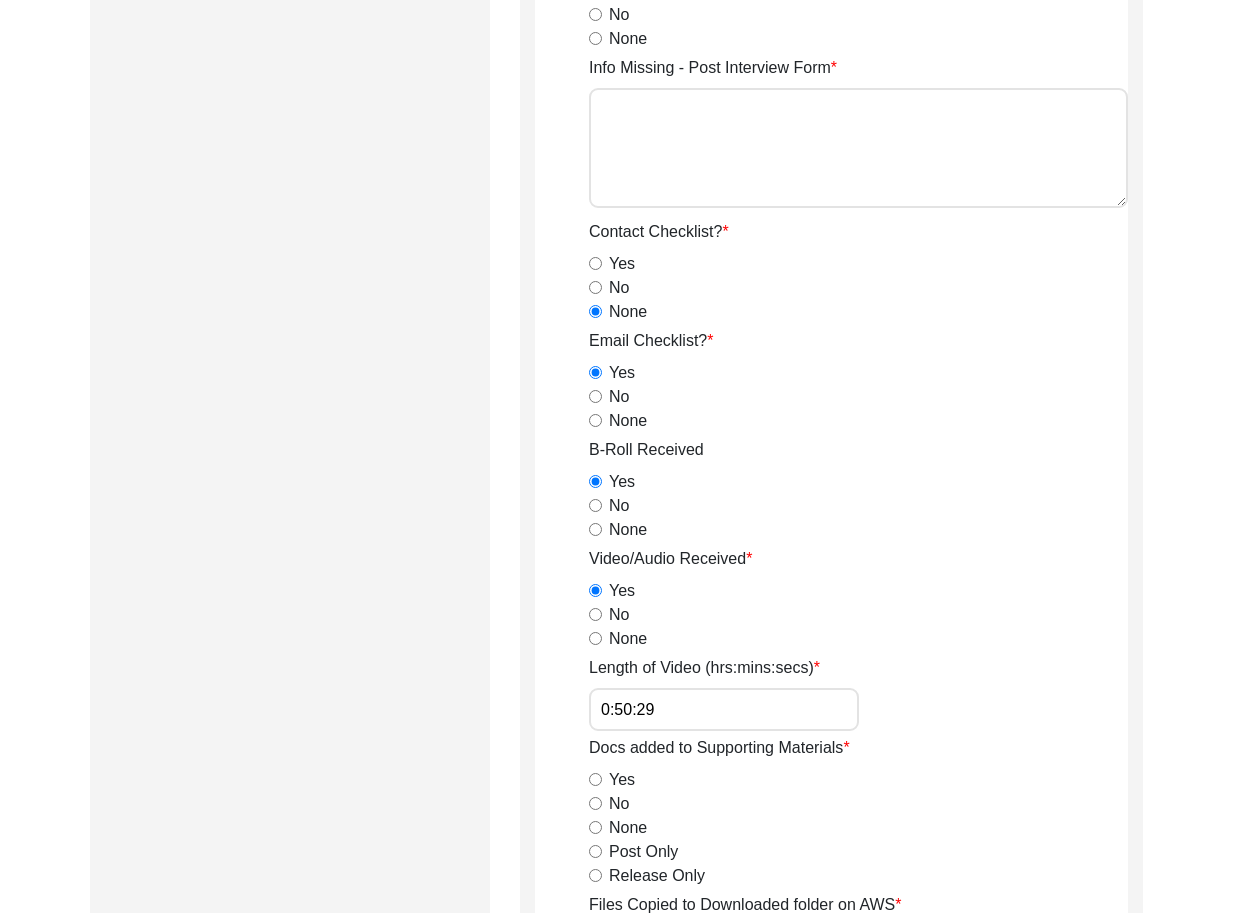 click on "No" at bounding box center [595, 396] 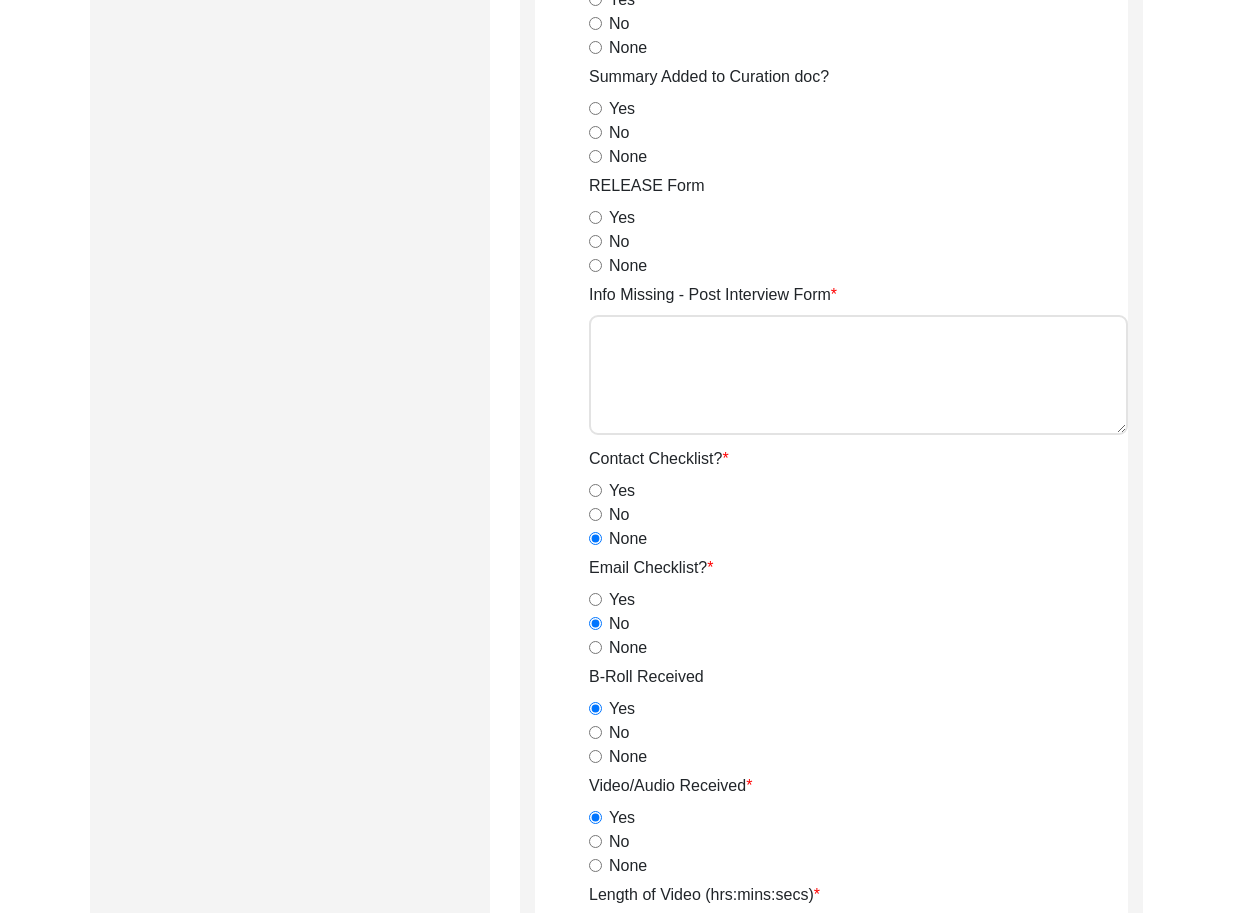scroll, scrollTop: 1351, scrollLeft: 0, axis: vertical 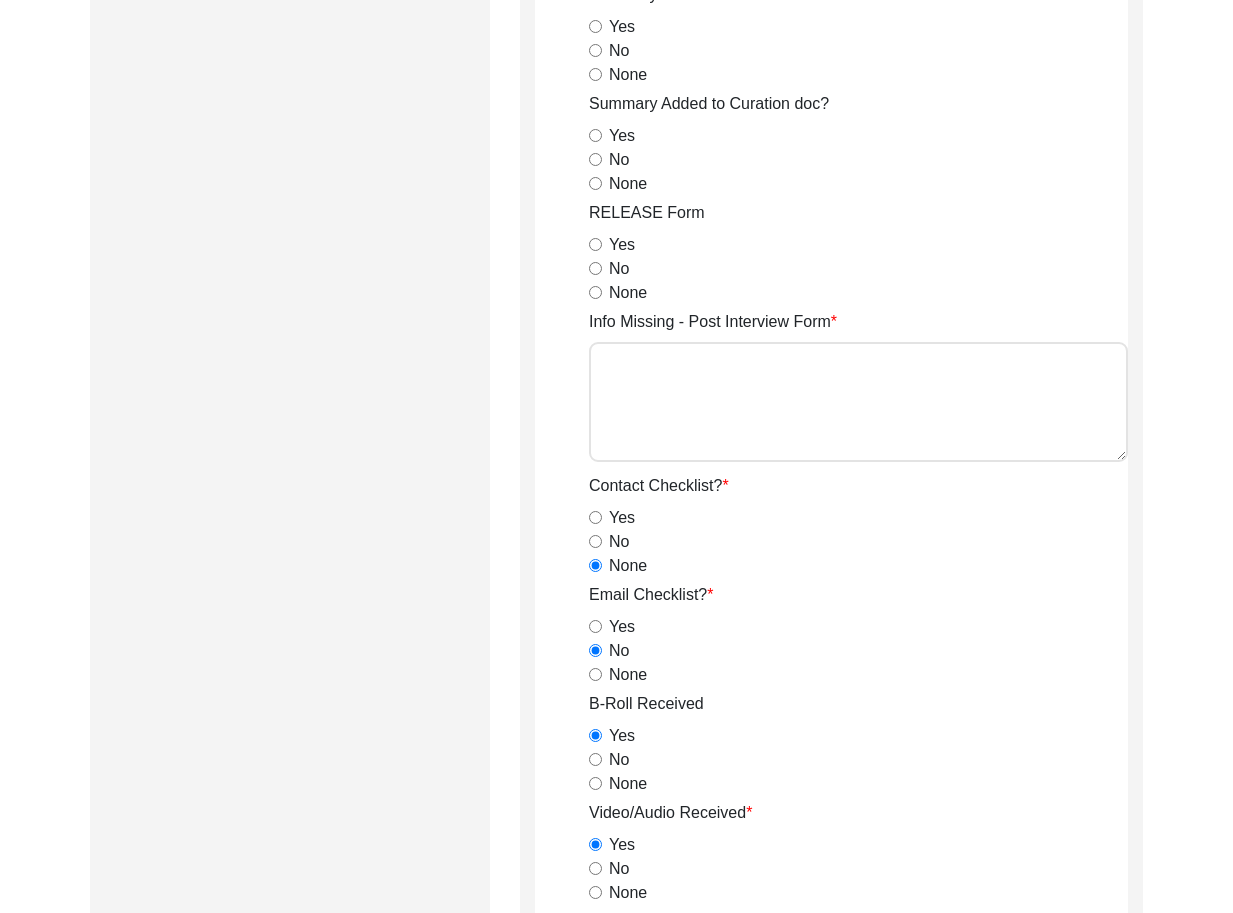 click on "None" 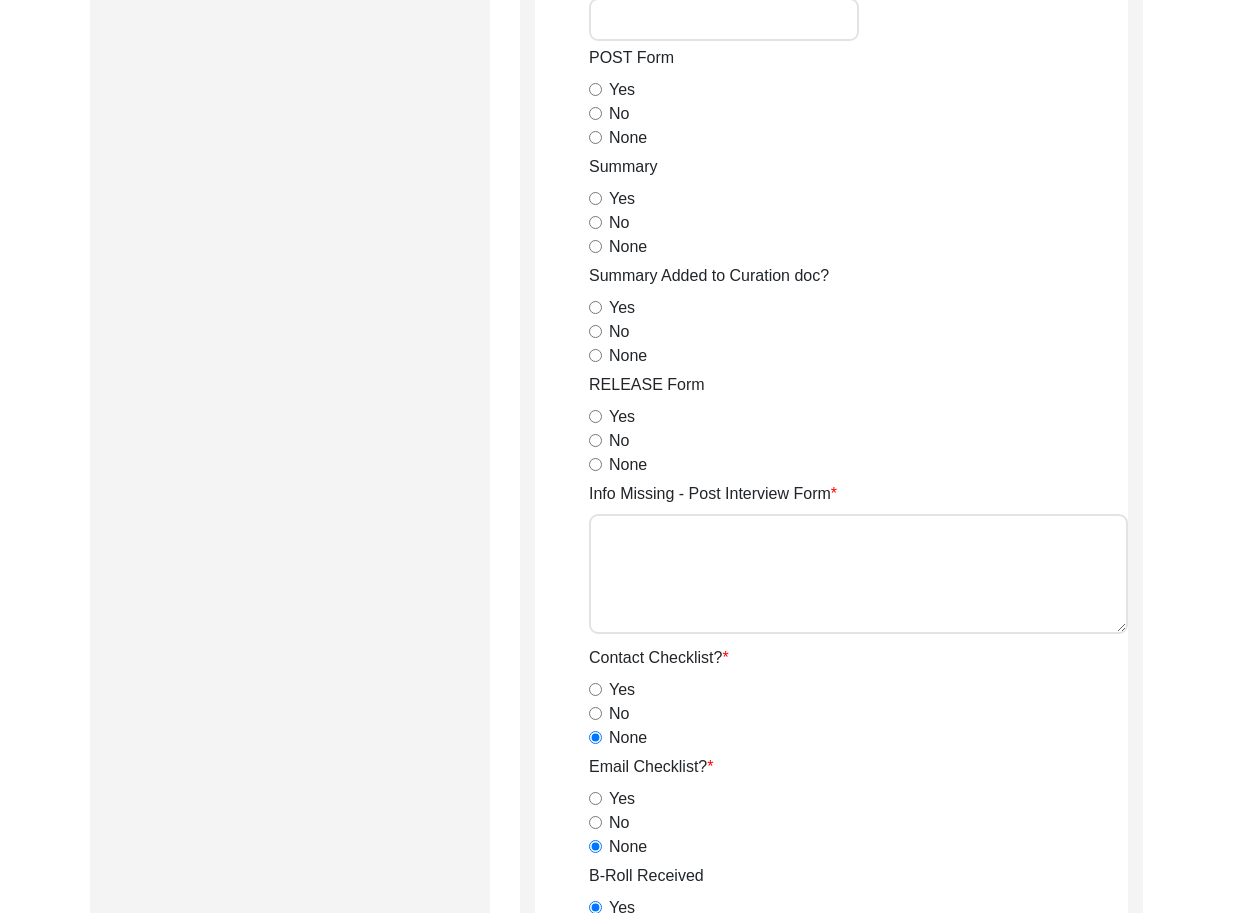 scroll, scrollTop: 1175, scrollLeft: 0, axis: vertical 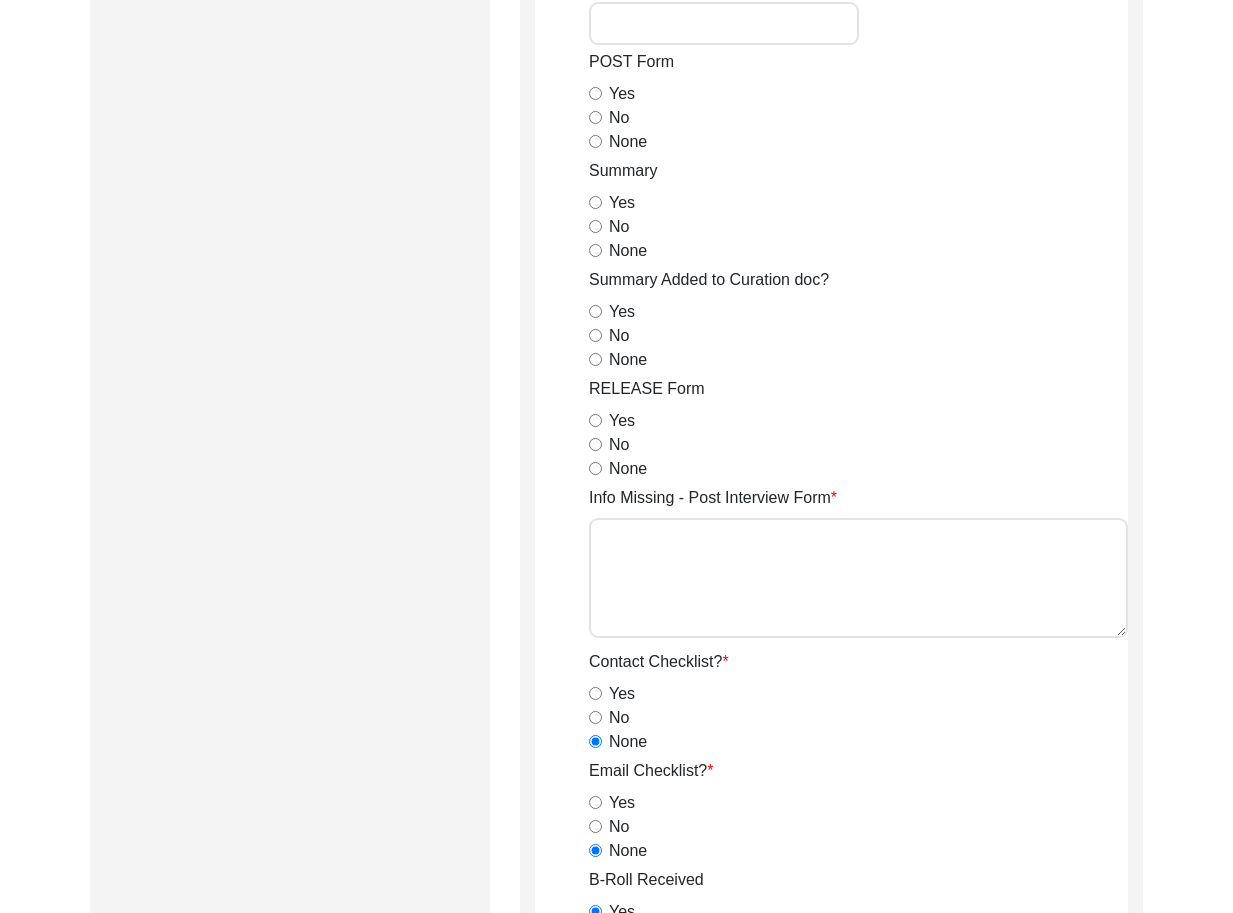drag, startPoint x: 601, startPoint y: 421, endPoint x: 590, endPoint y: 417, distance: 11.7046995 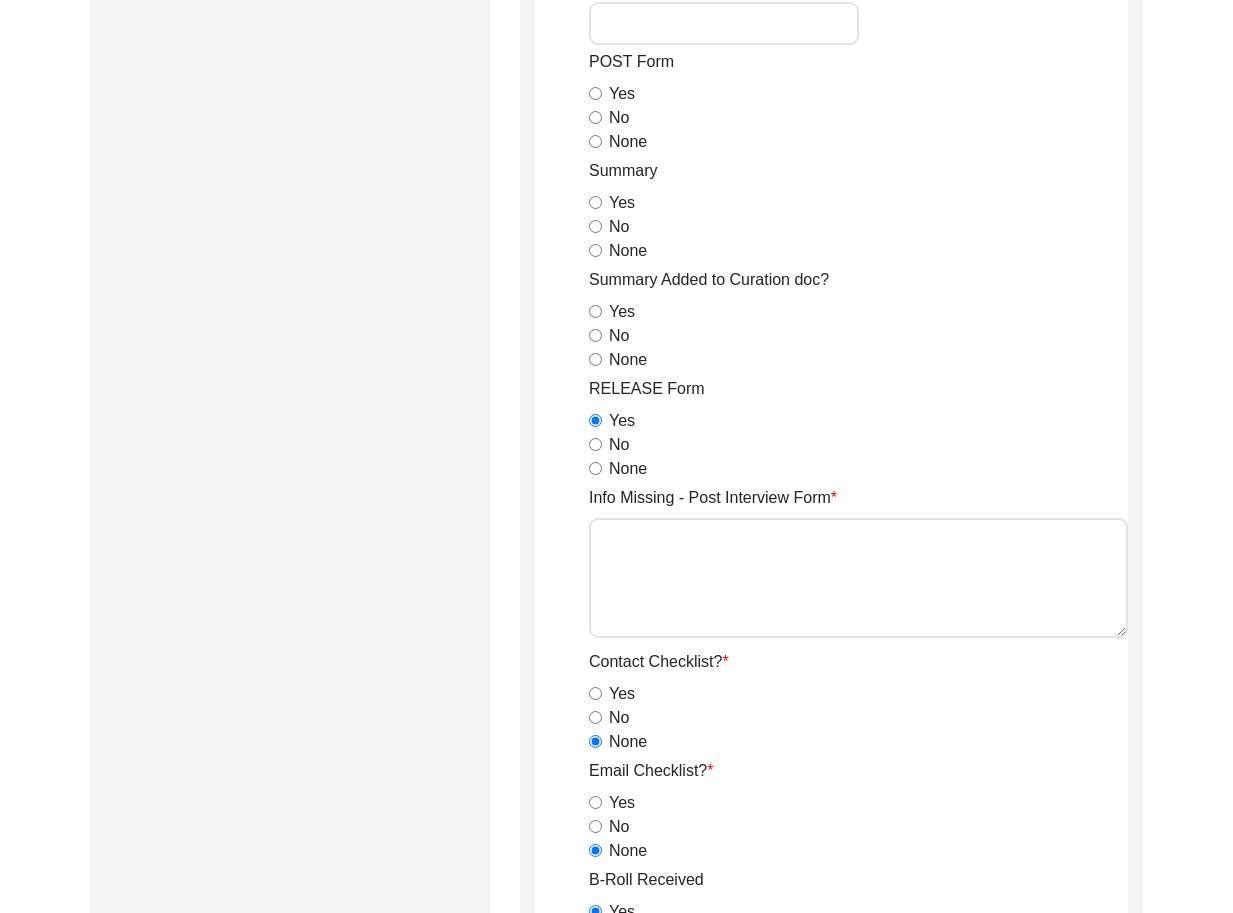 drag, startPoint x: 593, startPoint y: 332, endPoint x: 610, endPoint y: 228, distance: 105.380264 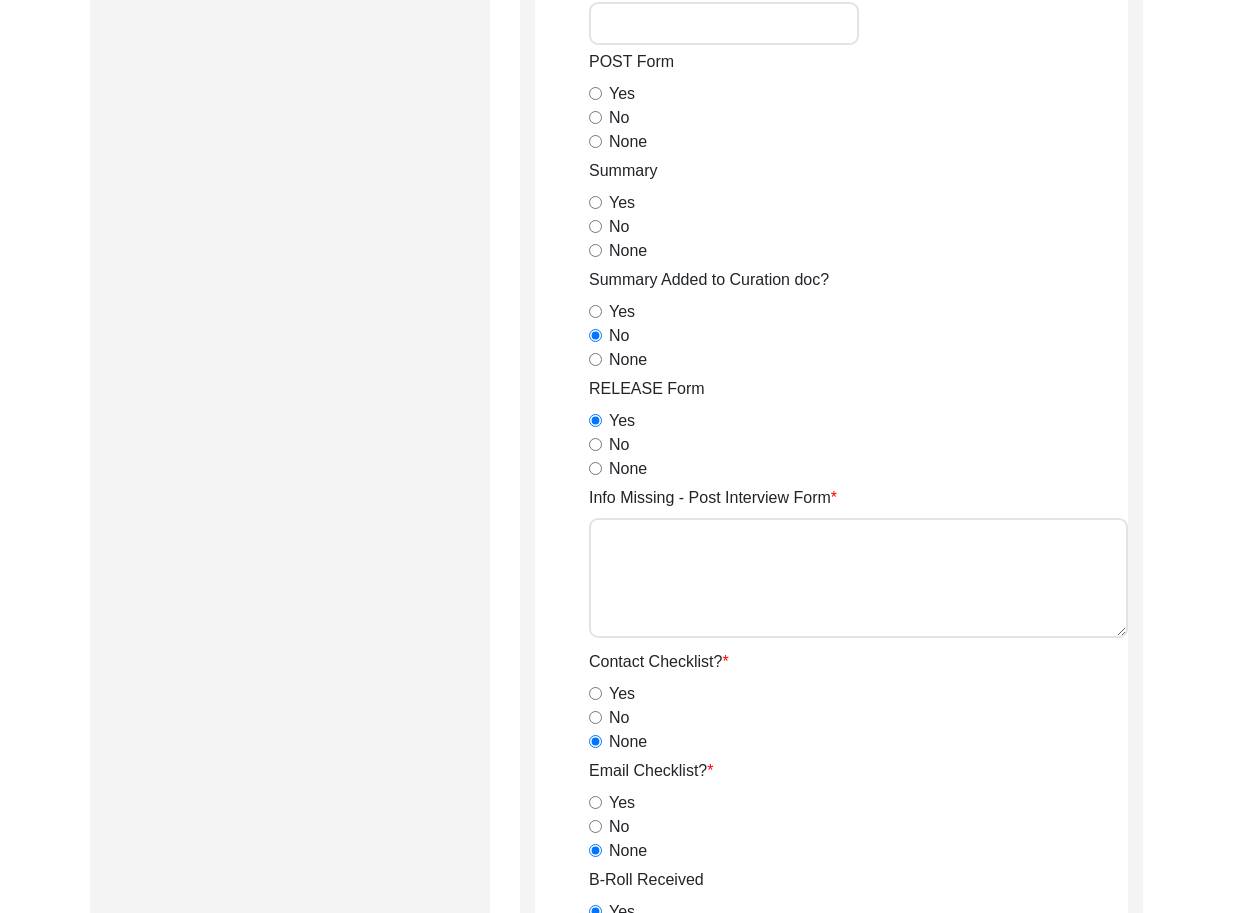 drag, startPoint x: 598, startPoint y: 203, endPoint x: 595, endPoint y: 189, distance: 14.3178215 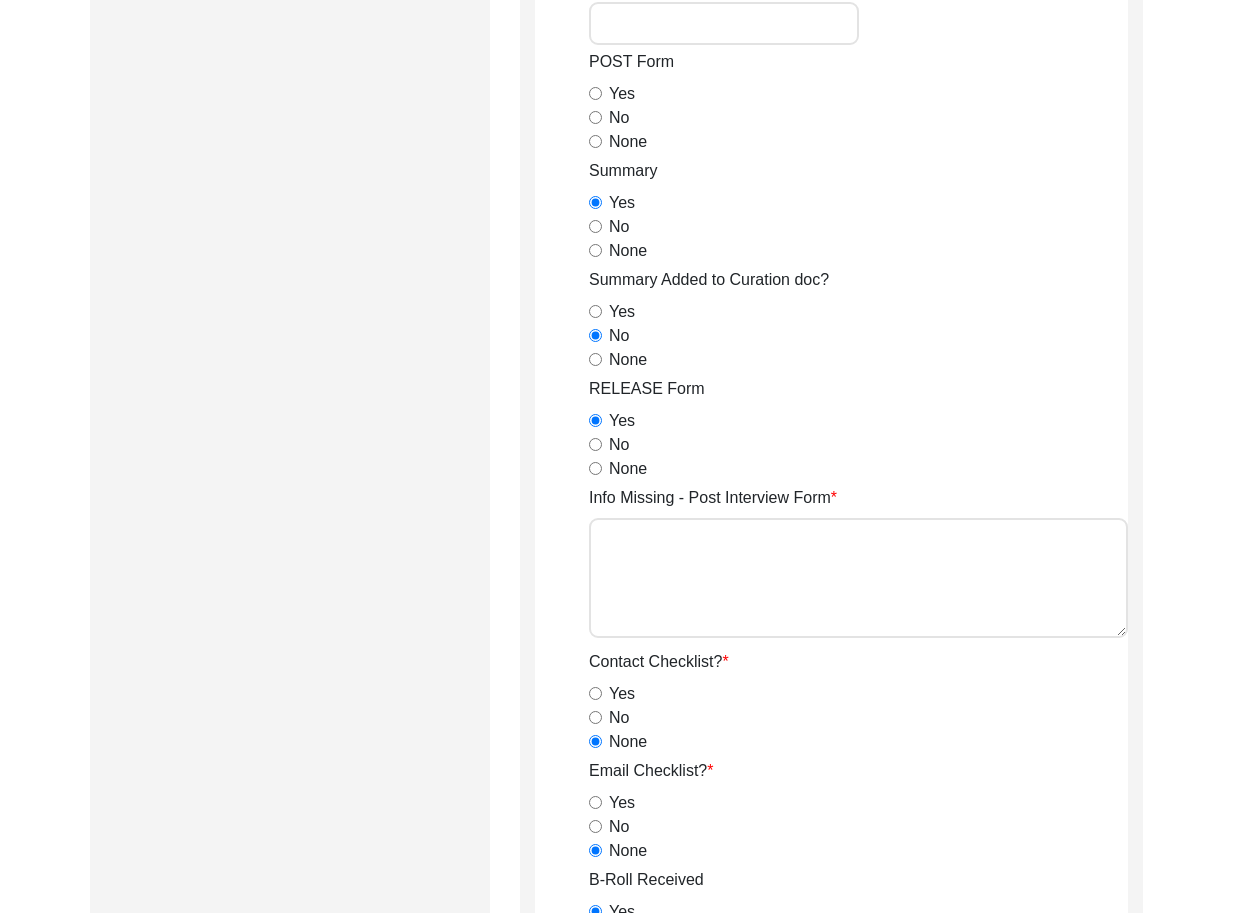 click on "Yes" at bounding box center (595, 93) 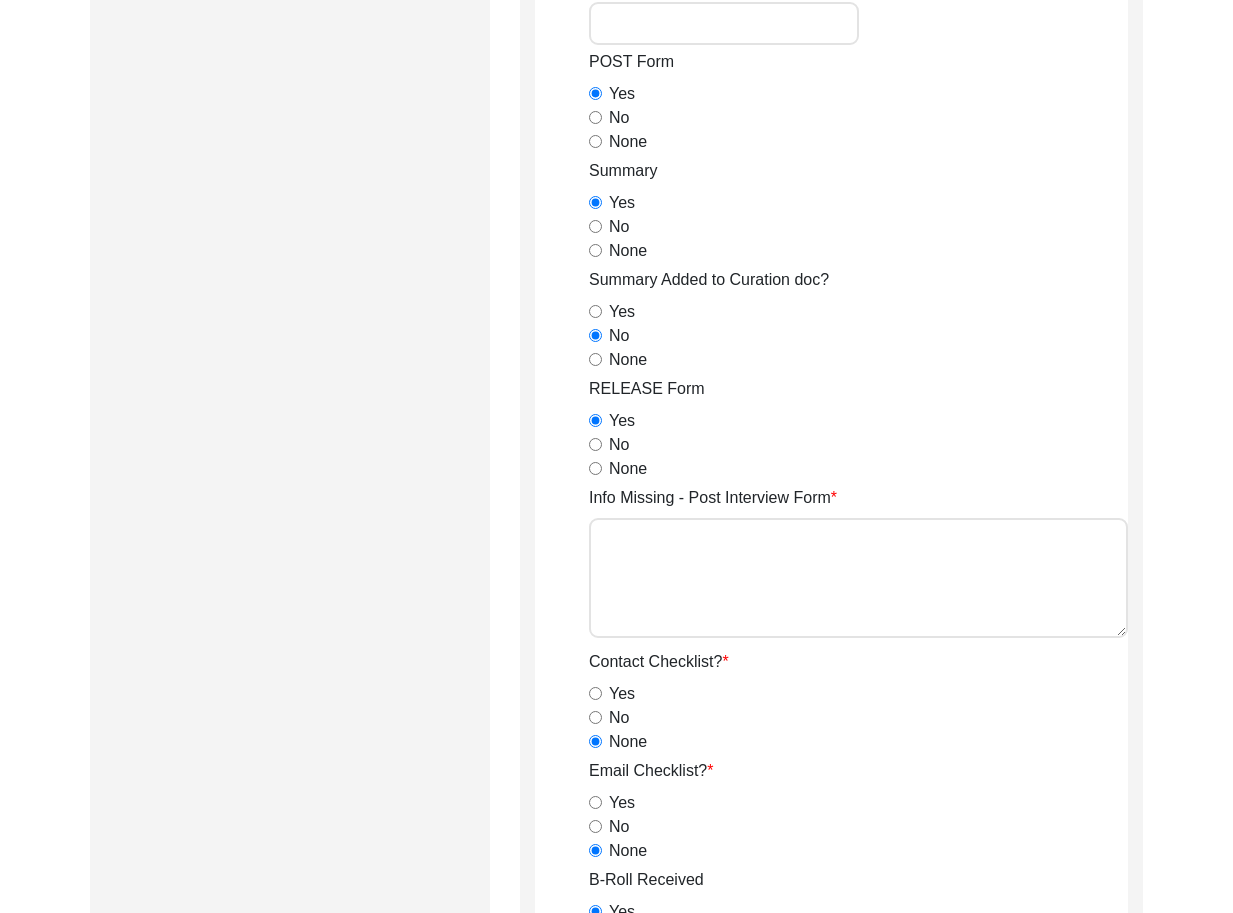 click on "None" at bounding box center (595, 141) 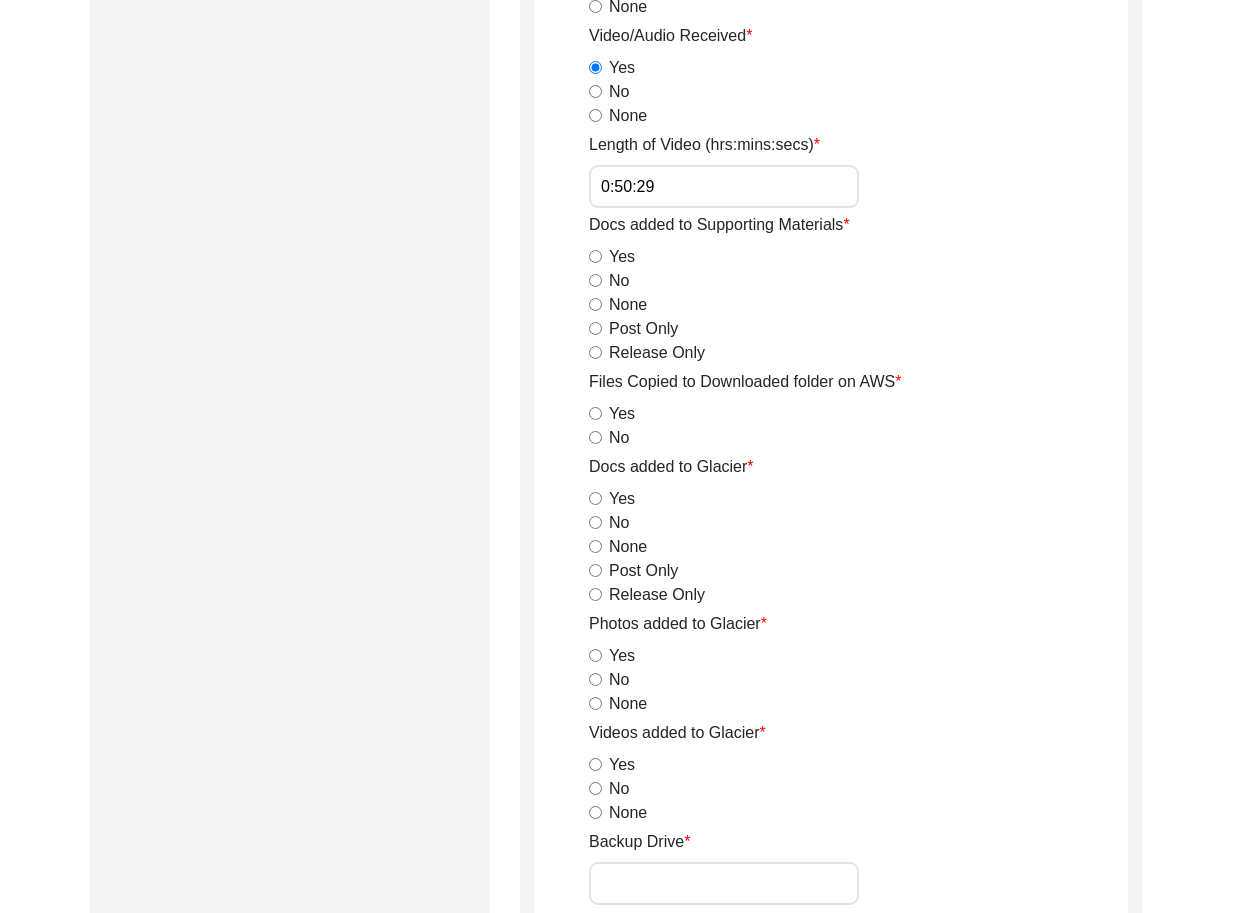 scroll, scrollTop: 2135, scrollLeft: 0, axis: vertical 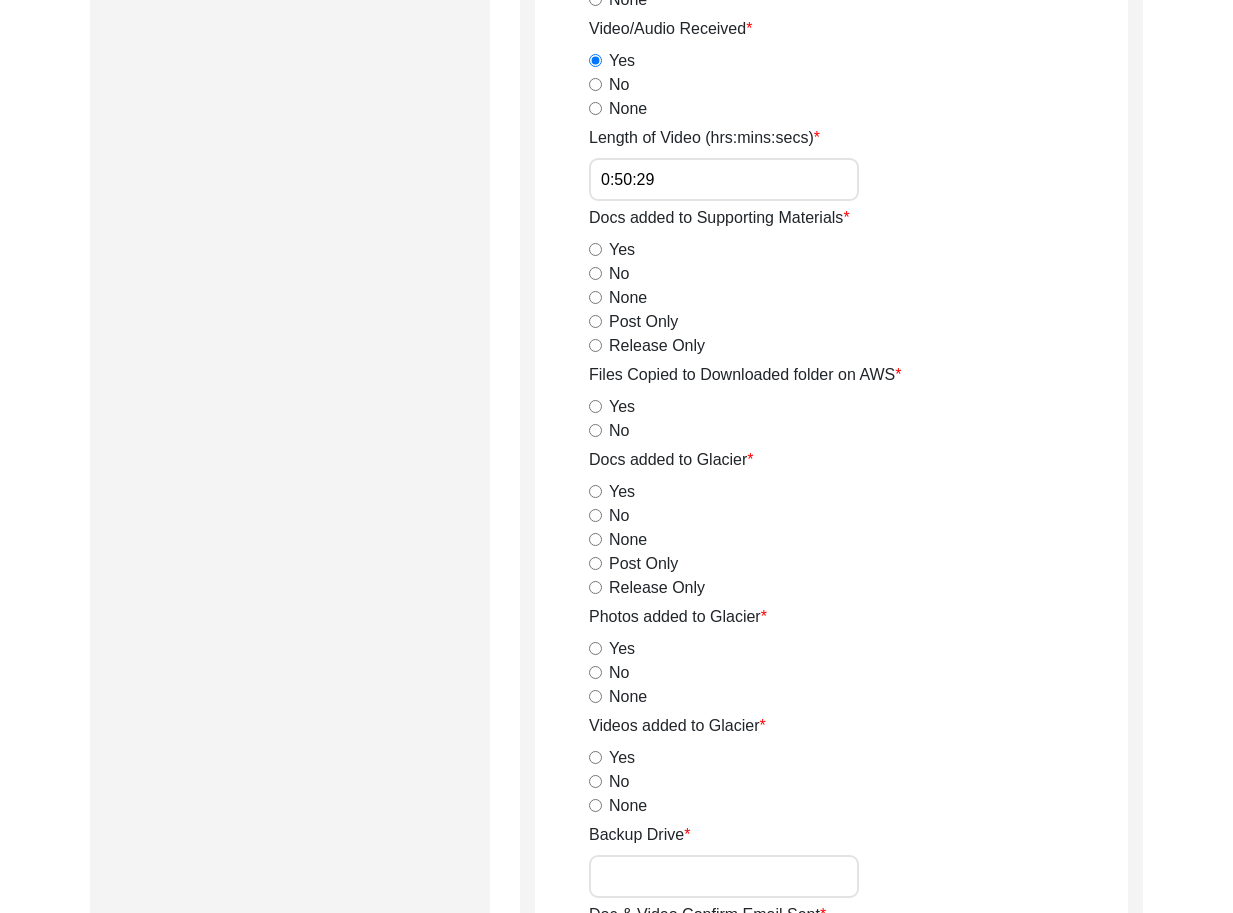 click on "Release Only" at bounding box center (595, 345) 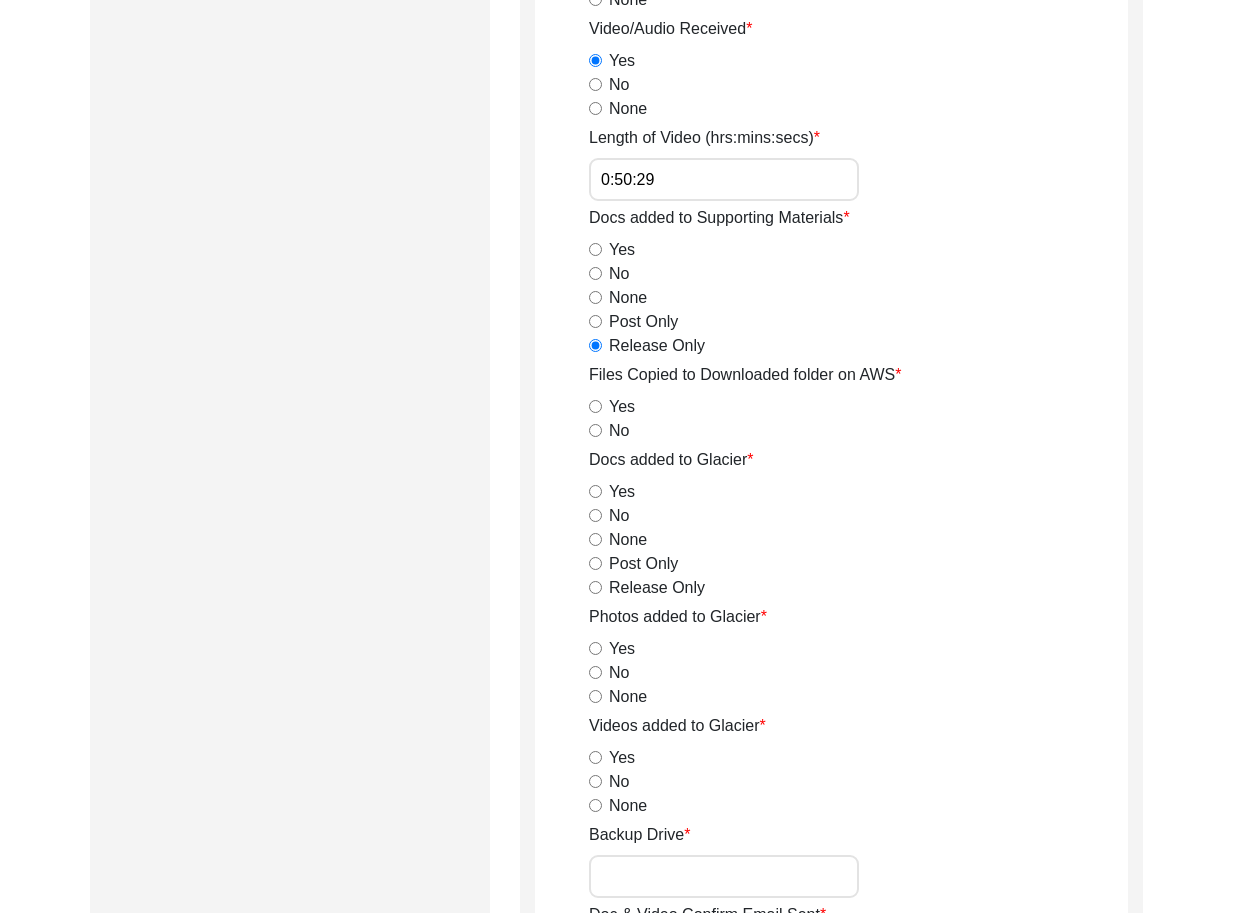 click on "Files Copied to Downloaded folder on AWS  Yes   No" 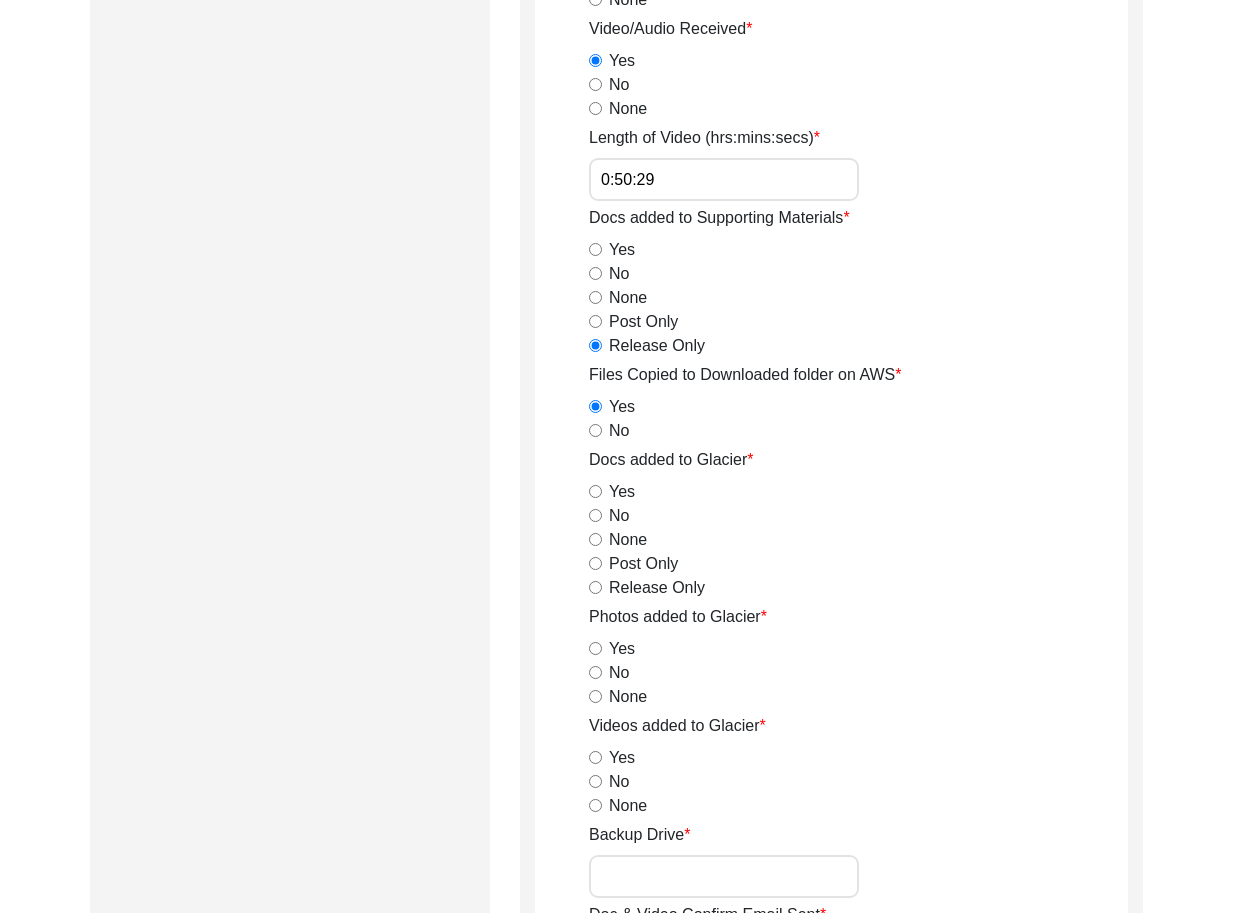 drag, startPoint x: 602, startPoint y: 589, endPoint x: 598, endPoint y: 599, distance: 10.770329 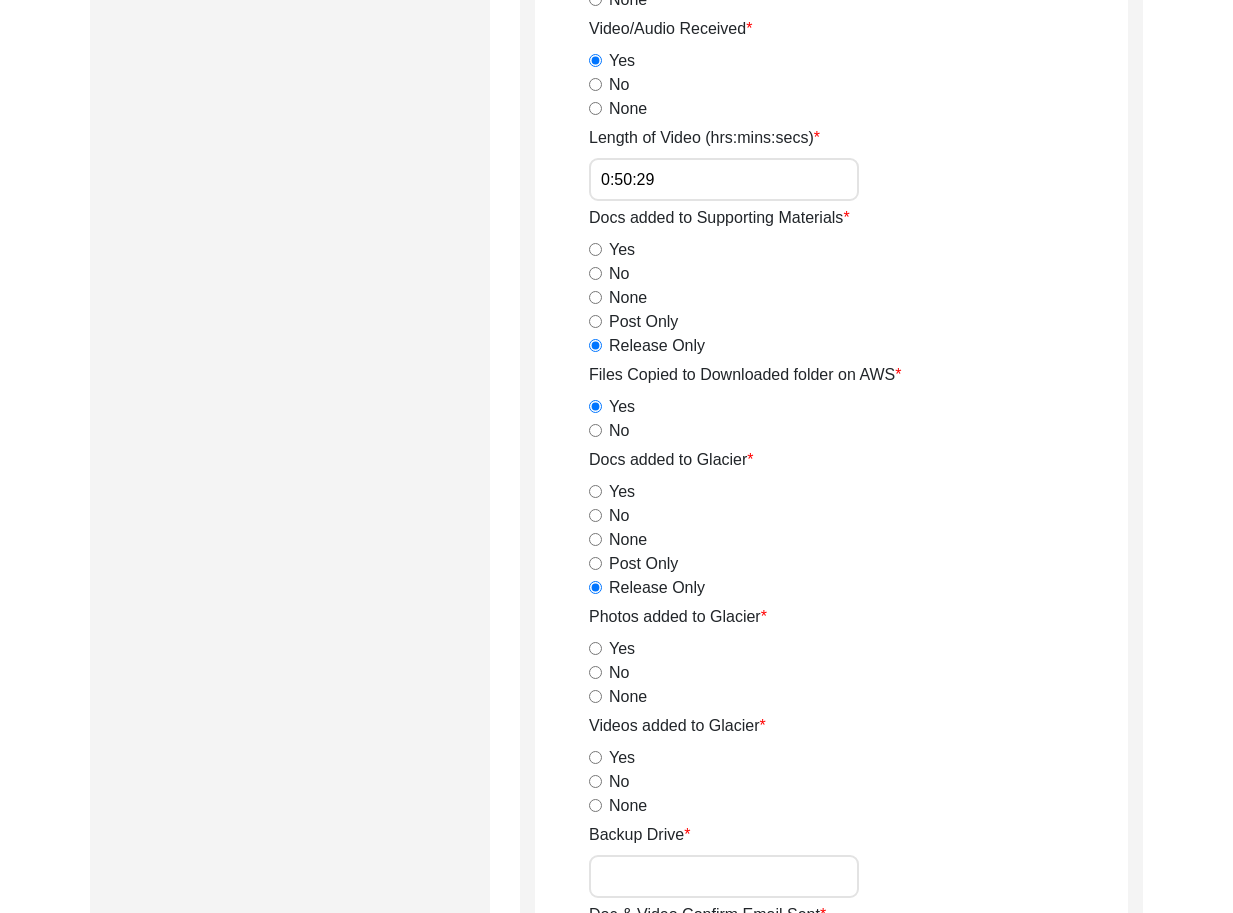 click on "Yes" at bounding box center [595, 648] 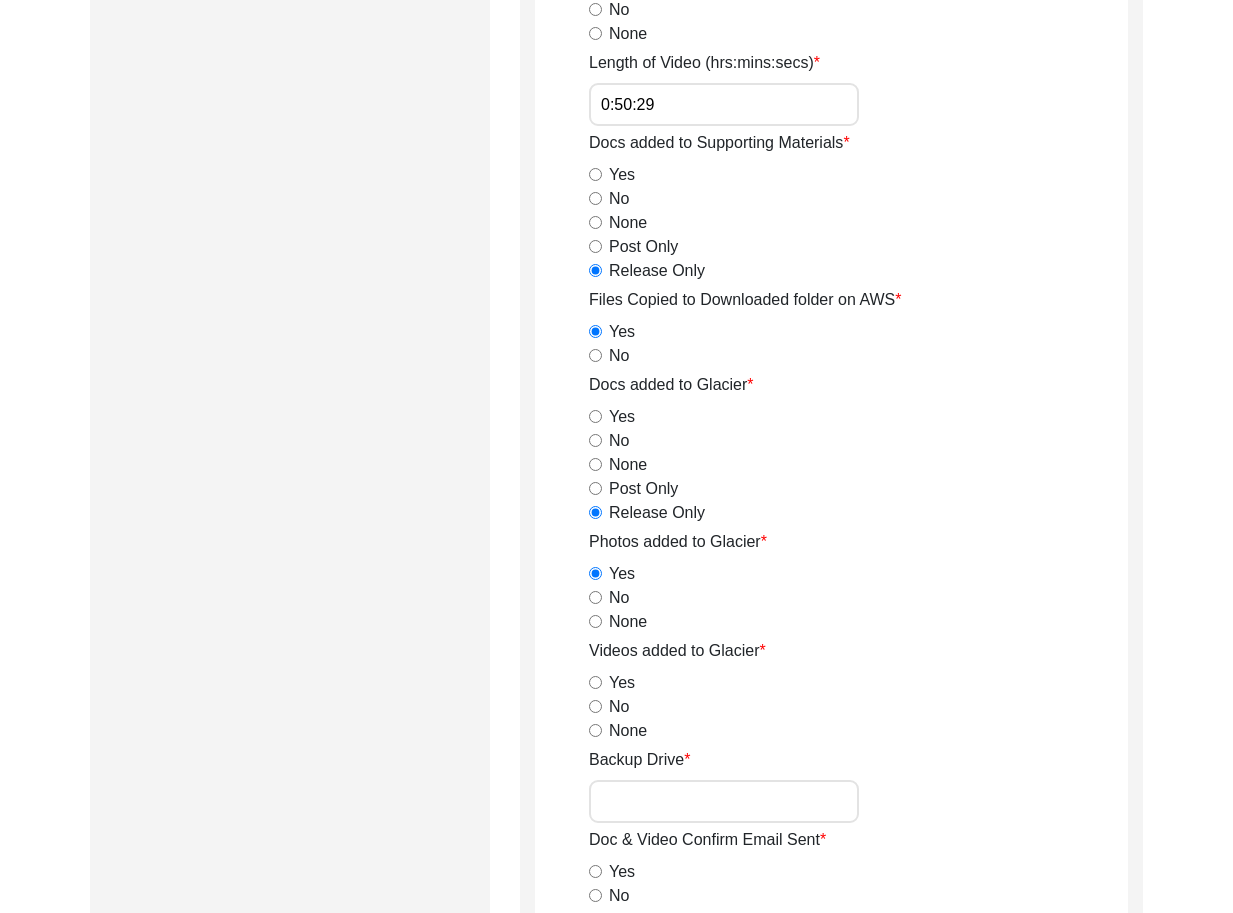 scroll, scrollTop: 2233, scrollLeft: 0, axis: vertical 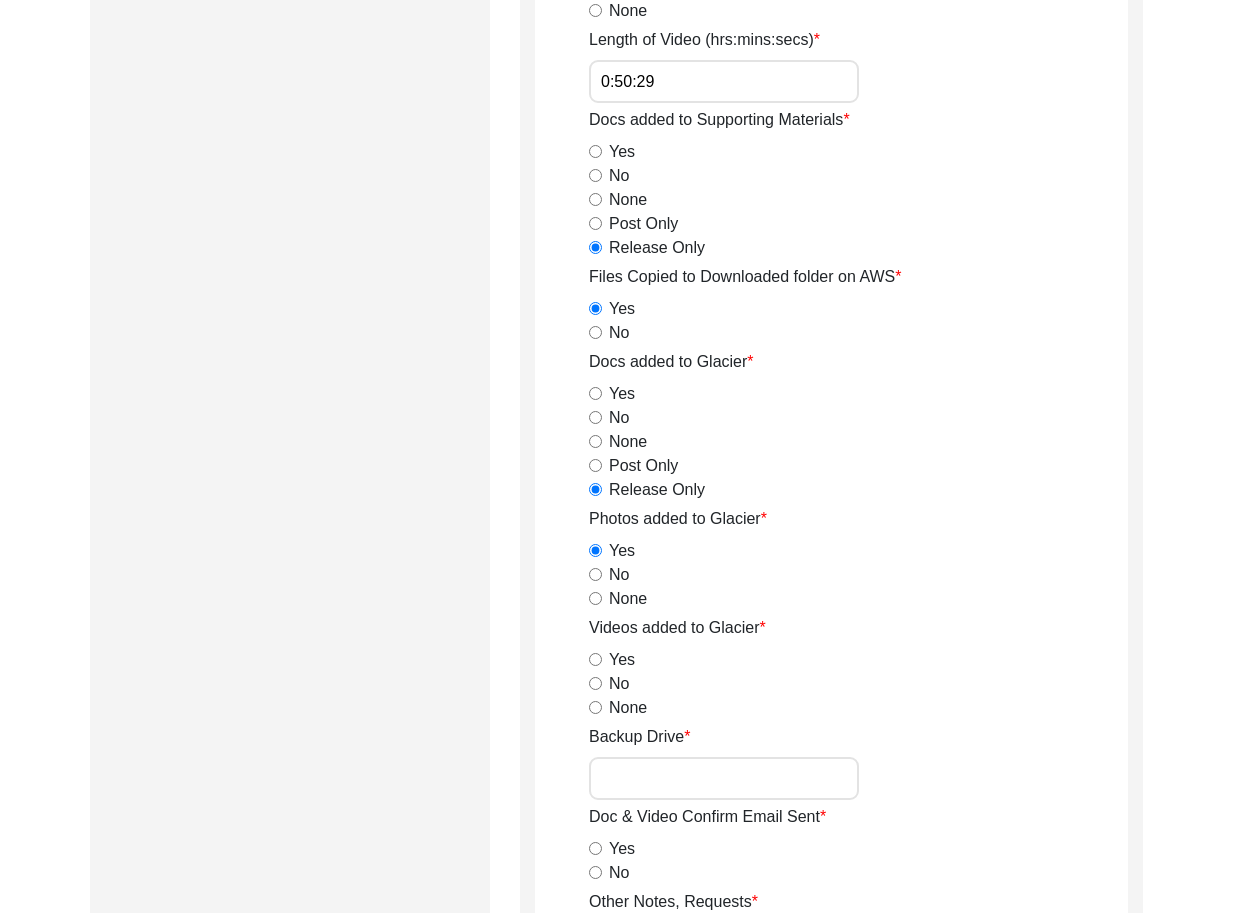 click on "Backup Drive" at bounding box center (724, 778) 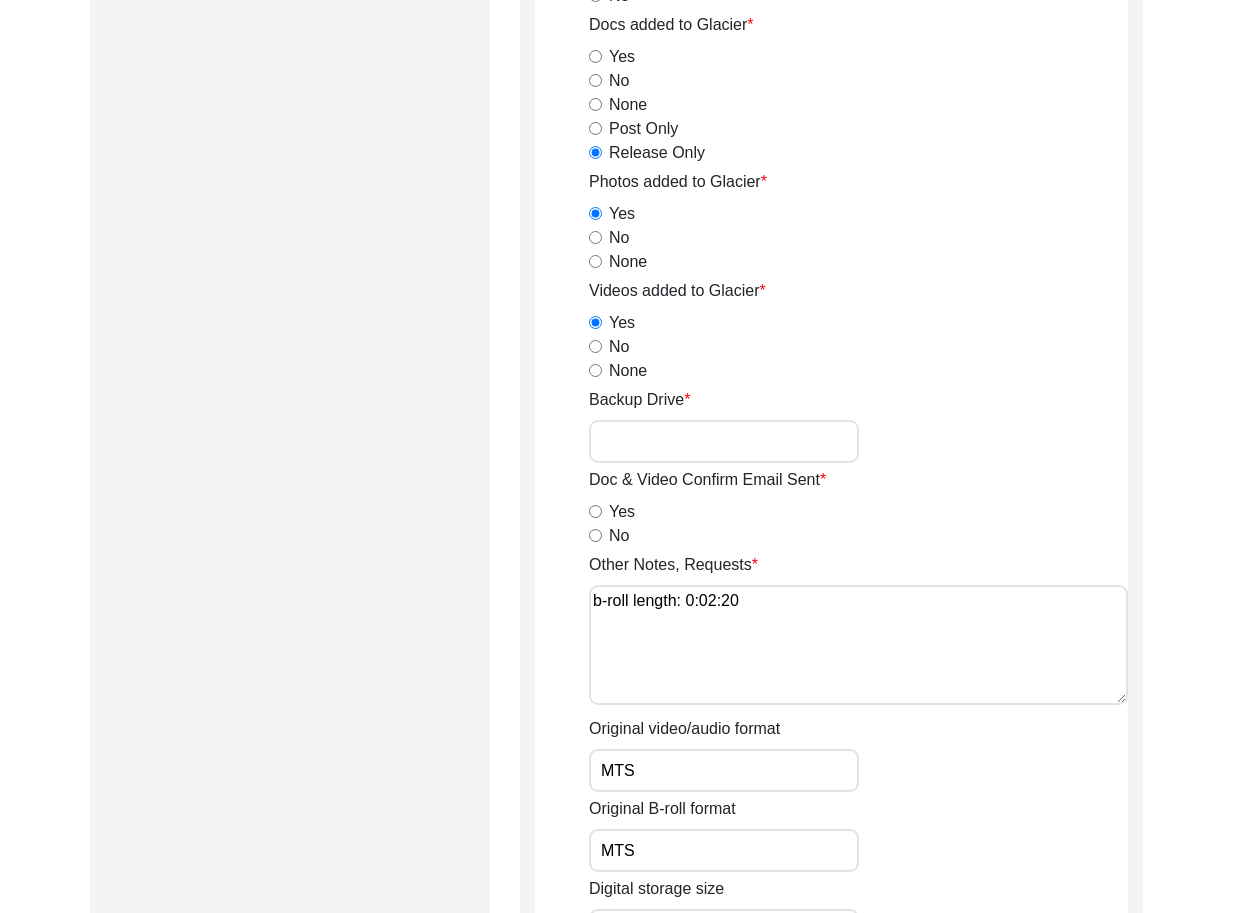 scroll, scrollTop: 2585, scrollLeft: 0, axis: vertical 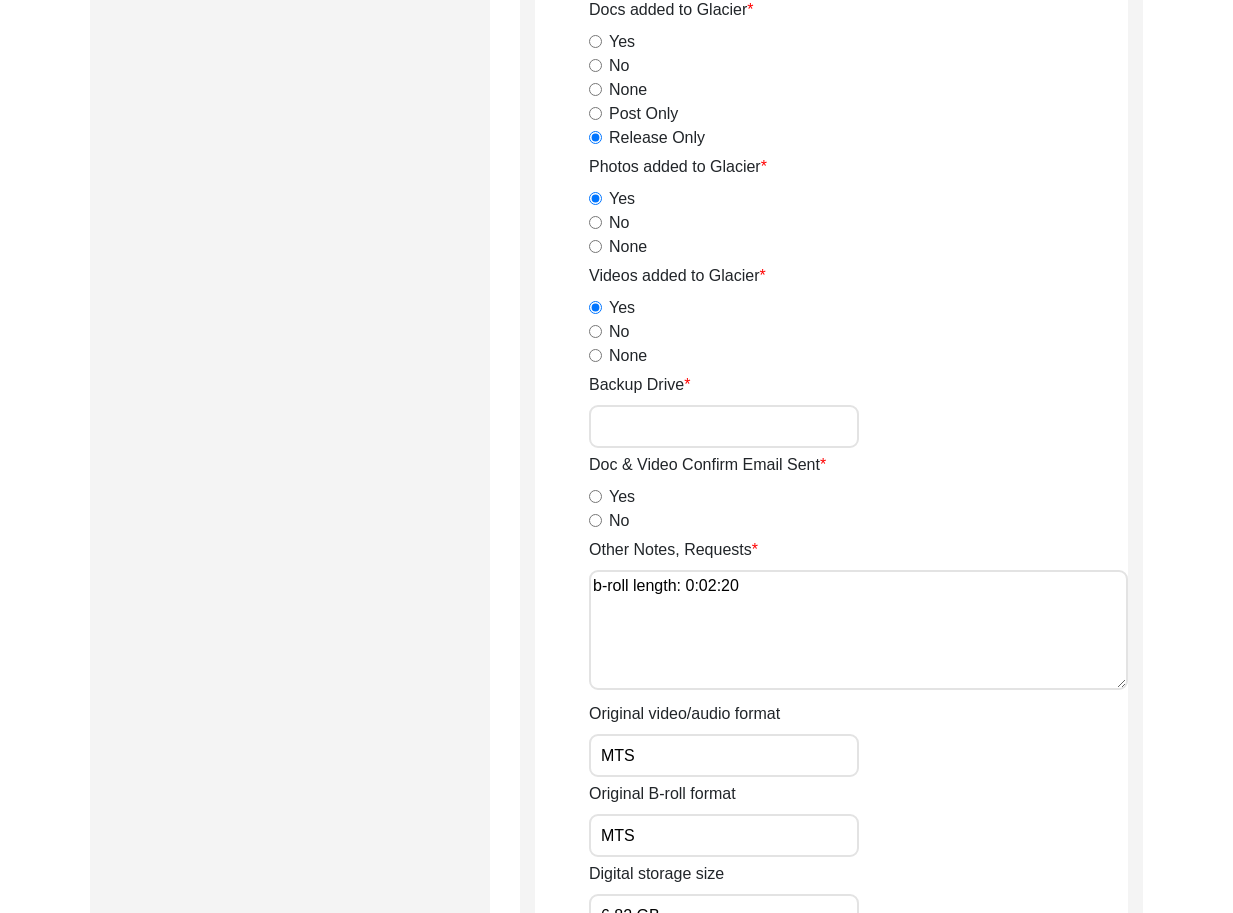 click on "No" at bounding box center [595, 520] 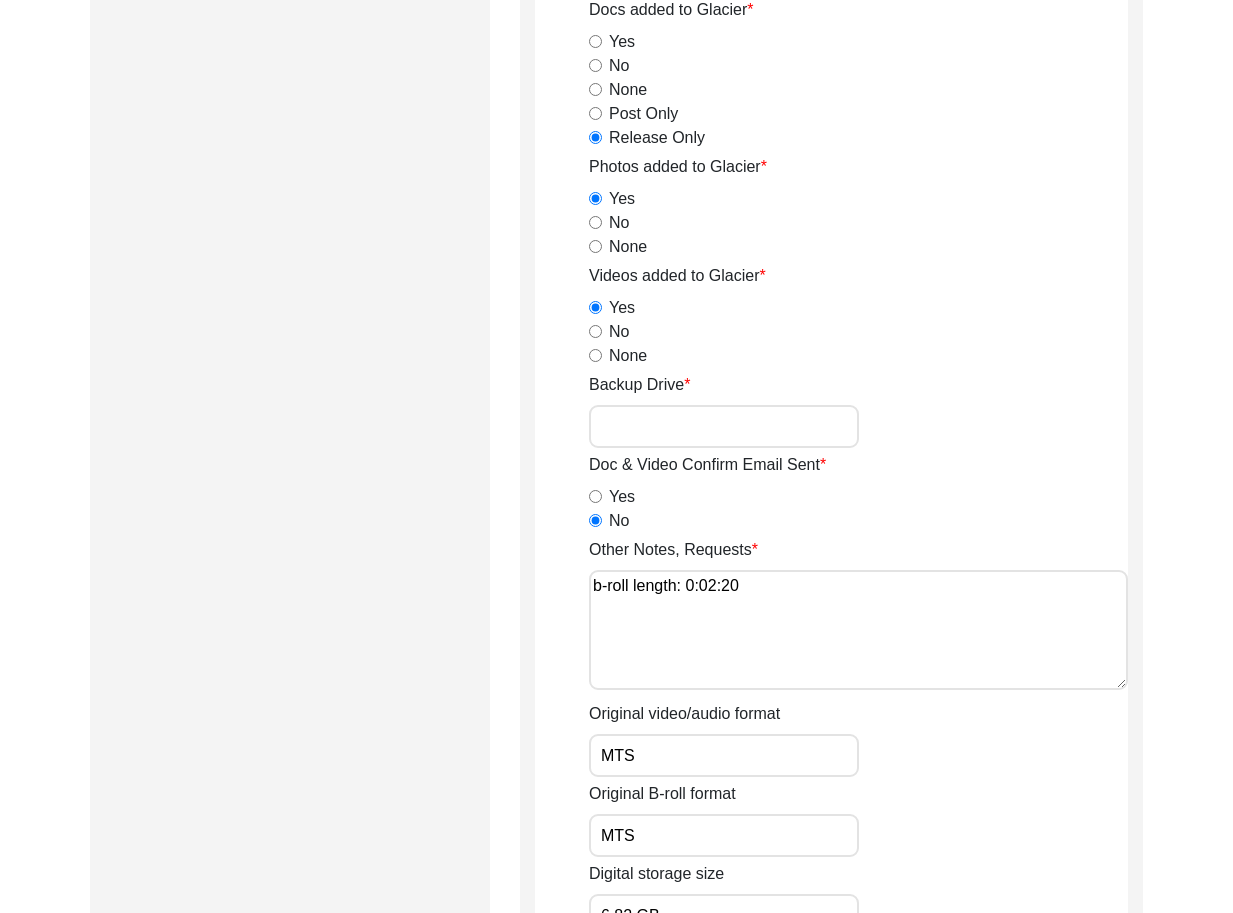 click on "Backup Drive" at bounding box center [724, 426] 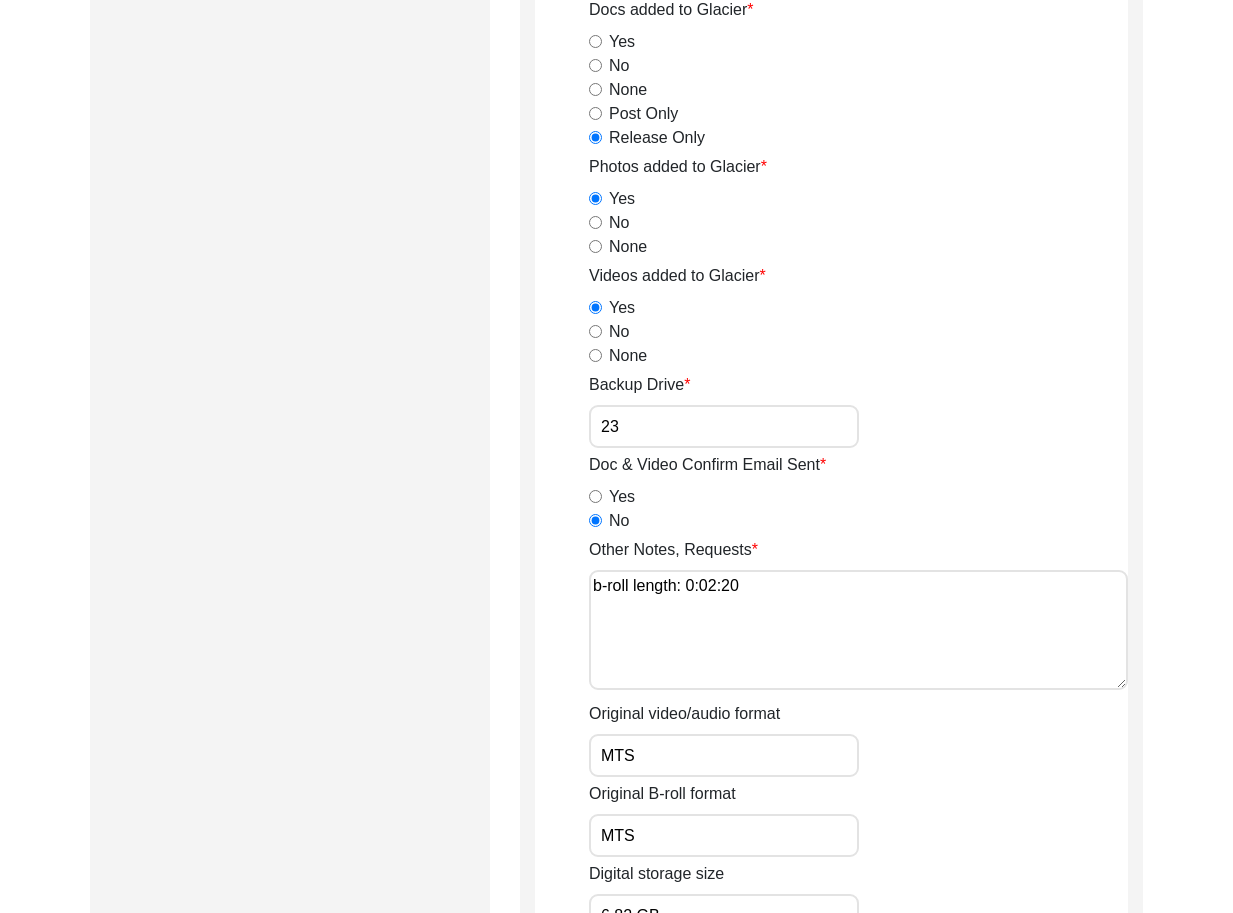 click on "23" at bounding box center (724, 426) 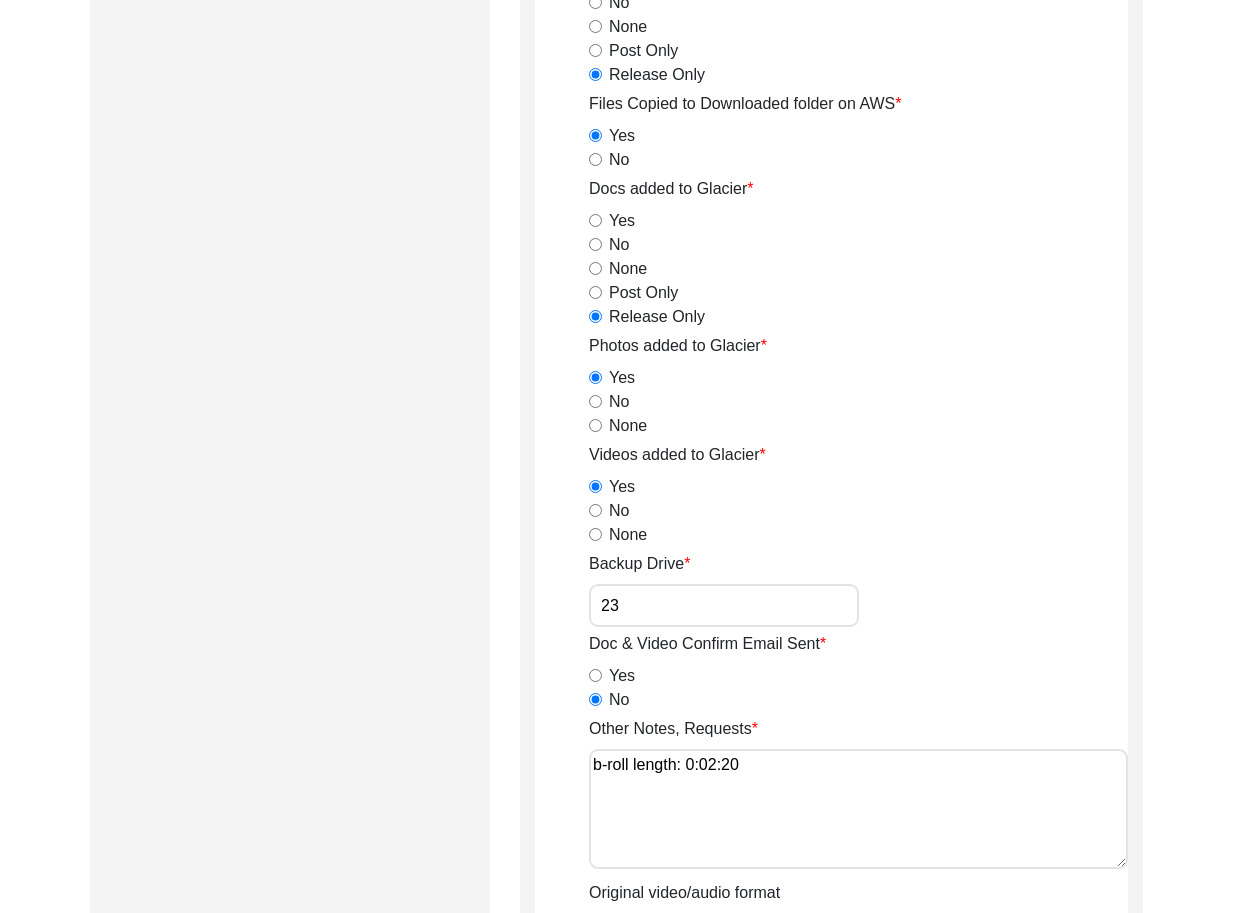 scroll, scrollTop: 3037, scrollLeft: 0, axis: vertical 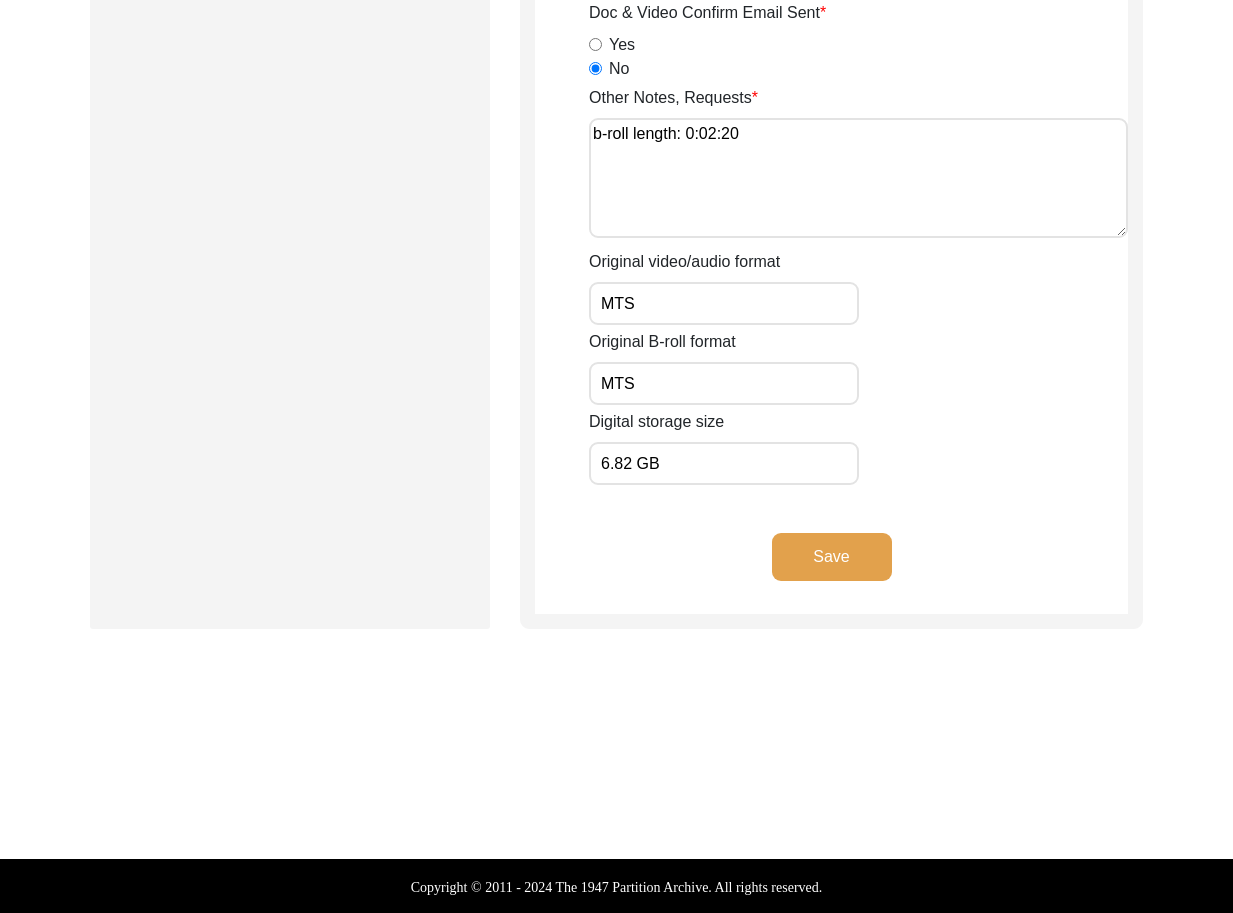 click on "Save" 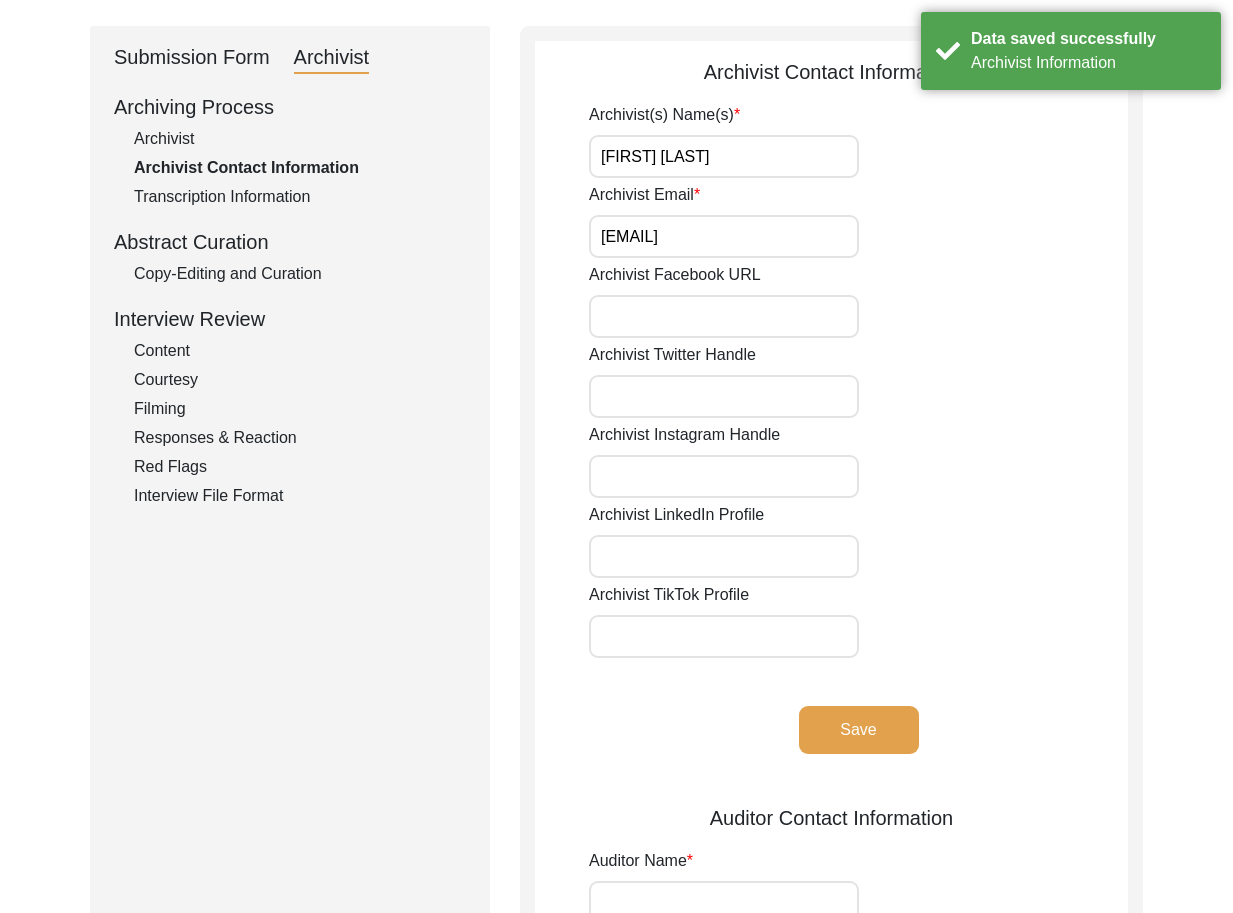 scroll, scrollTop: 0, scrollLeft: 0, axis: both 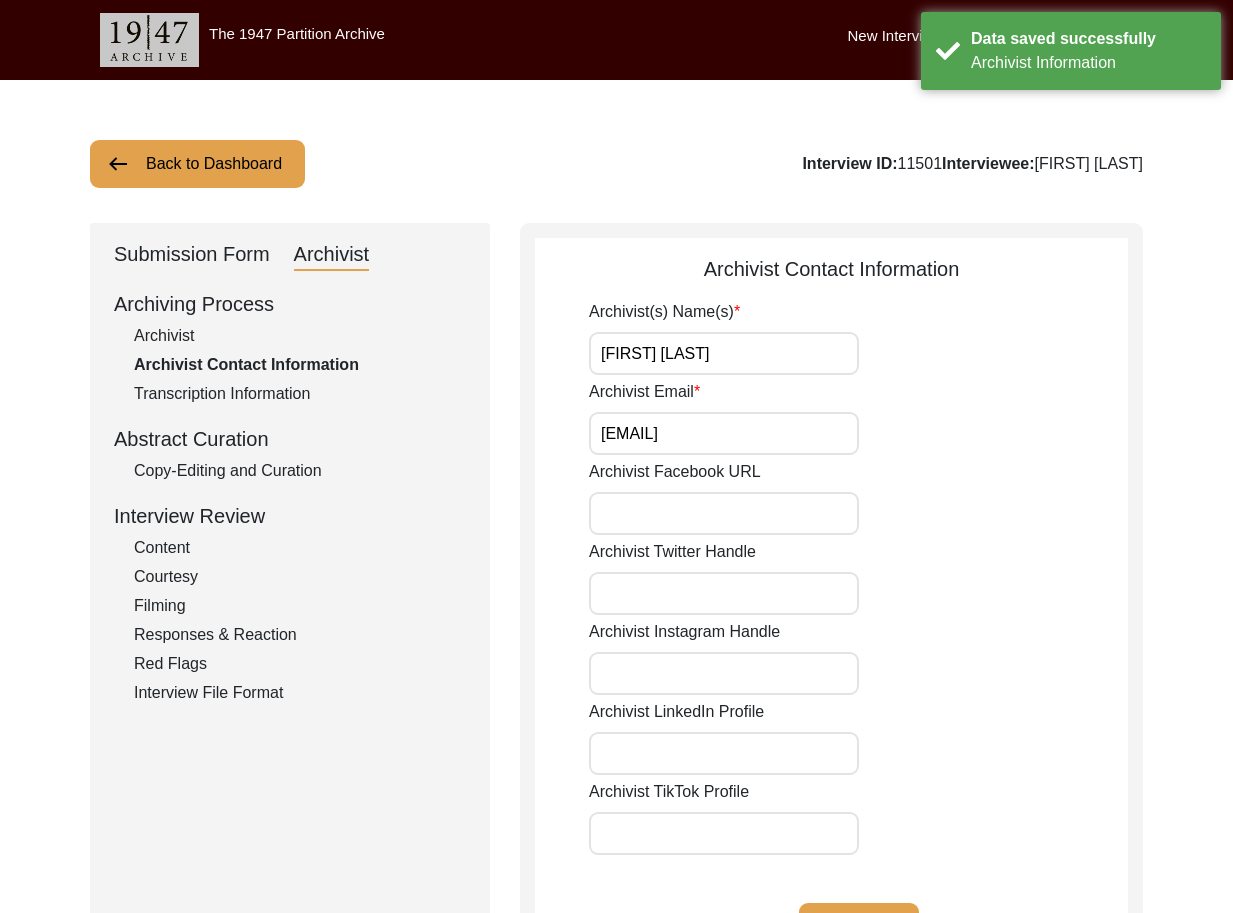 click on "Archivist" 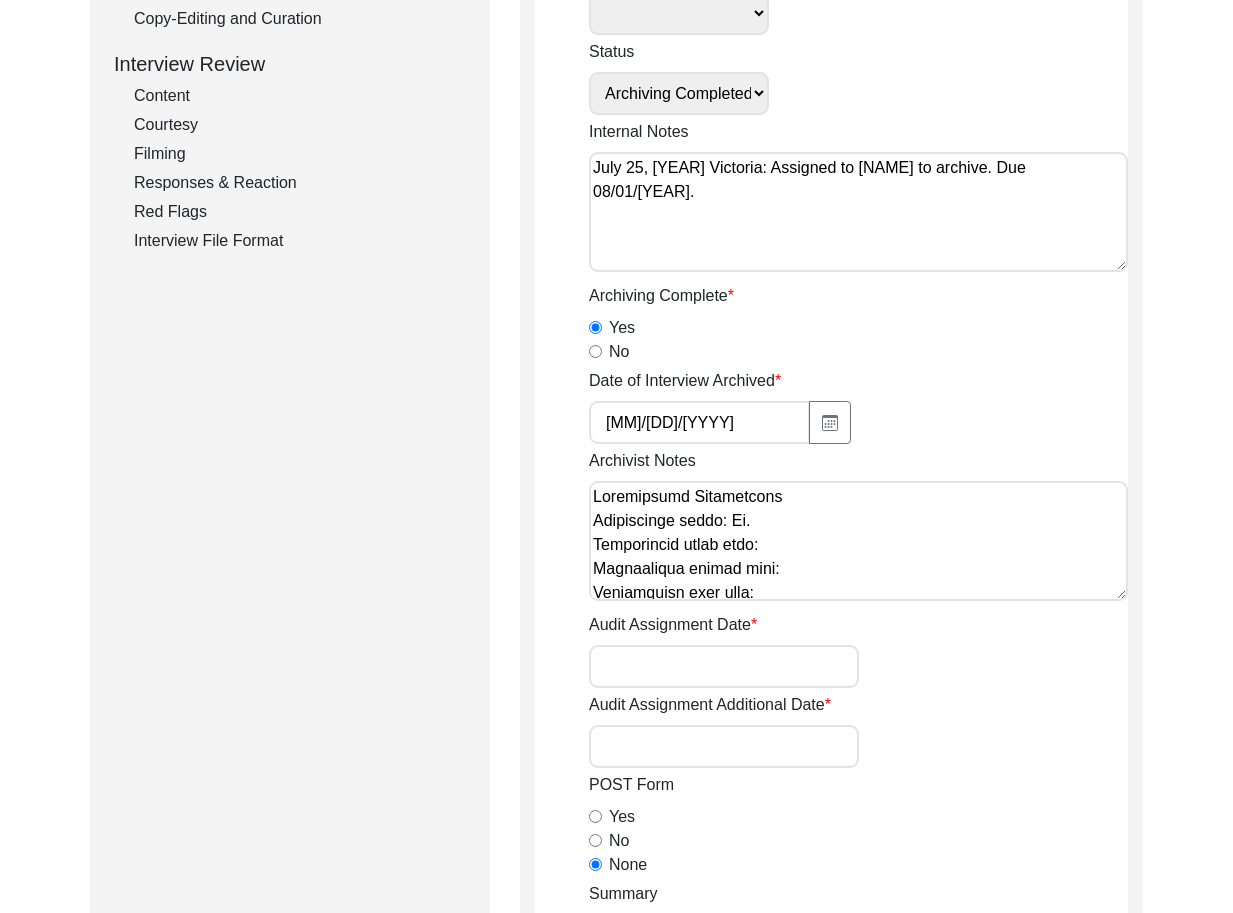 scroll, scrollTop: 539, scrollLeft: 0, axis: vertical 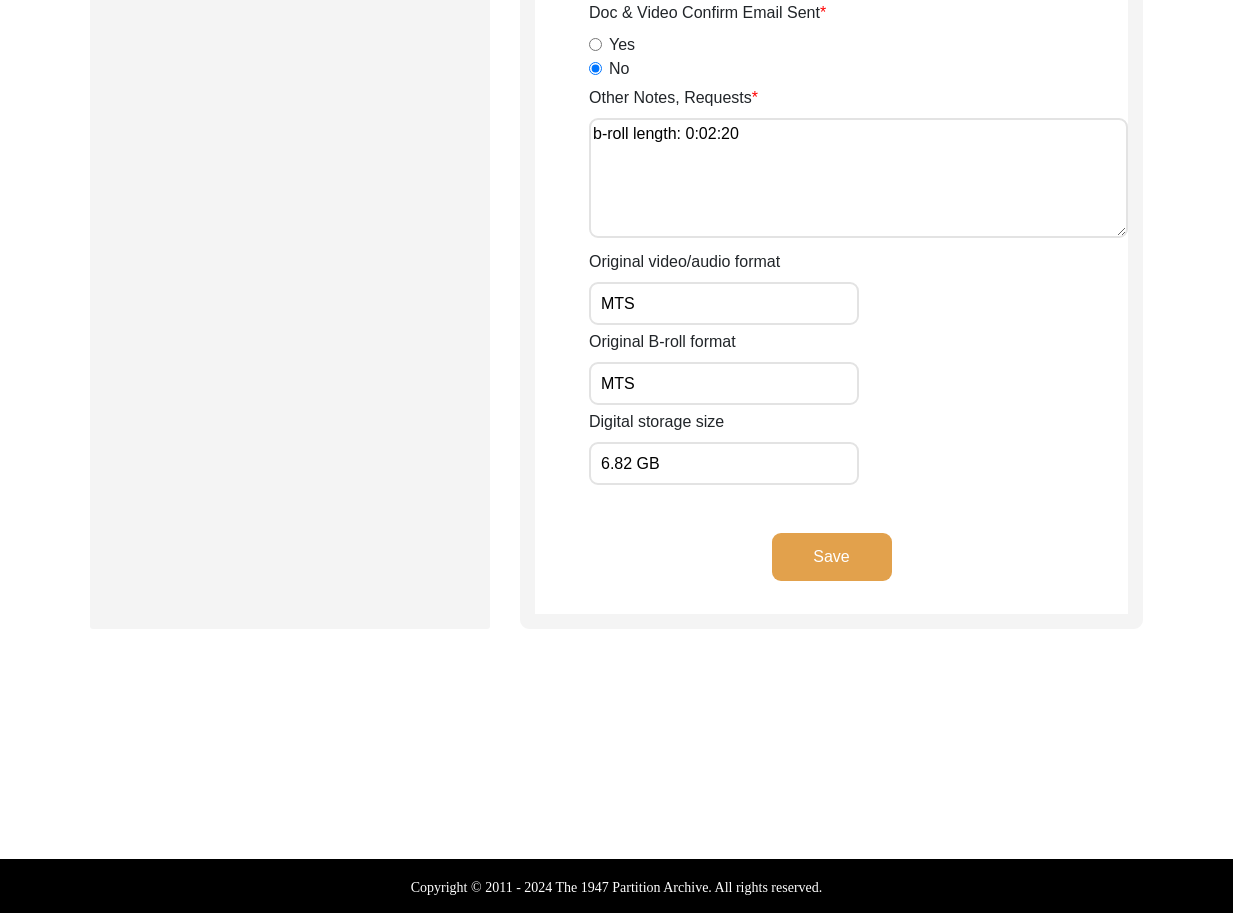 click on "Save" 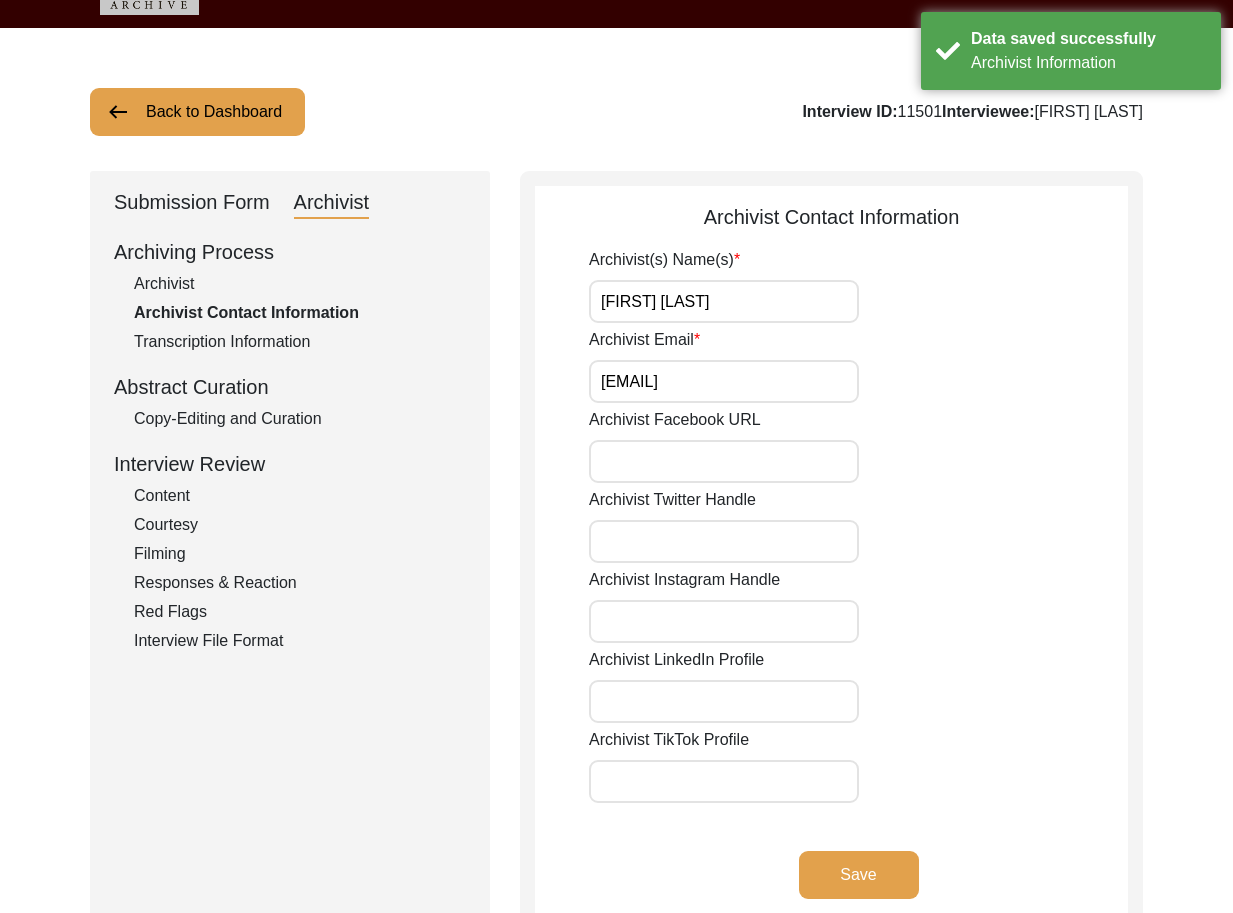 scroll, scrollTop: 0, scrollLeft: 0, axis: both 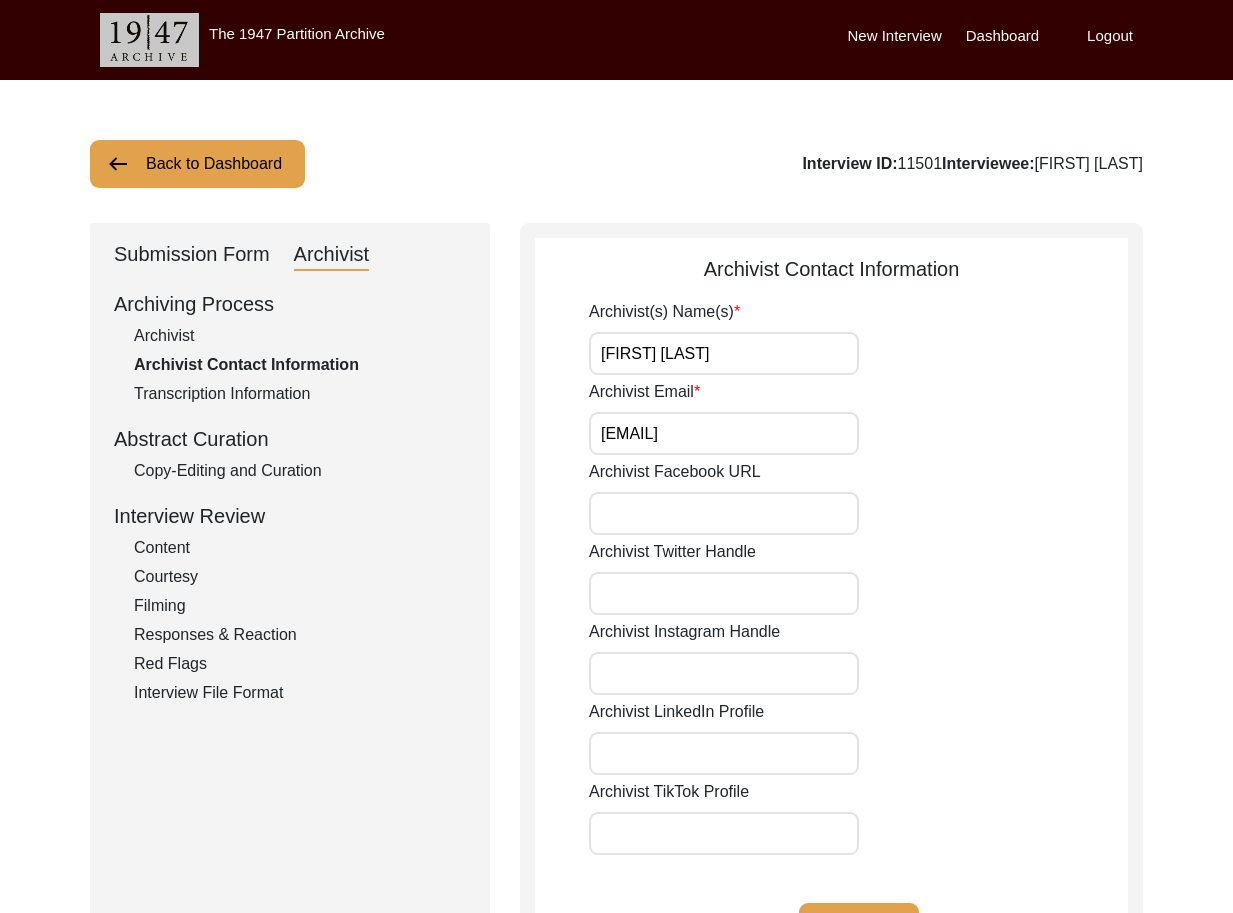 click on "Archivist" 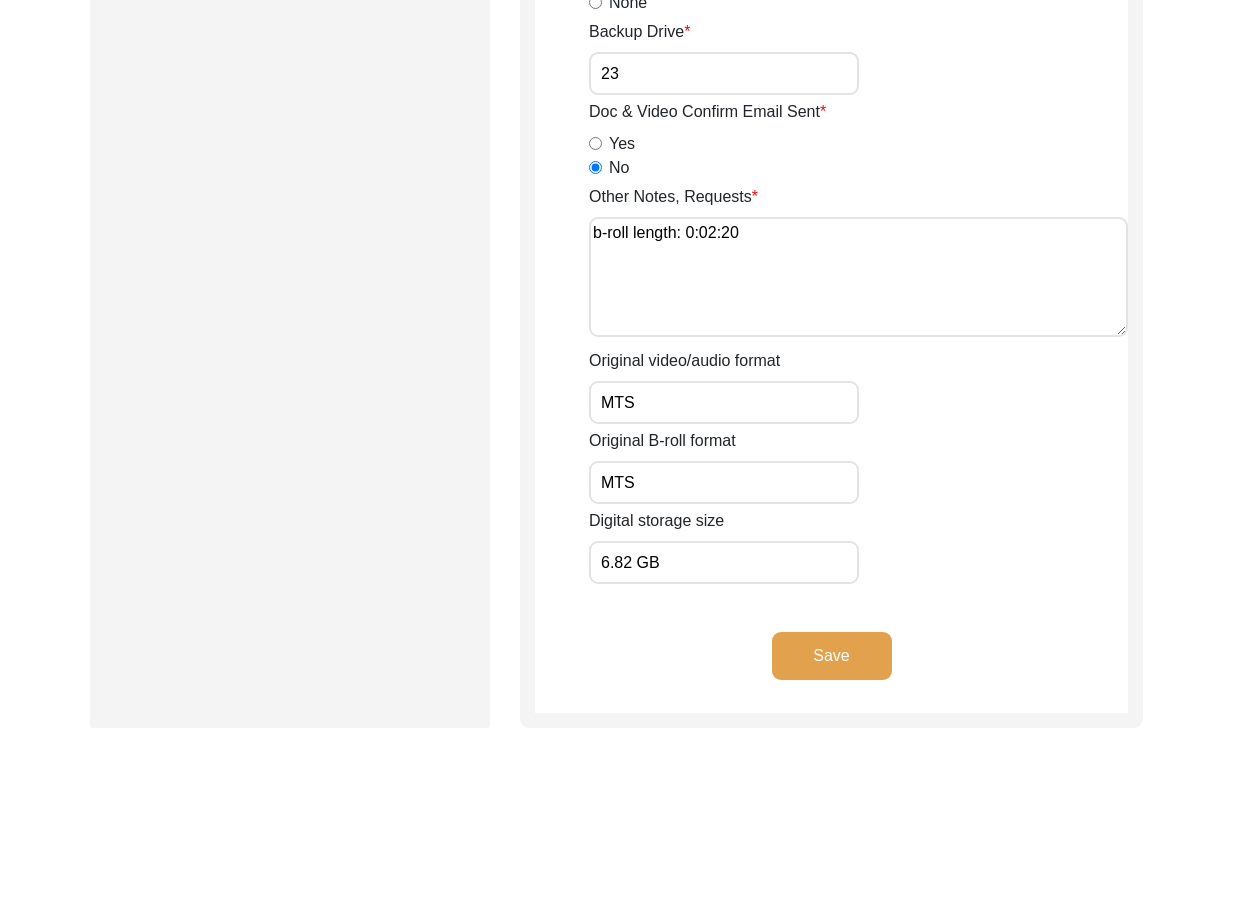 scroll, scrollTop: 2963, scrollLeft: 0, axis: vertical 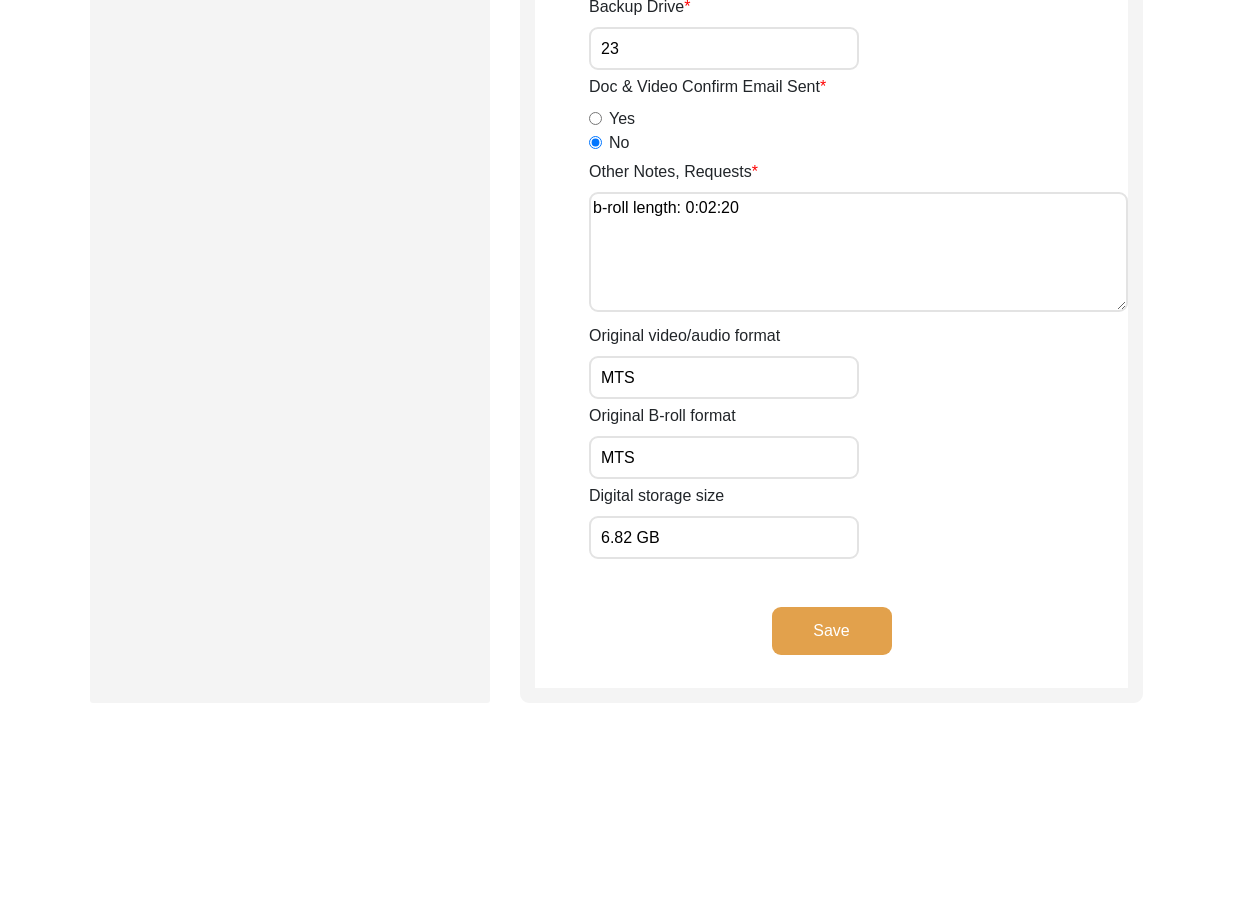 click on "Save" 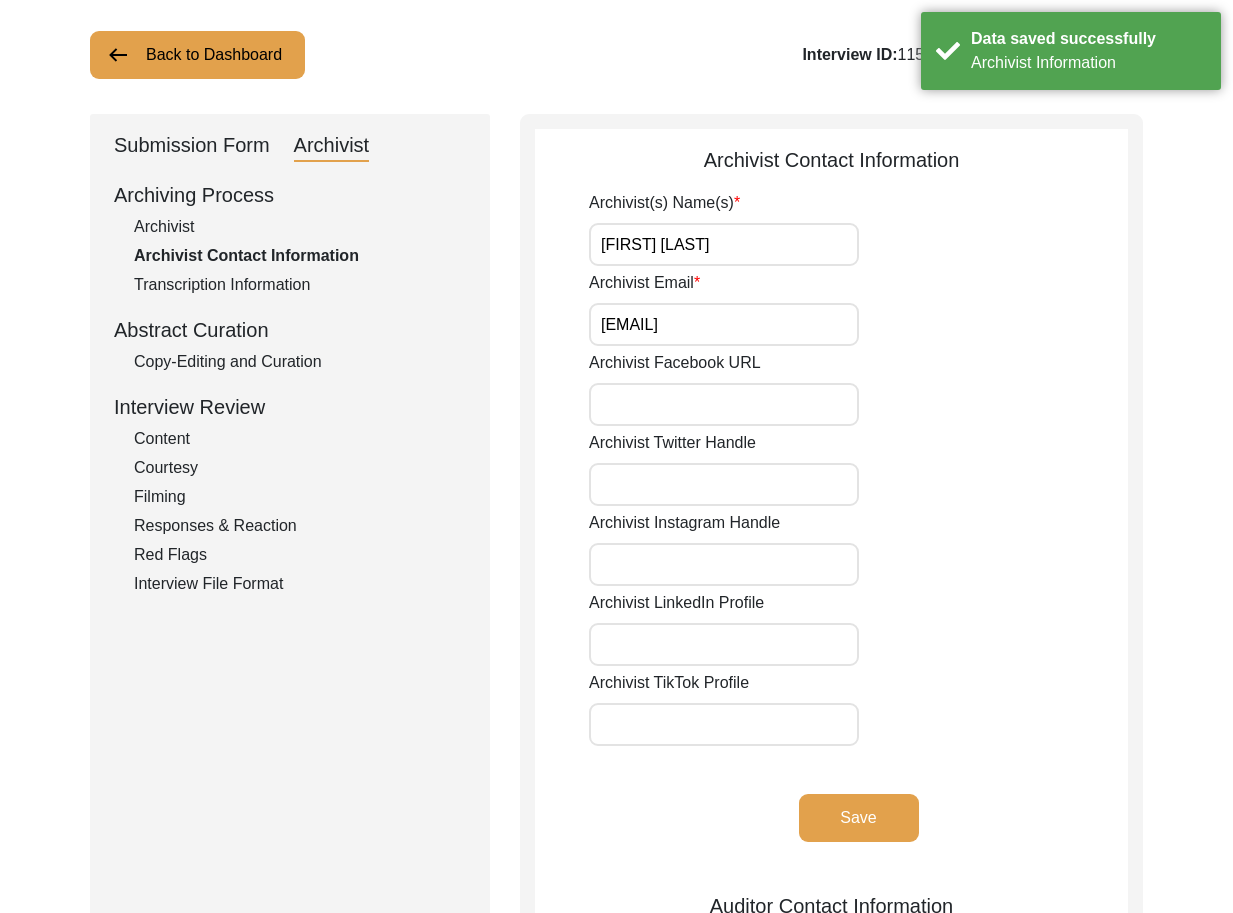 scroll, scrollTop: 0, scrollLeft: 0, axis: both 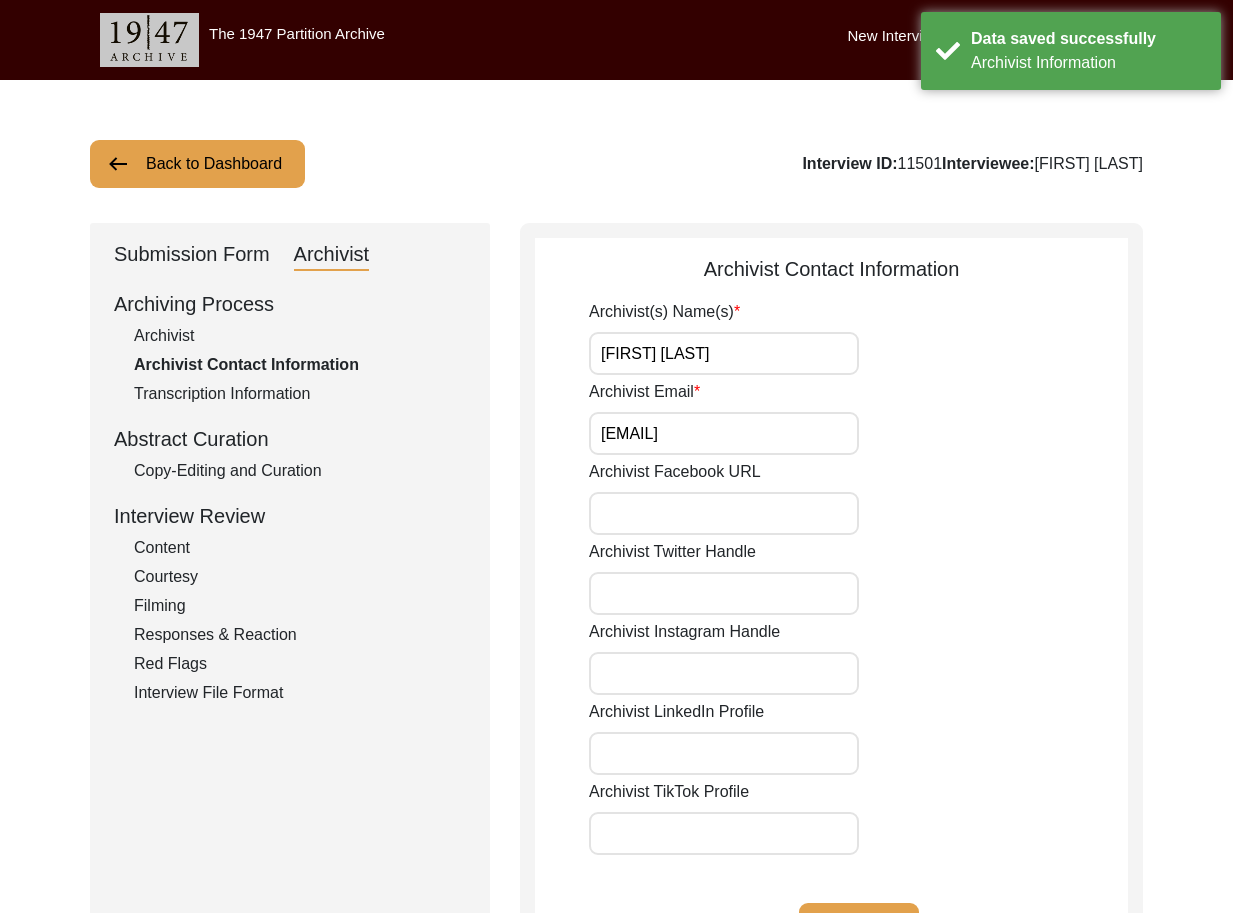 click on "Back to Dashboard" 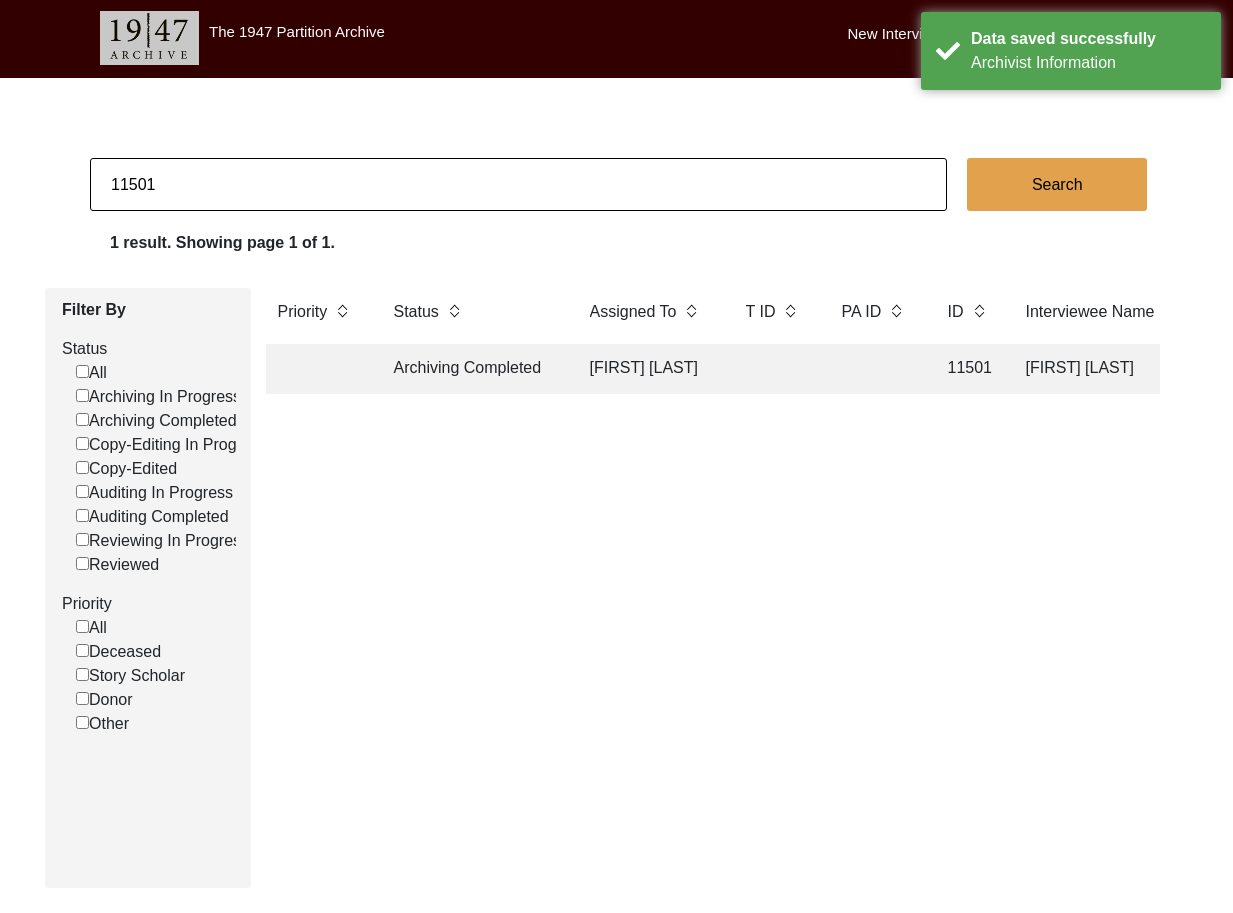 drag, startPoint x: 250, startPoint y: 193, endPoint x: -49, endPoint y: 103, distance: 312.2515 